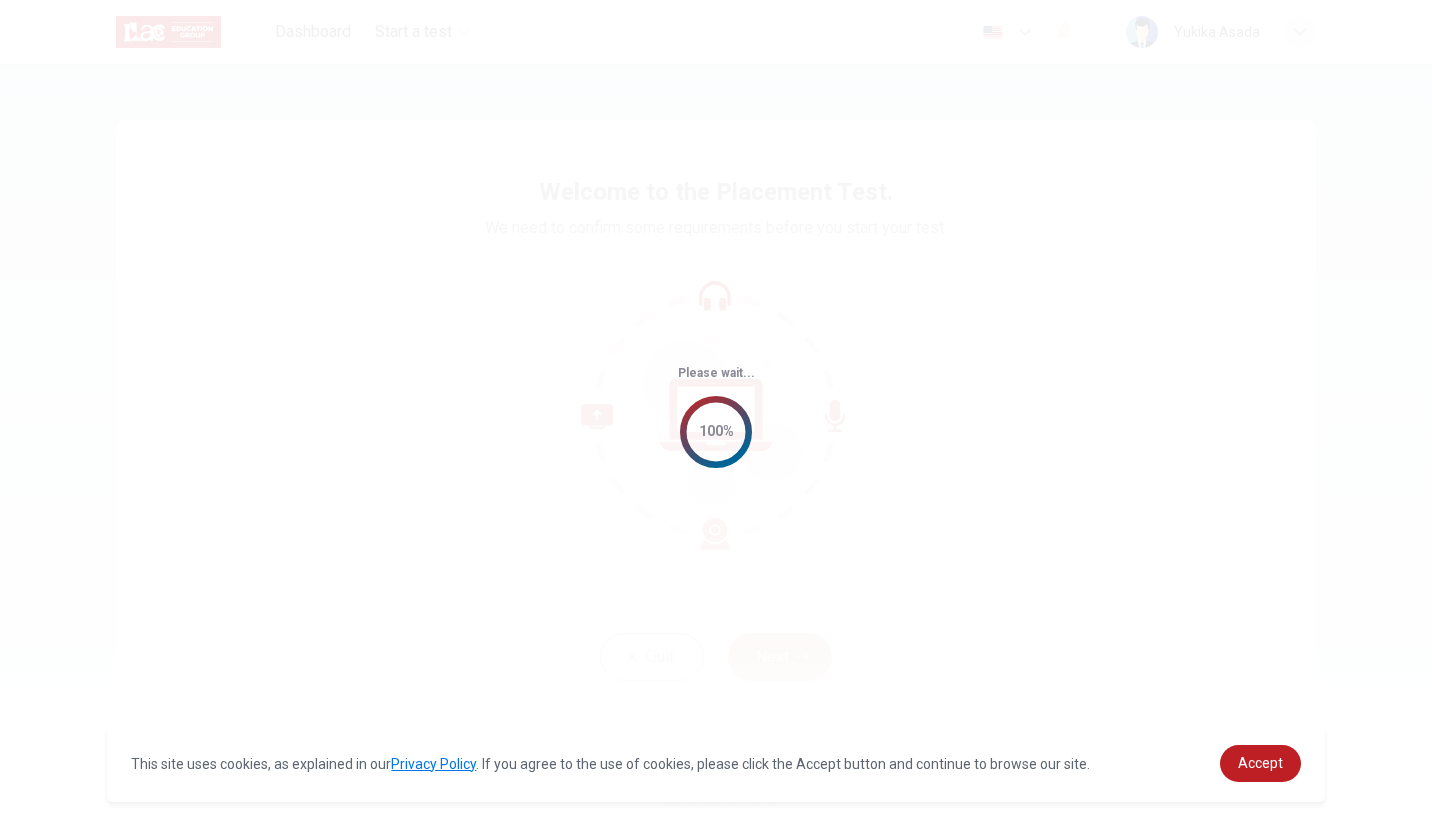 scroll, scrollTop: 0, scrollLeft: 0, axis: both 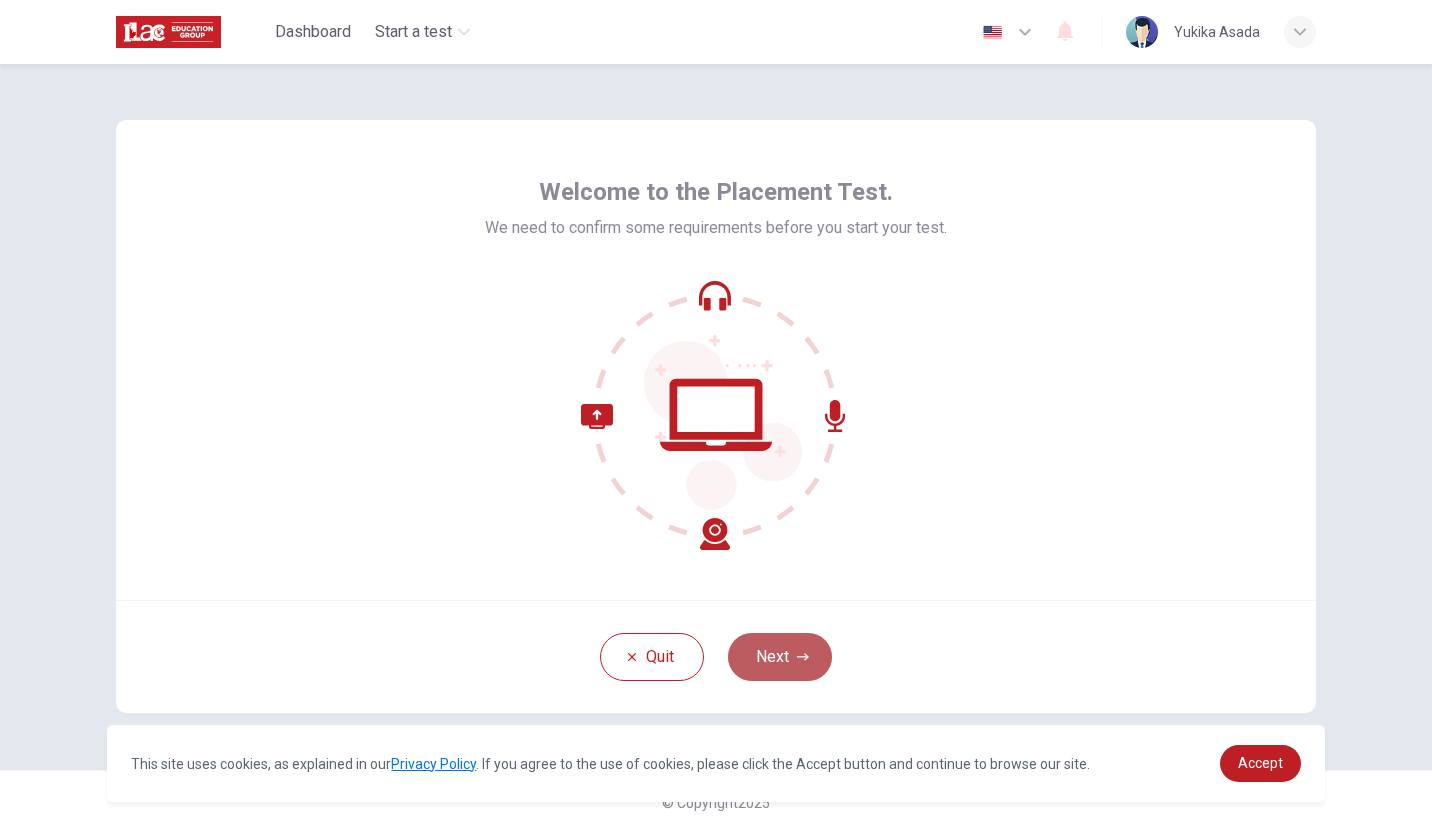click on "Next" at bounding box center [780, 657] 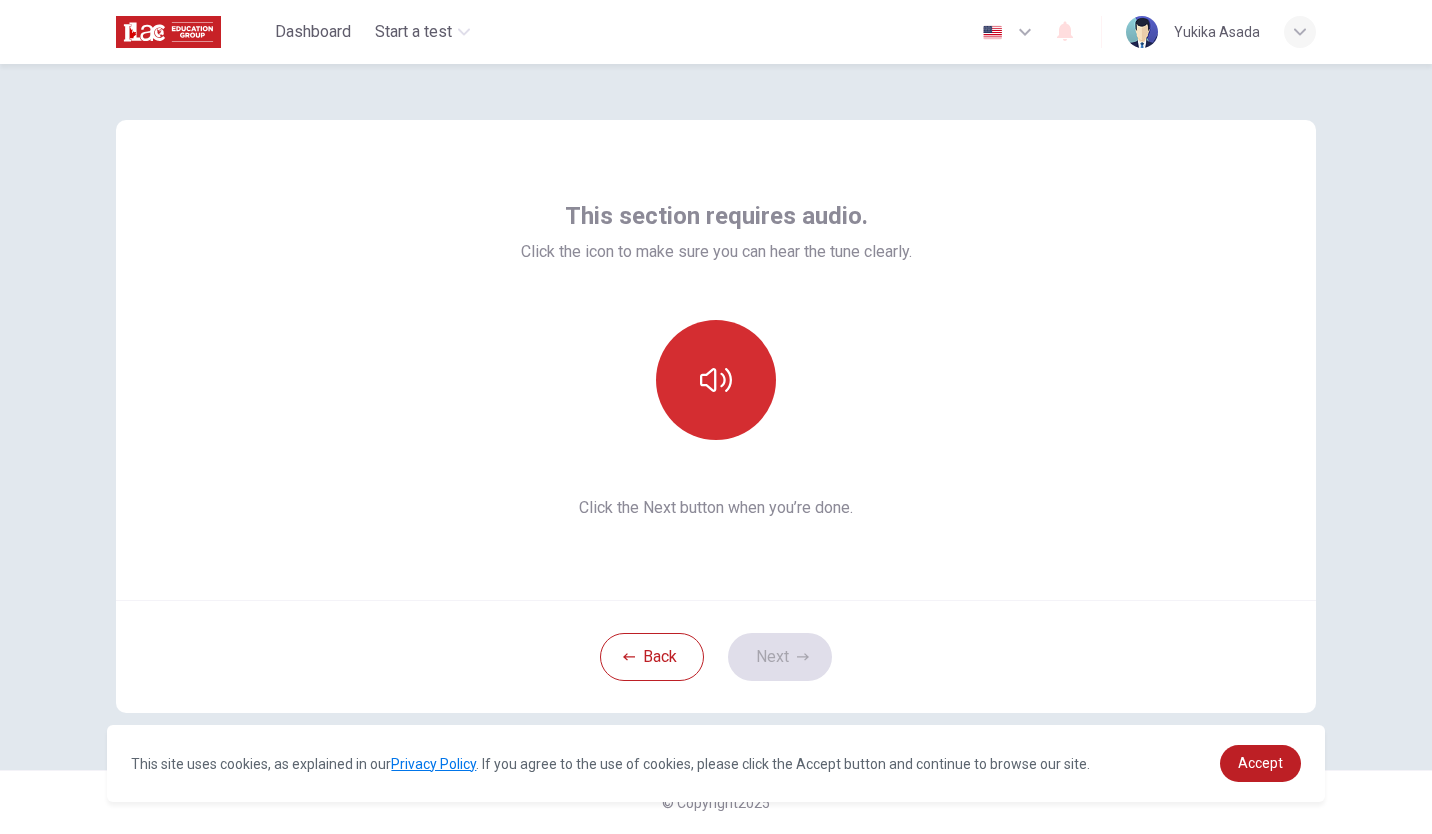 click at bounding box center [716, 380] 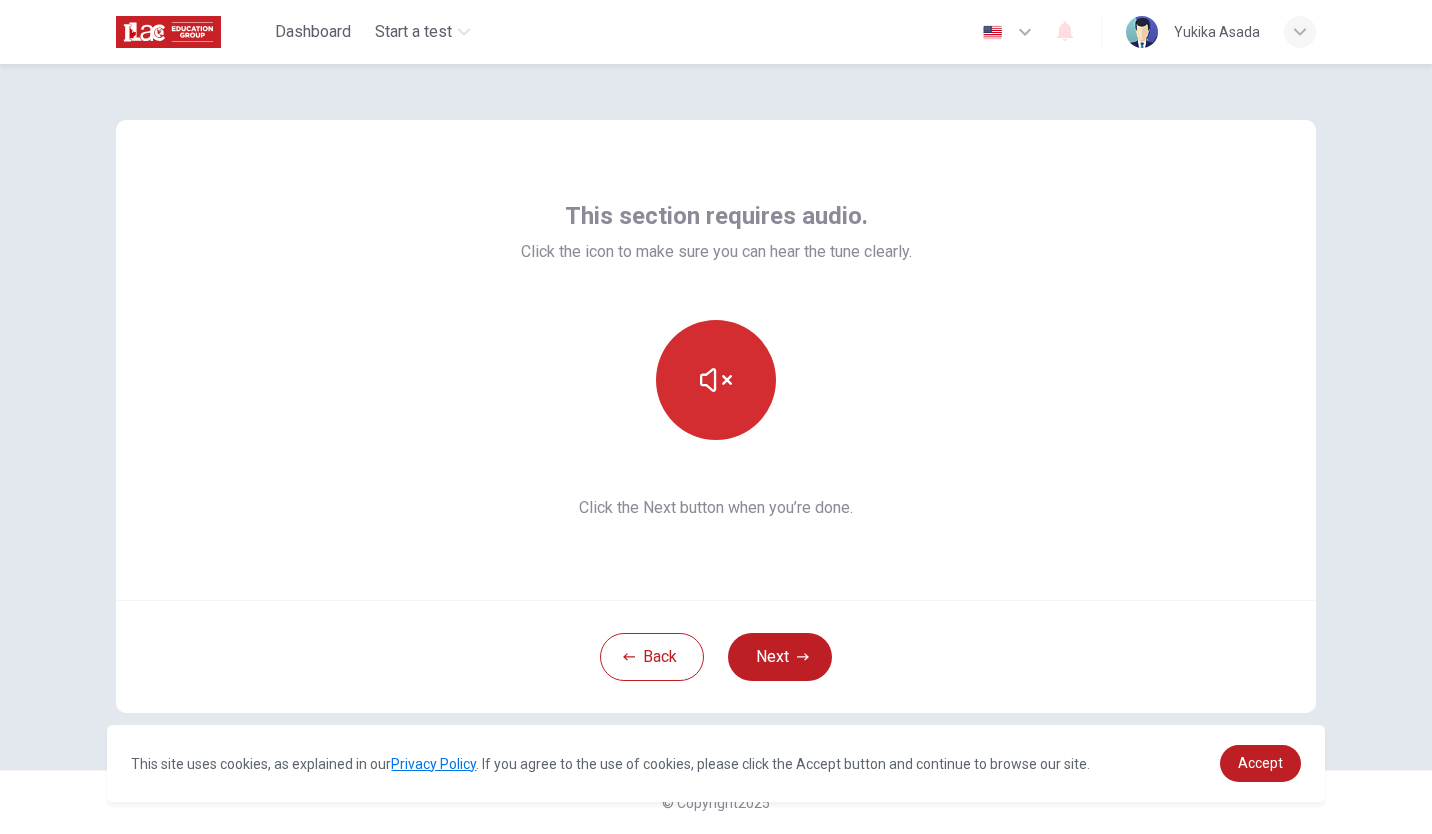 type 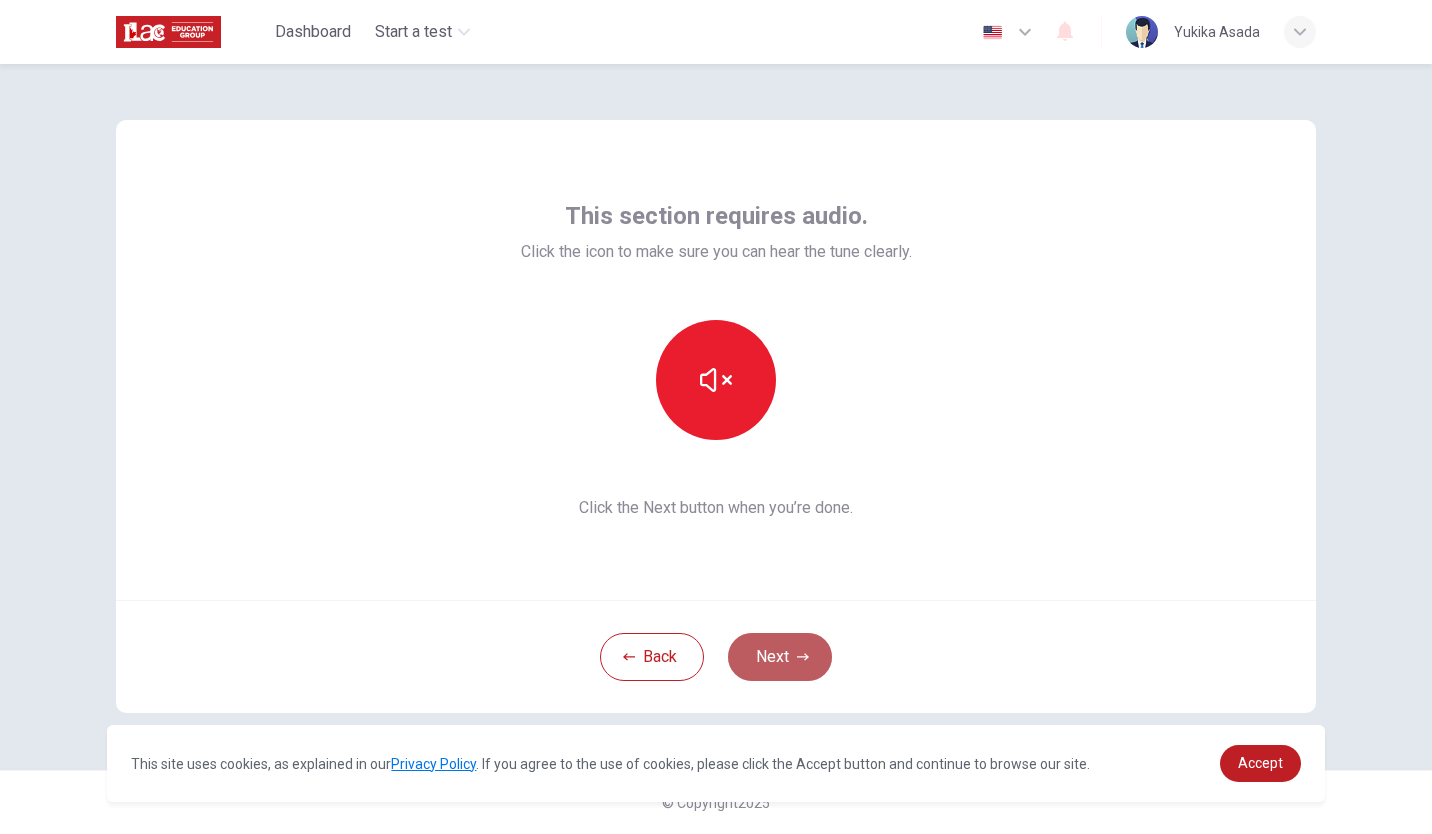 click on "Next" at bounding box center (780, 657) 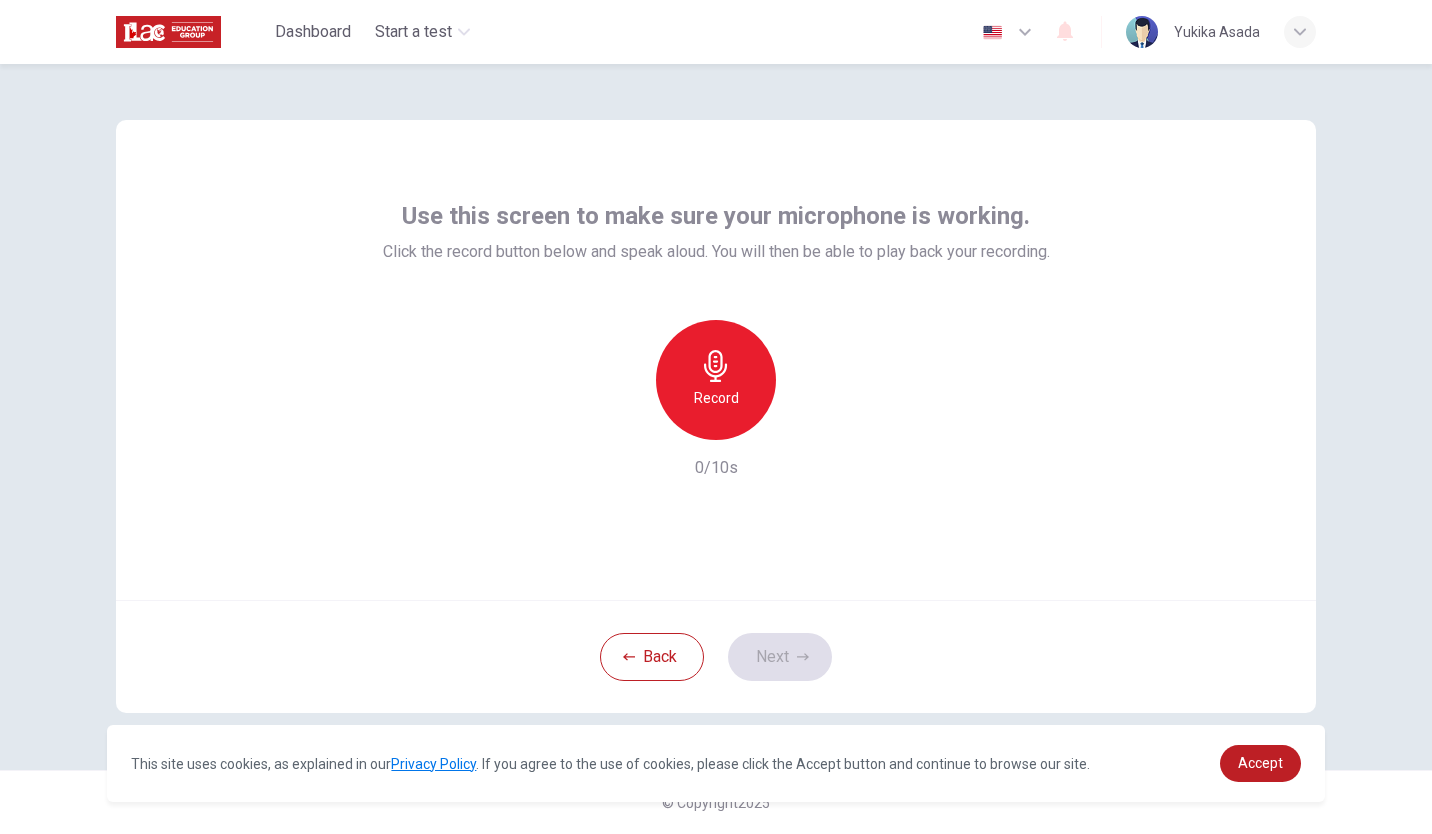 click on "Use this screen to make sure your microphone is working. Click the record button below and speak aloud. You will then be able to play back your recording. Record 0/10s" at bounding box center (716, 360) 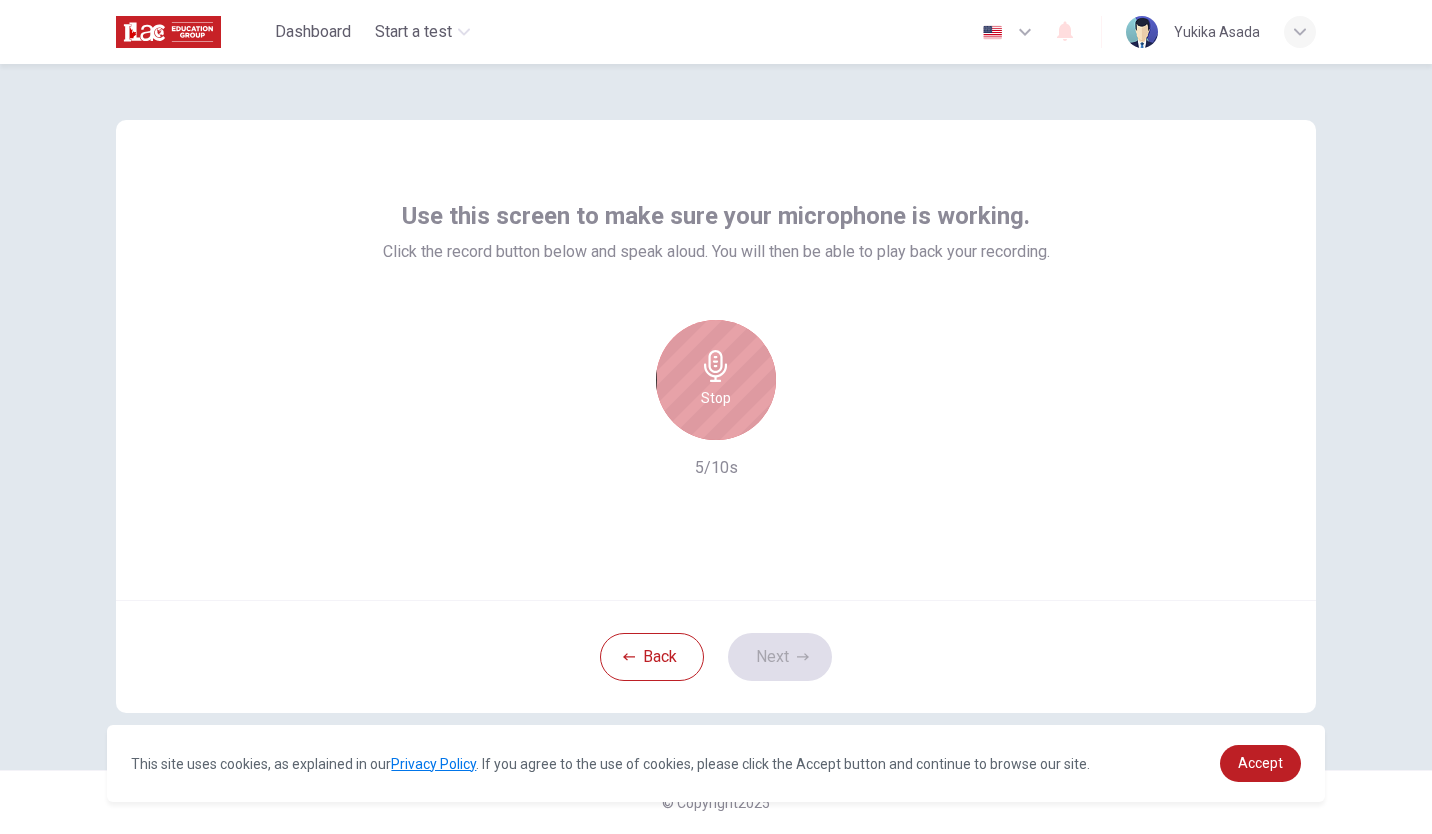 click on "Stop" at bounding box center (716, 380) 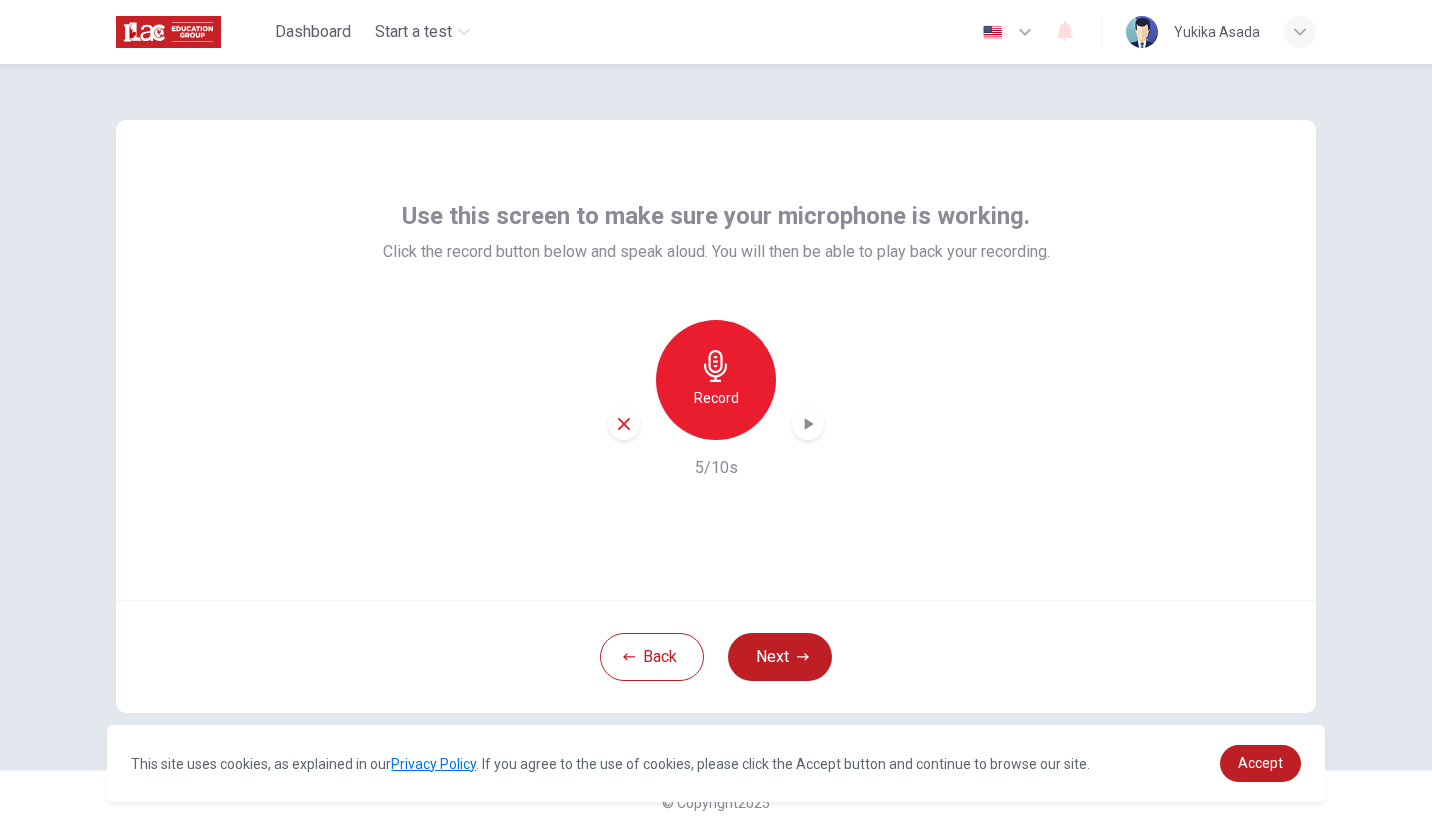 click 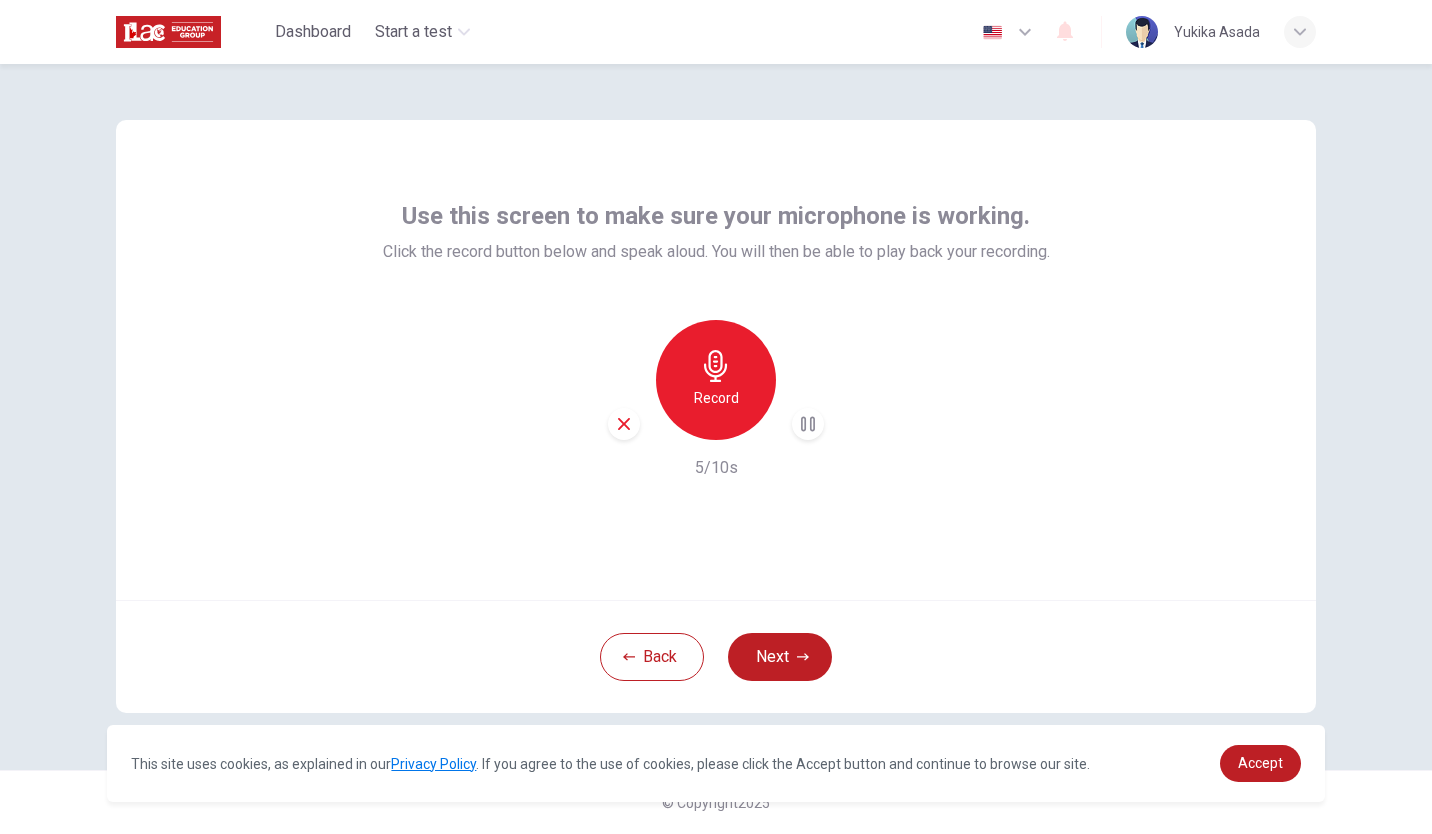 type 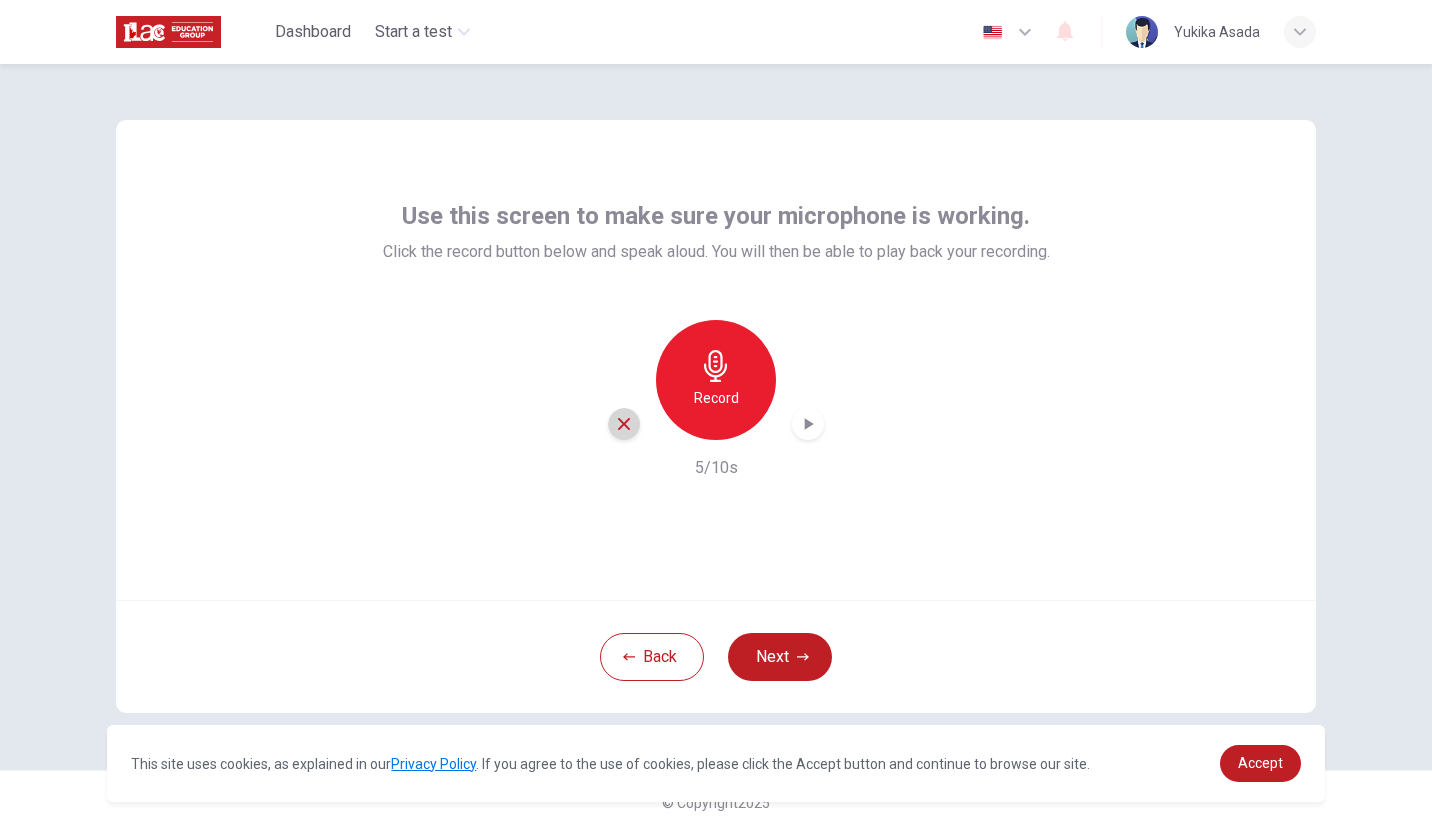 click at bounding box center (624, 424) 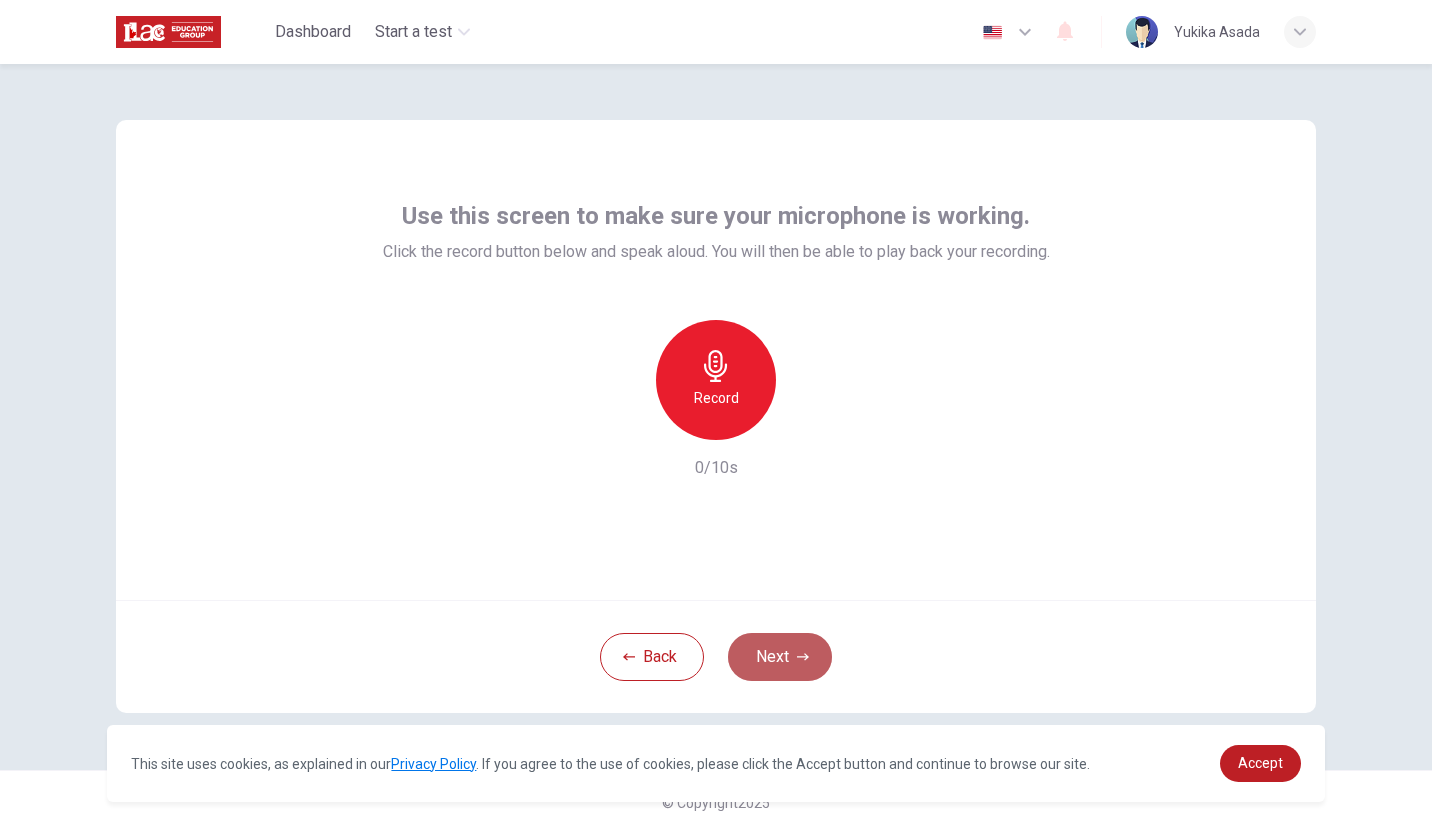 click on "Next" at bounding box center (780, 657) 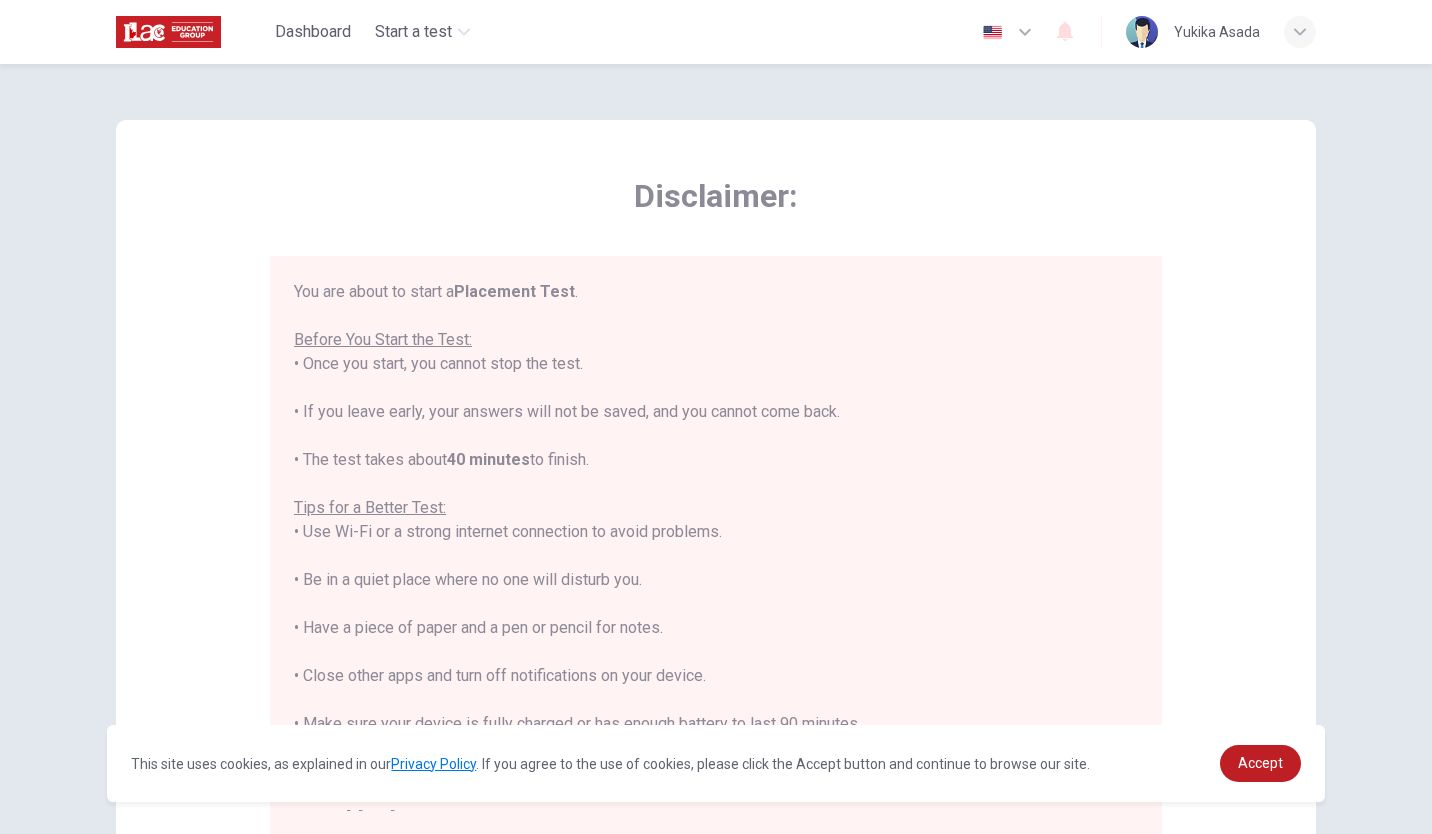 scroll, scrollTop: 23, scrollLeft: 0, axis: vertical 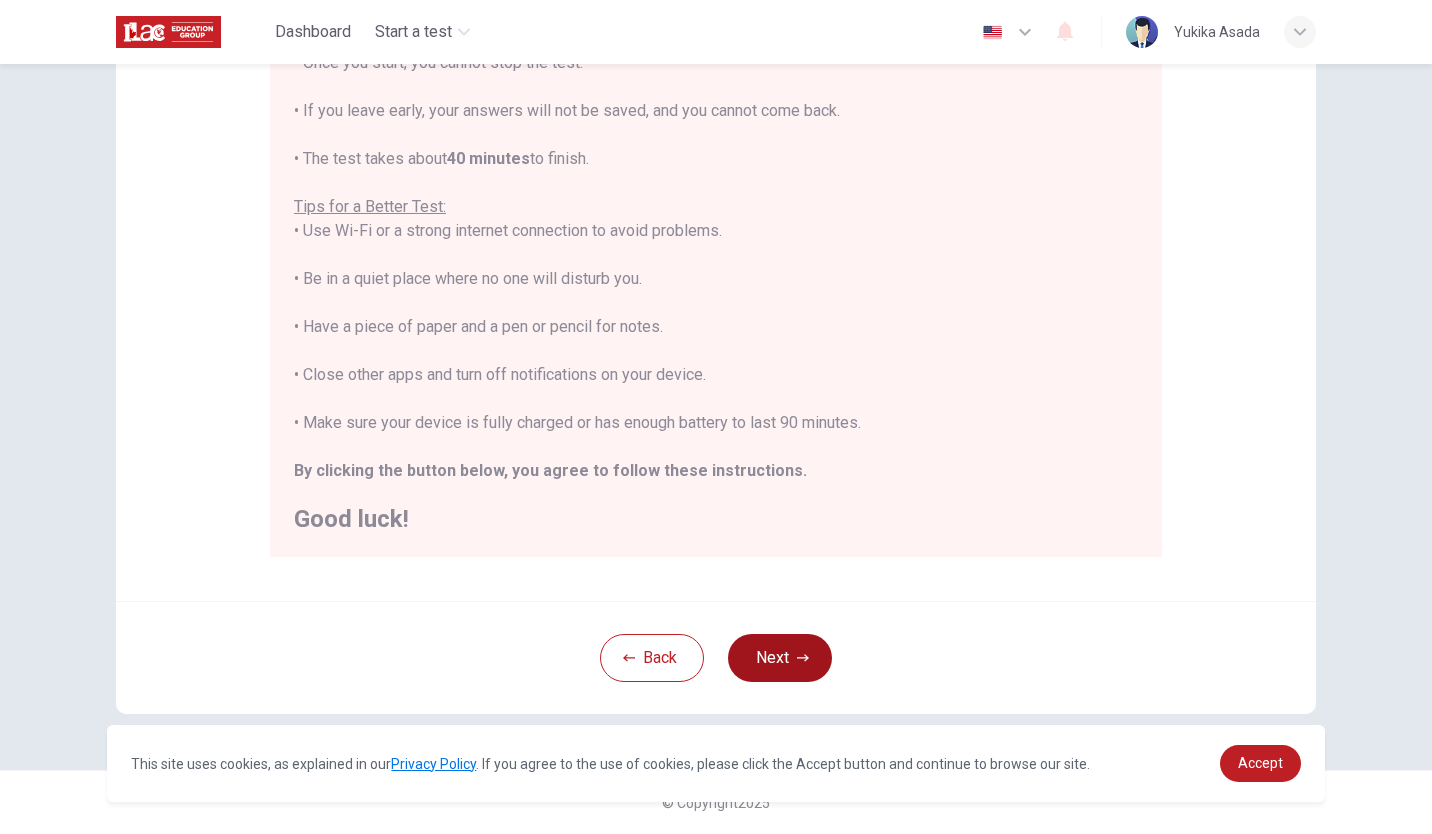 click on "Next" at bounding box center (780, 658) 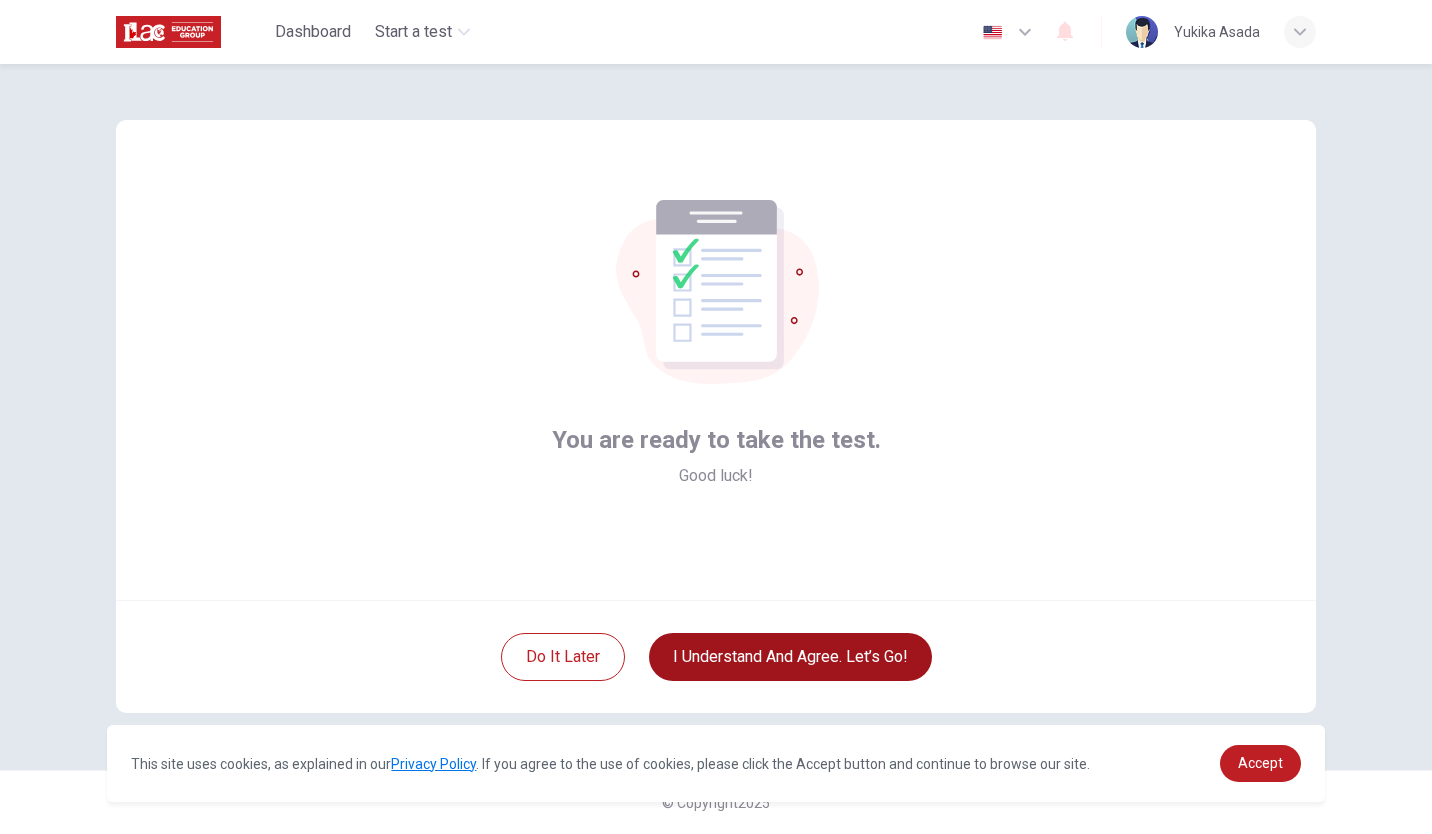 scroll, scrollTop: 0, scrollLeft: 0, axis: both 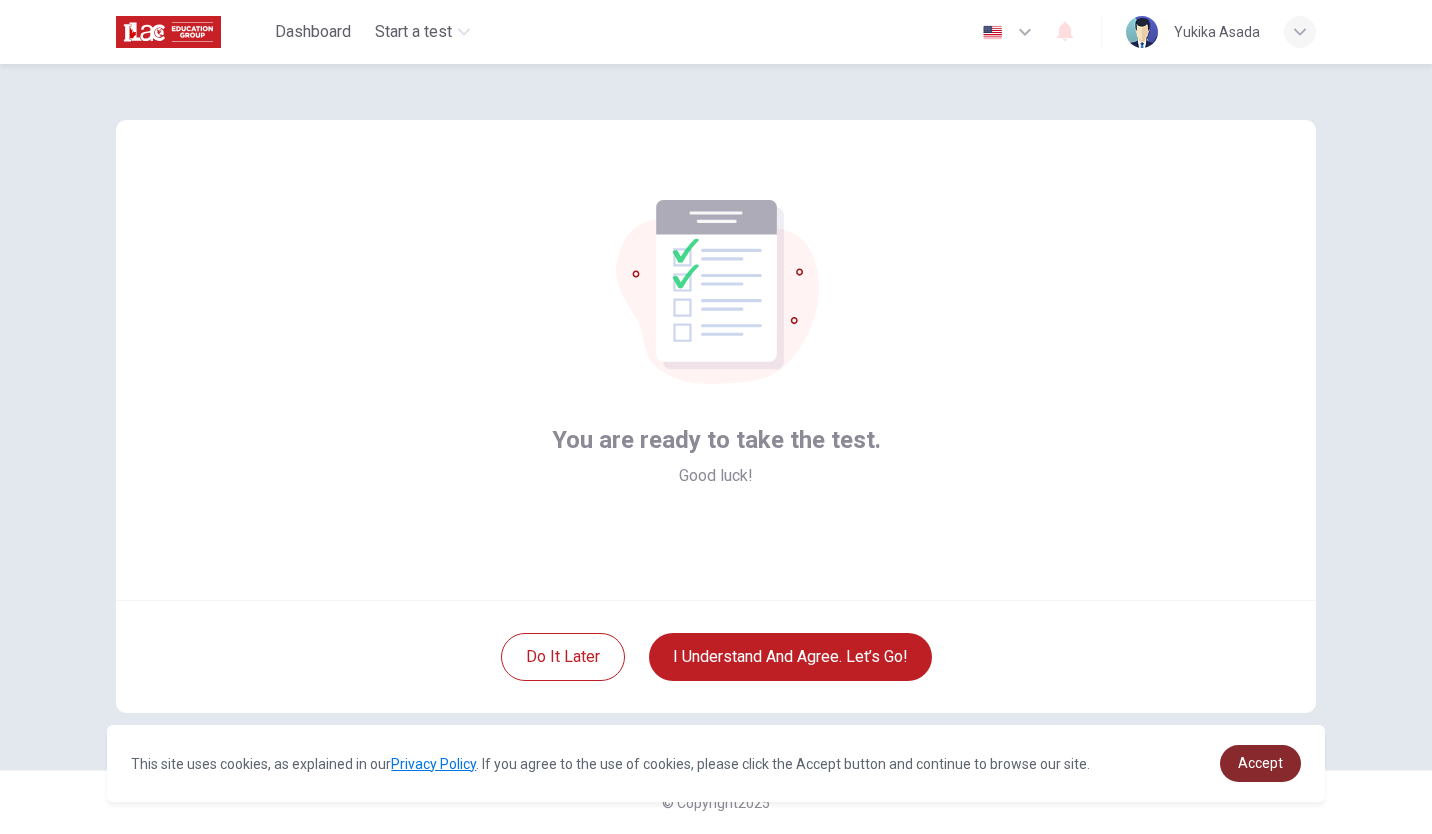click on "Accept" at bounding box center [1260, 763] 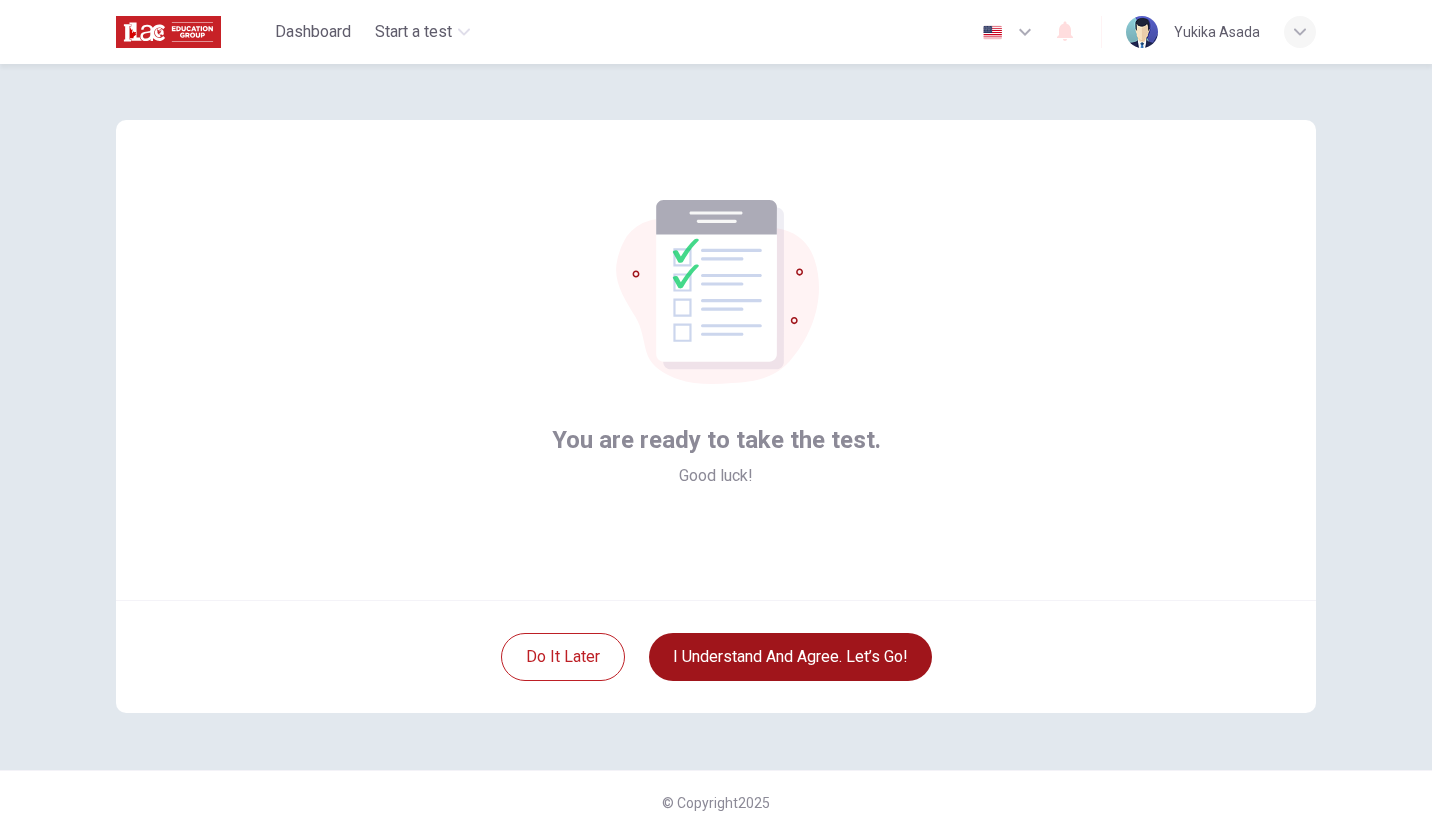 click on "I understand and agree. Let’s go!" at bounding box center [790, 657] 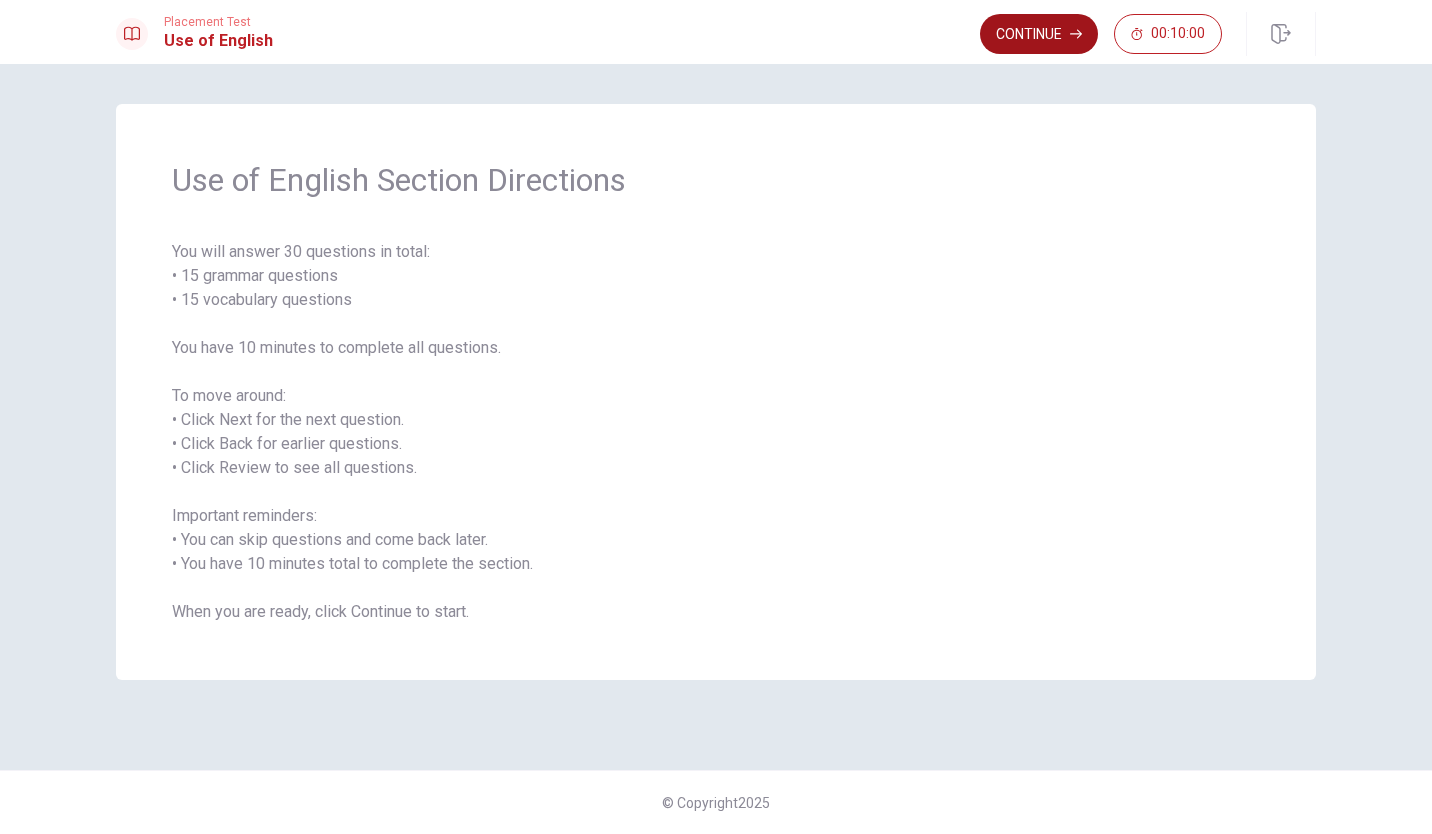 click on "Continue" at bounding box center (1039, 34) 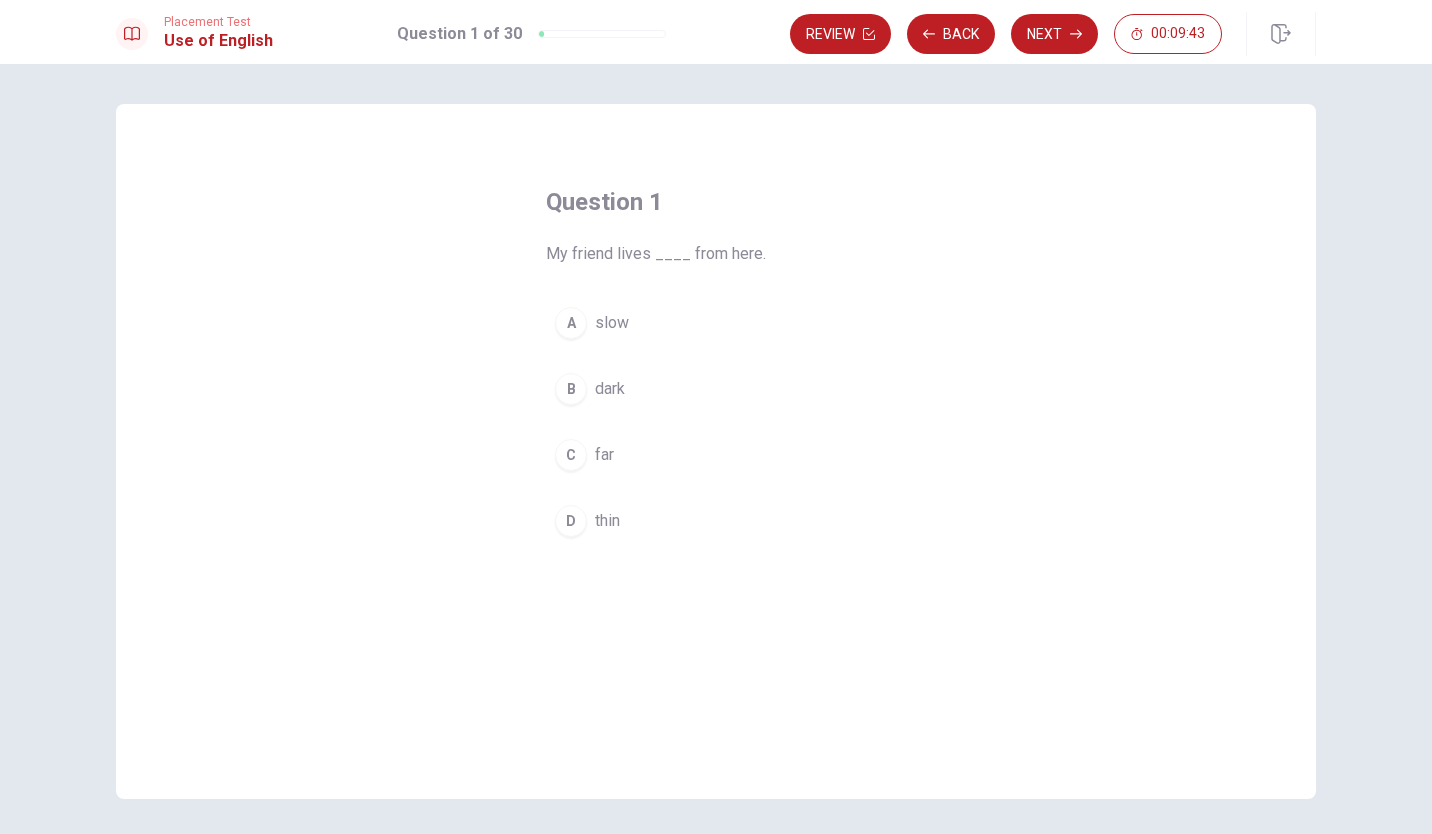 click on "C" at bounding box center [571, 455] 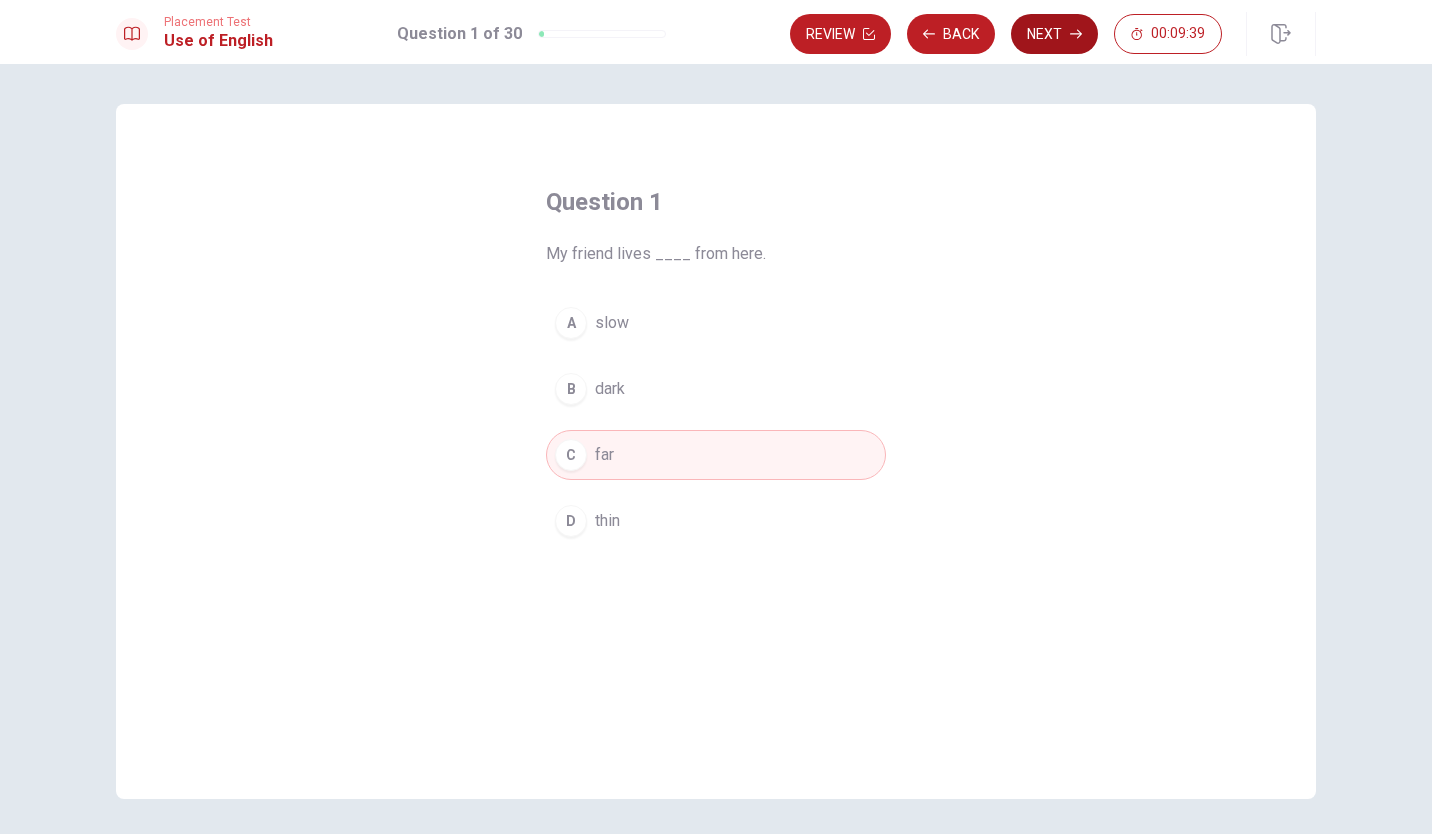 click on "Next" at bounding box center [1054, 34] 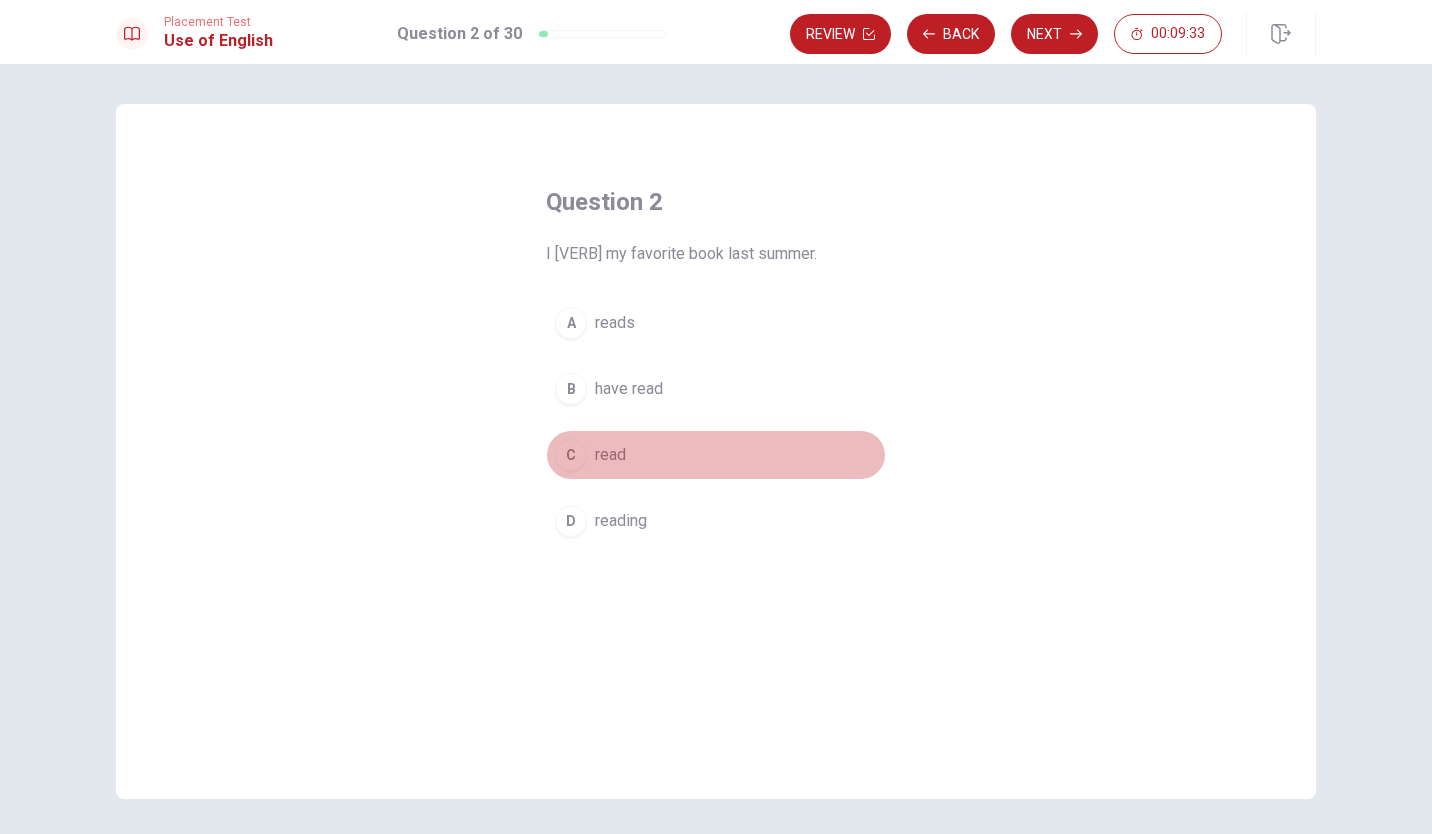 click on "C" at bounding box center [571, 455] 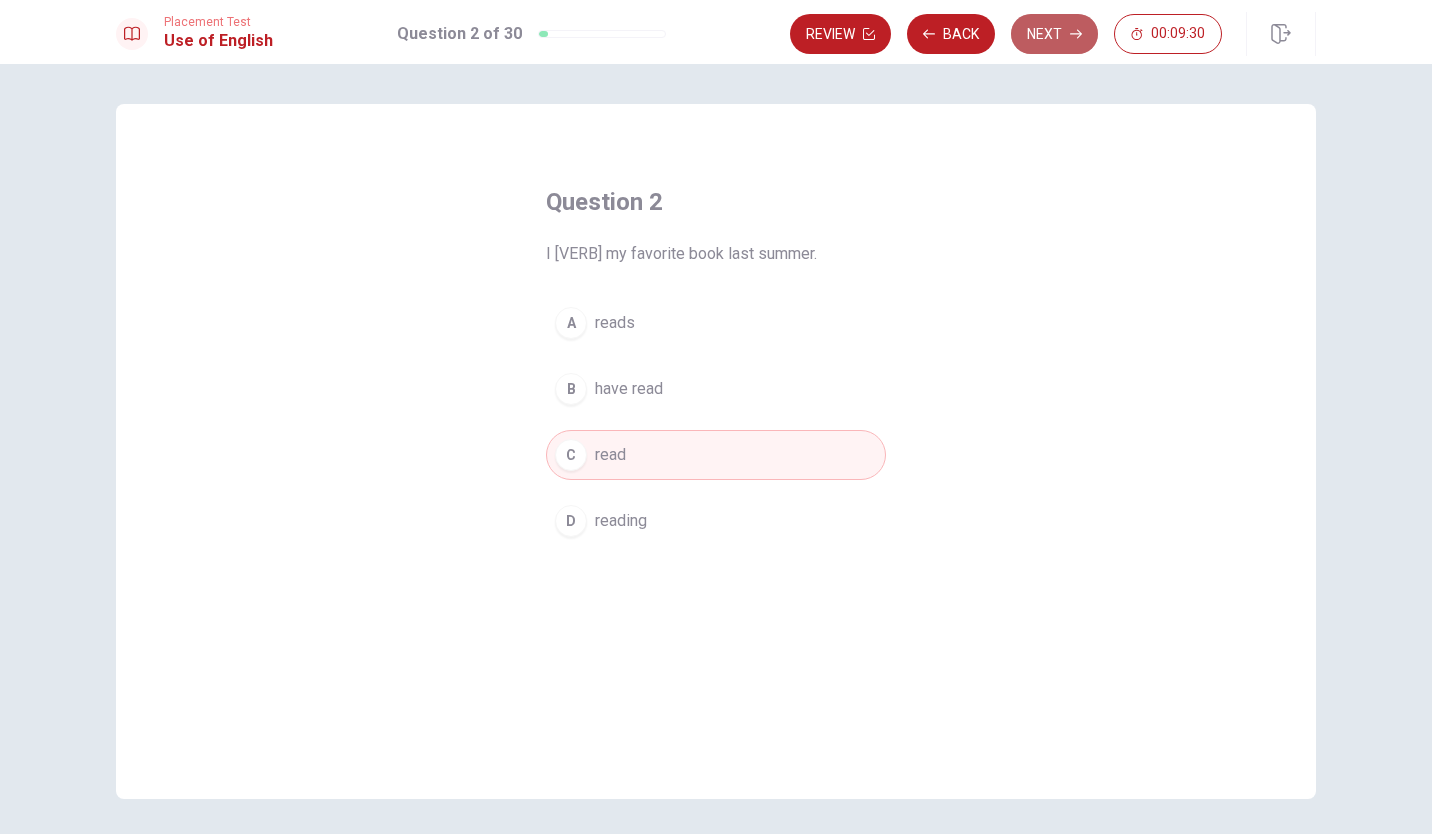 click on "Next" at bounding box center (1054, 34) 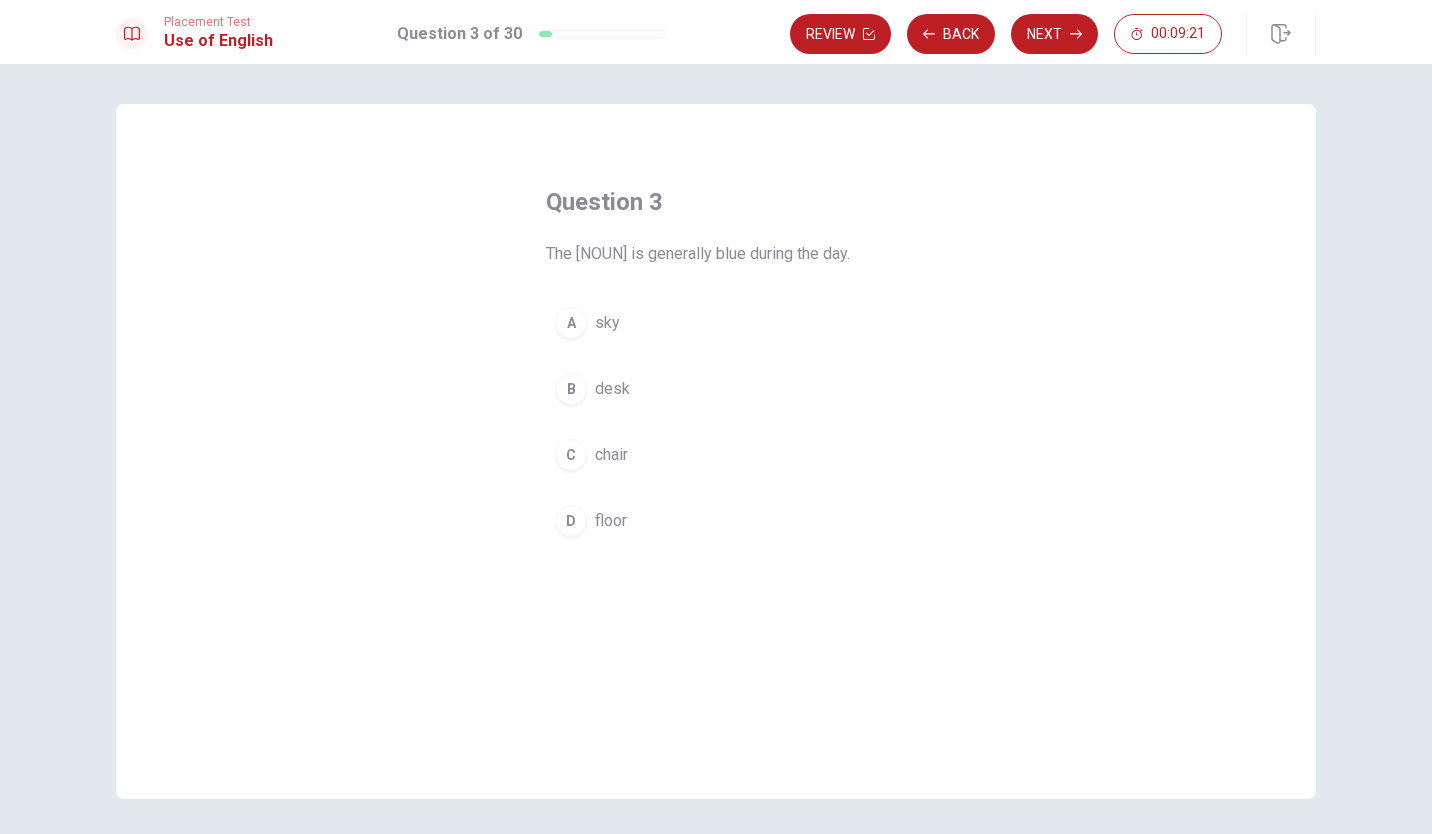 click on "A" at bounding box center [571, 323] 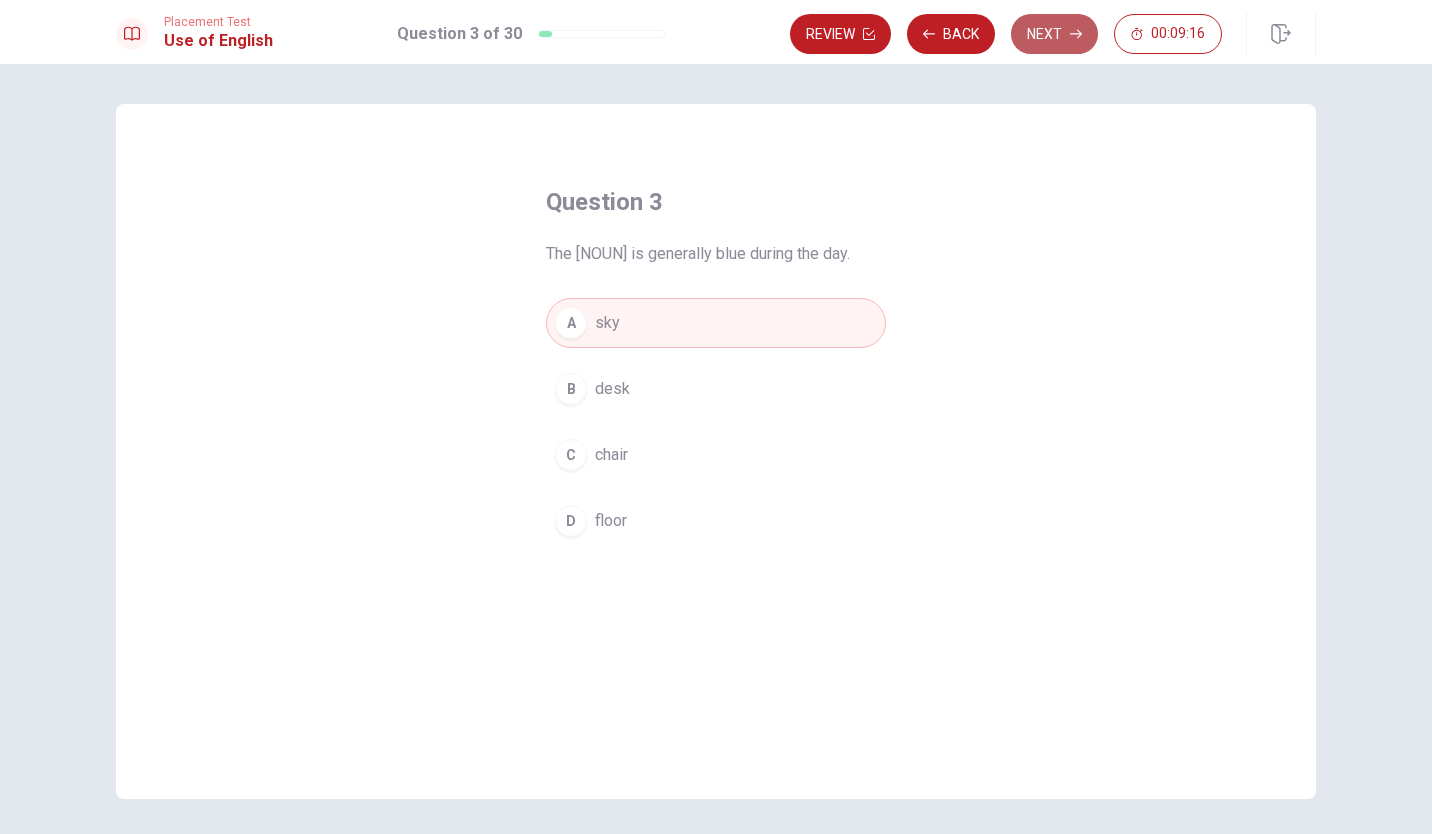 click on "Next" at bounding box center [1054, 34] 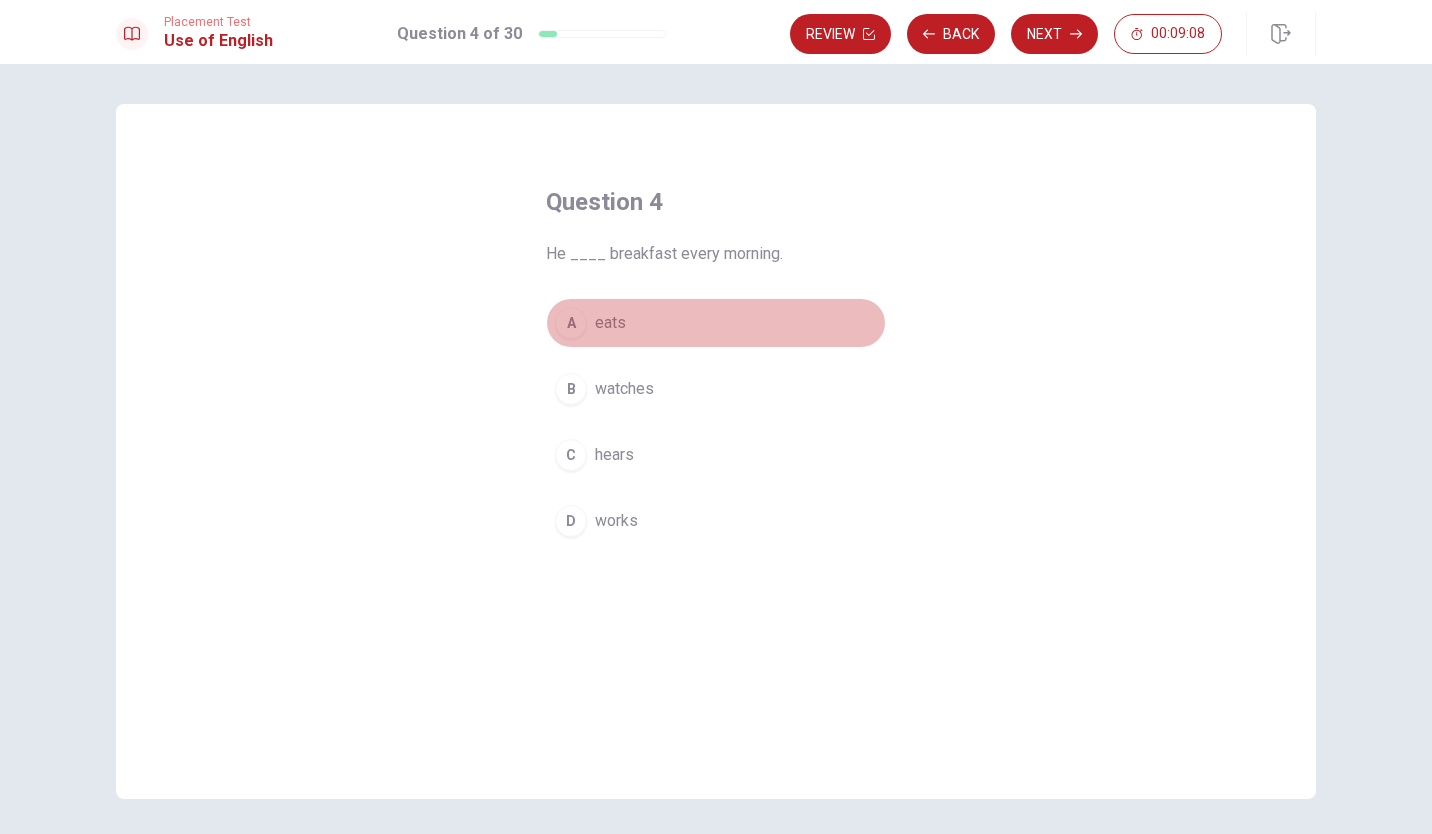 click on "A" at bounding box center (571, 323) 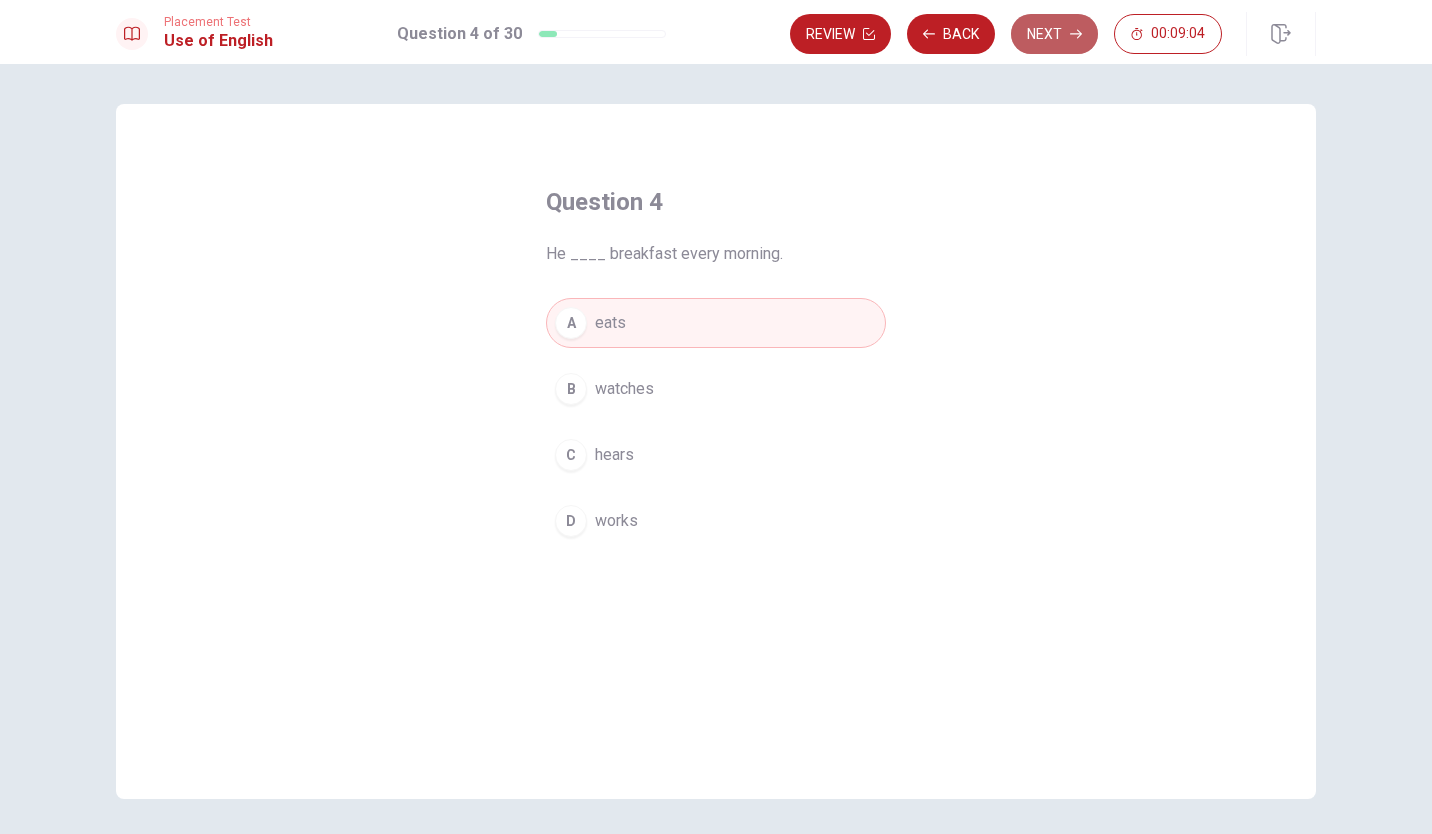 click on "Next" at bounding box center [1054, 34] 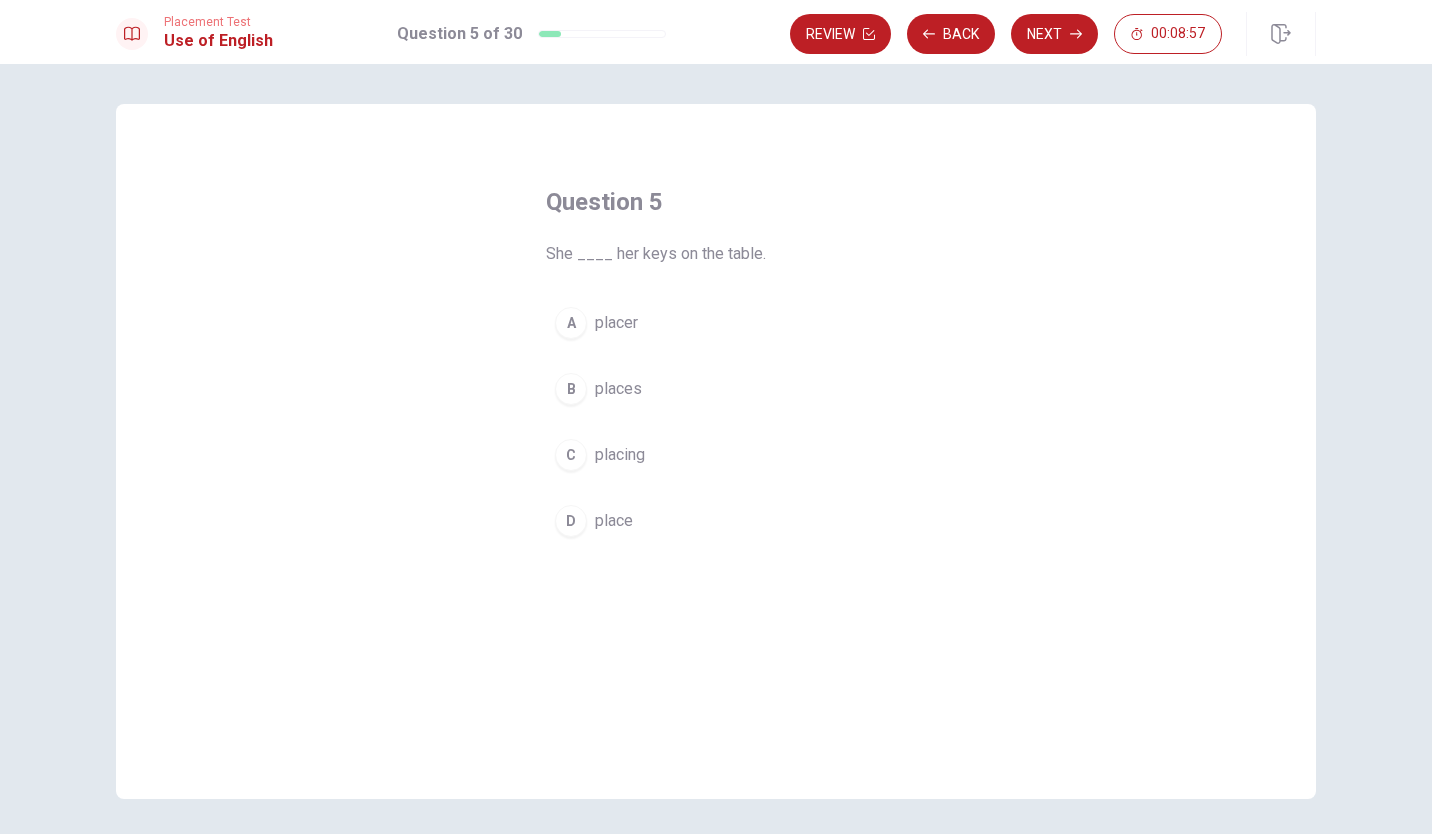 click on "B" at bounding box center [571, 389] 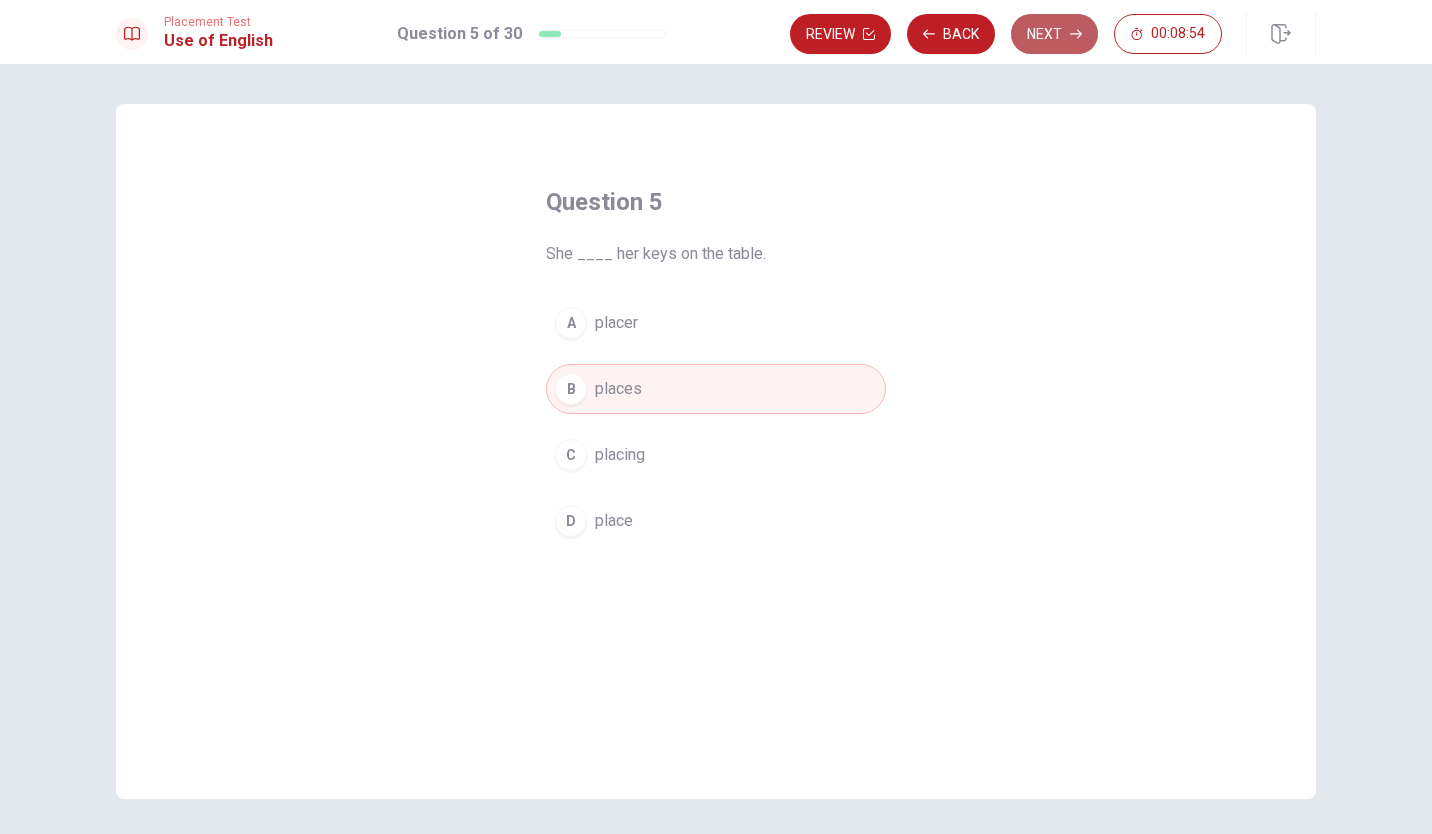 click on "Next" at bounding box center (1054, 34) 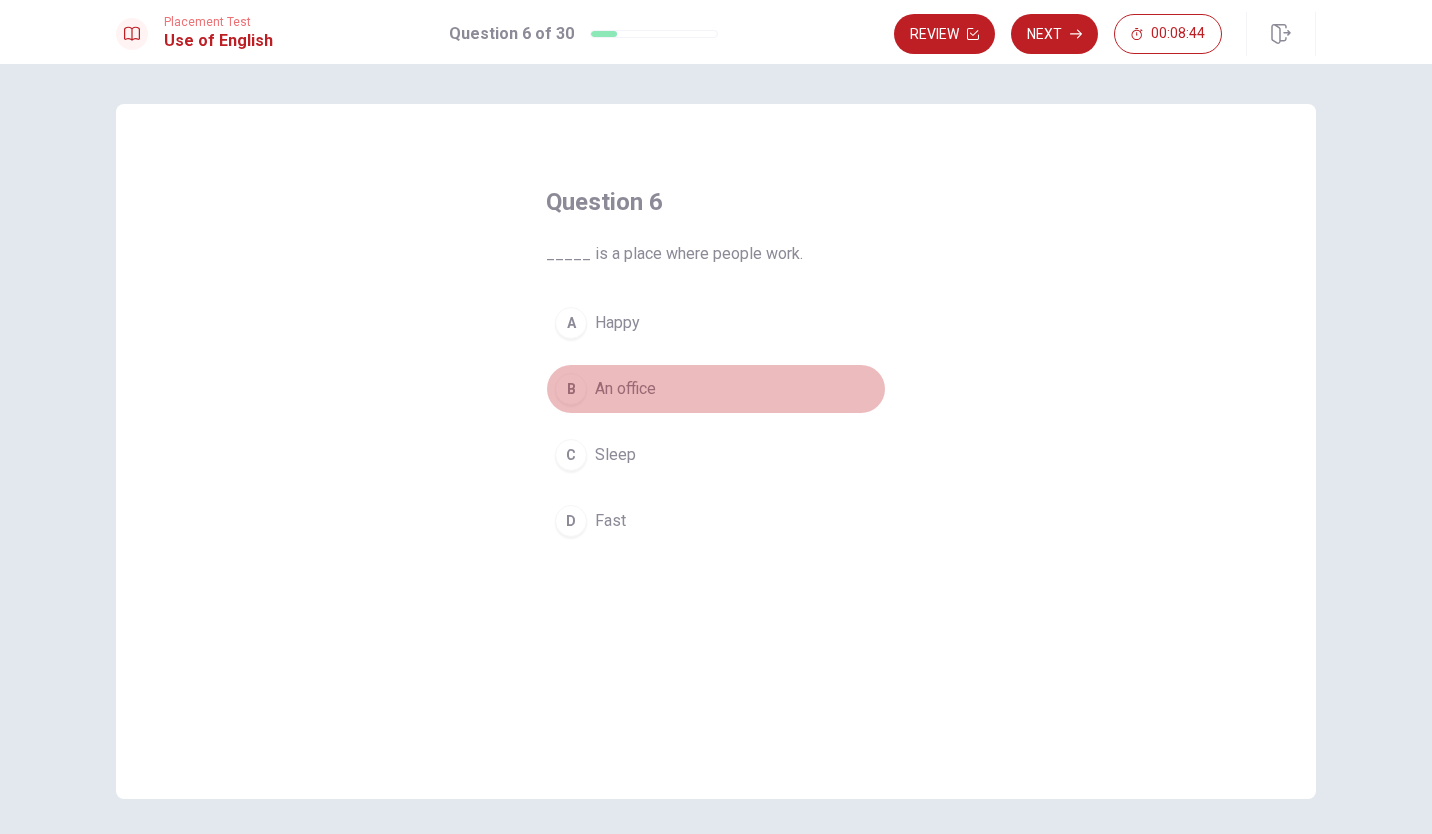 click on "B" at bounding box center [571, 389] 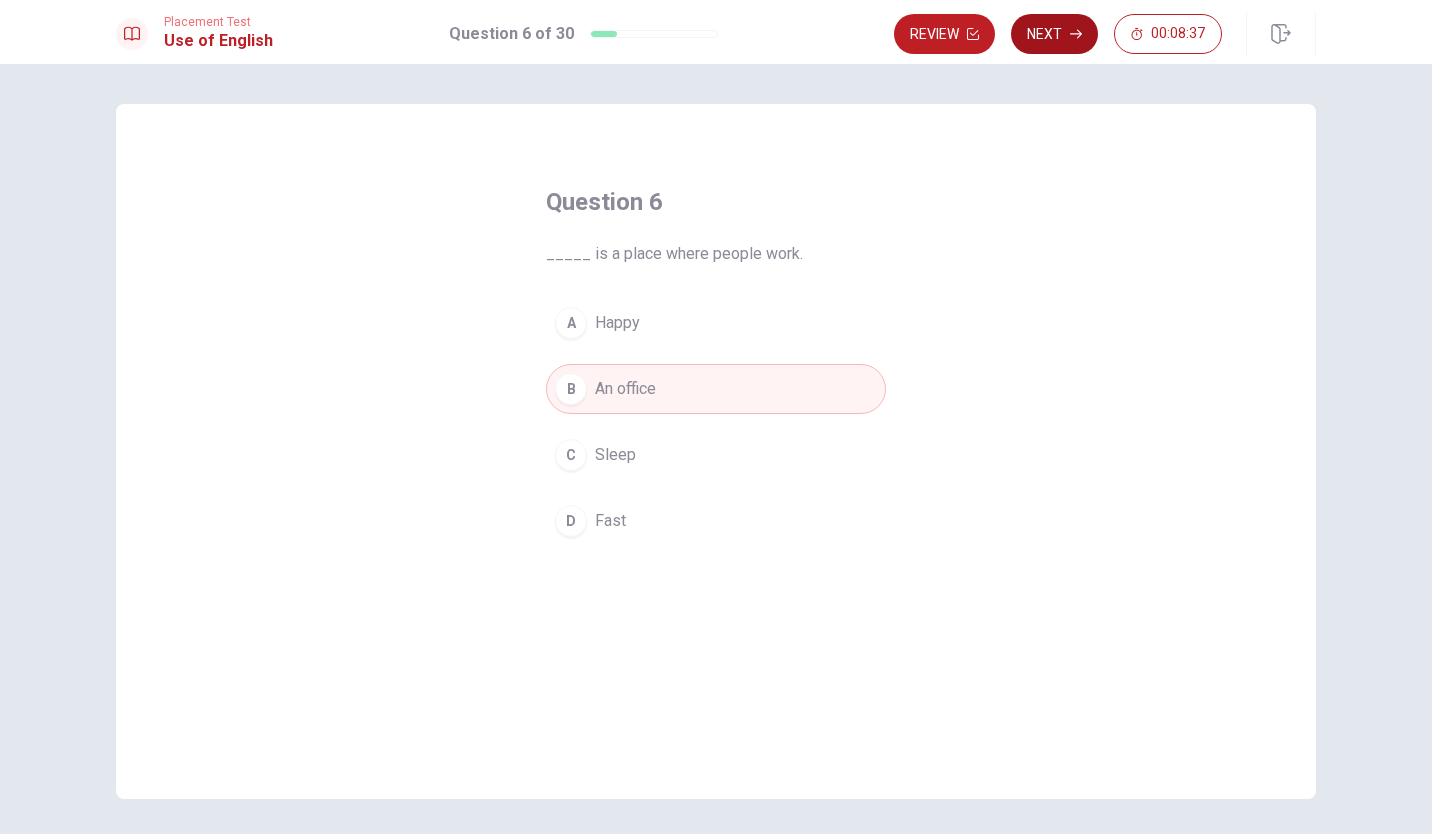 click on "Next" at bounding box center (1054, 34) 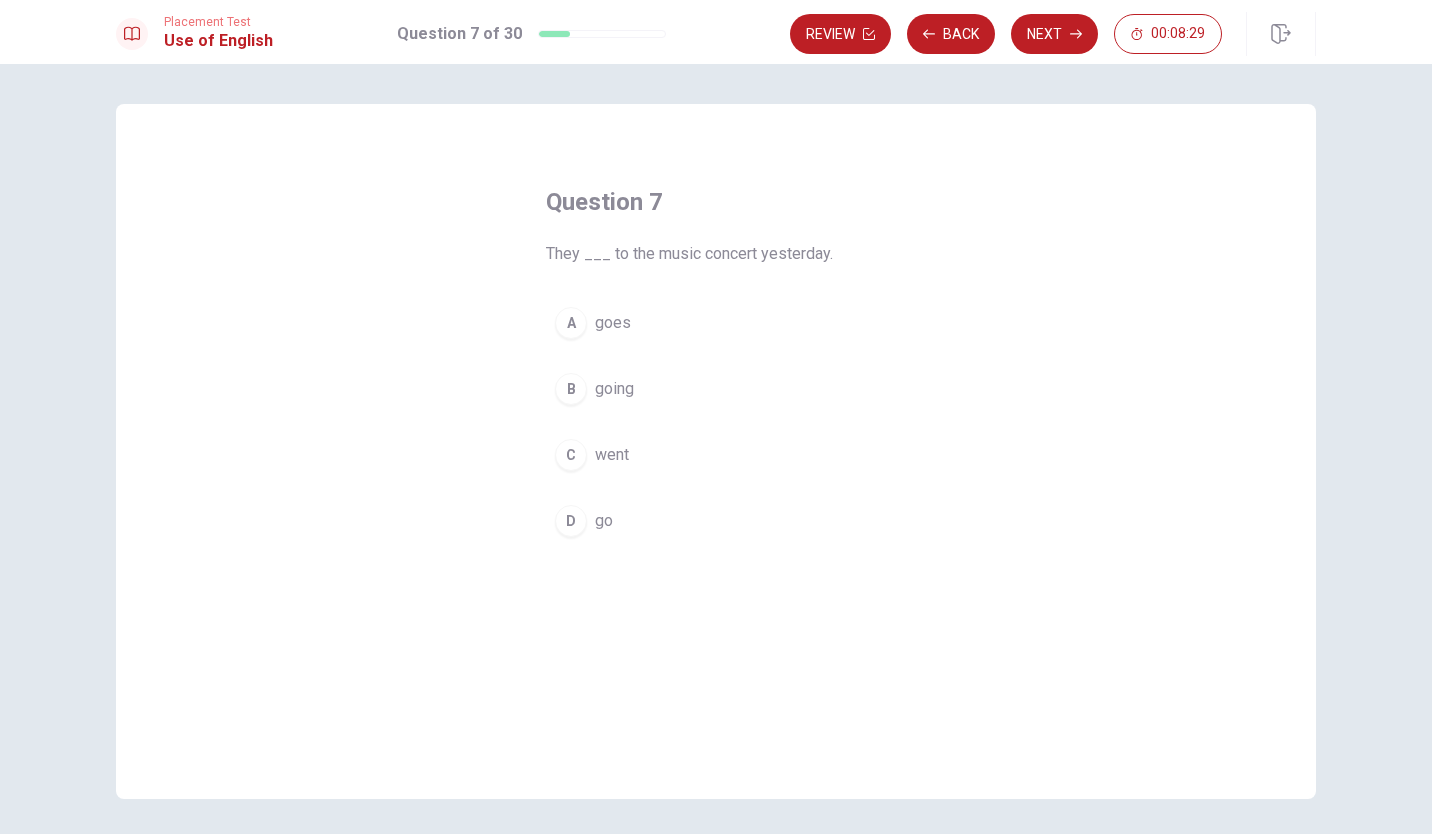 click on "C" at bounding box center (571, 455) 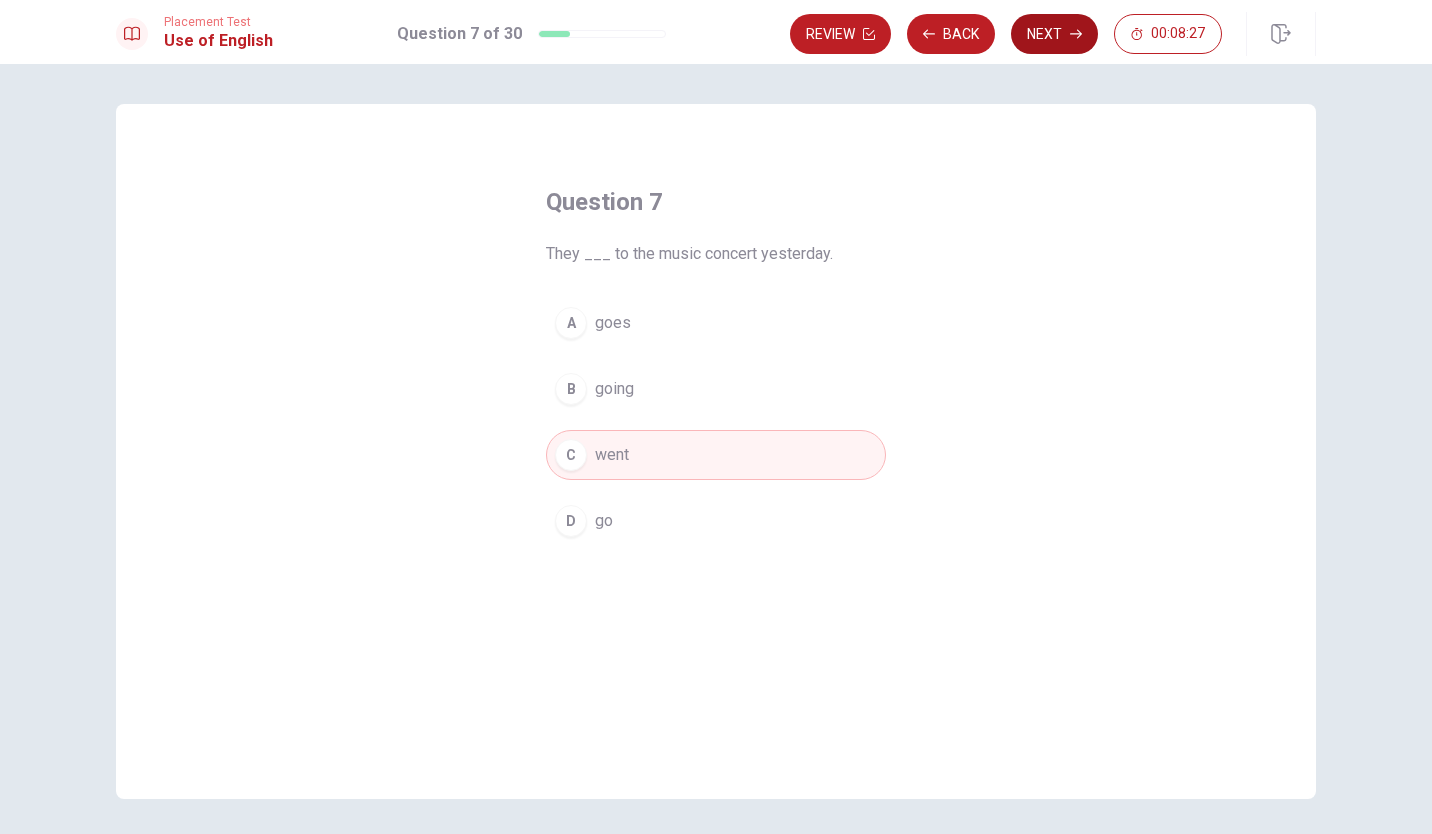 click on "Next" at bounding box center (1054, 34) 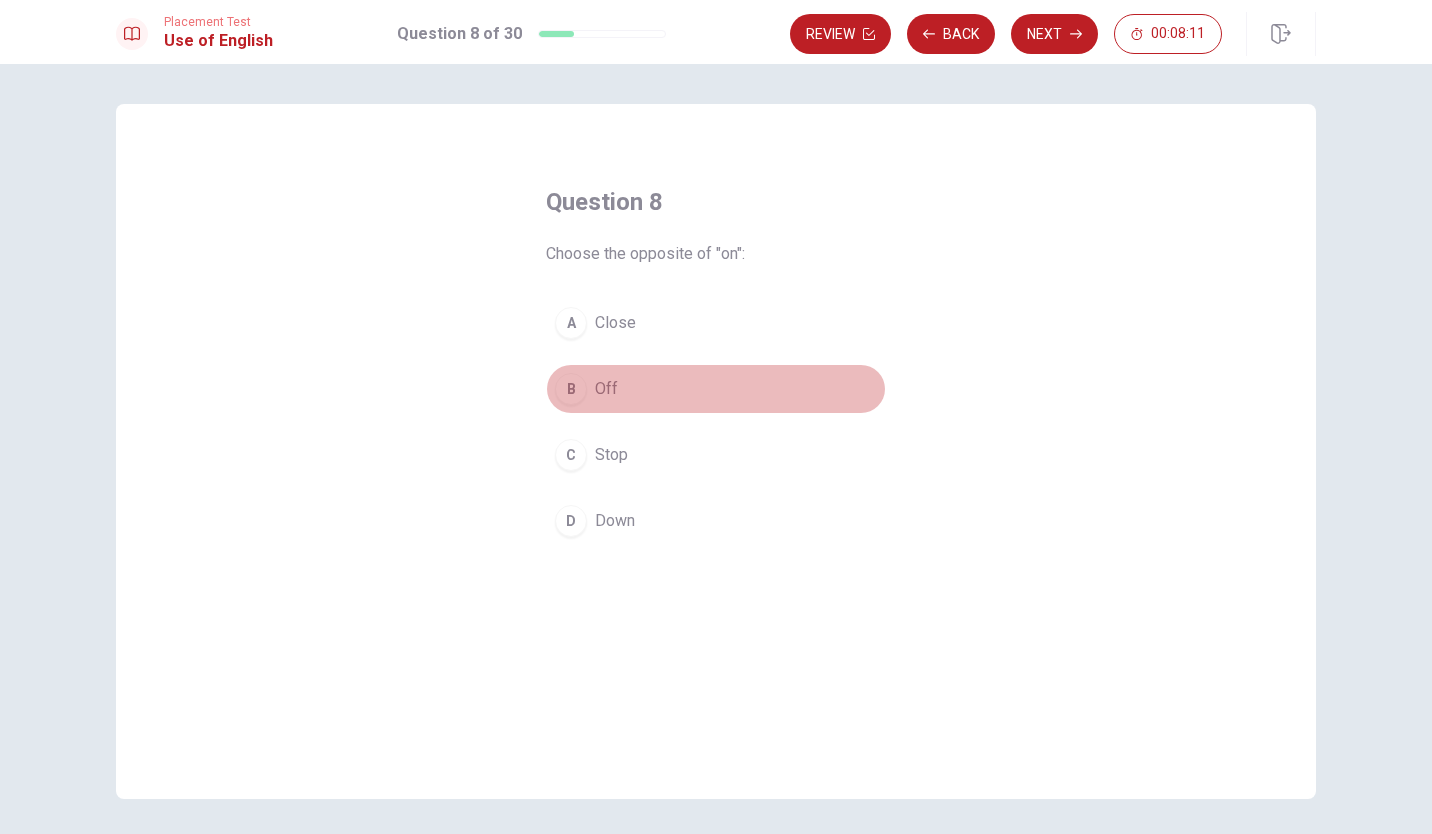 click on "B" at bounding box center (571, 389) 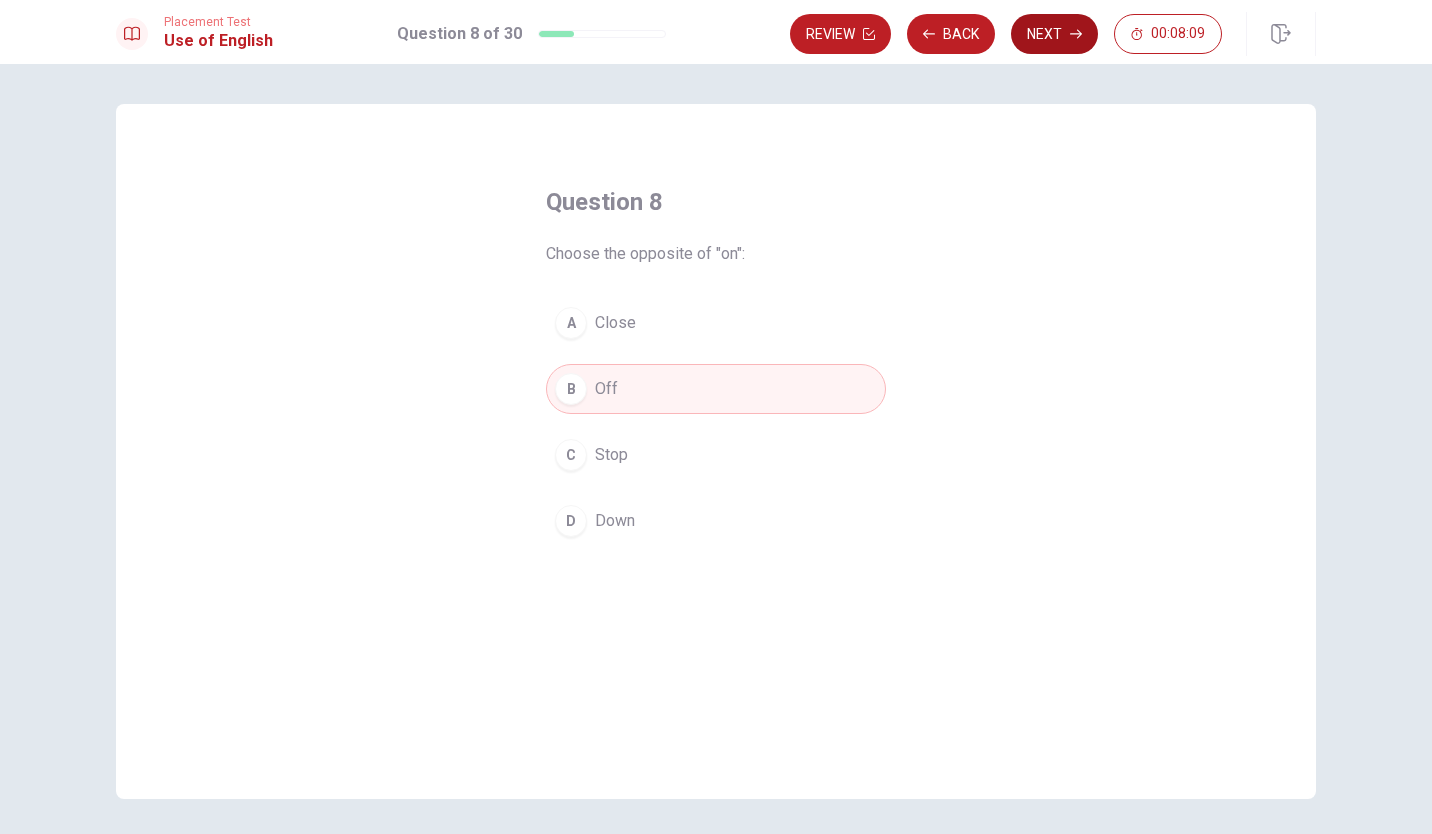 click on "Next" at bounding box center (1054, 34) 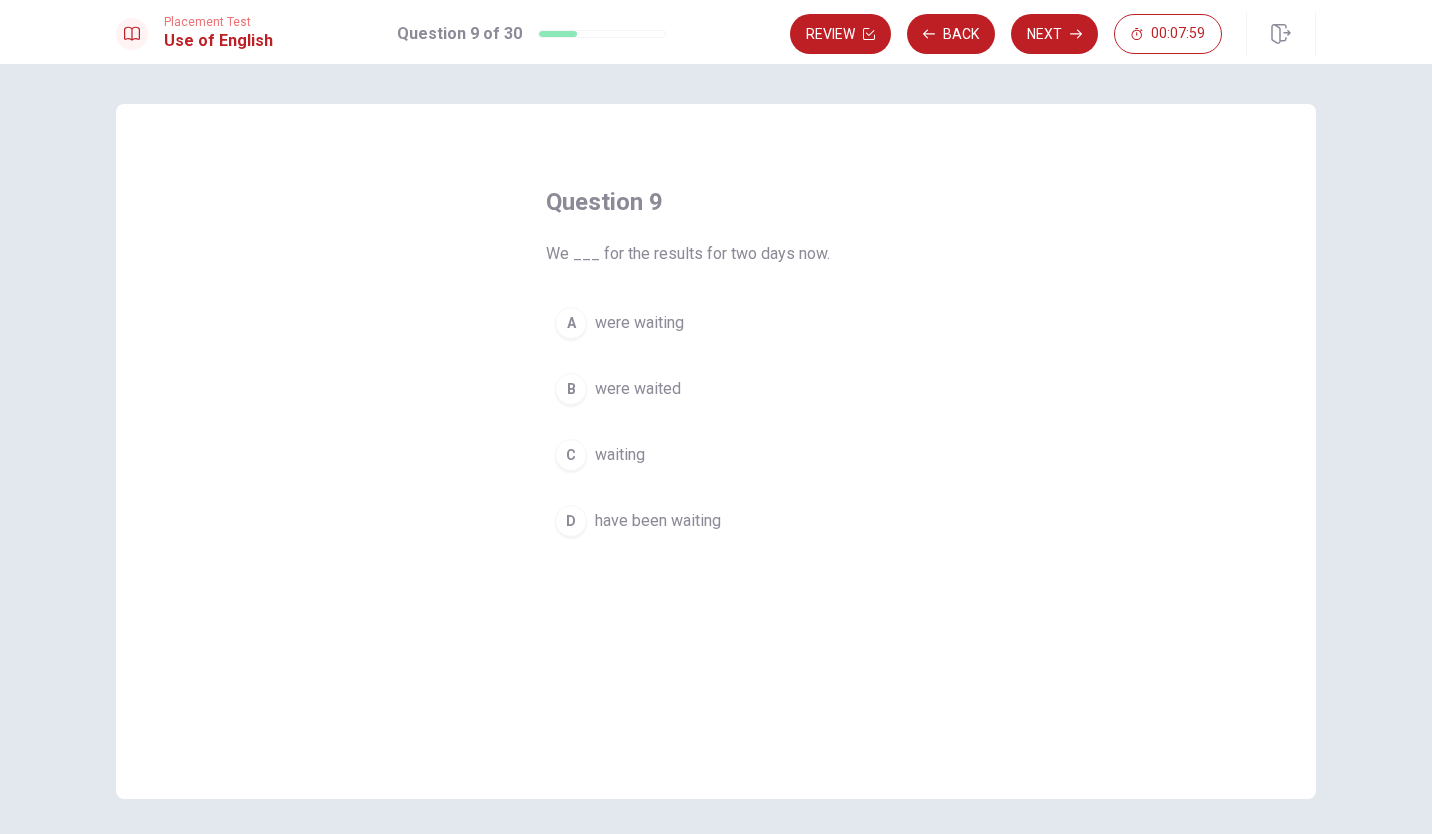 click on "D" at bounding box center [571, 521] 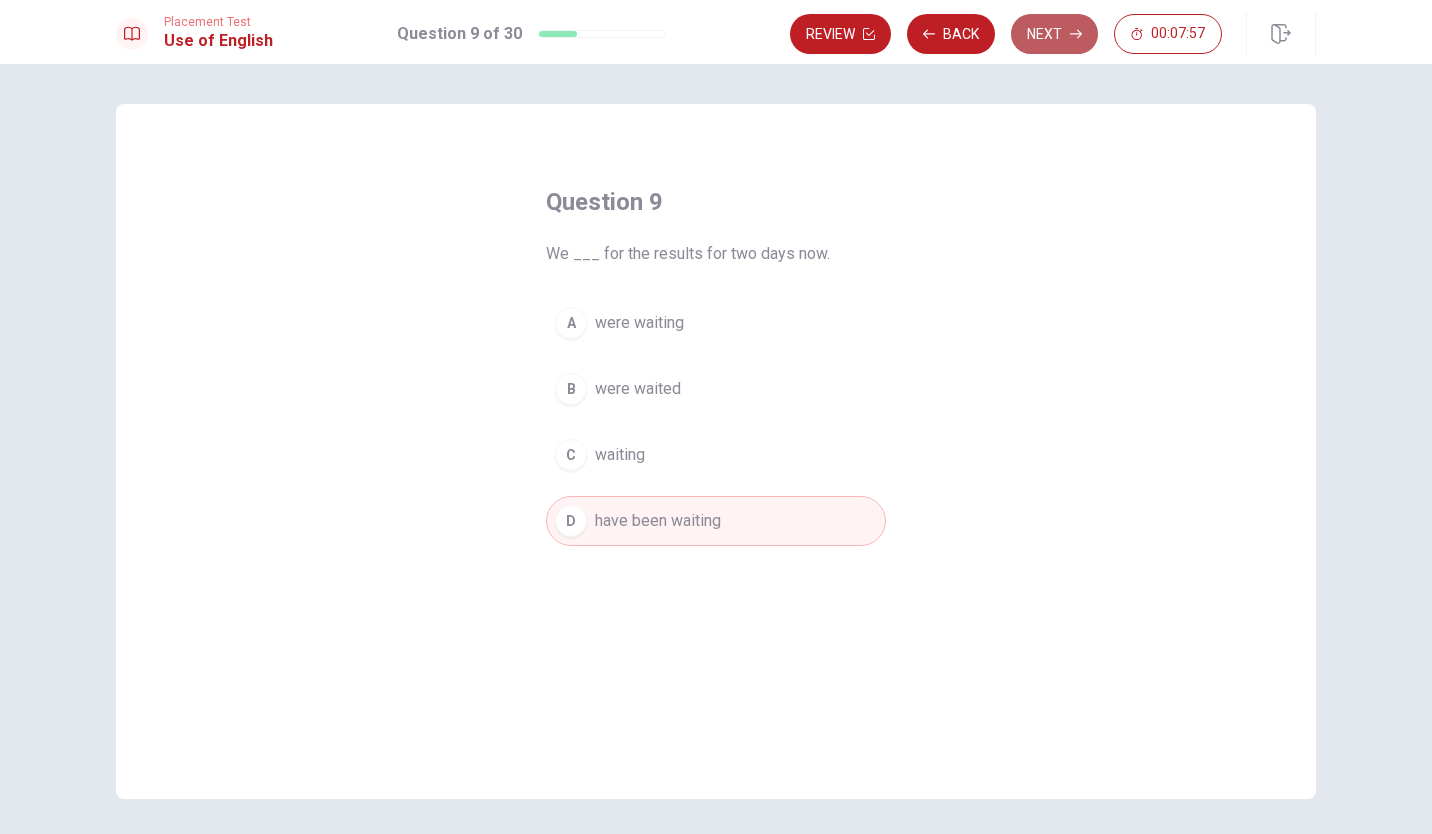 click on "Next" at bounding box center [1054, 34] 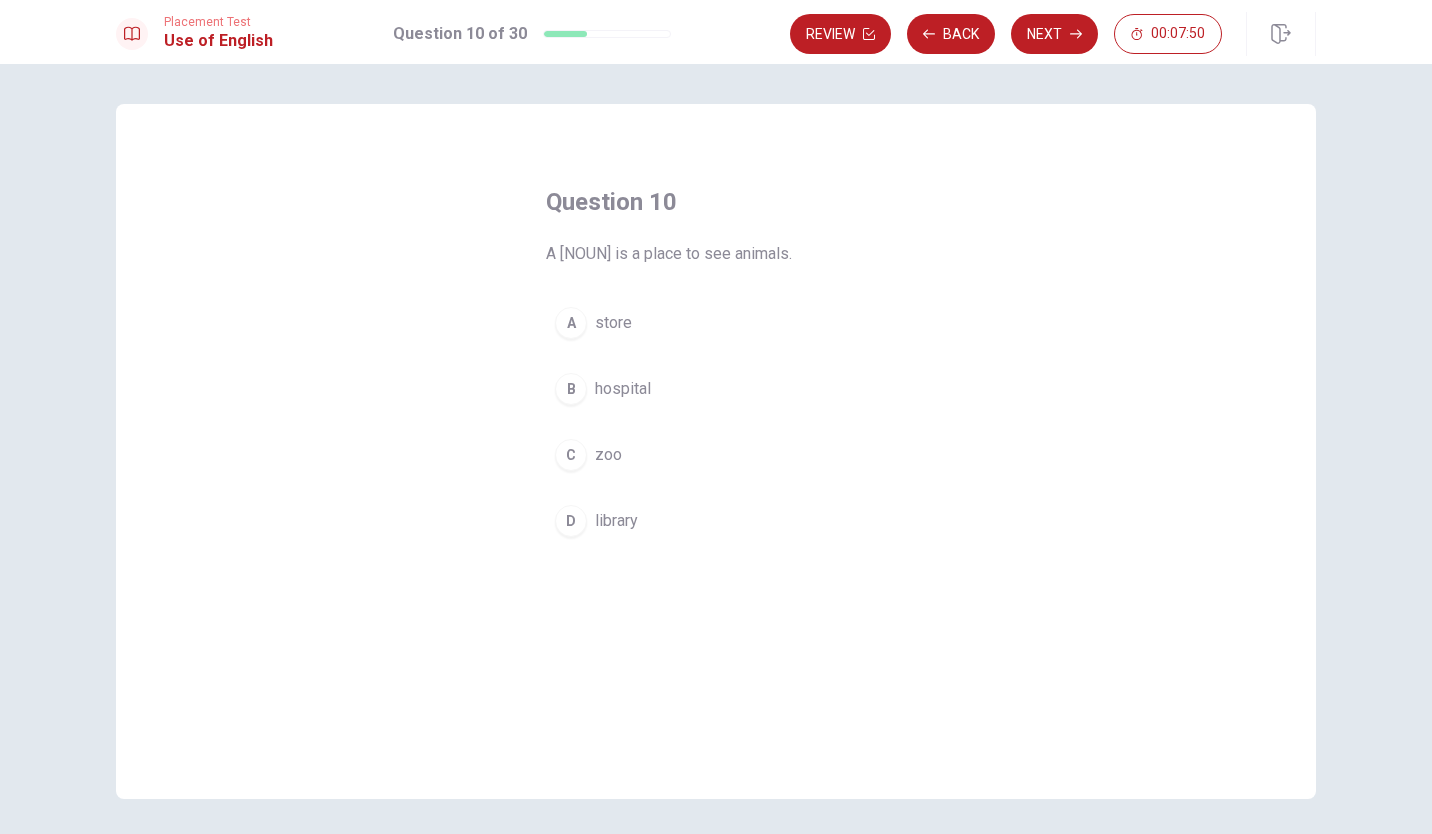 click on "C" at bounding box center [571, 455] 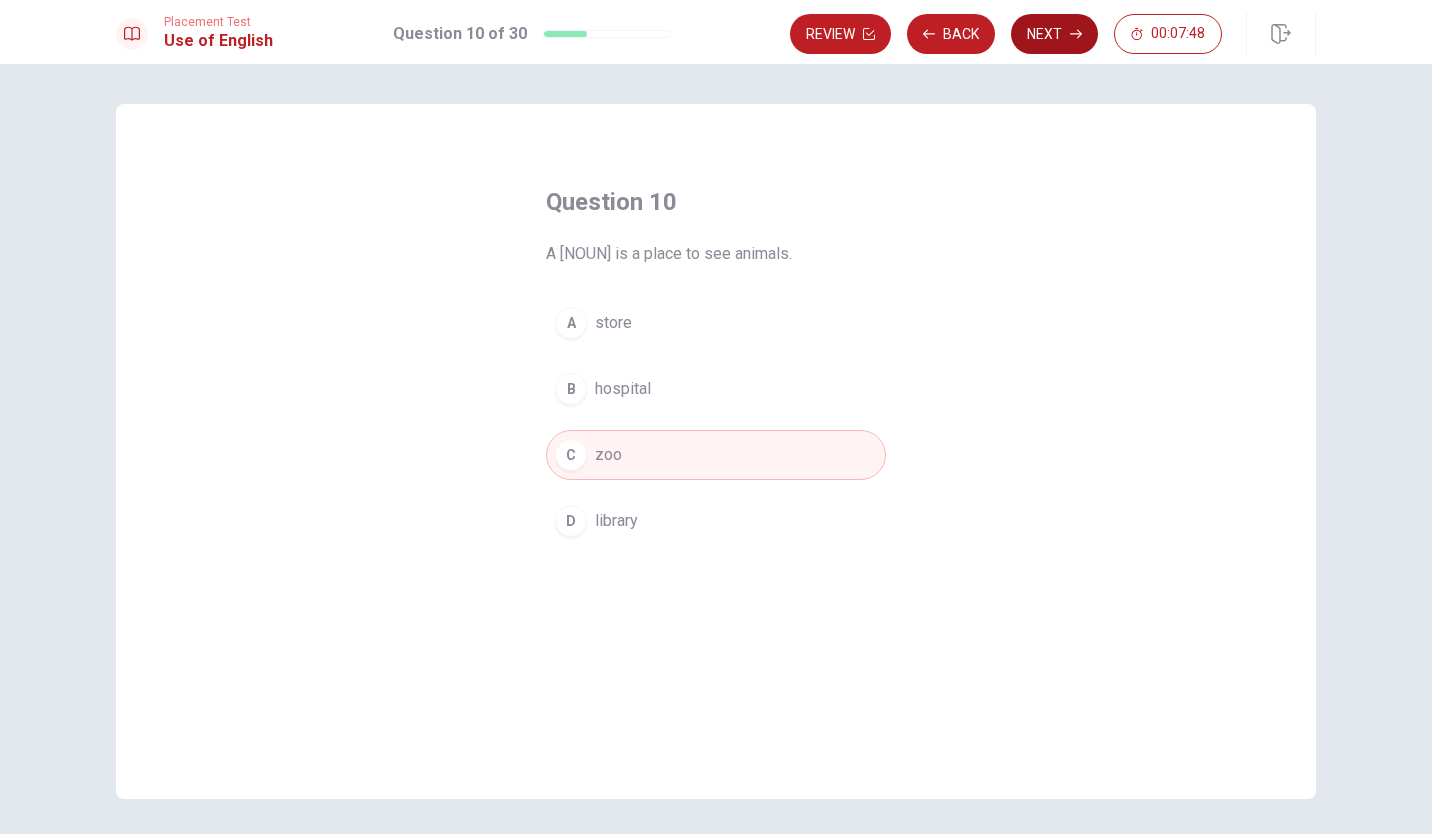 click 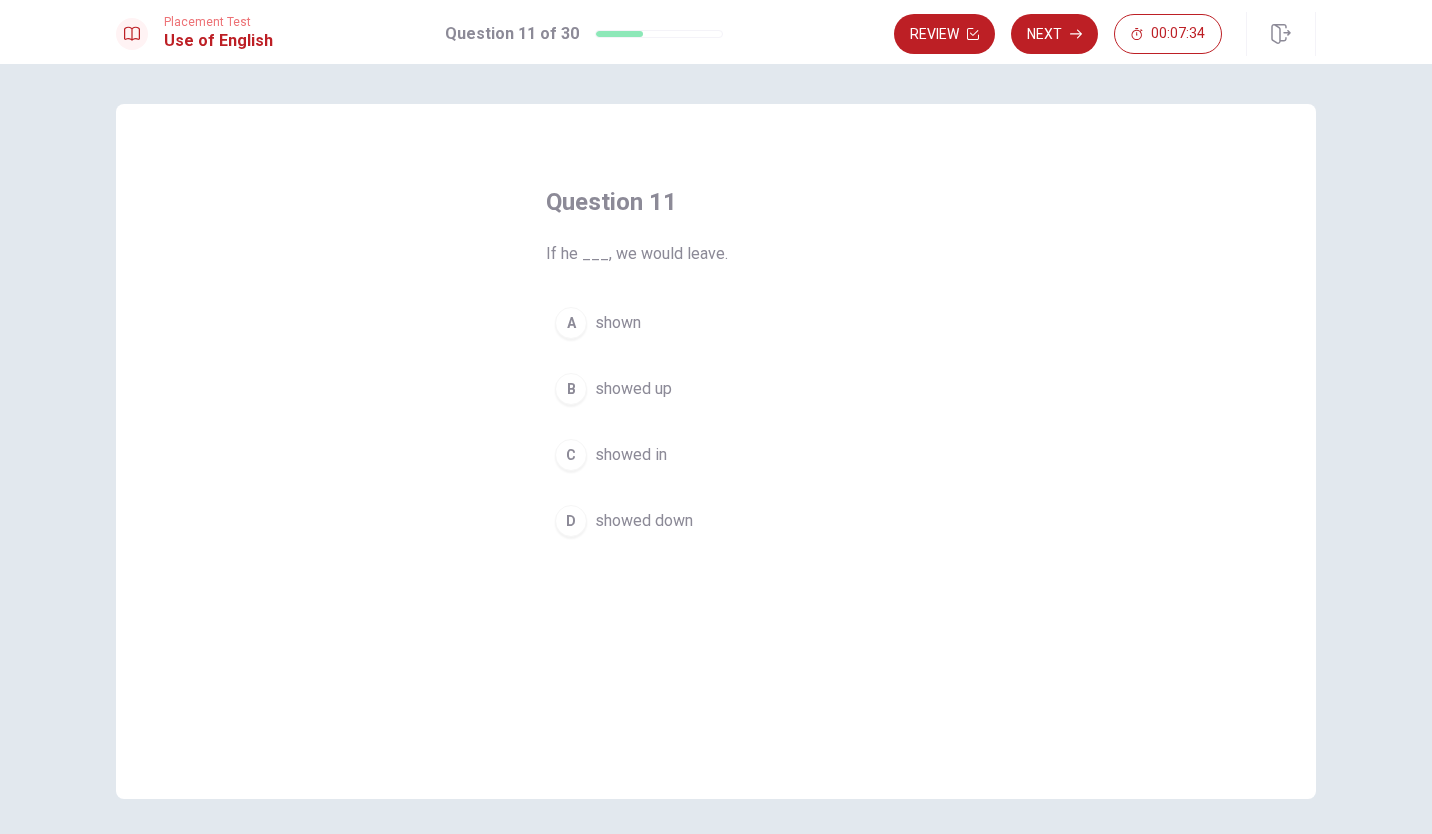 click on "D" at bounding box center [571, 521] 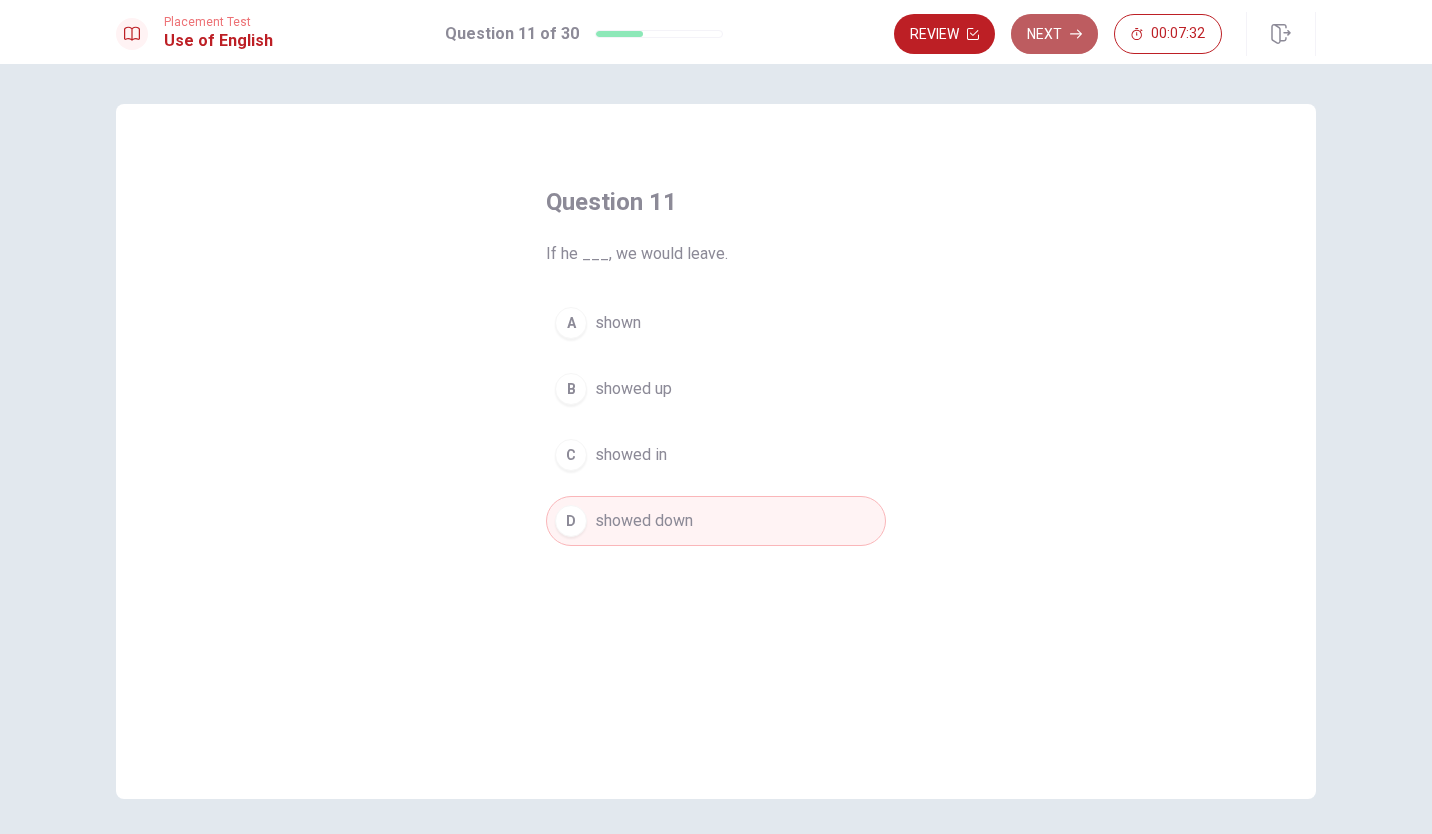 click on "Next" at bounding box center [1054, 34] 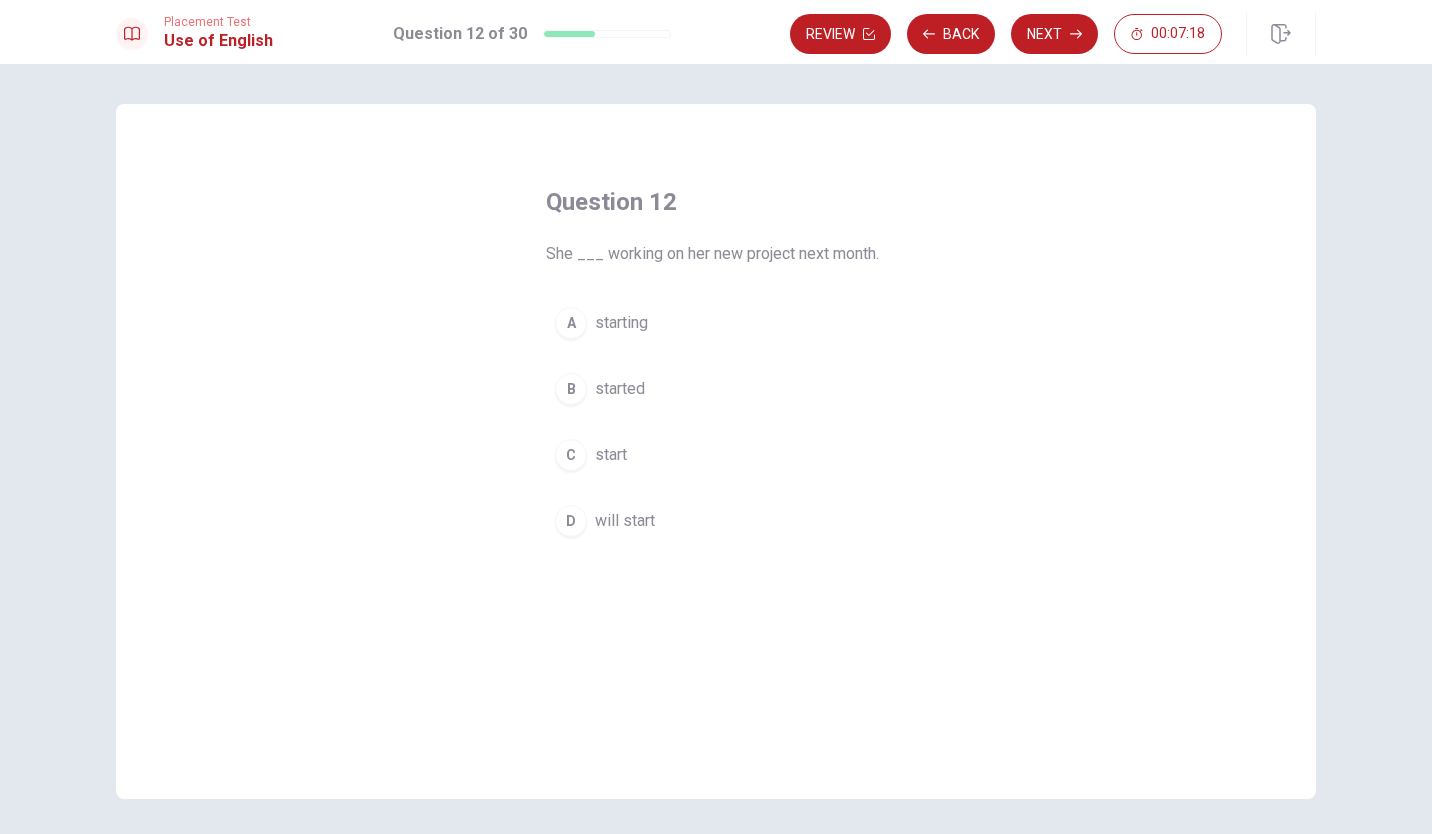 click on "D" at bounding box center (571, 521) 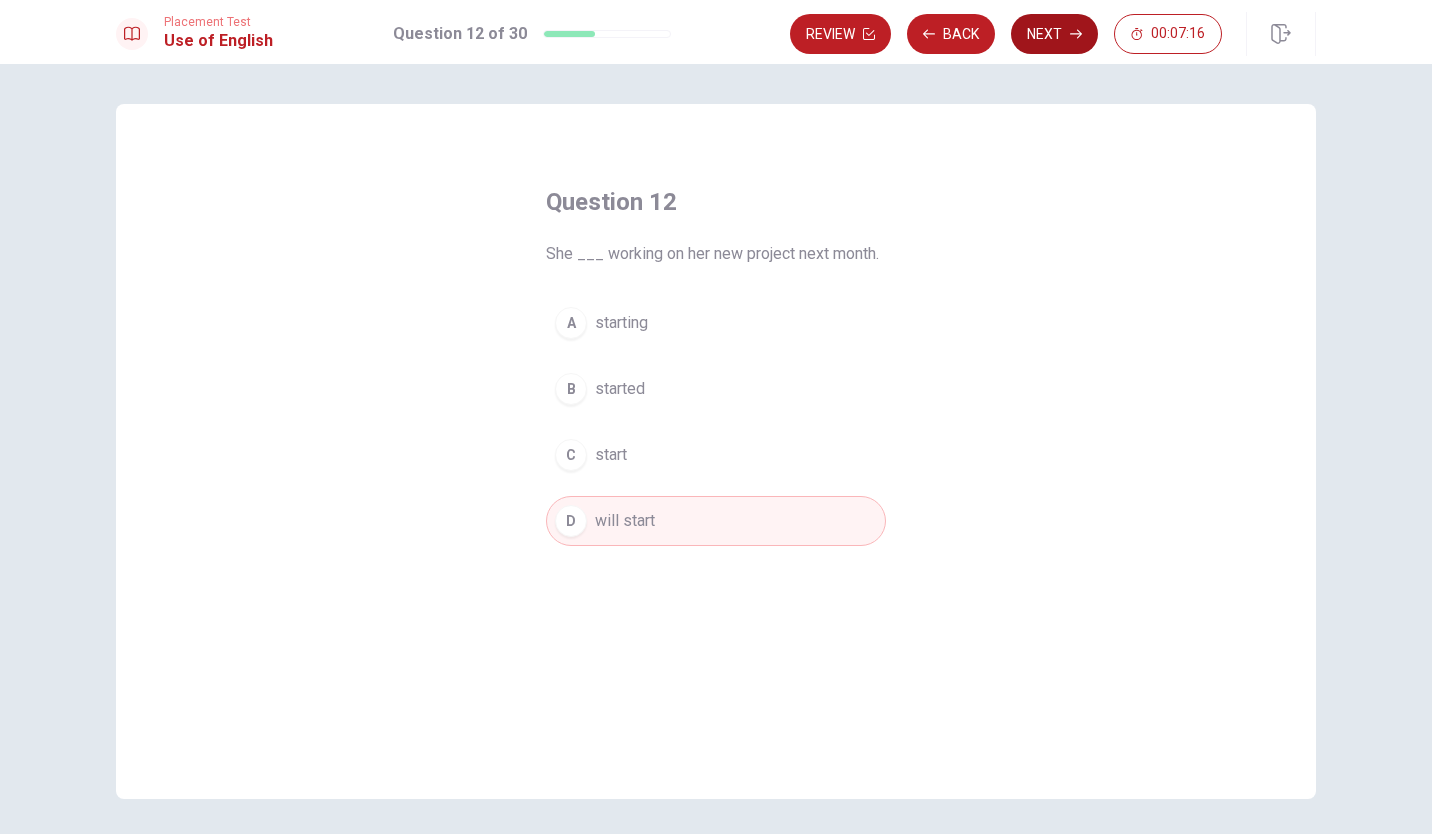 click on "Next" at bounding box center [1054, 34] 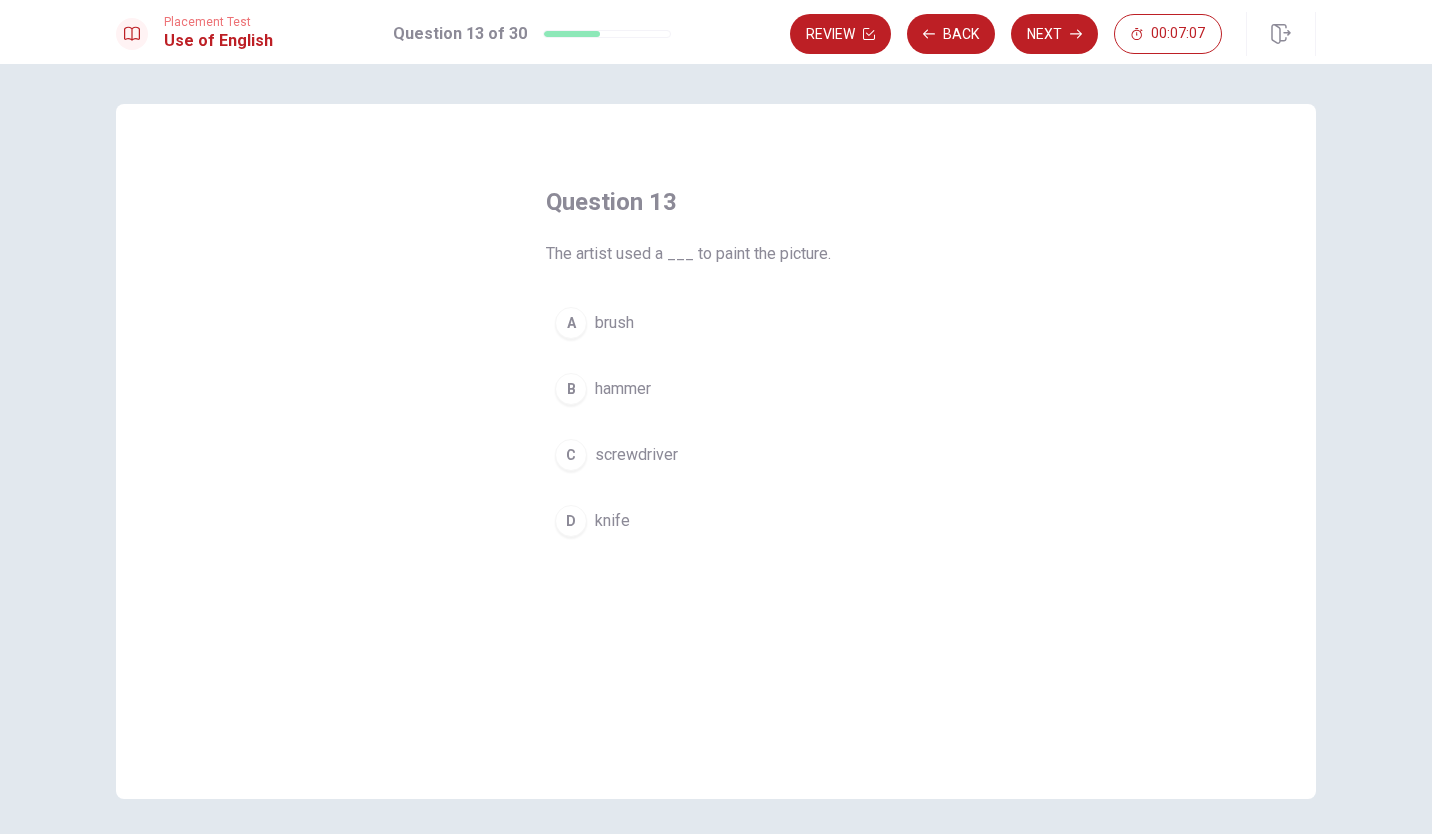 click on "A" at bounding box center (571, 323) 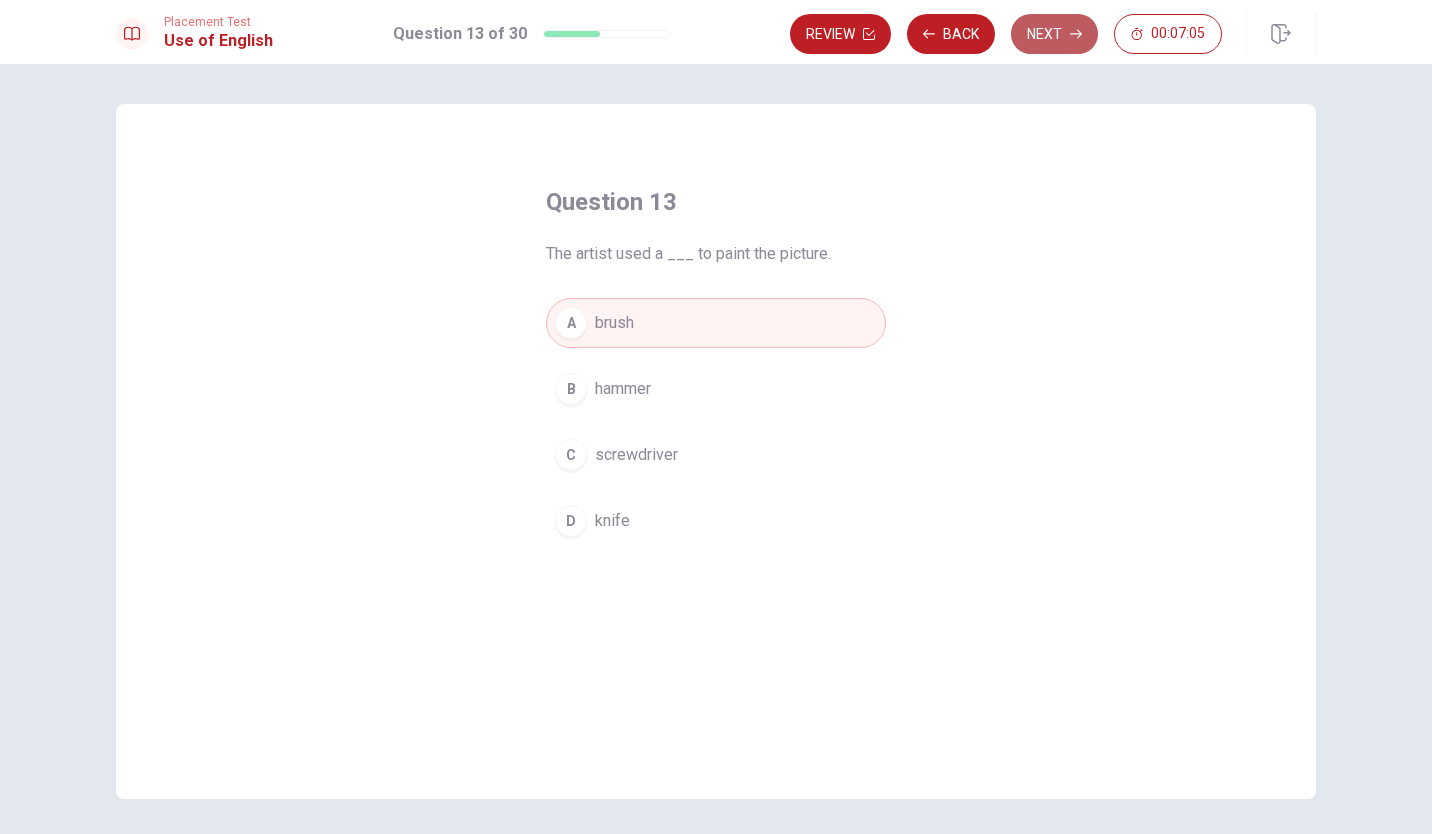 click on "Next" at bounding box center (1054, 34) 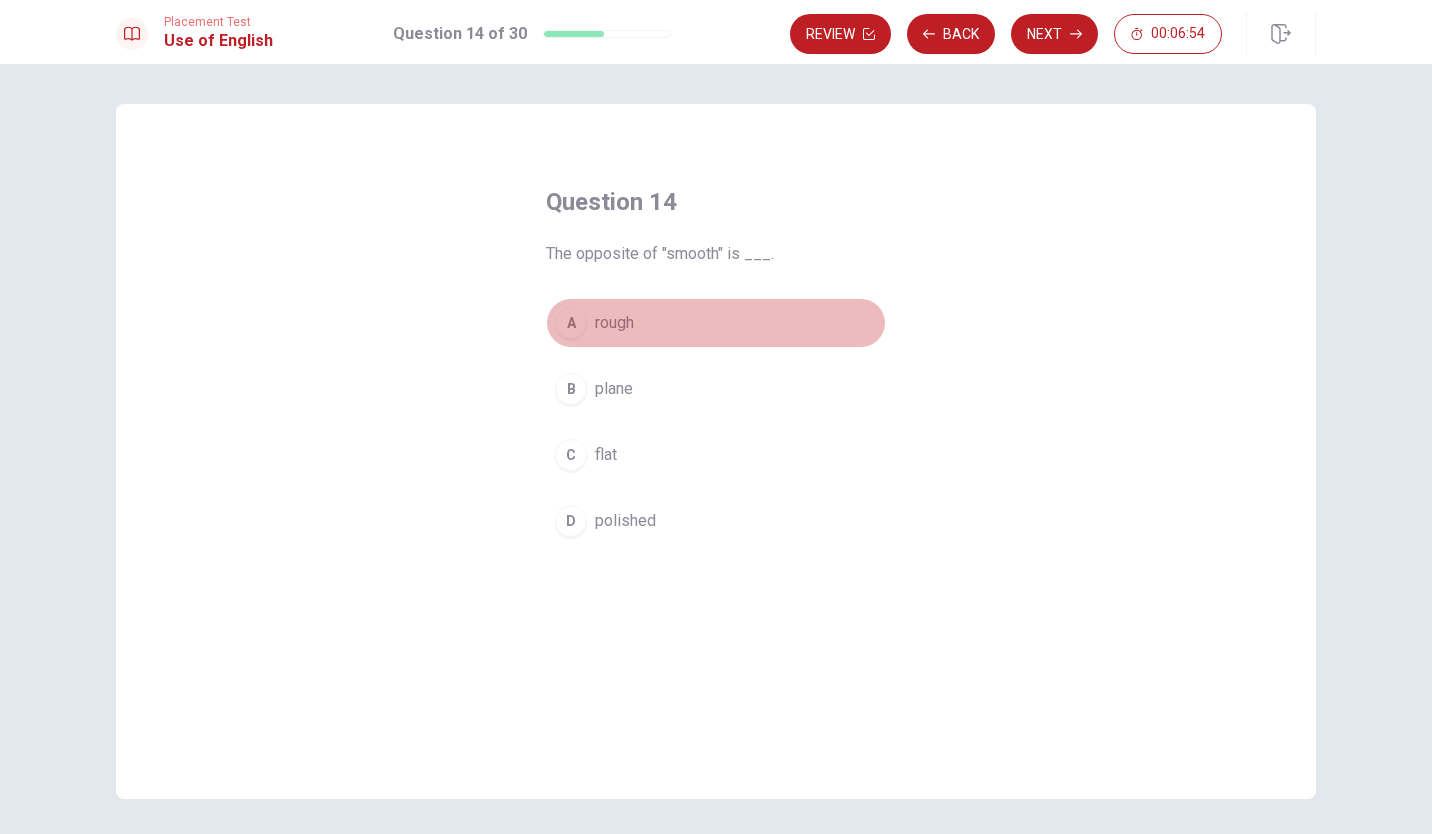 click on "A" at bounding box center (571, 323) 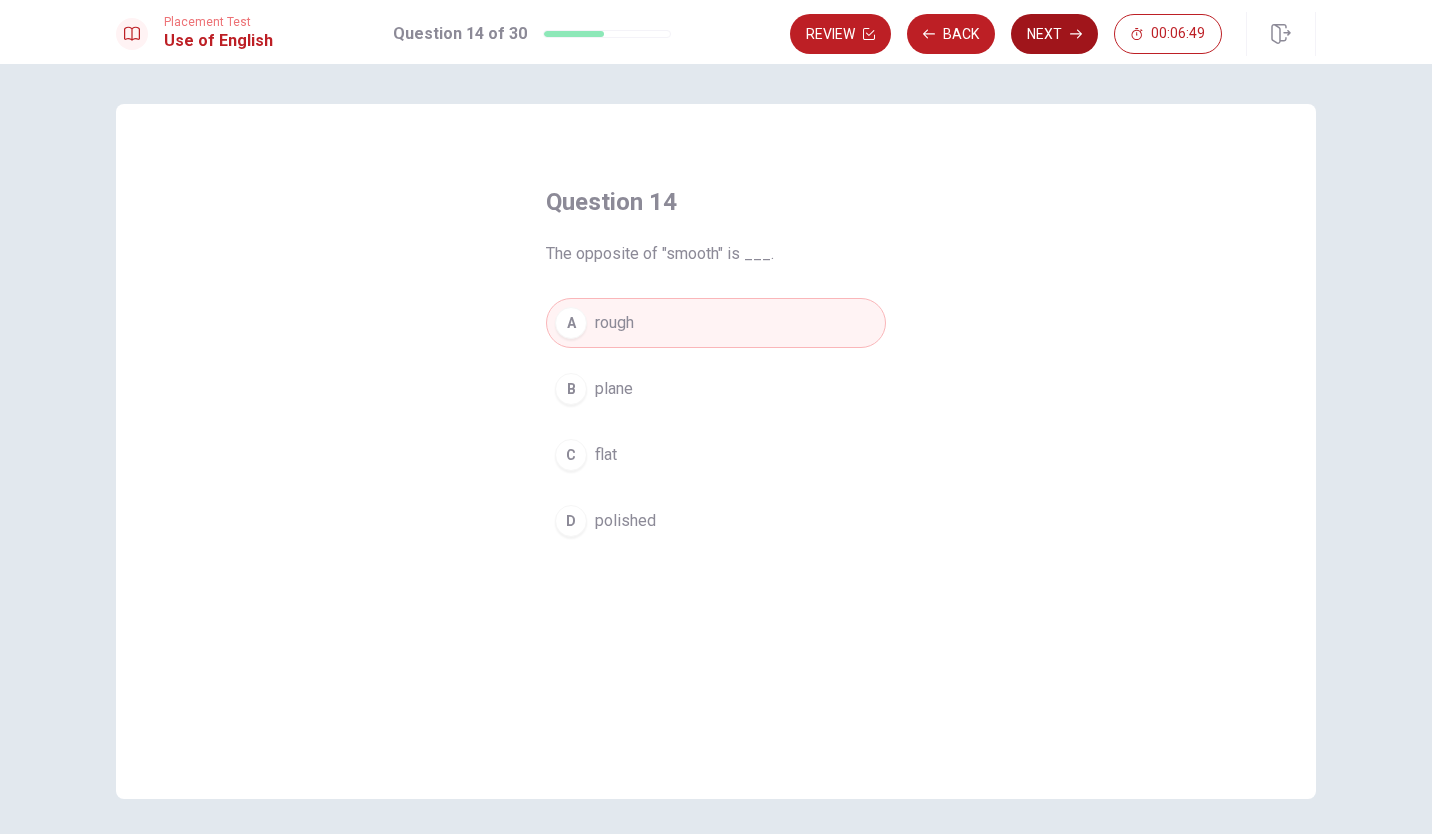 click on "Next" at bounding box center [1054, 34] 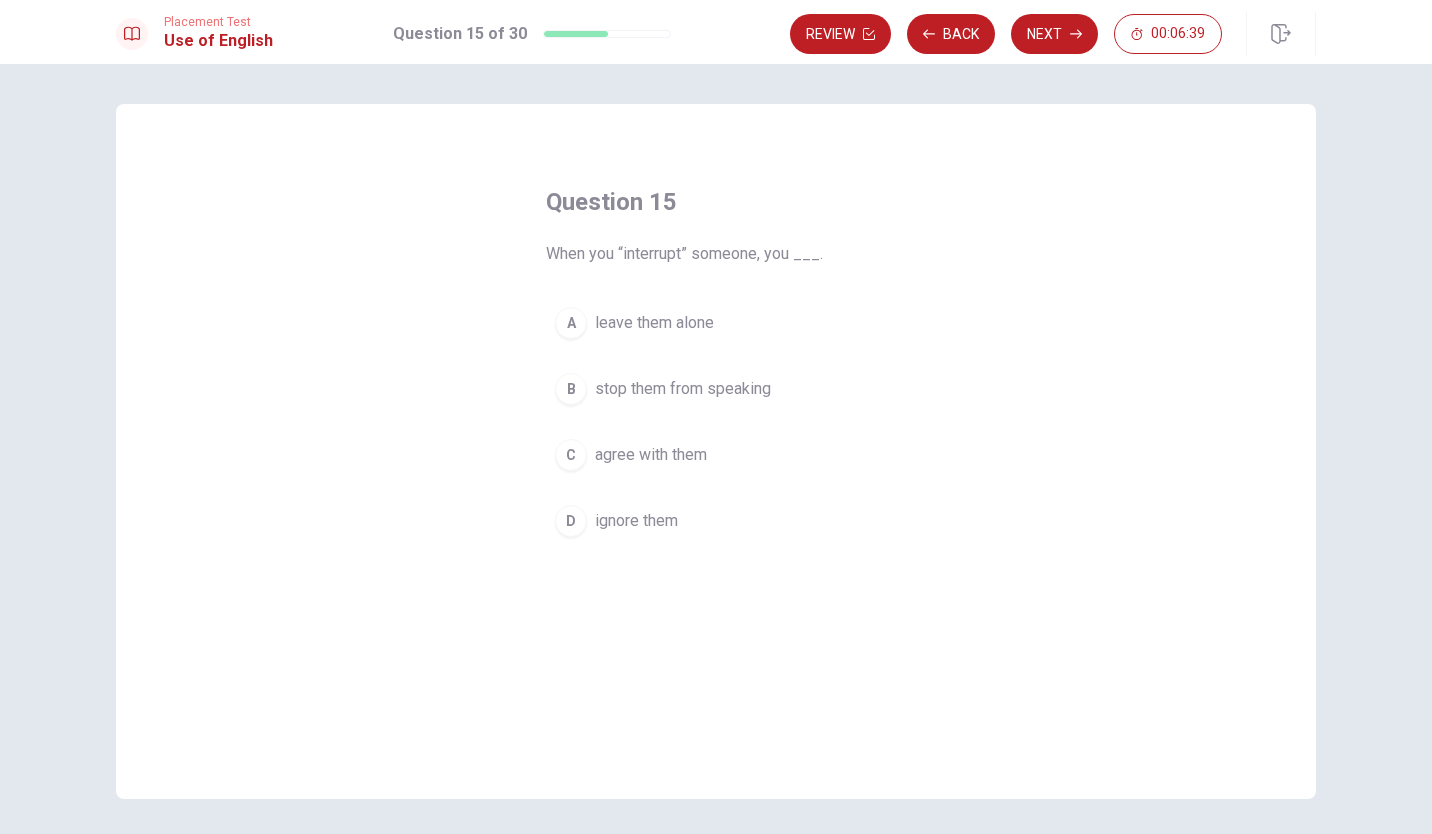 click on "B" at bounding box center [571, 389] 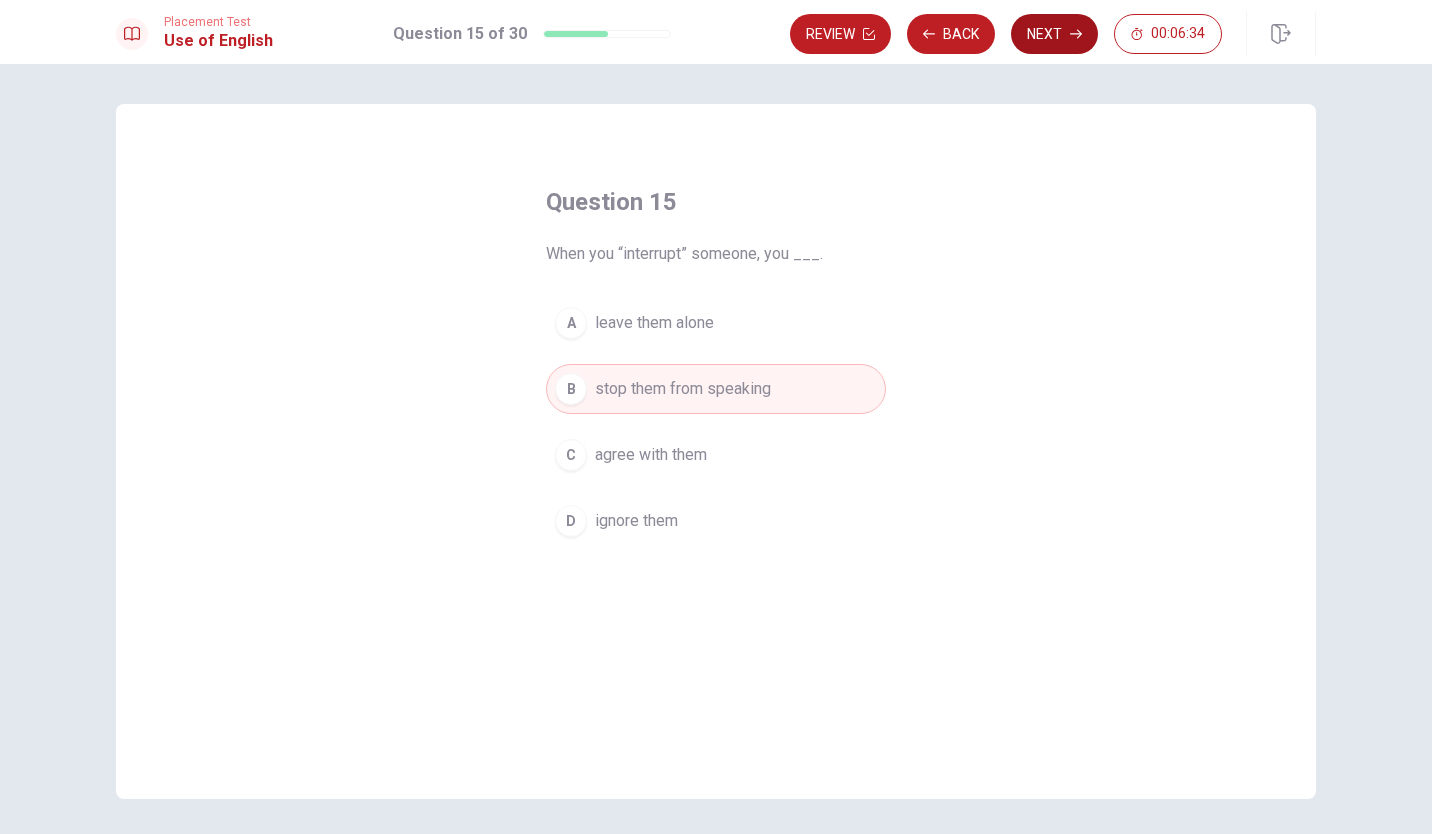 click on "Next" at bounding box center [1054, 34] 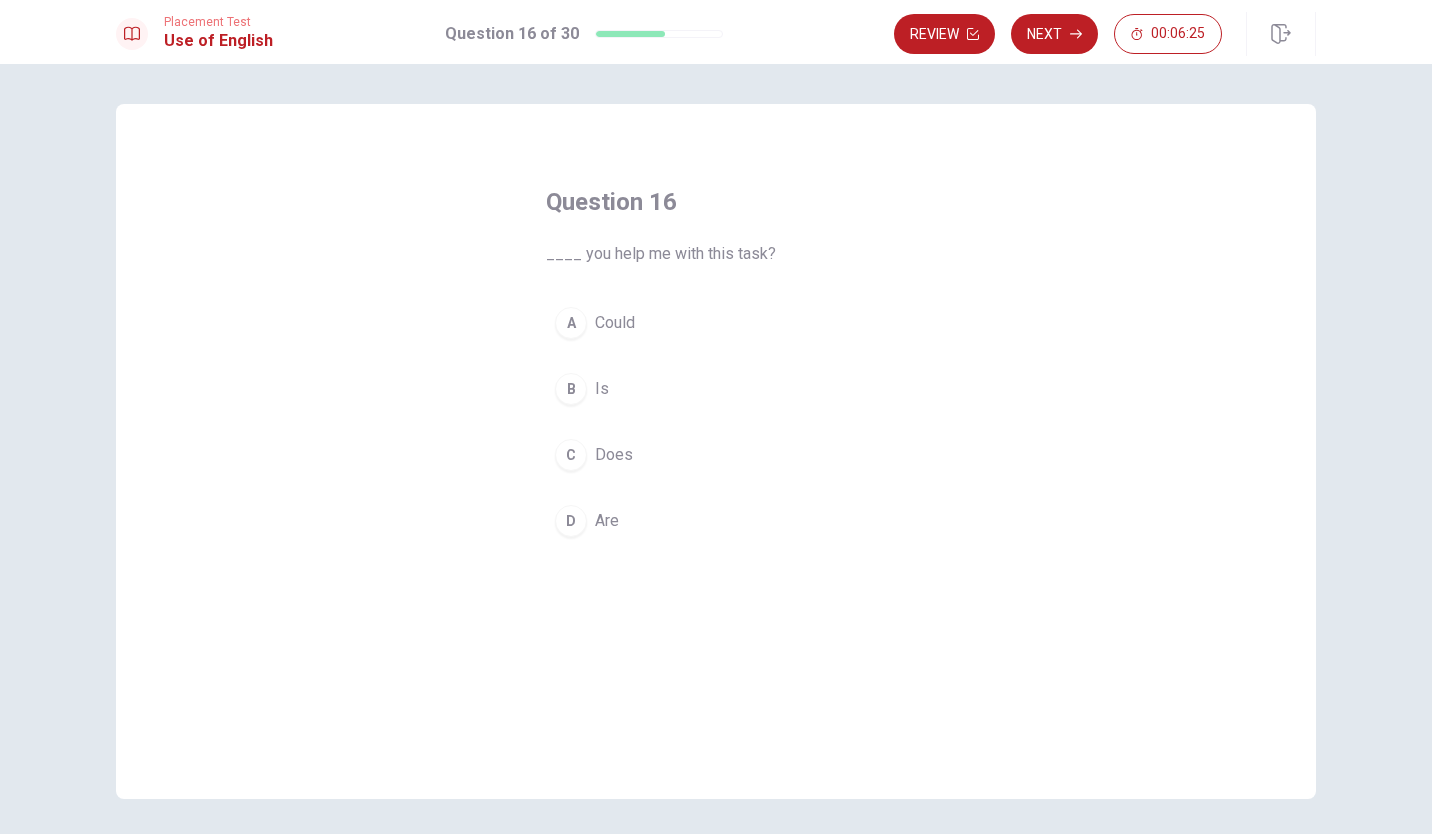 click on "A" at bounding box center (571, 323) 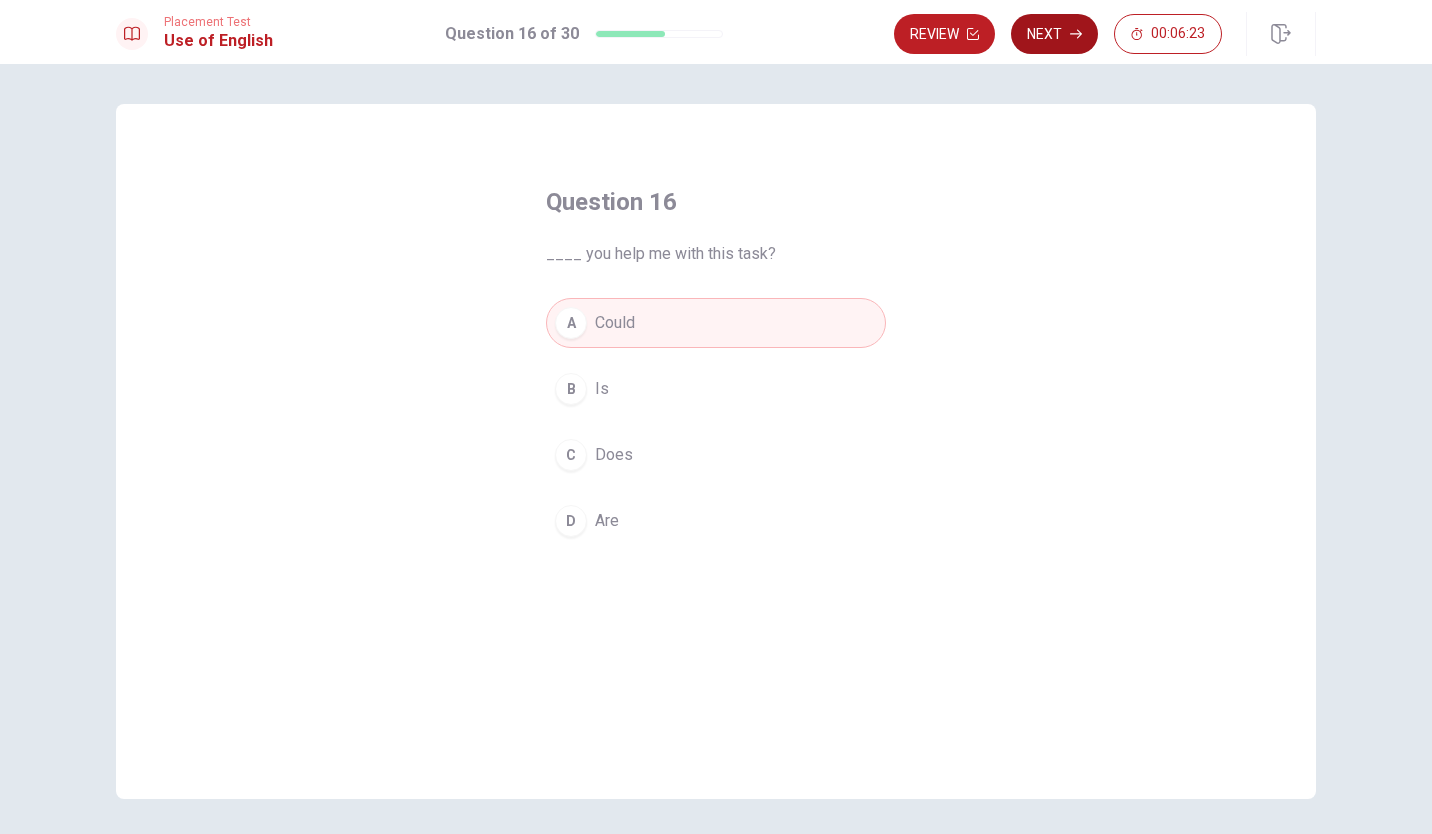 click on "Next" at bounding box center [1054, 34] 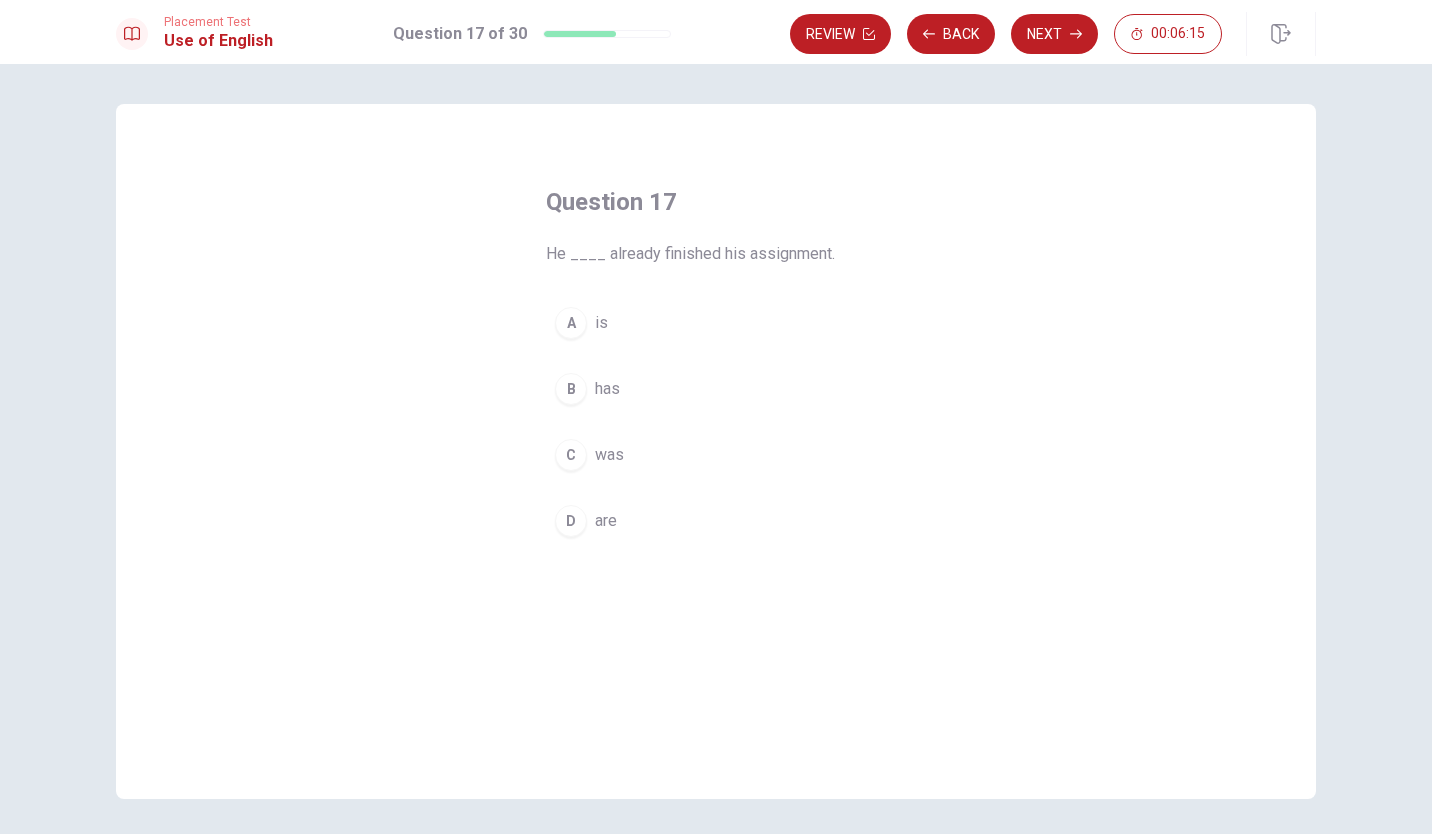 click on "B" at bounding box center (571, 389) 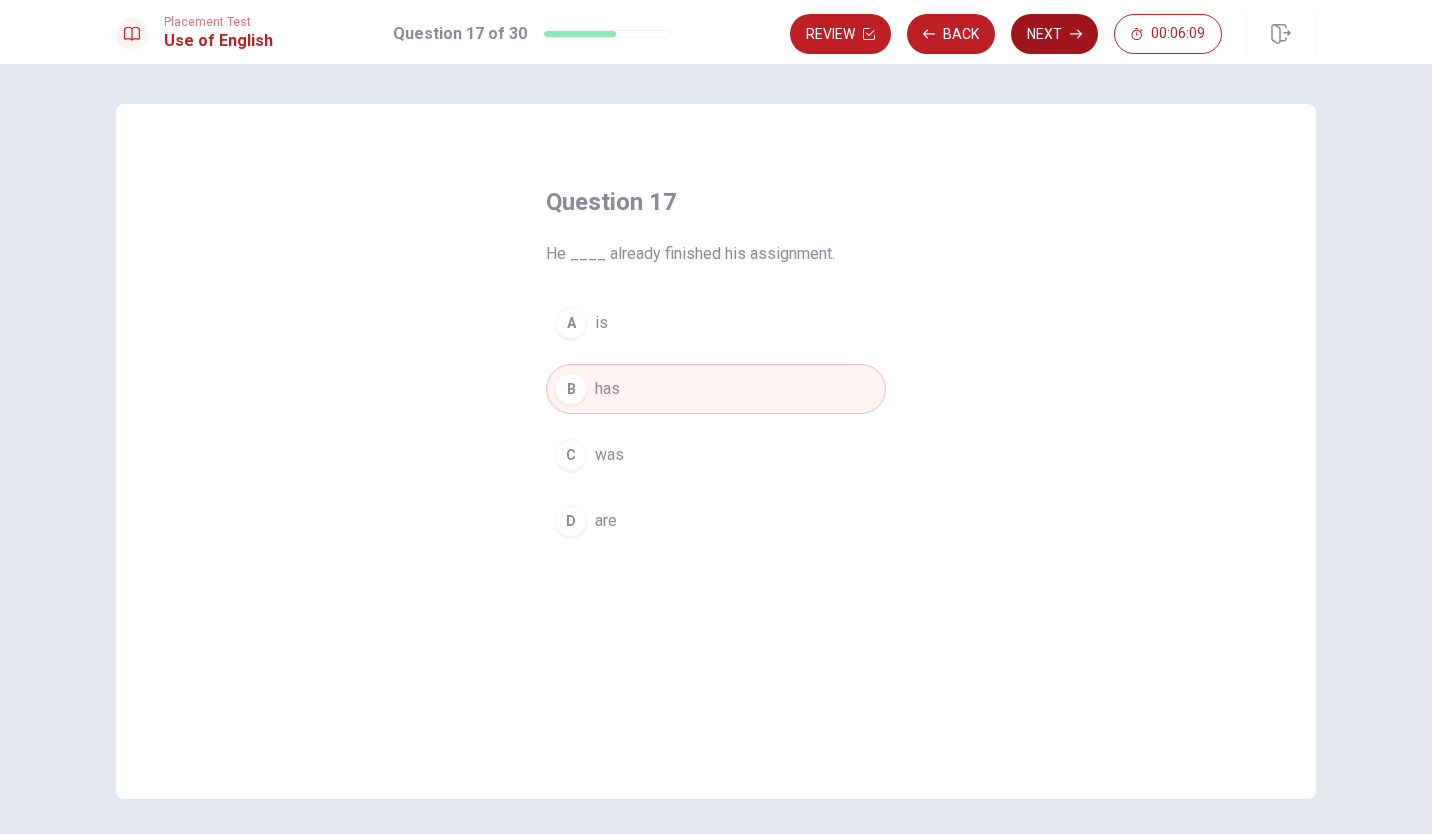 click on "Next" at bounding box center [1054, 34] 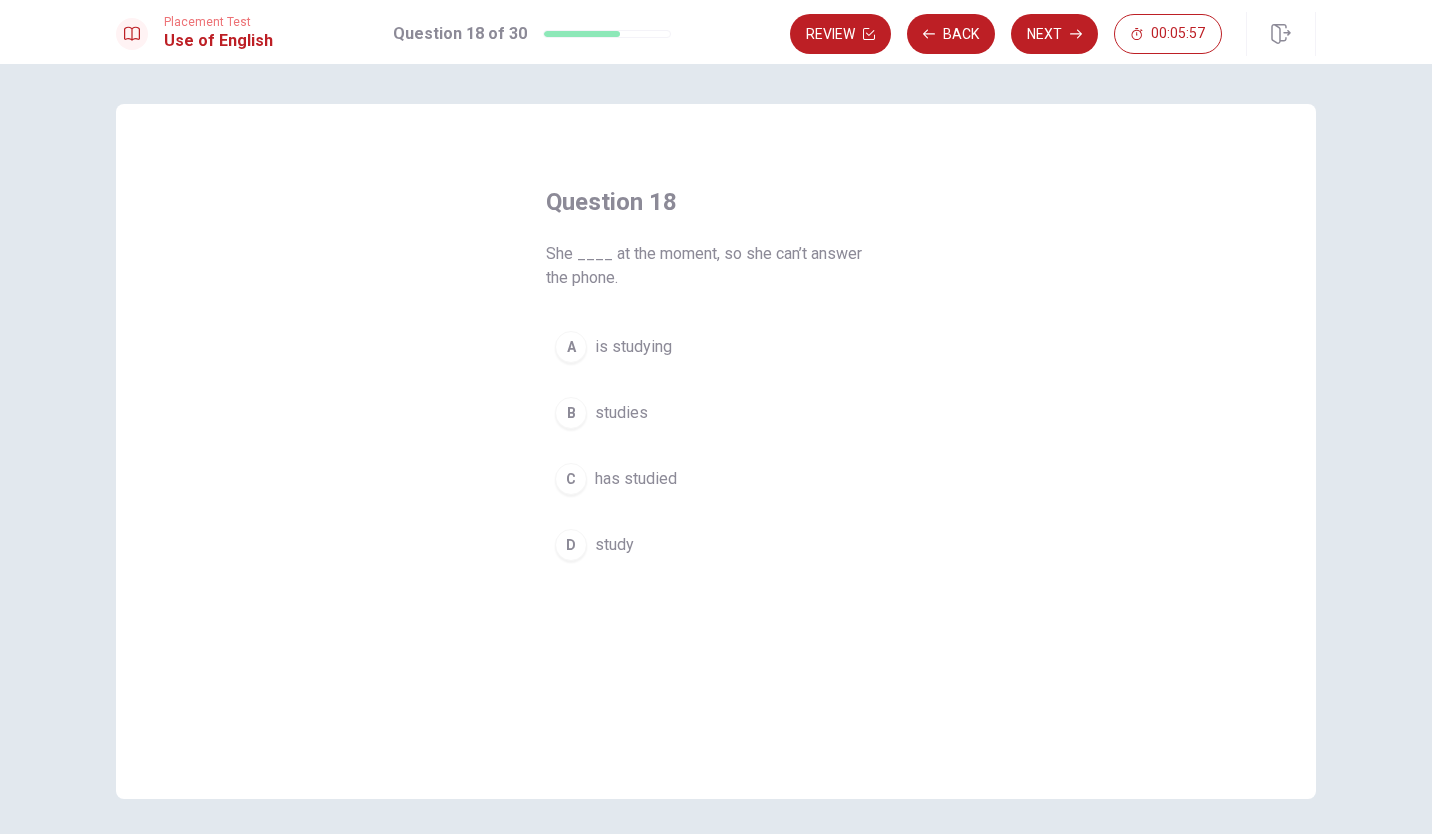 click on "C" at bounding box center (571, 479) 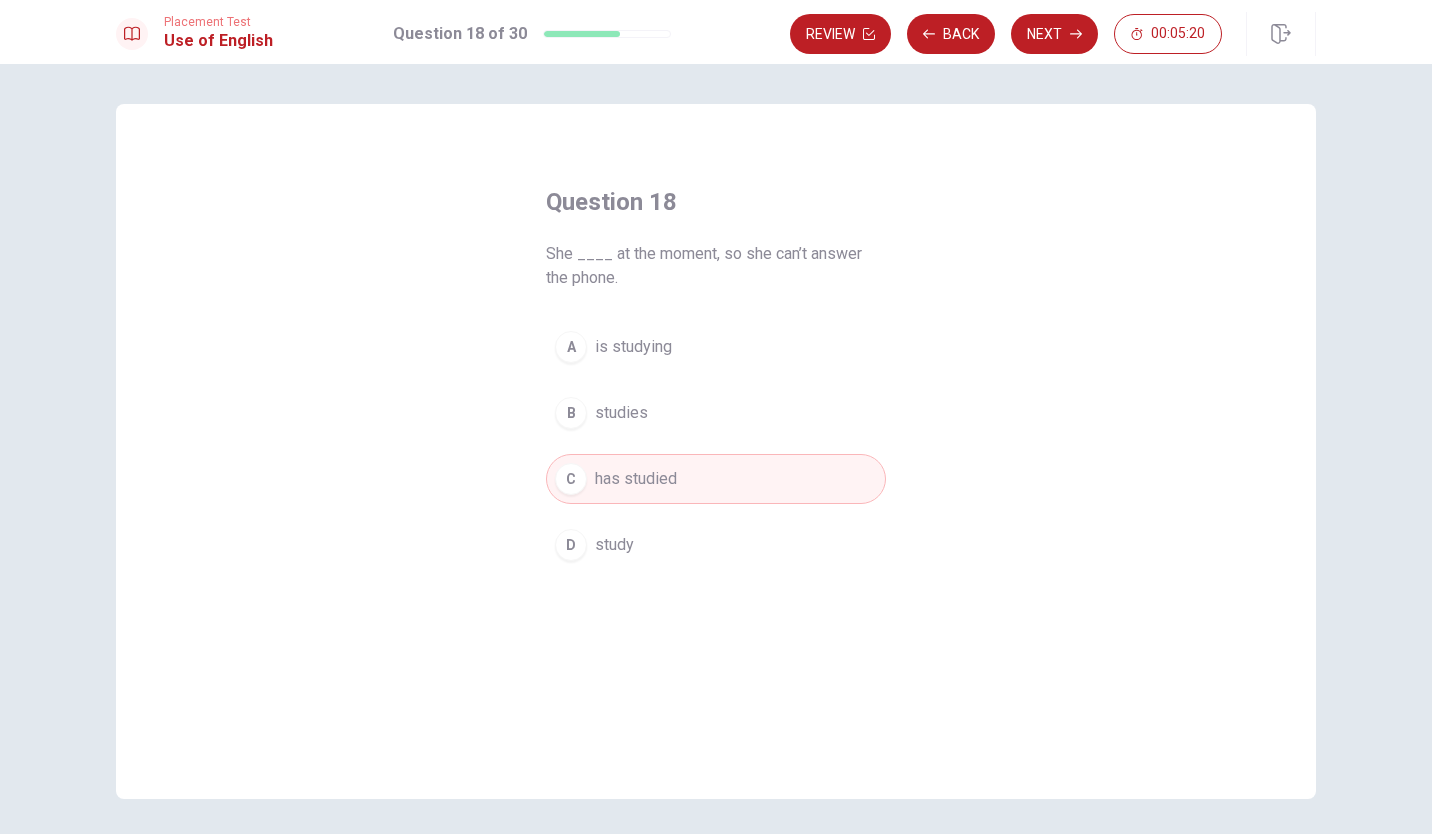 click on "A is studying" at bounding box center (716, 347) 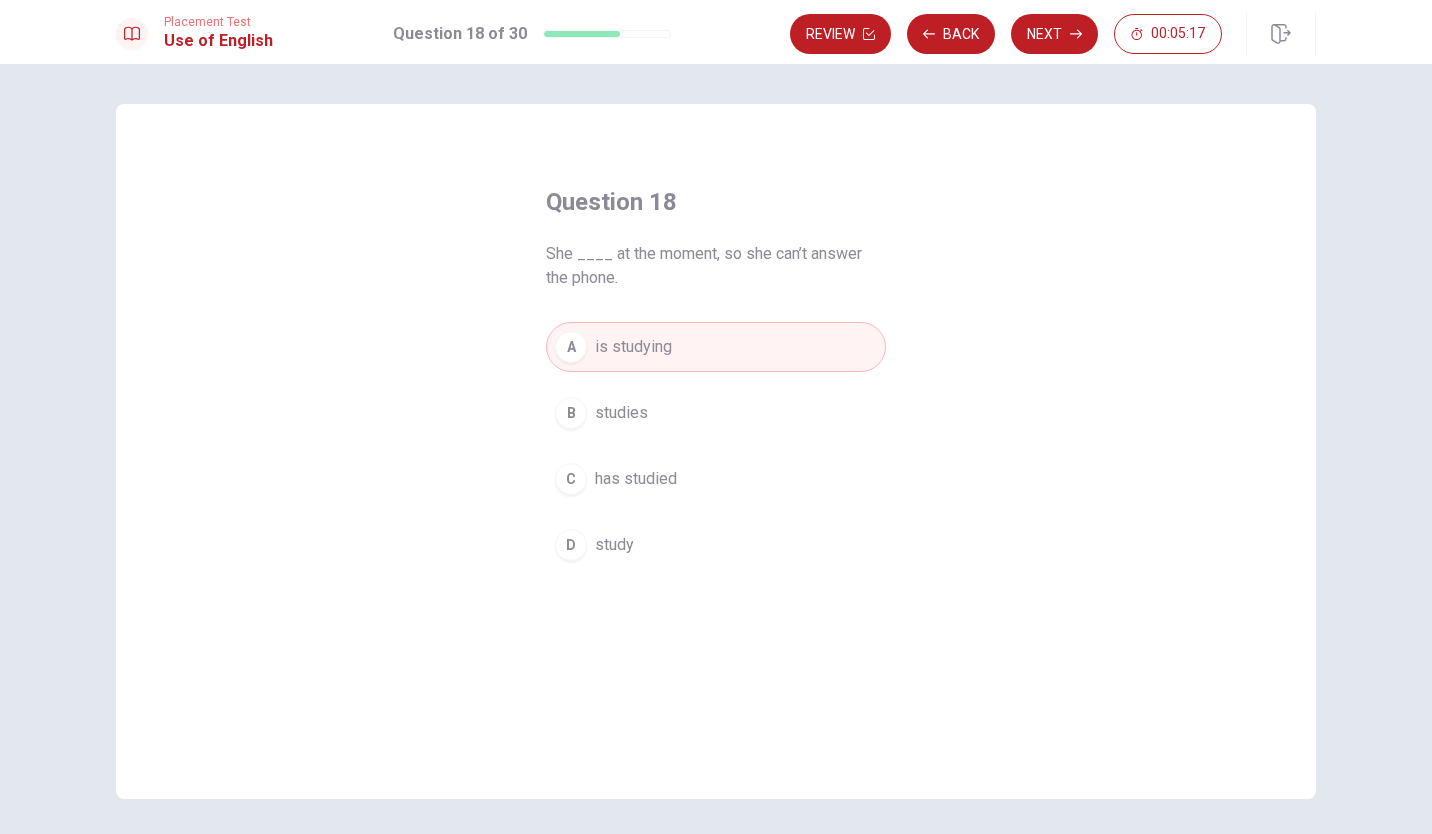 click on "C" at bounding box center [571, 479] 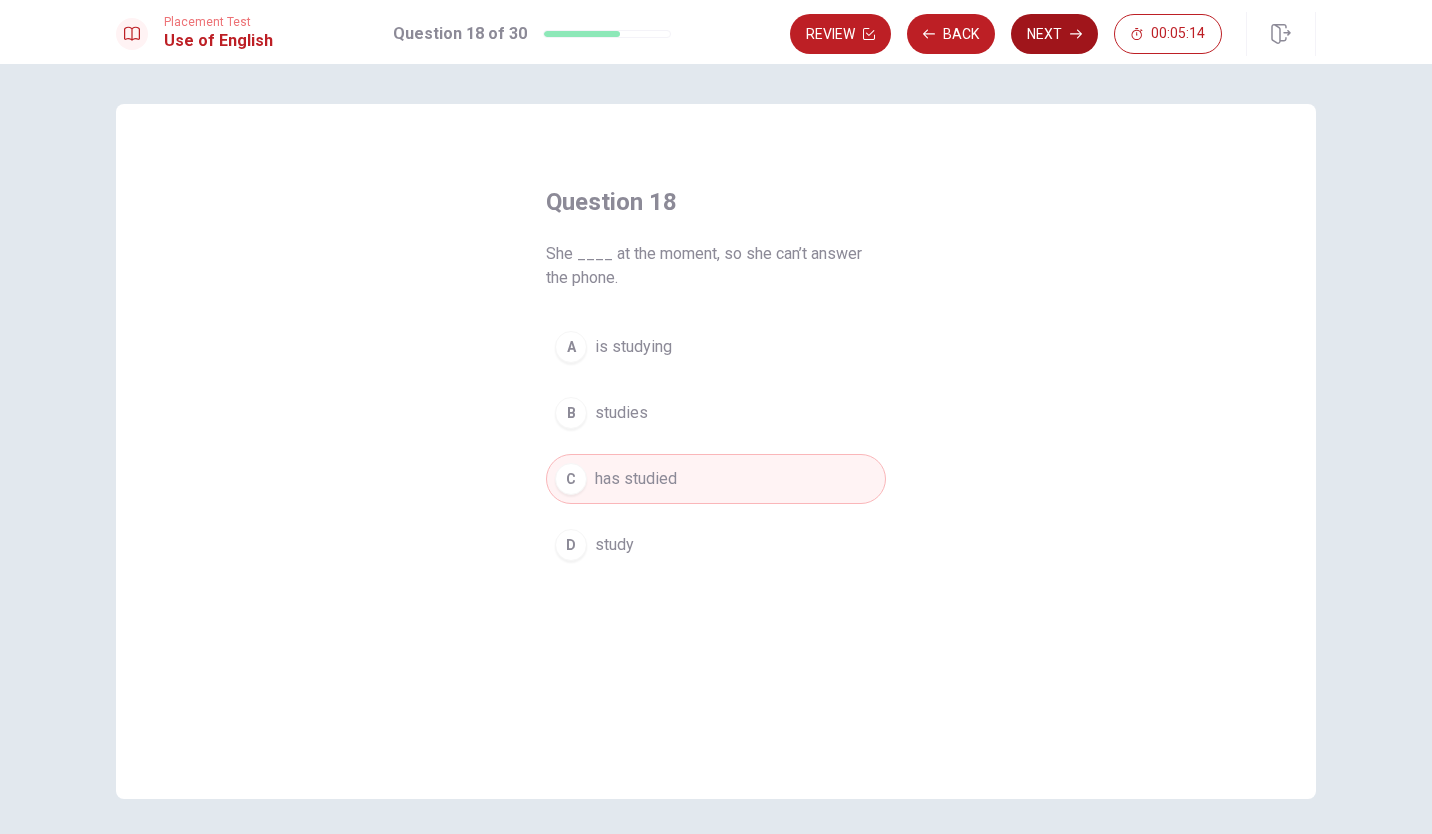 click on "Next" at bounding box center (1054, 34) 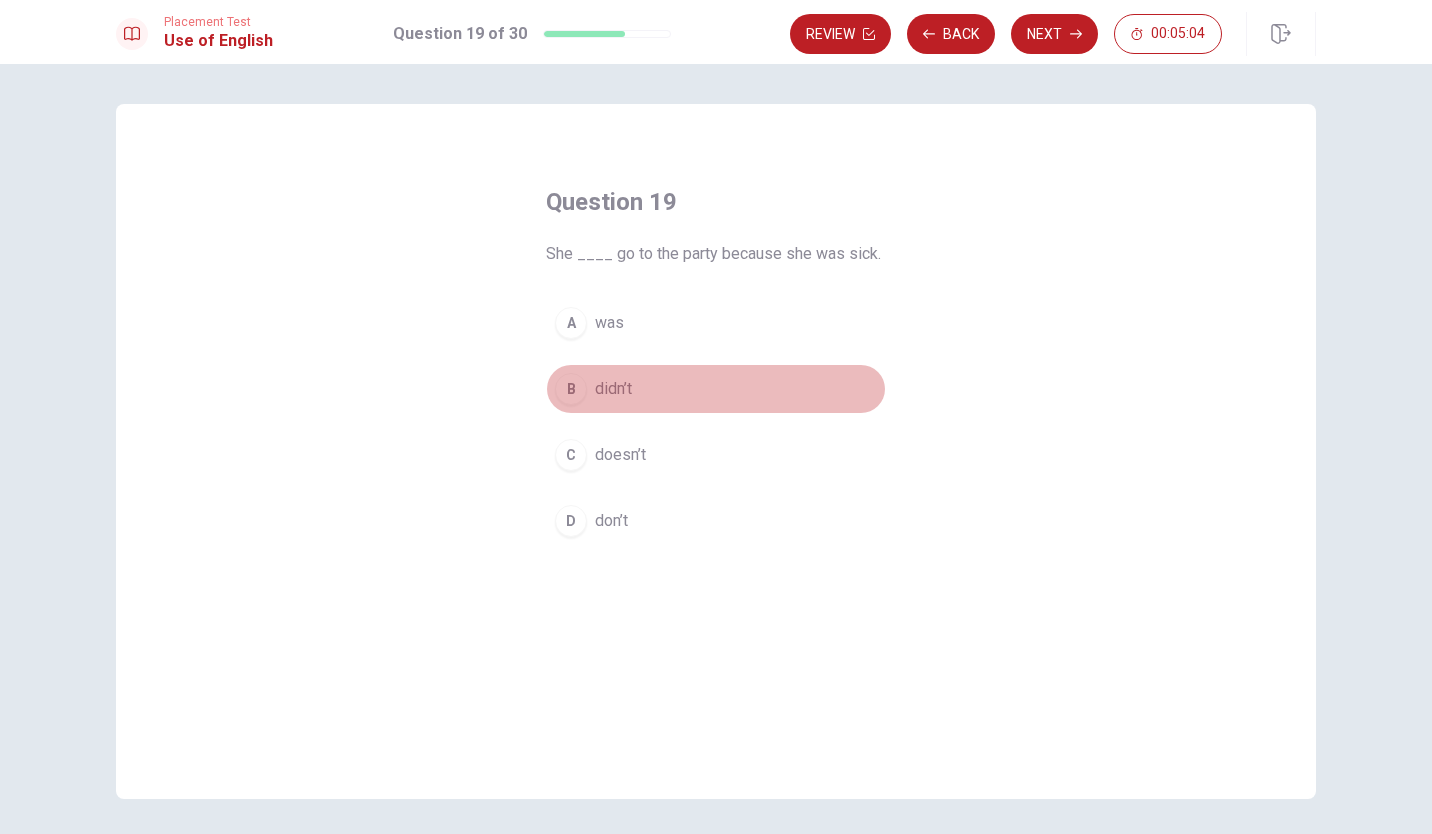 click on "B didn’t" at bounding box center [716, 389] 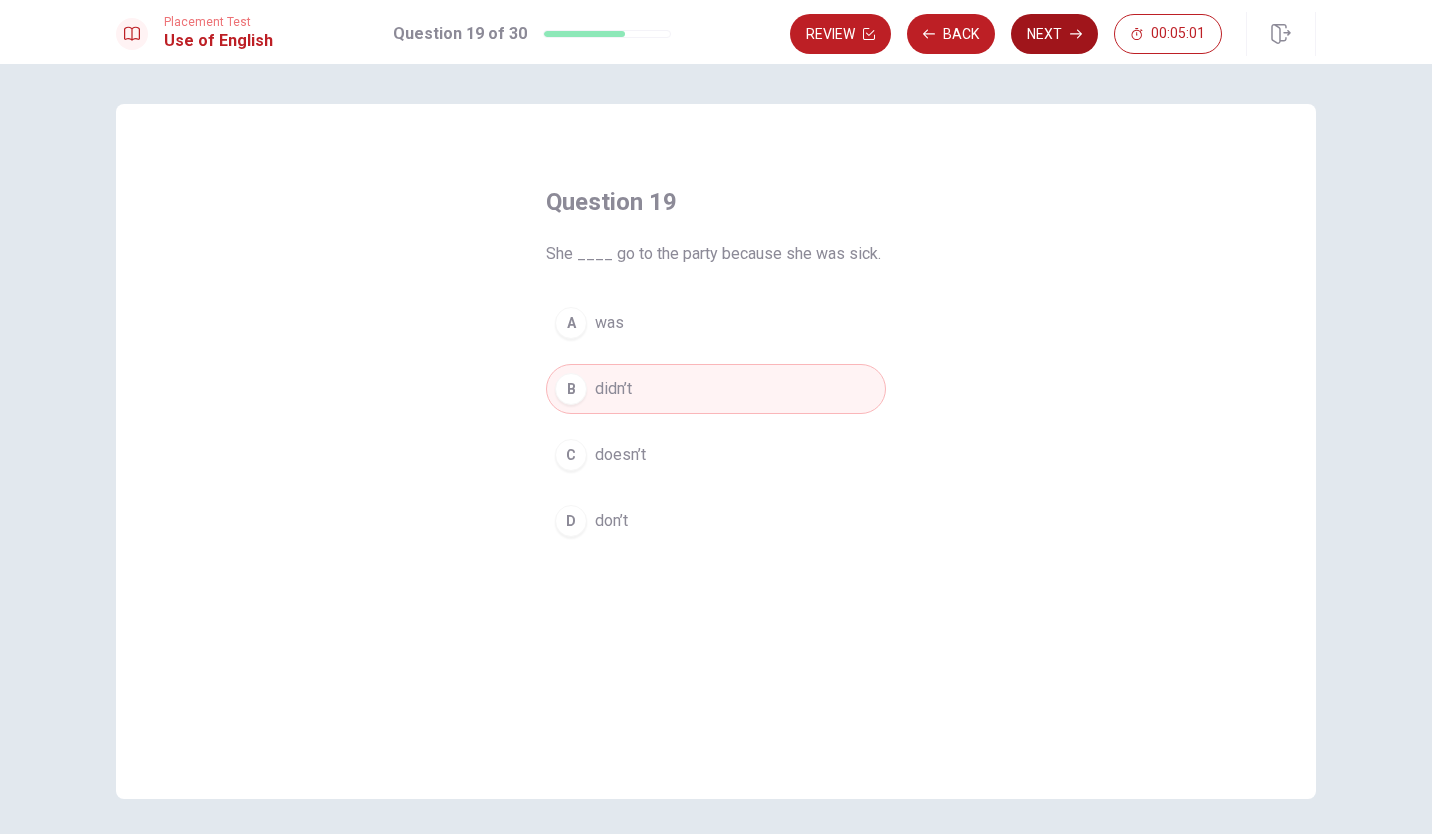 click on "Next" at bounding box center (1054, 34) 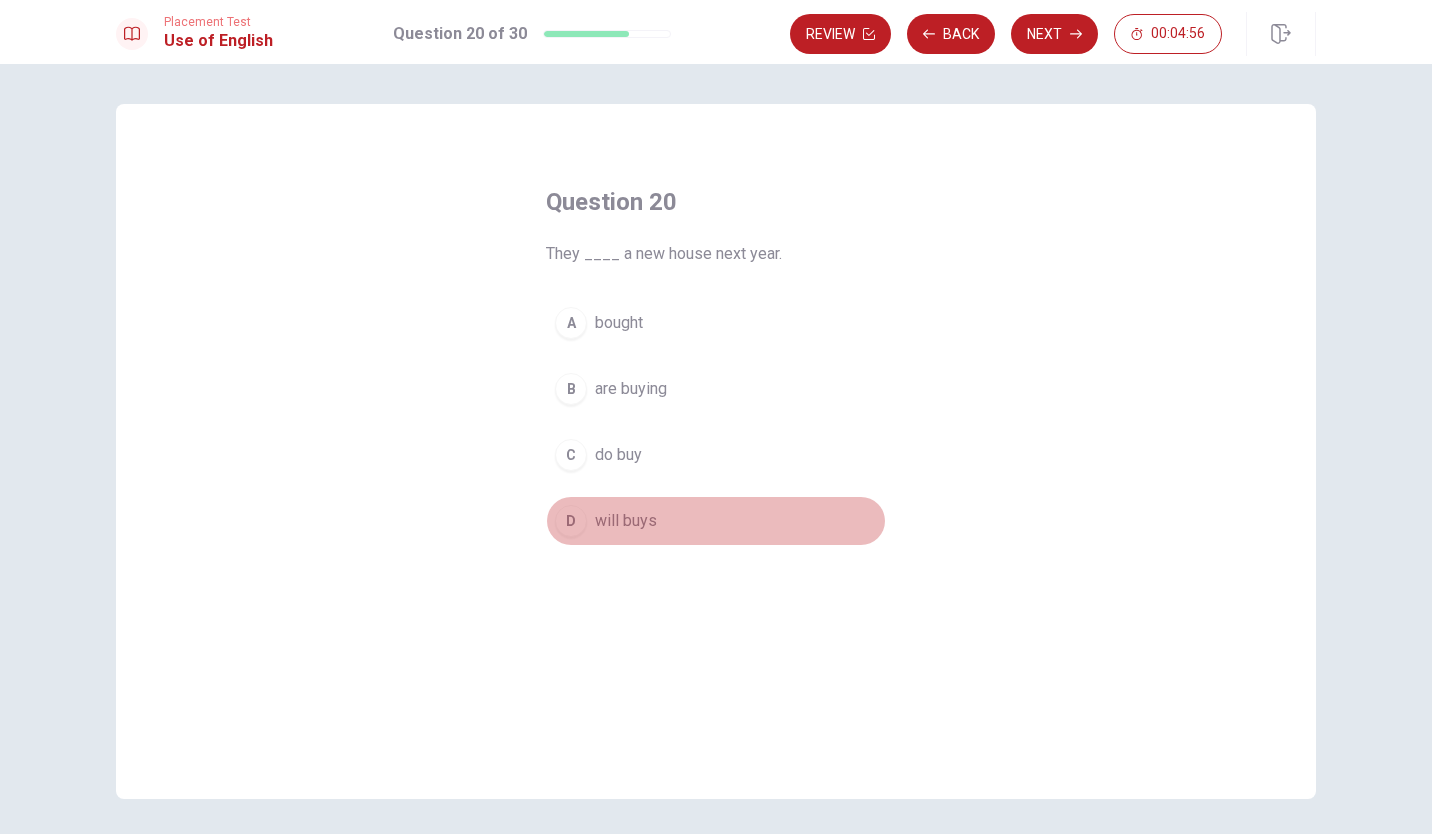 click on "D" at bounding box center (571, 521) 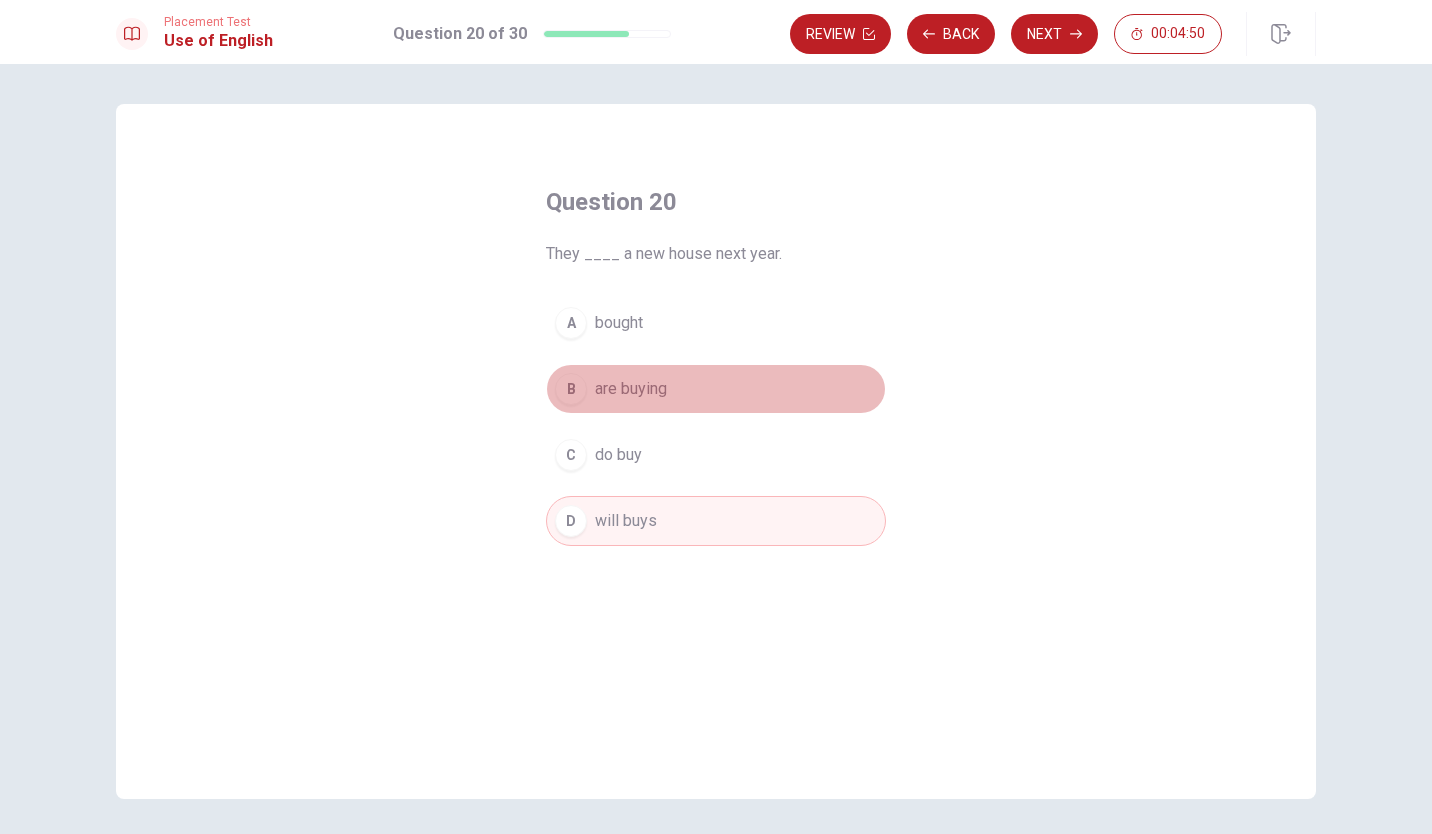 click on "B are buying" at bounding box center [716, 389] 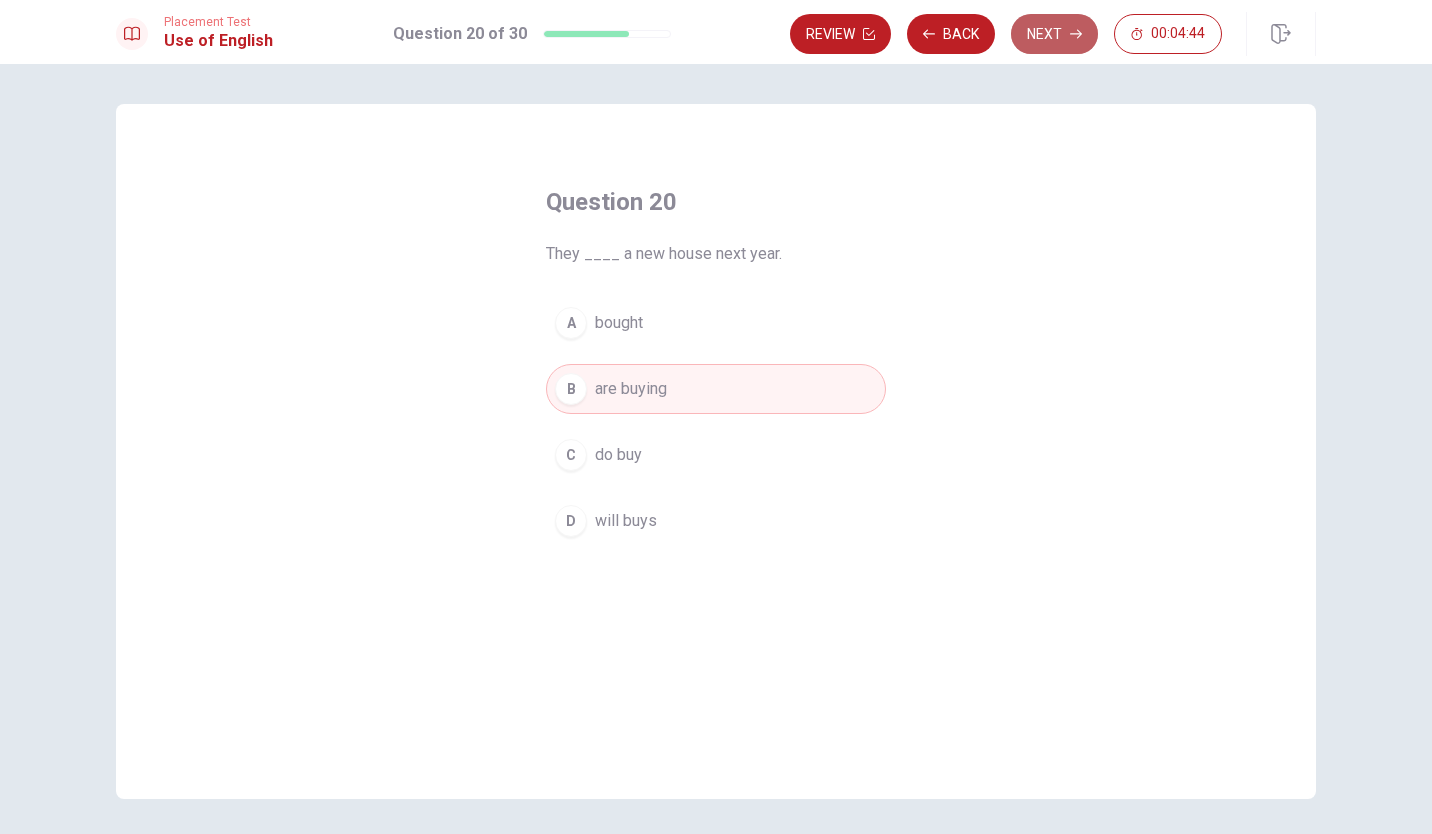 click on "Next" at bounding box center (1054, 34) 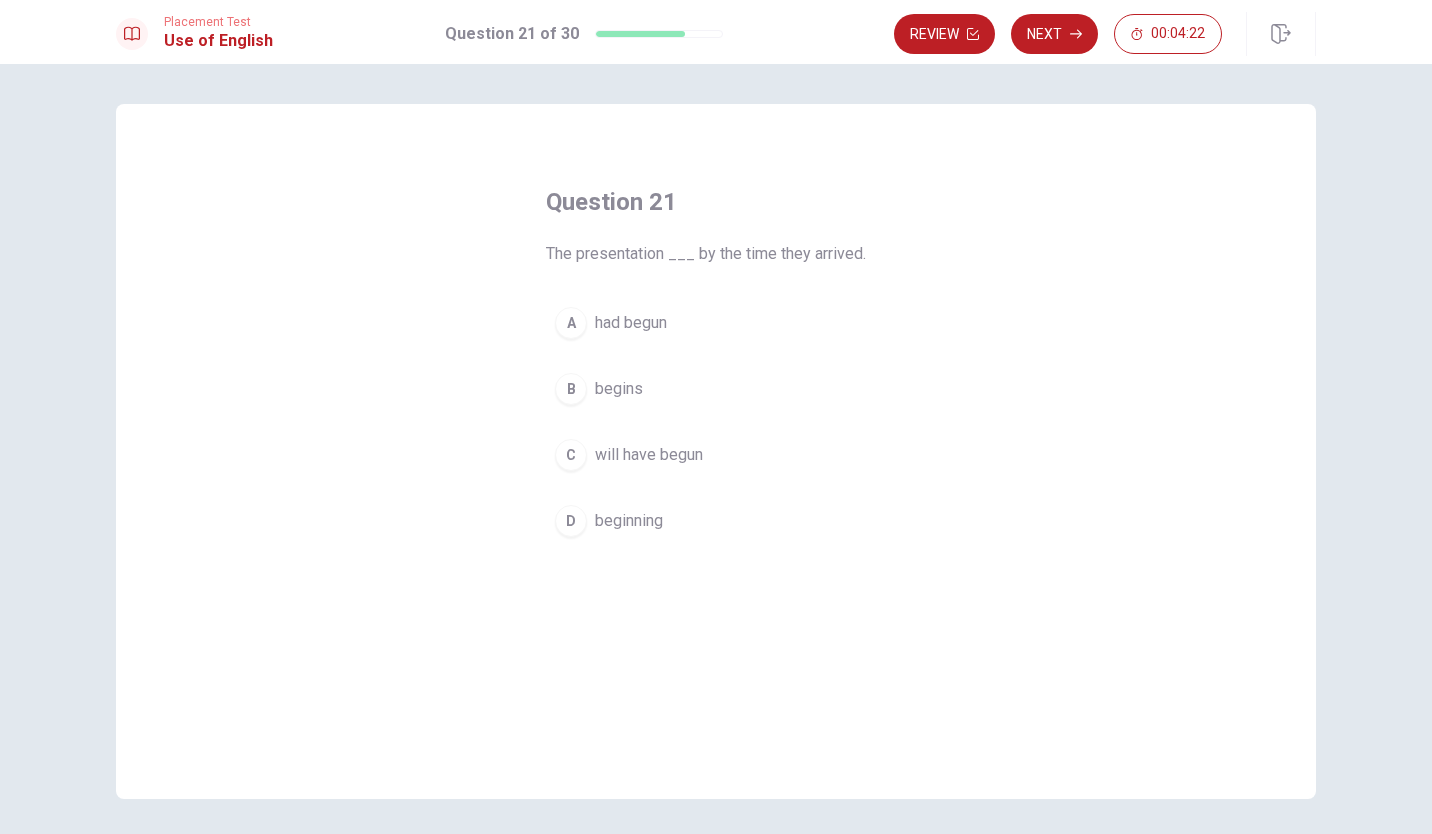 click on "C" at bounding box center (571, 455) 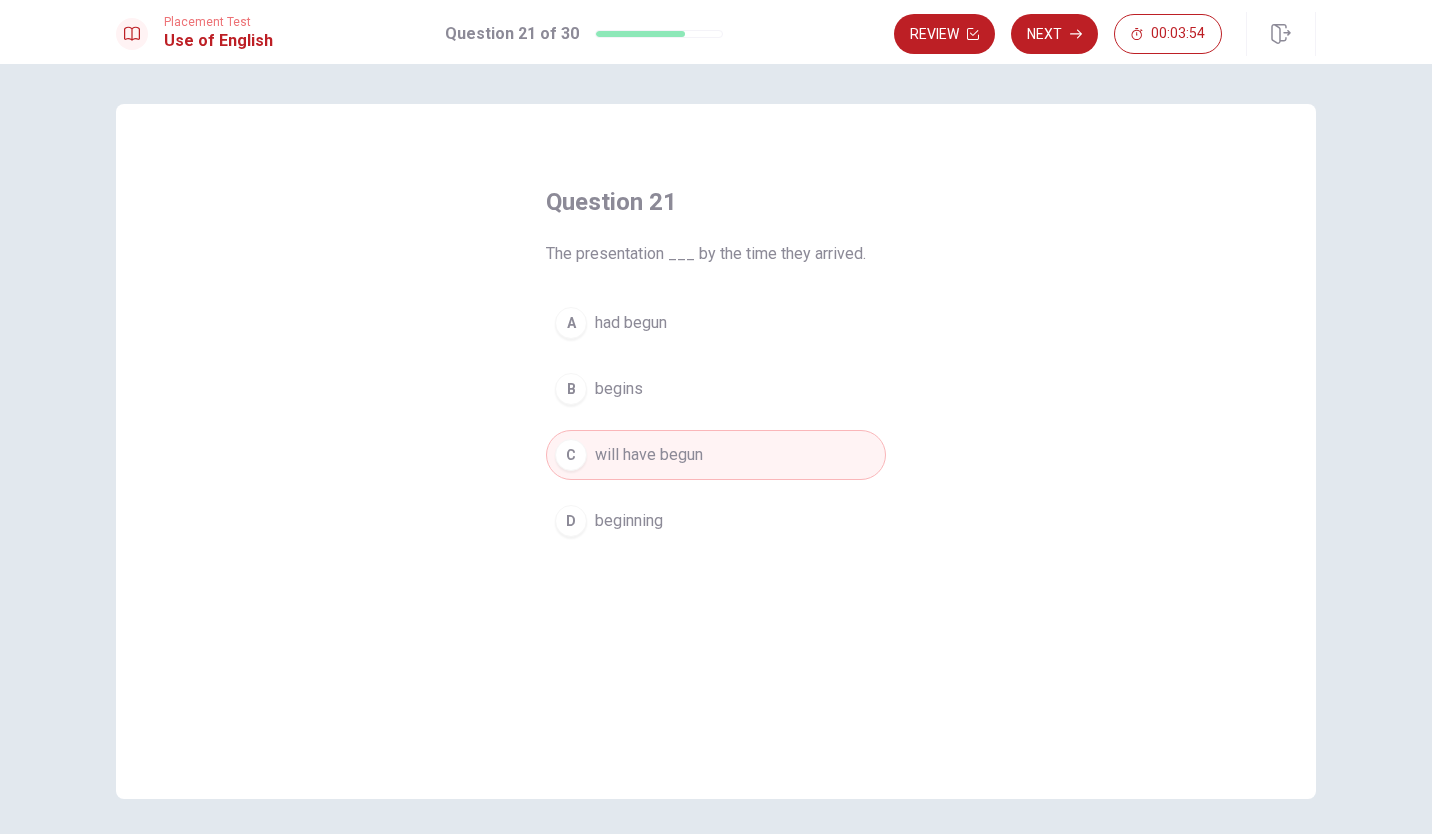 click on "had begun" at bounding box center (631, 323) 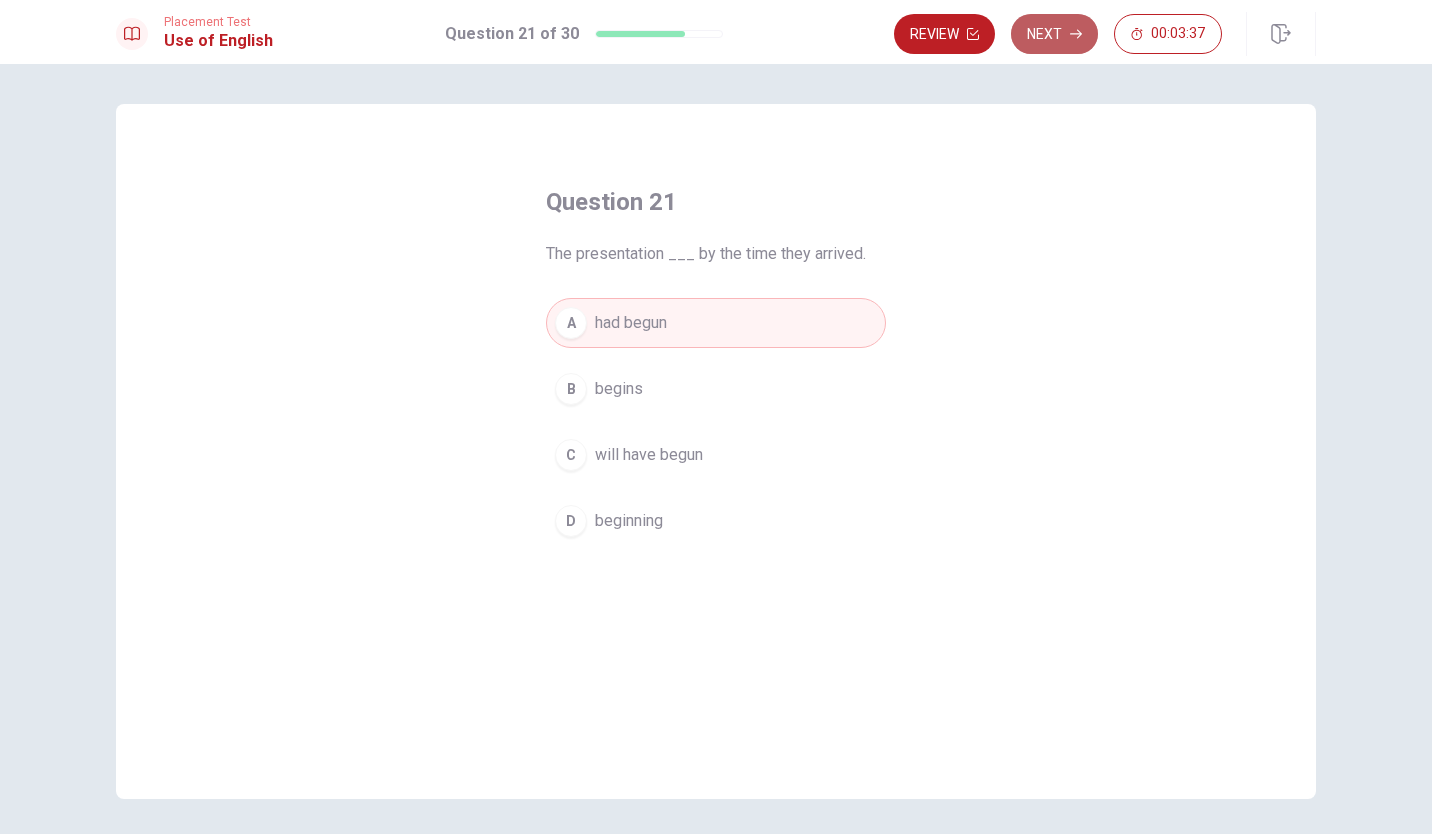 click on "Next" at bounding box center (1054, 34) 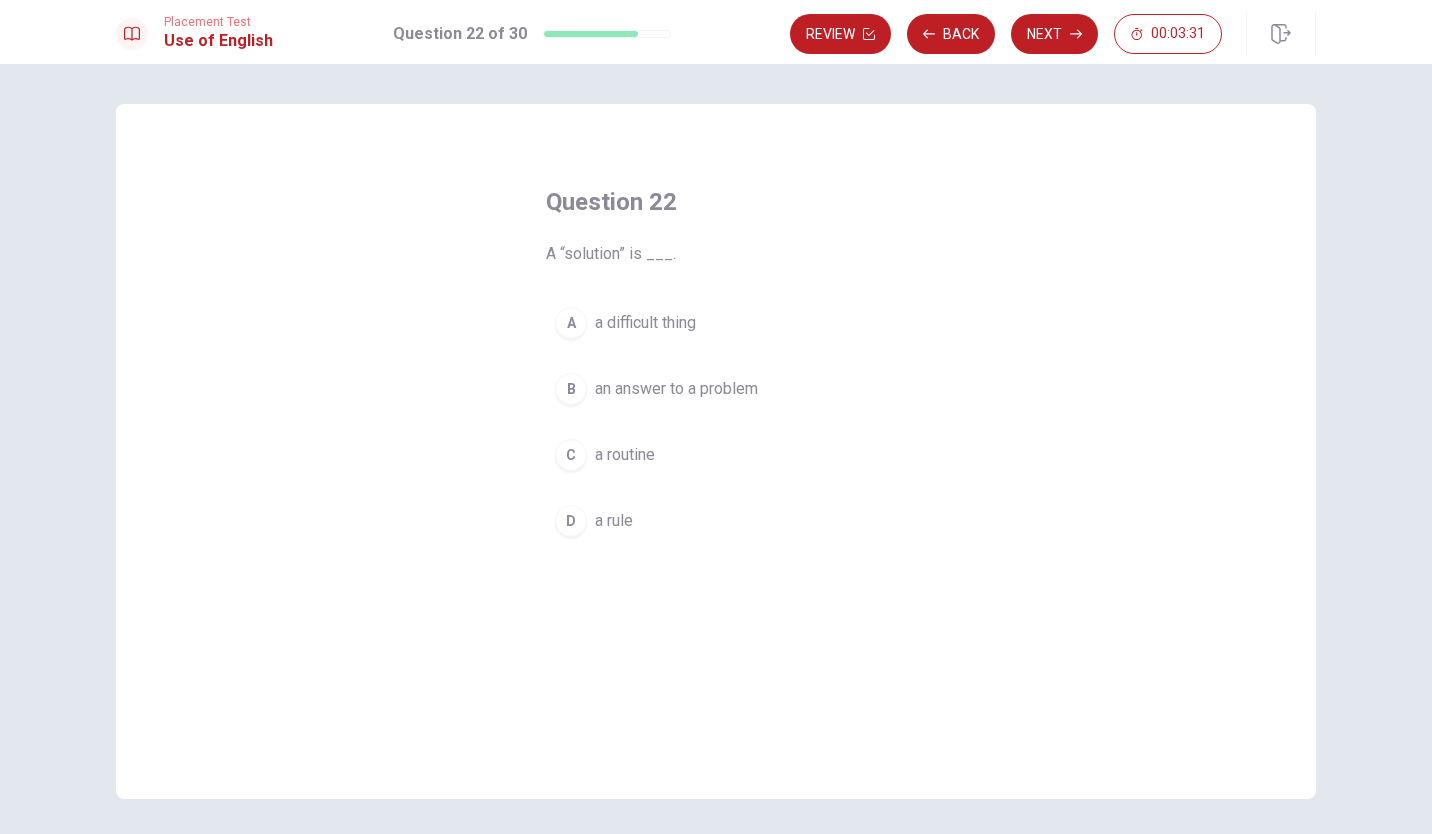 click on "B" at bounding box center (571, 389) 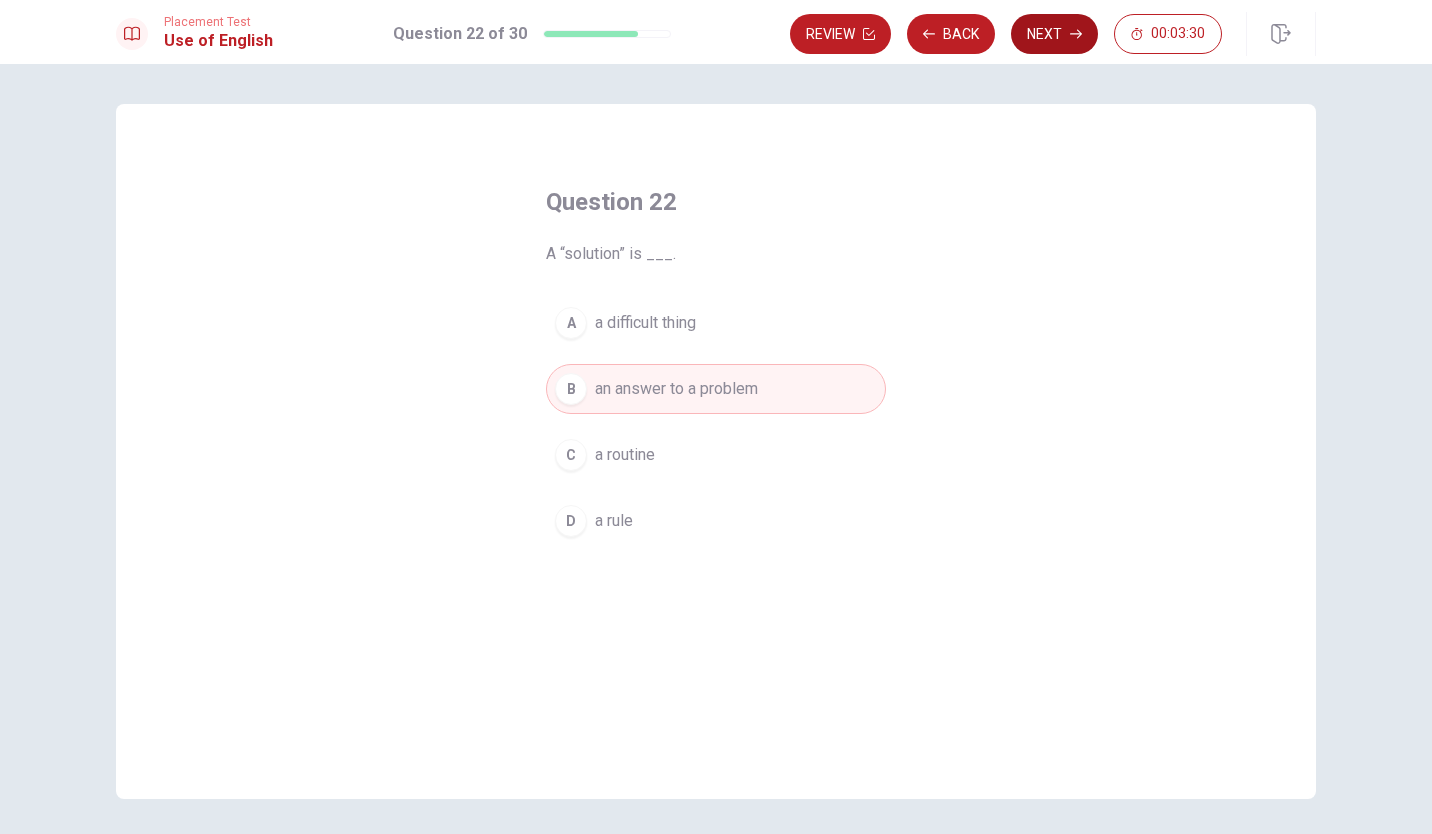 click on "Next" at bounding box center (1054, 34) 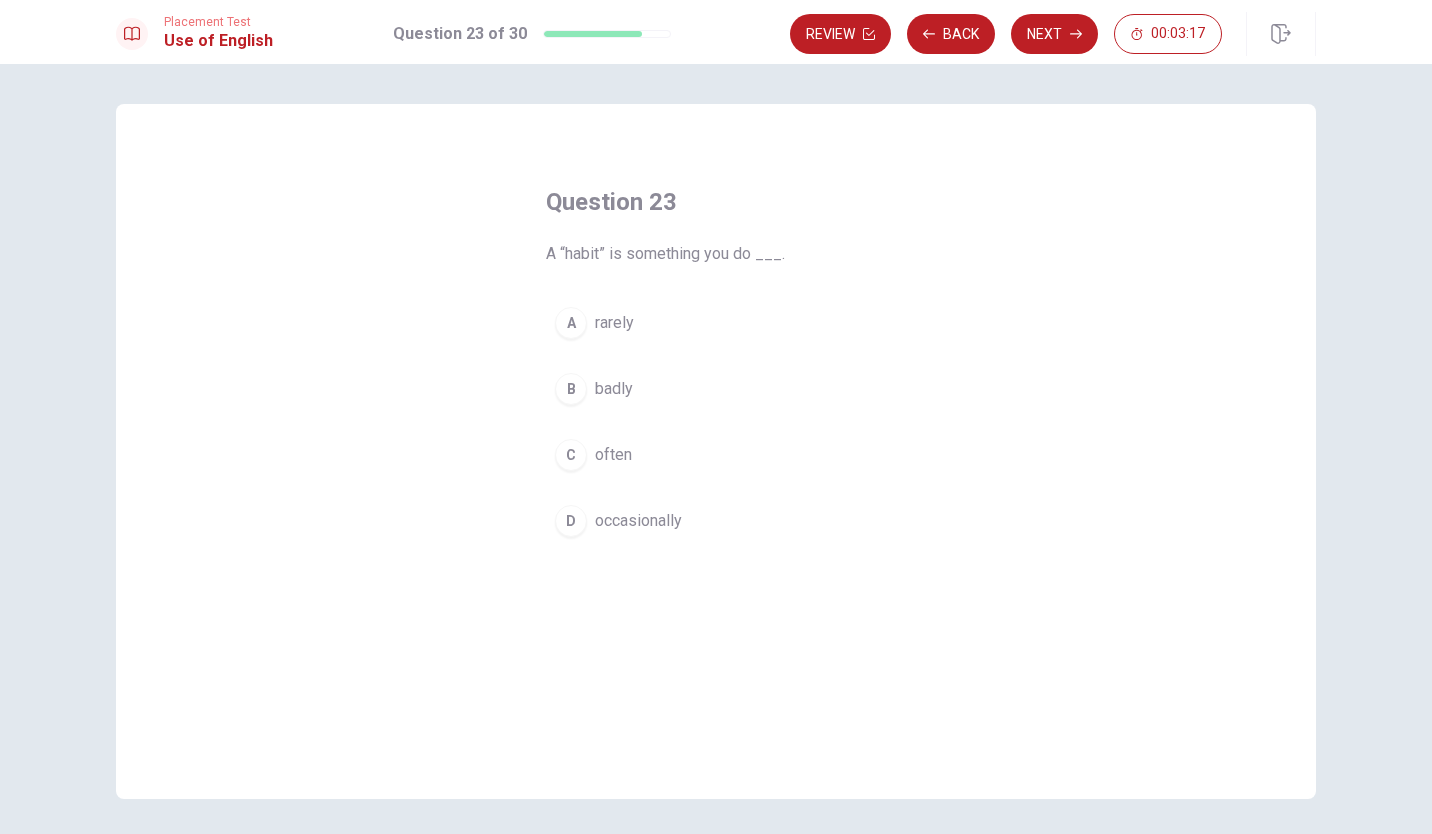 click on "C" at bounding box center (571, 455) 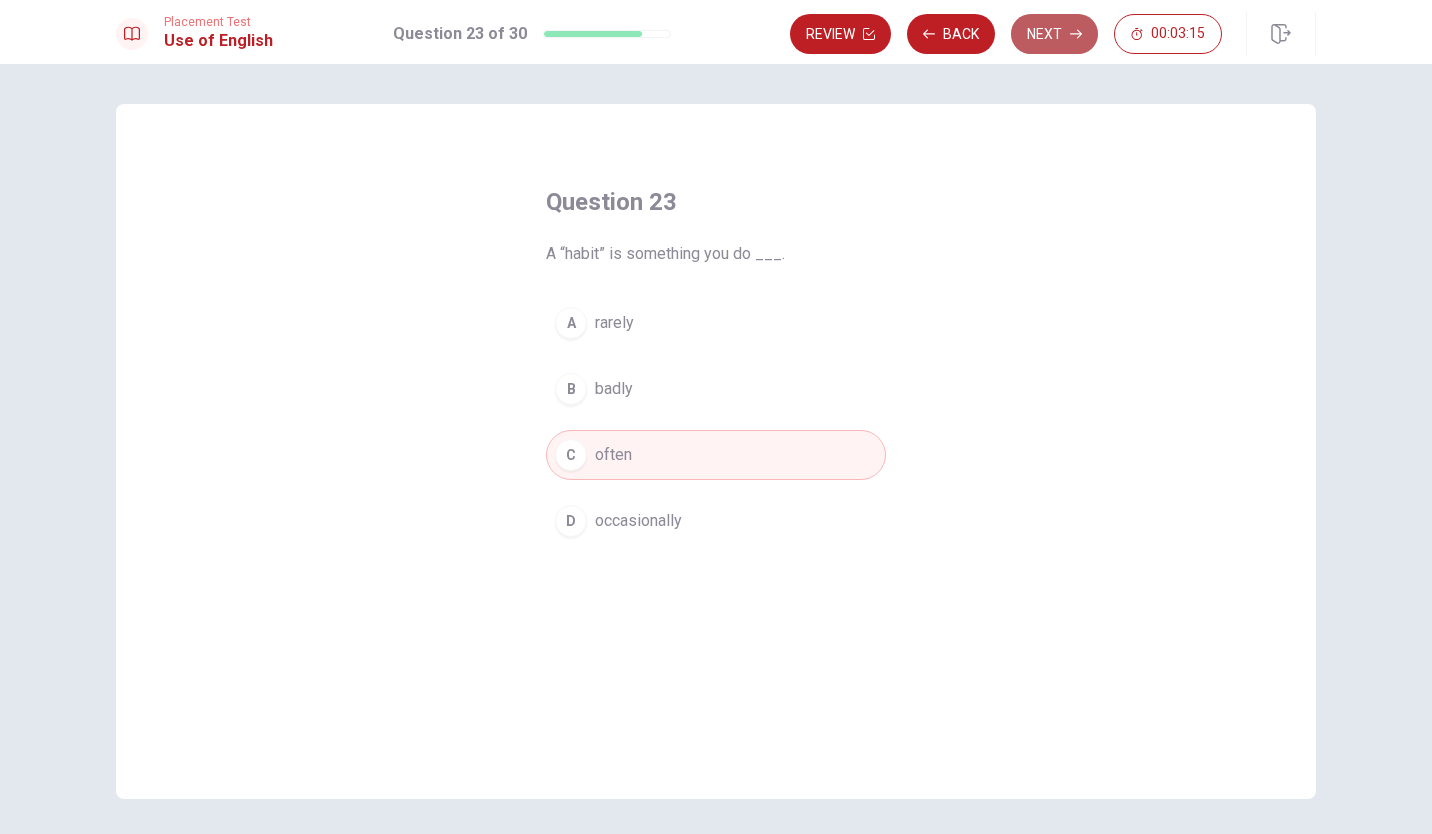 click on "Next" at bounding box center (1054, 34) 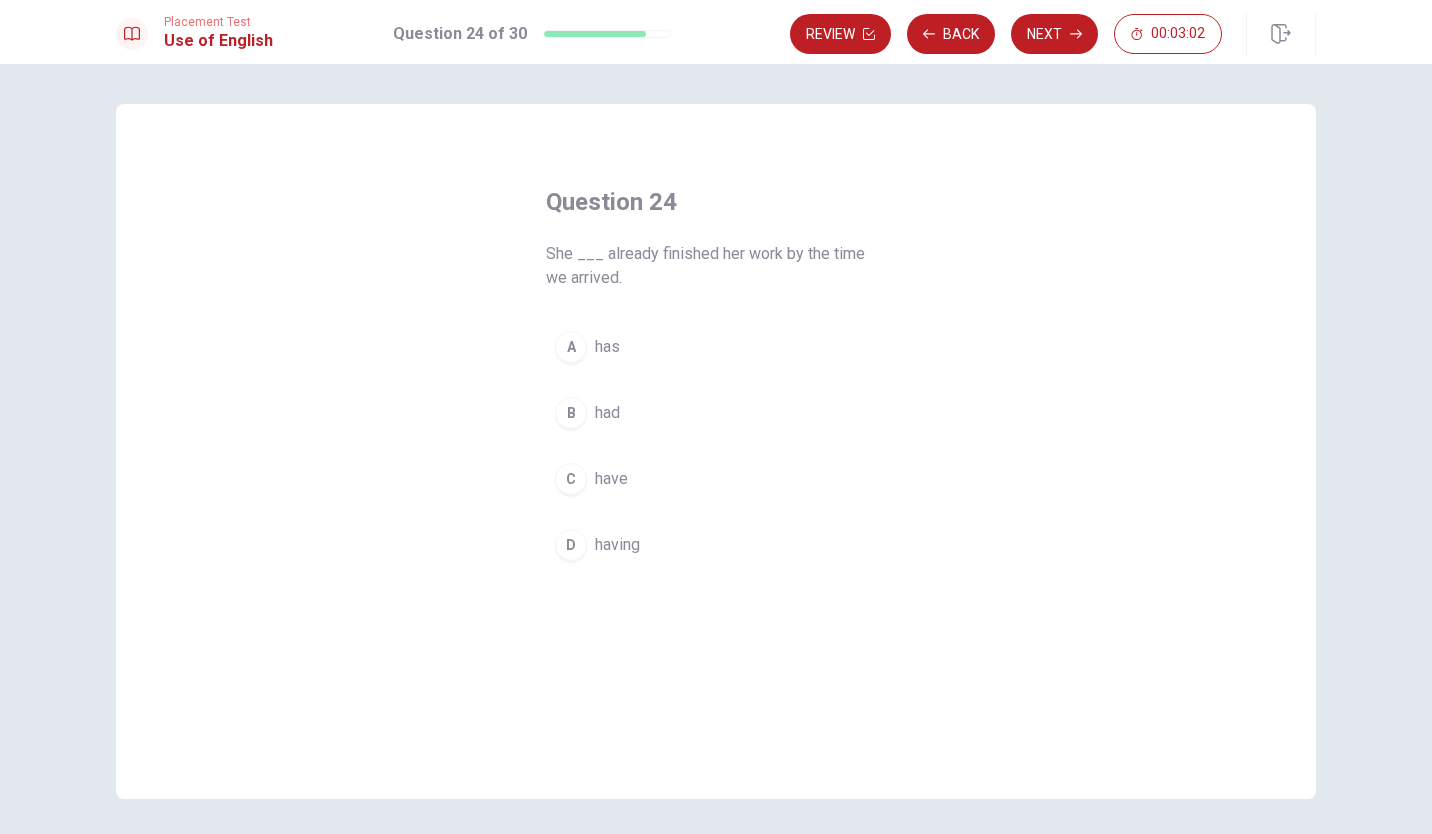 click on "A" at bounding box center [571, 347] 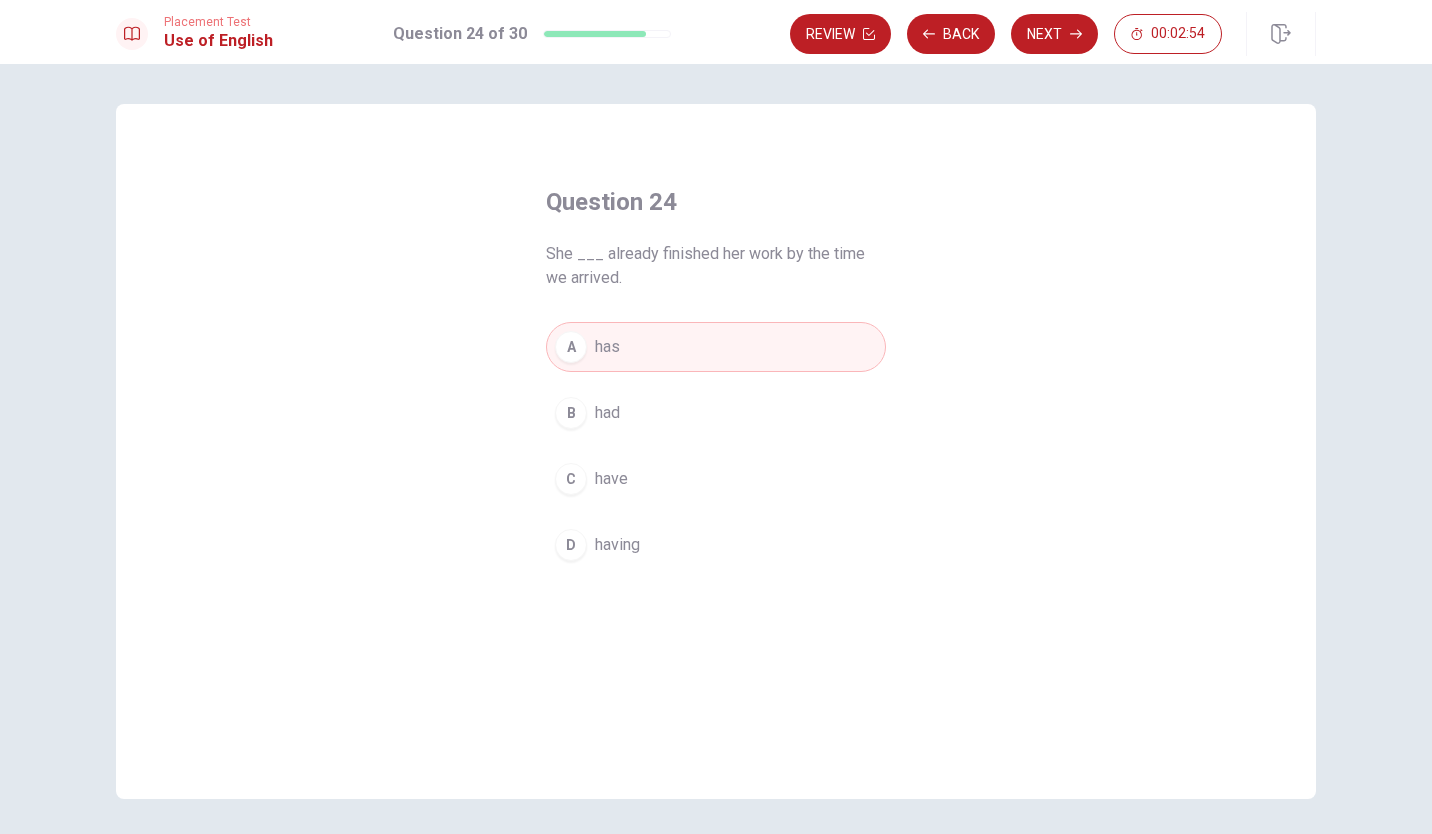 click on "B" at bounding box center (571, 413) 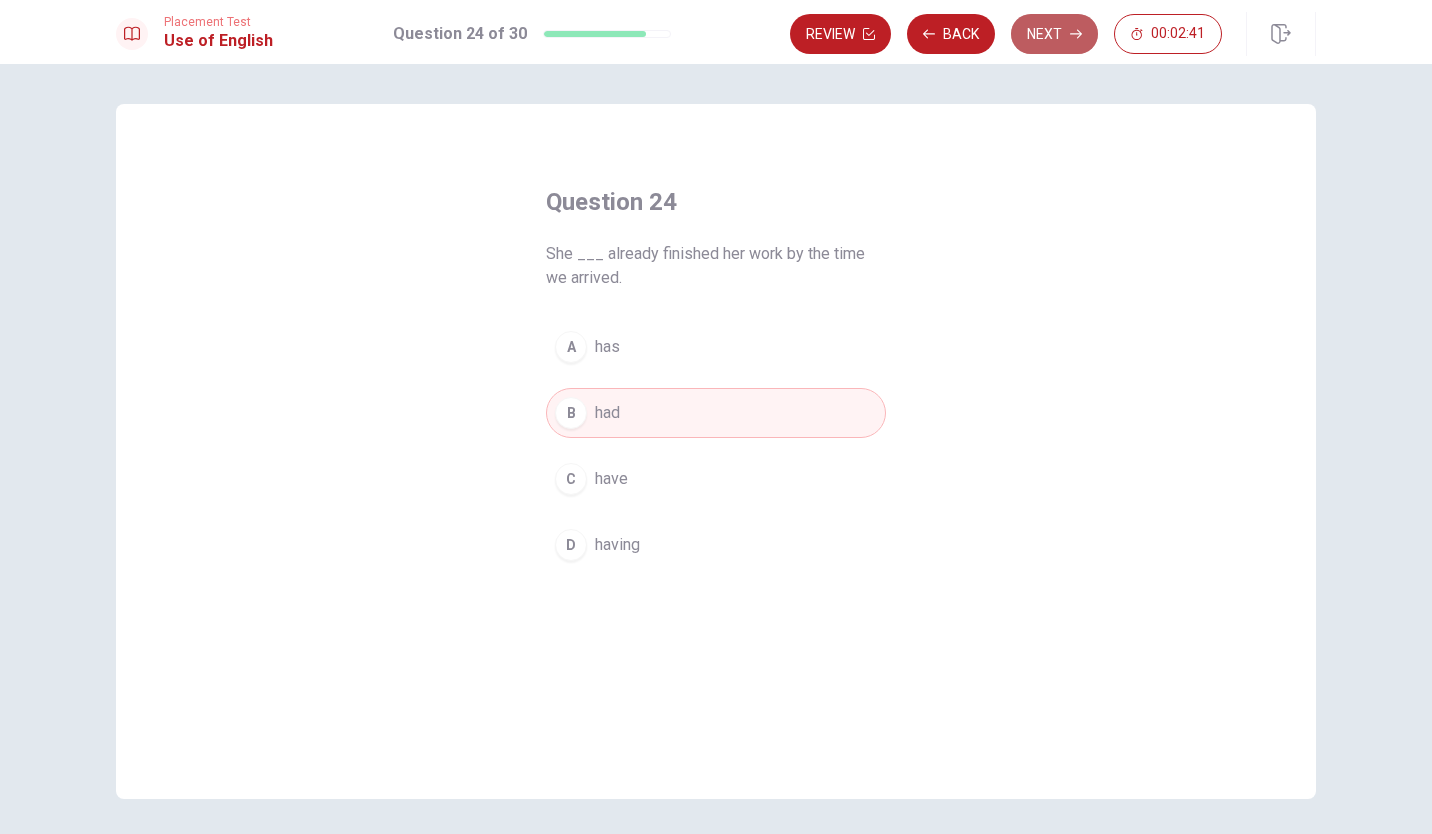 click on "Next" at bounding box center [1054, 34] 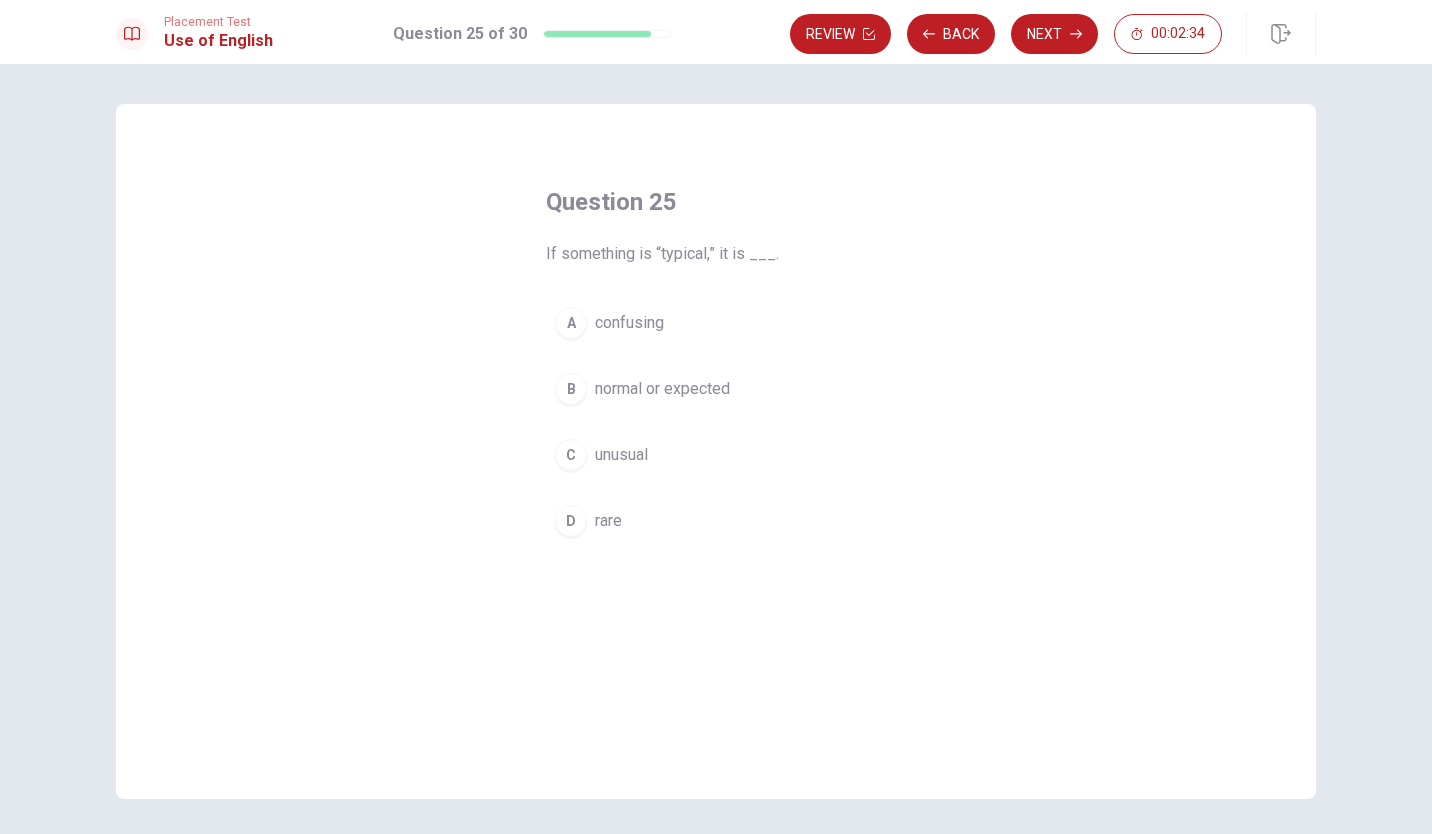 click on "B" at bounding box center [571, 389] 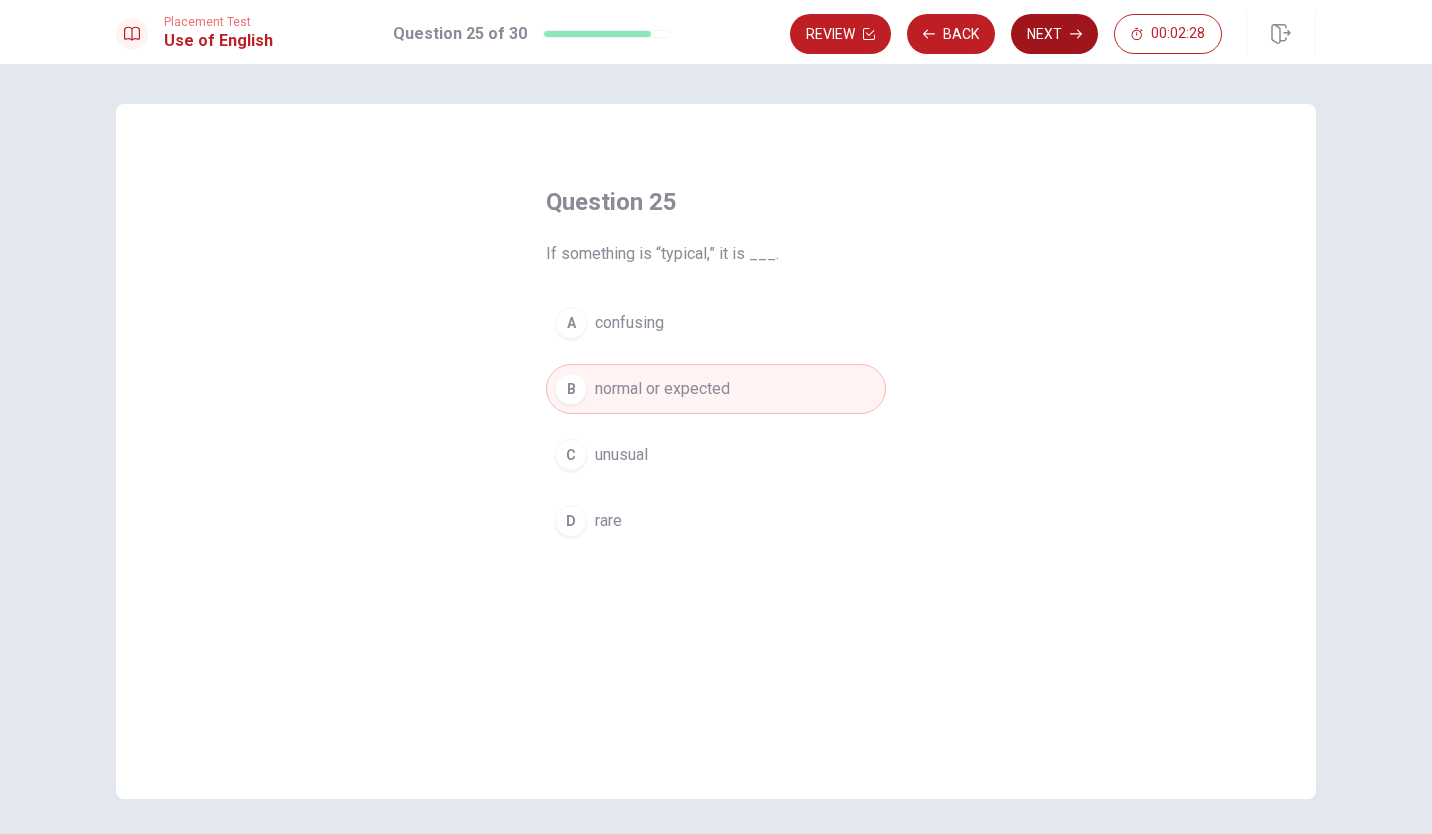 click on "Next" at bounding box center [1054, 34] 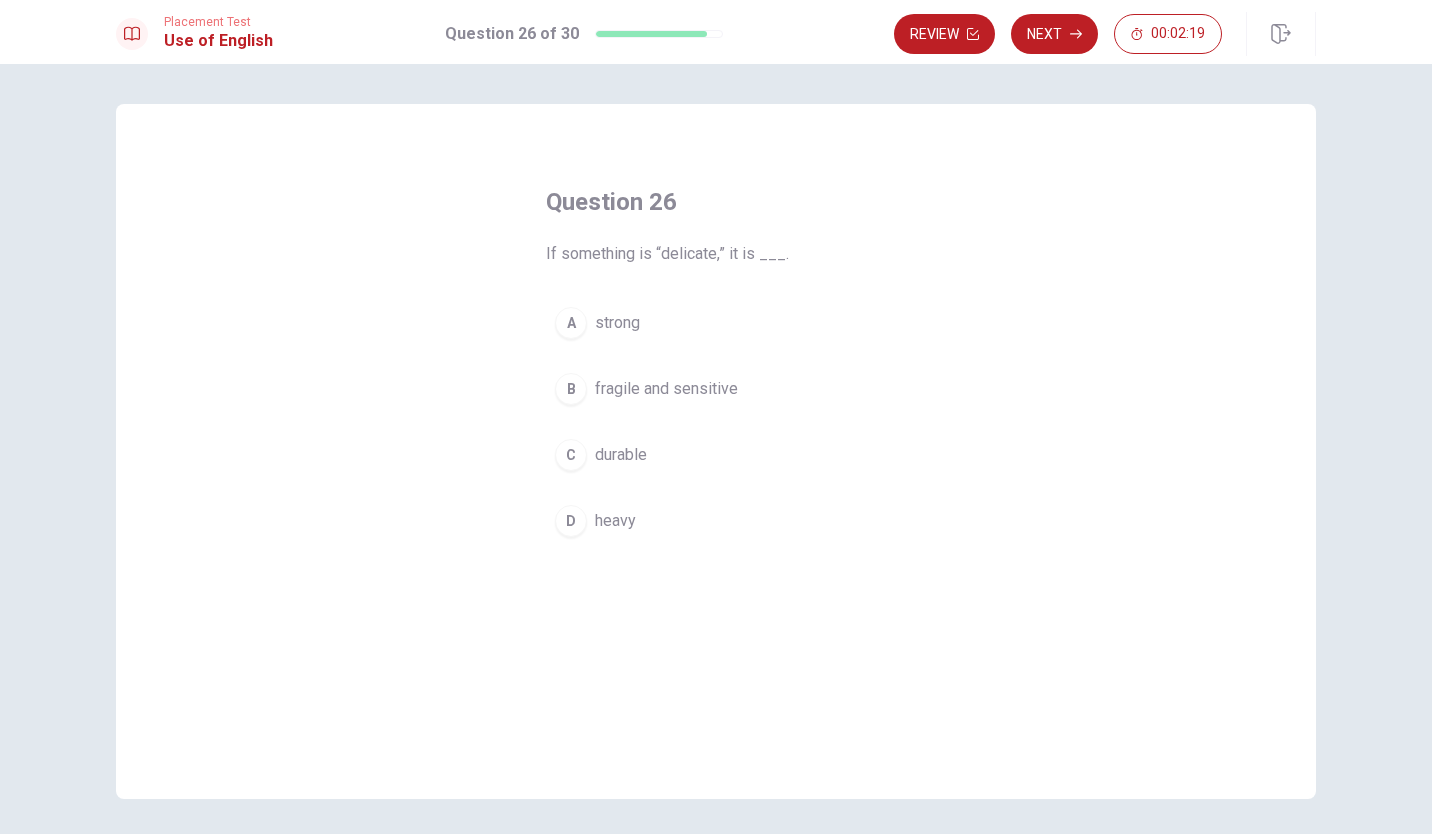 click on "B" at bounding box center (571, 389) 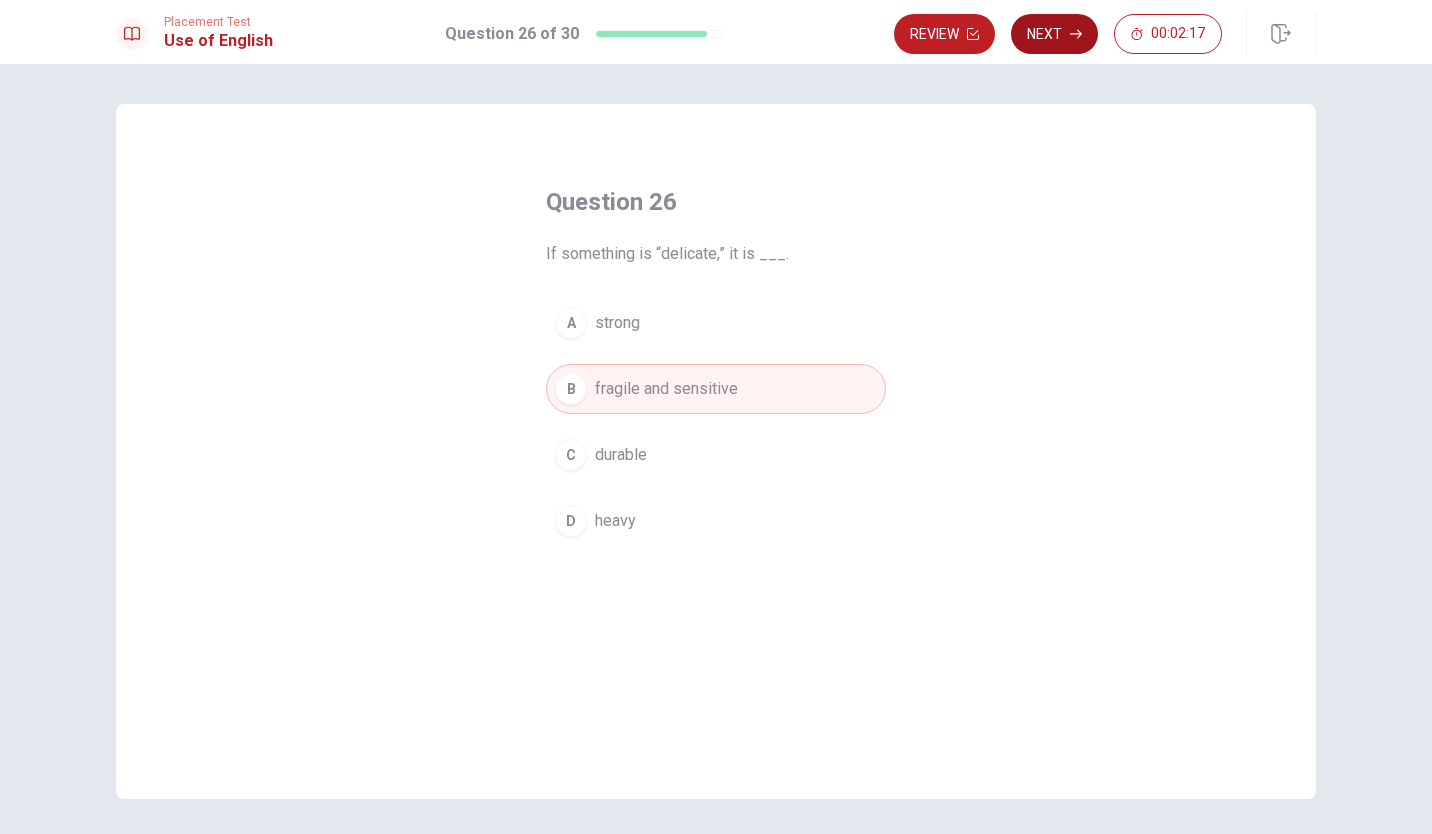 click on "Next" at bounding box center [1054, 34] 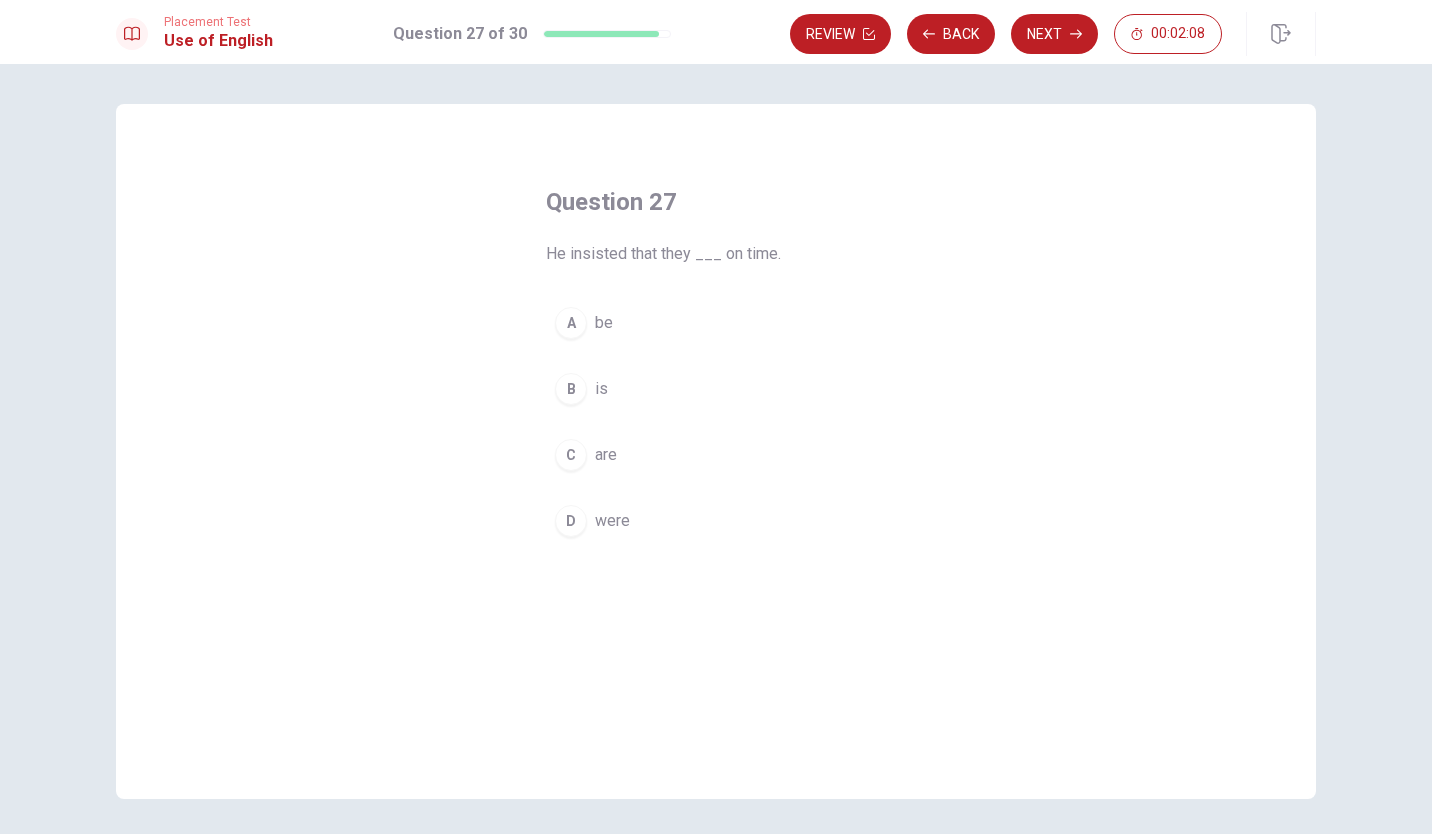 click on "D" at bounding box center (571, 521) 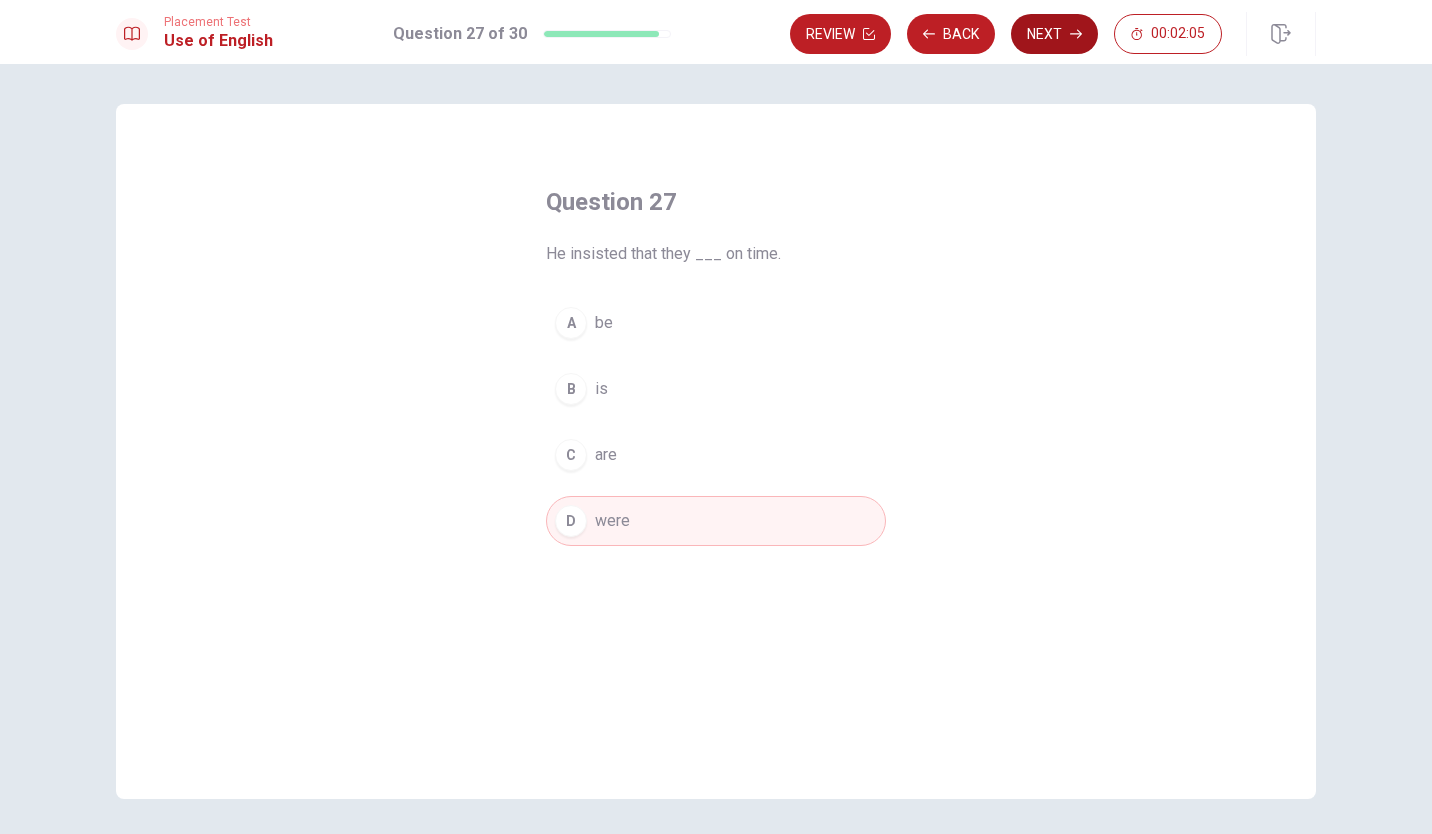 click on "Next" at bounding box center (1054, 34) 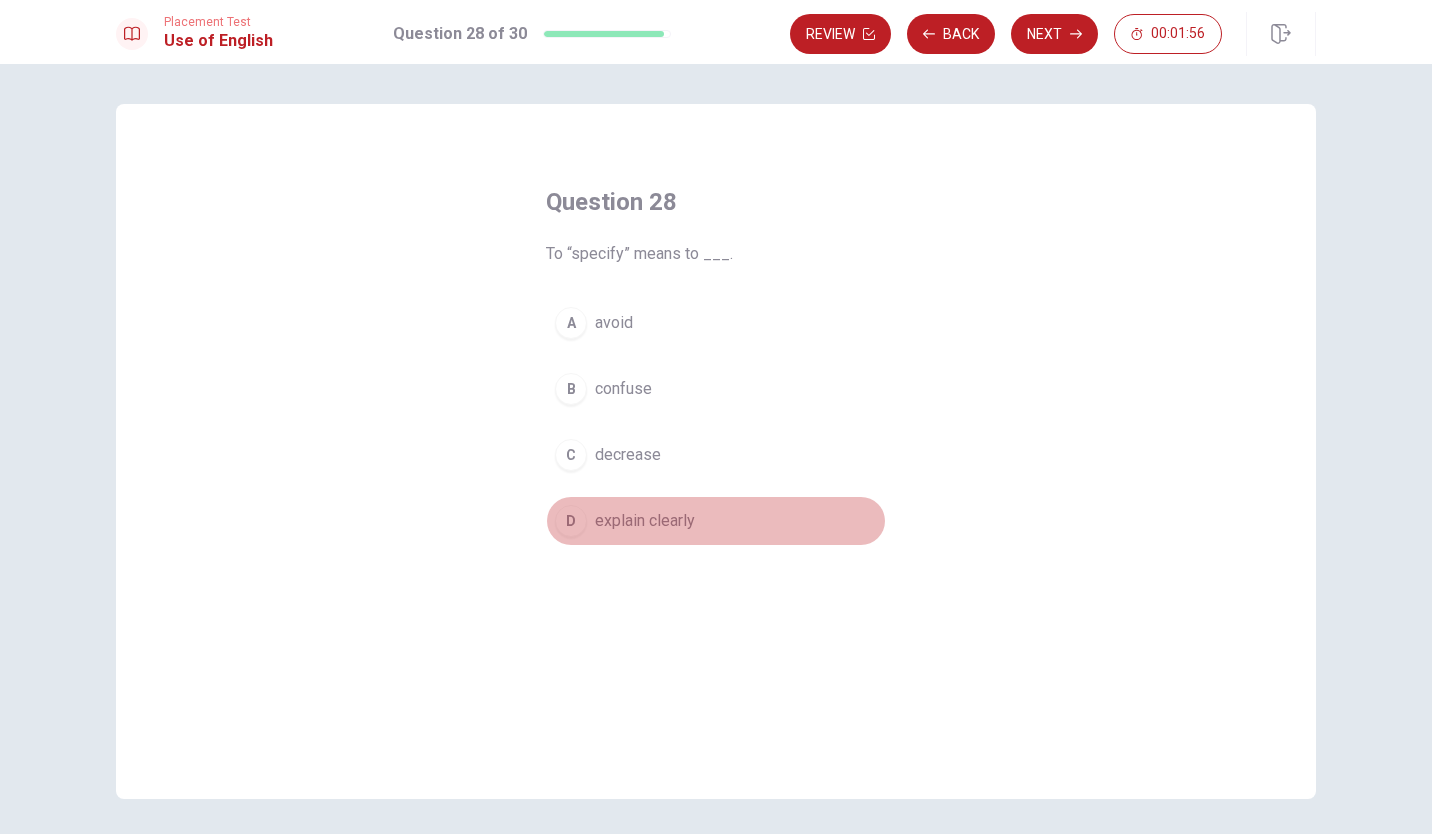 click on "D" at bounding box center [571, 521] 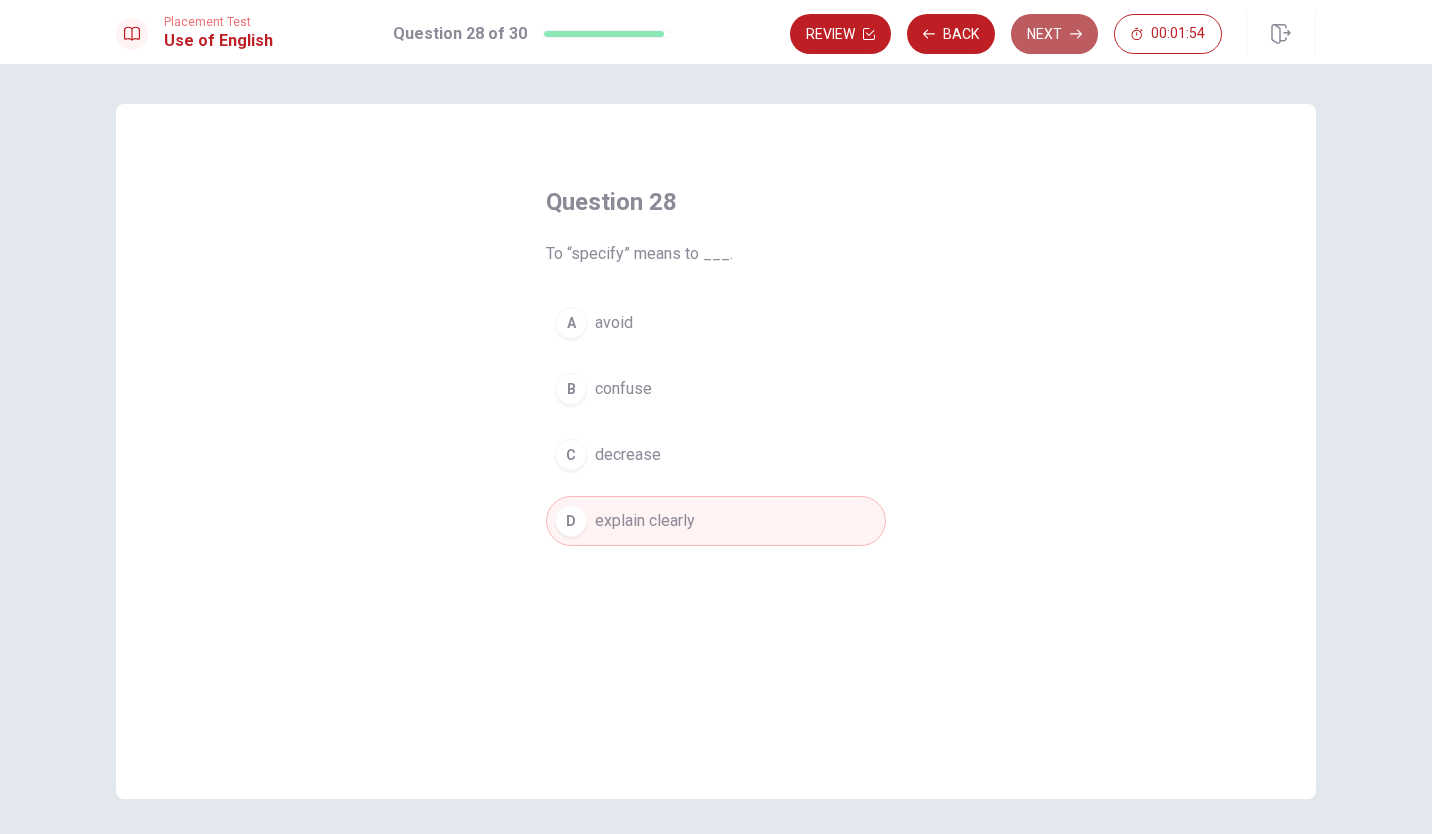 click on "Next" at bounding box center (1054, 34) 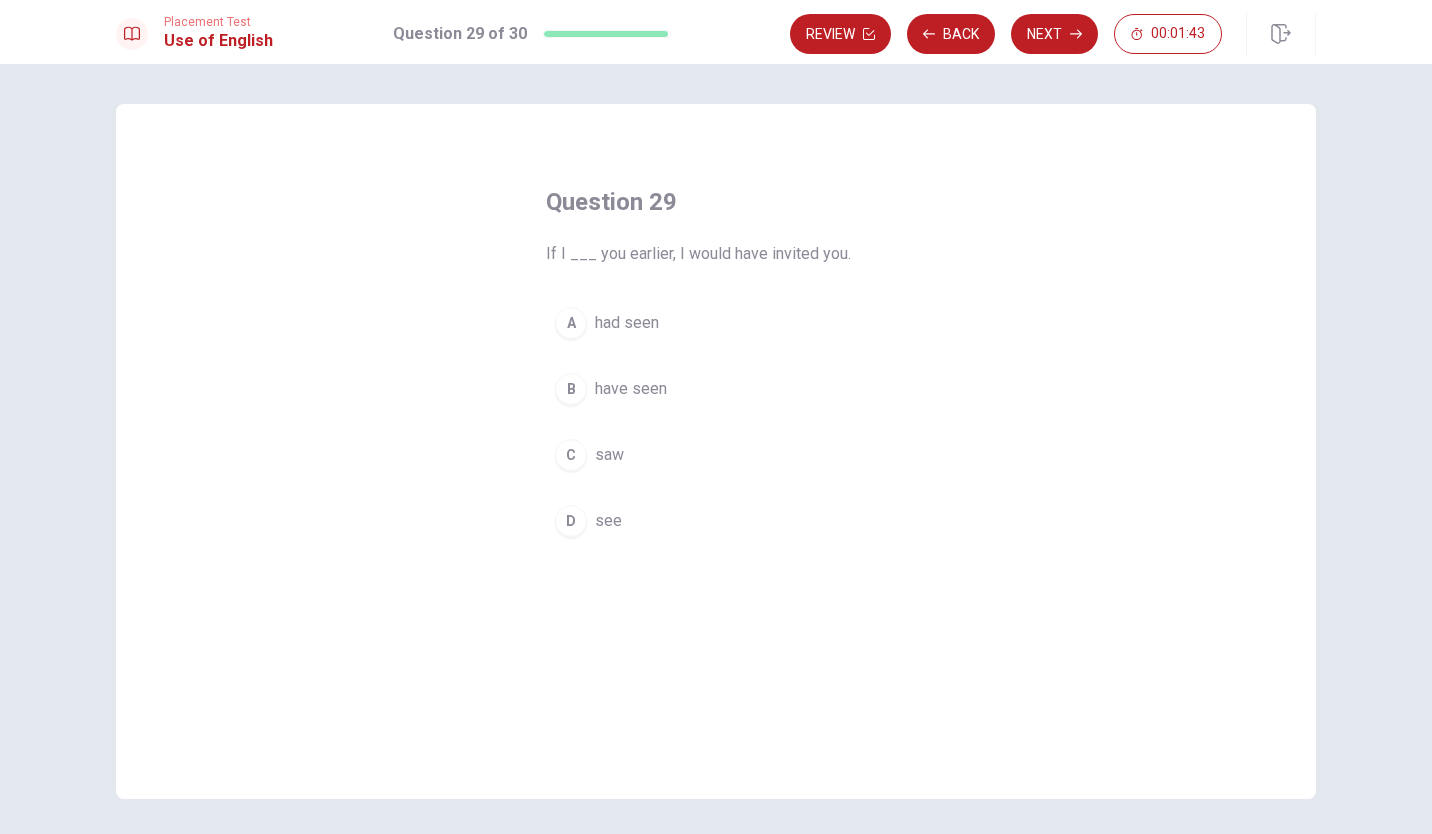 click on "A" at bounding box center (571, 323) 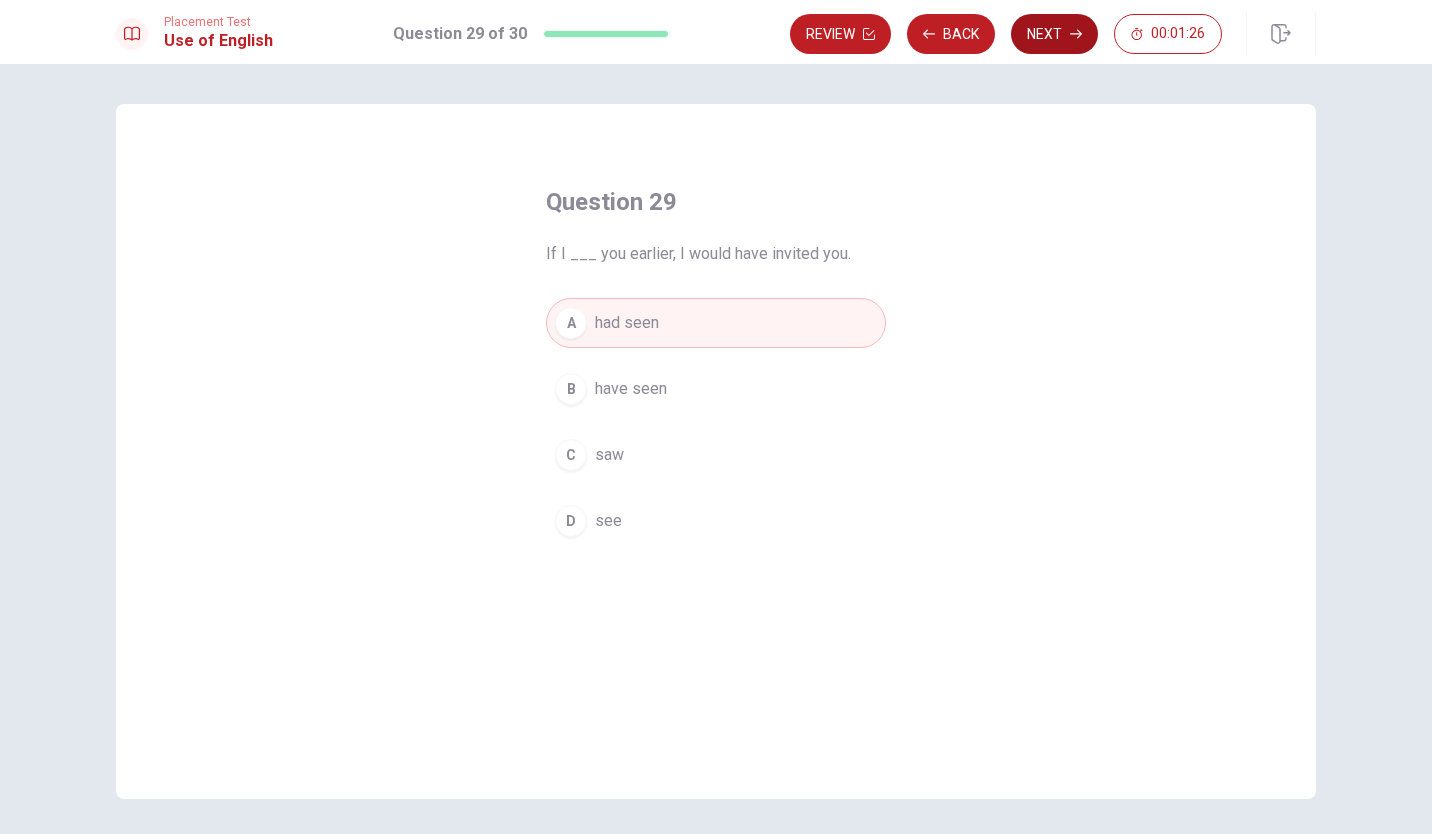 click 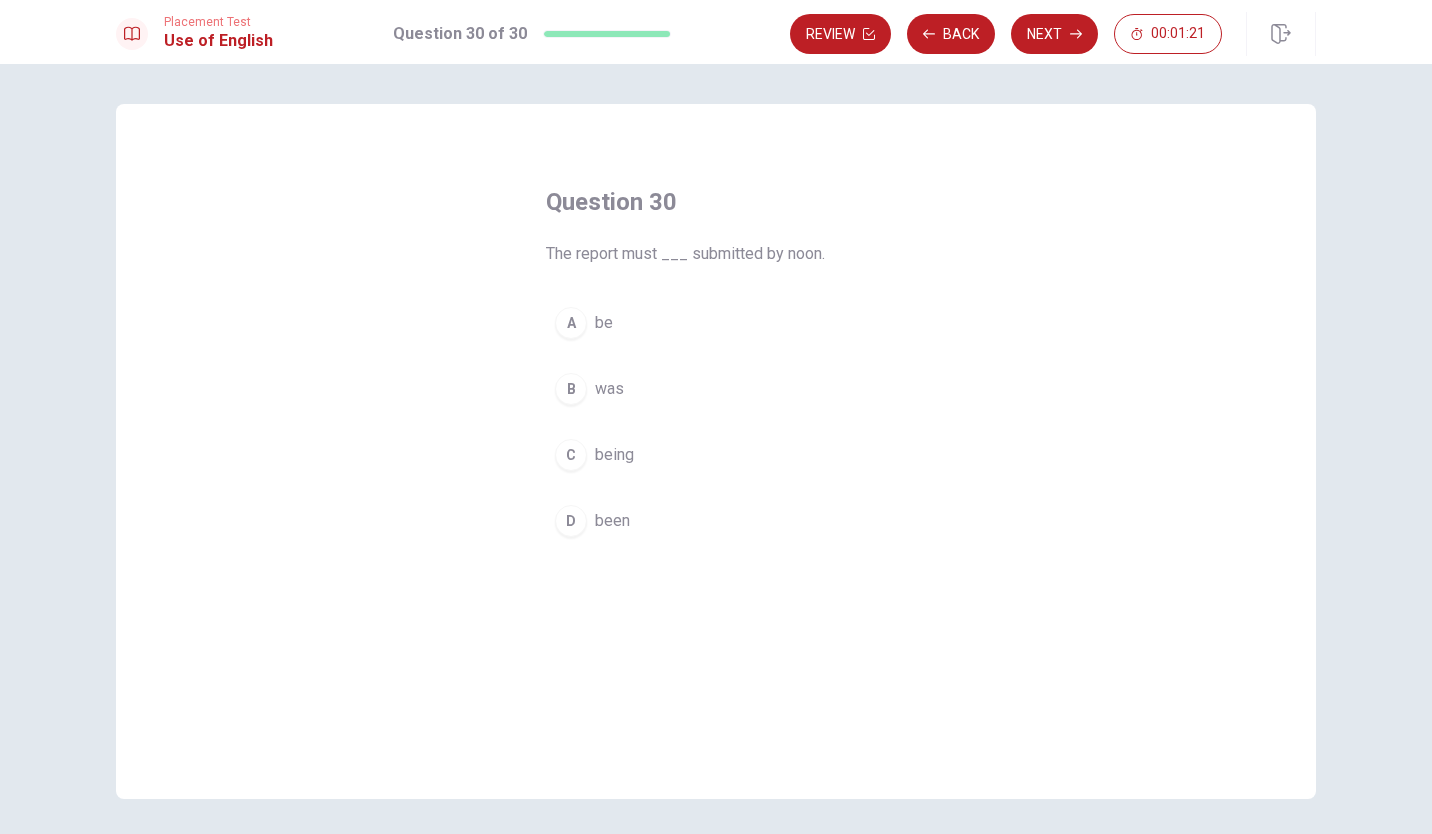 click on "A" at bounding box center (571, 323) 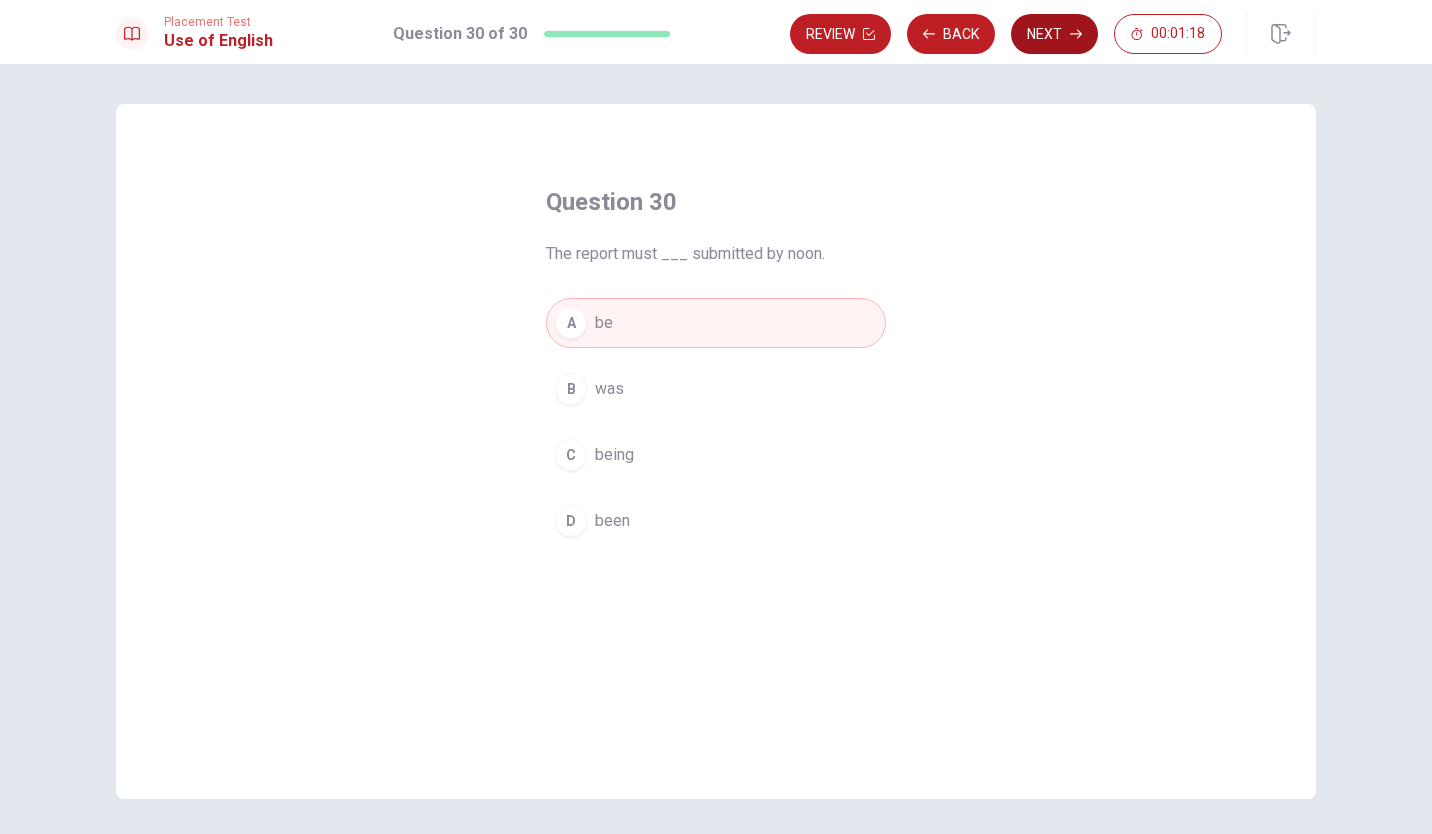 click on "Next" at bounding box center (1054, 34) 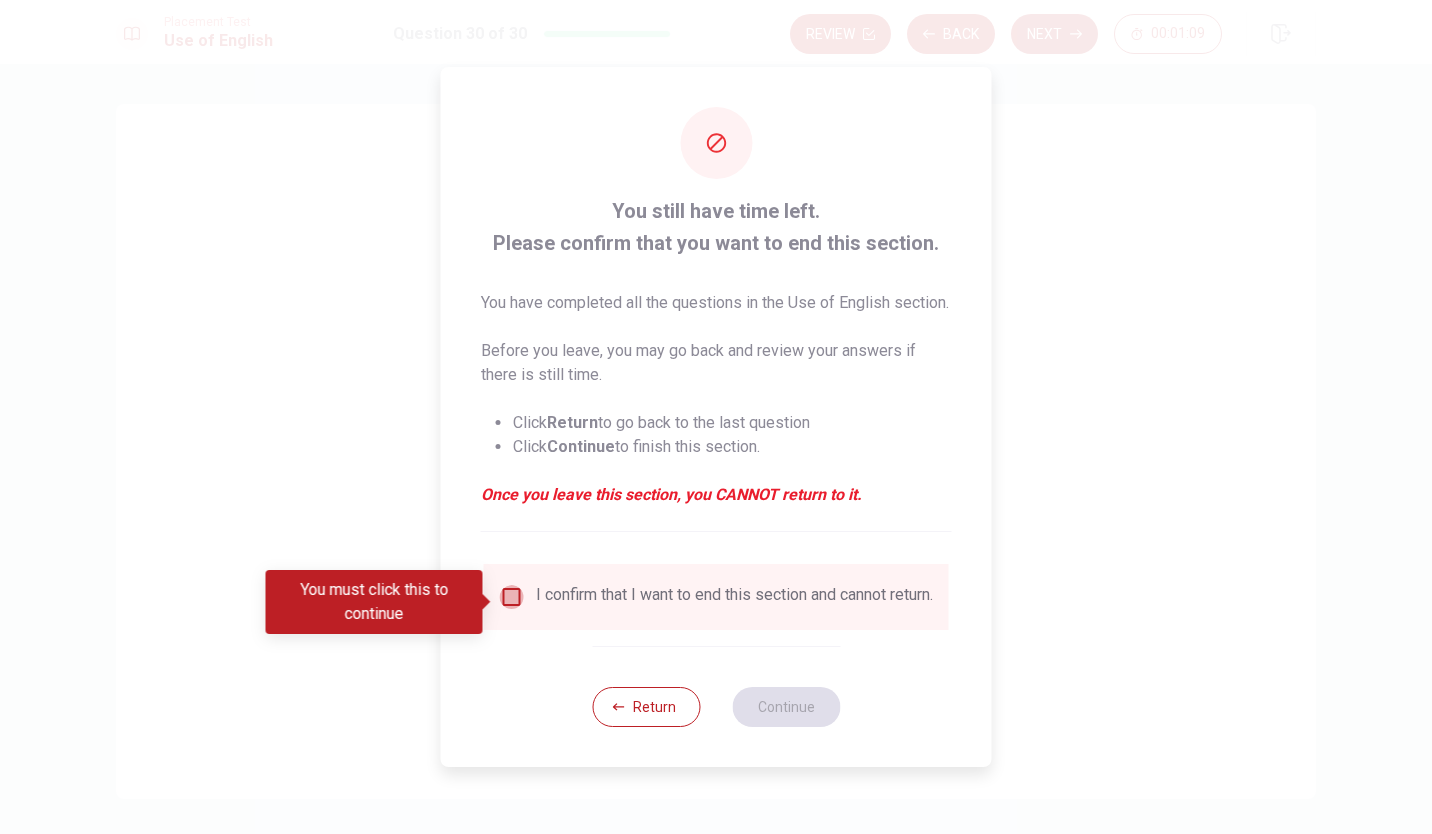 click at bounding box center [512, 597] 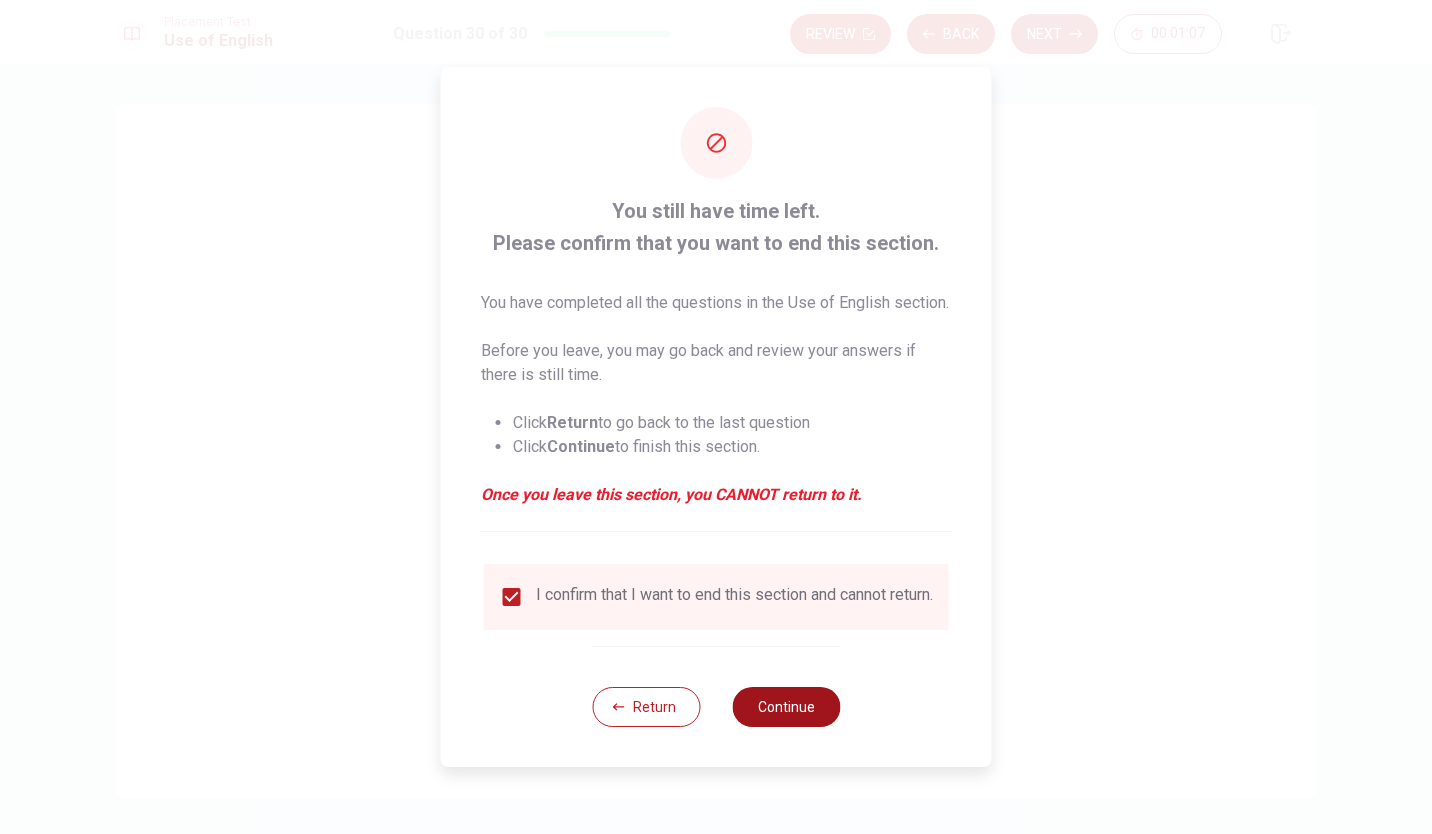 click on "Continue" at bounding box center [786, 707] 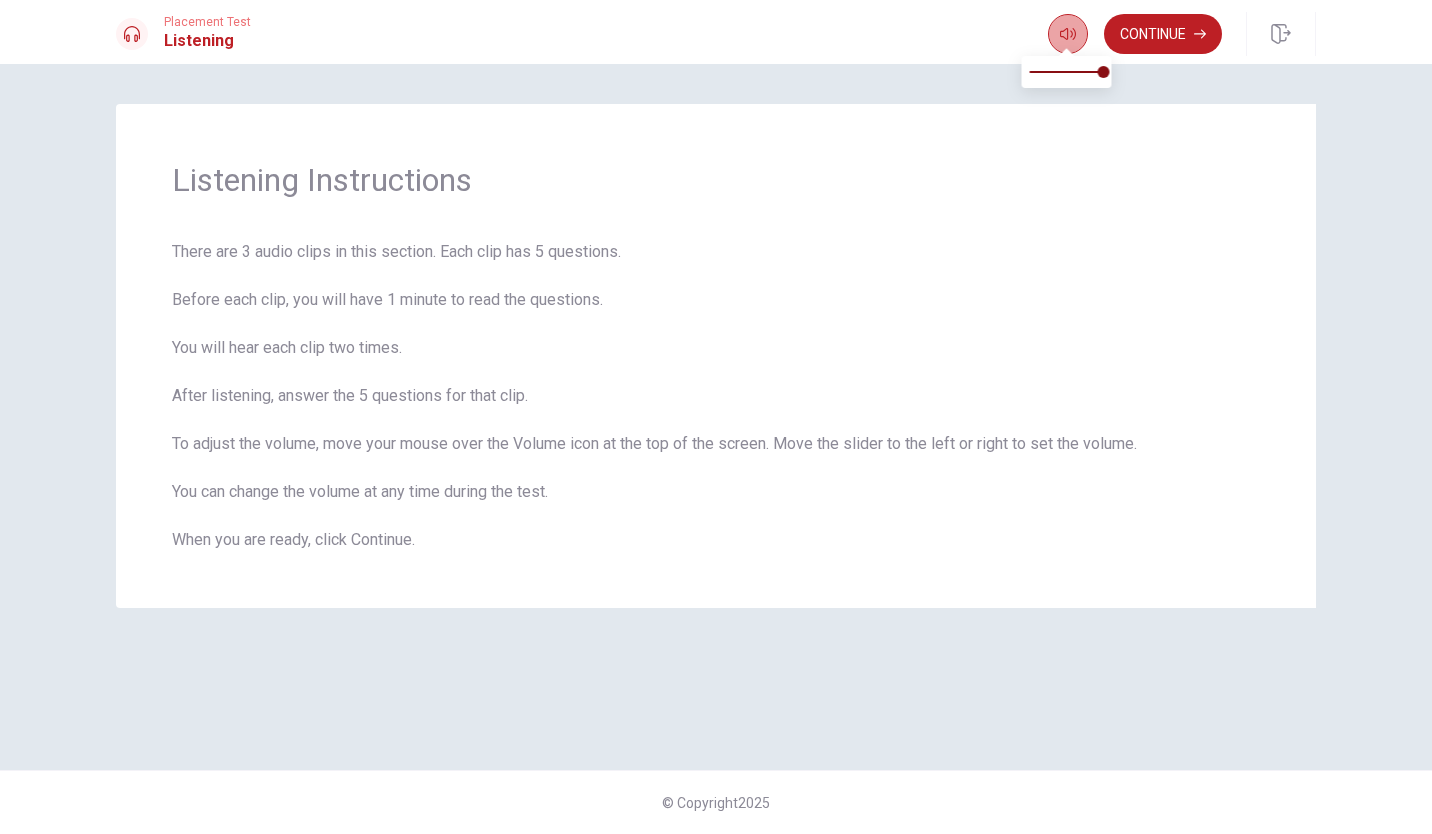 click at bounding box center [1068, 34] 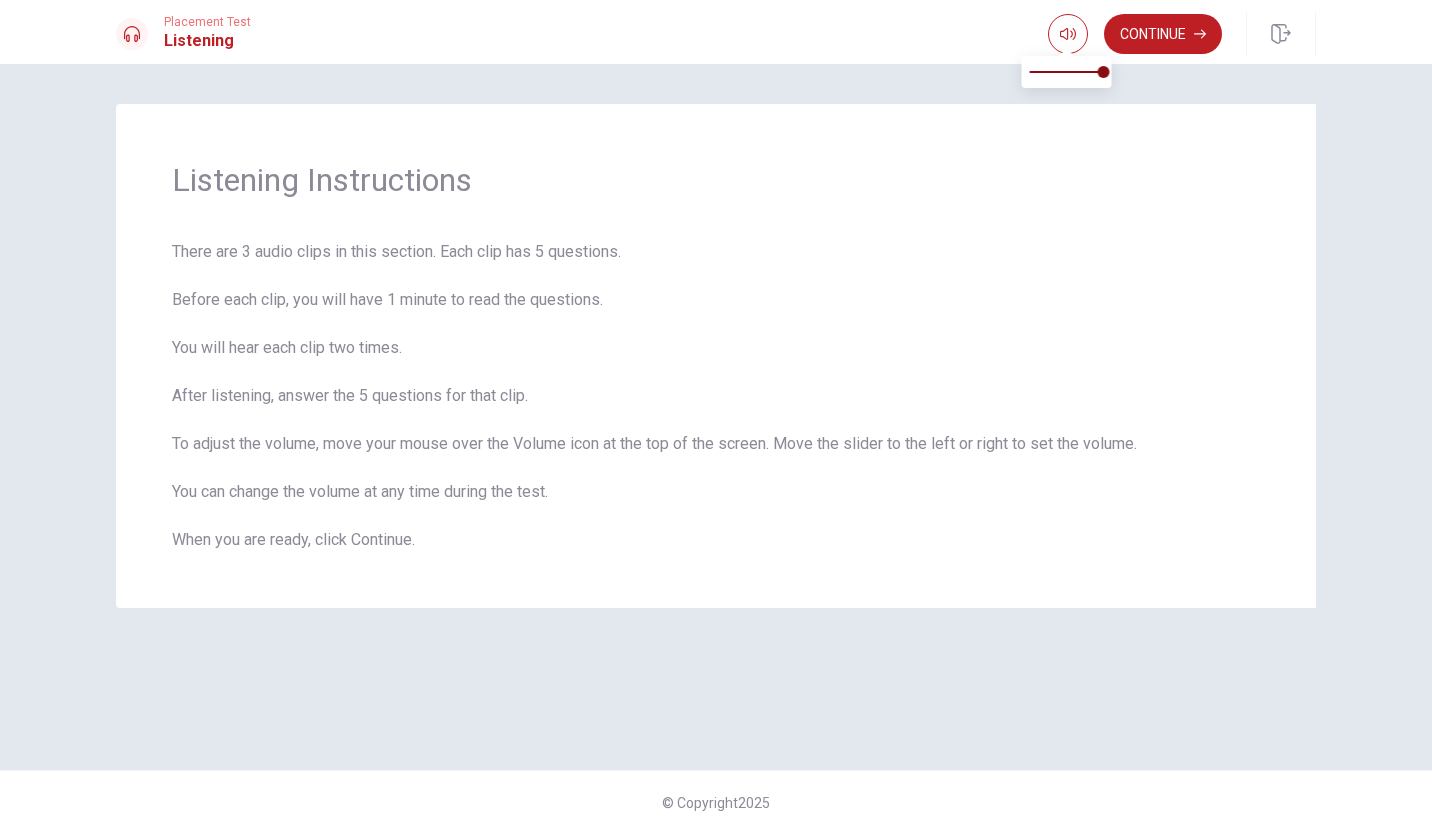 click at bounding box center [1067, 72] 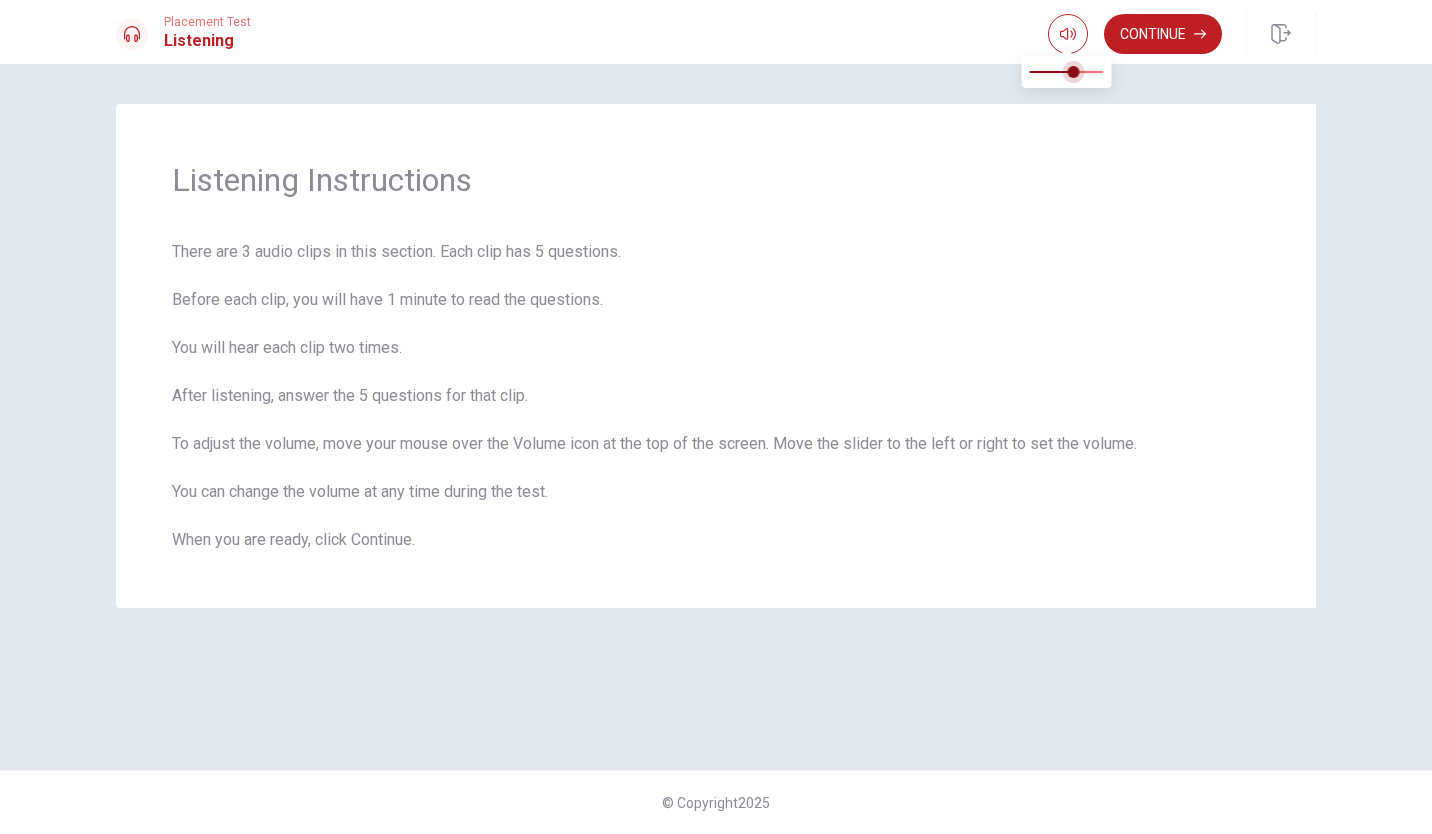 click at bounding box center (1074, 72) 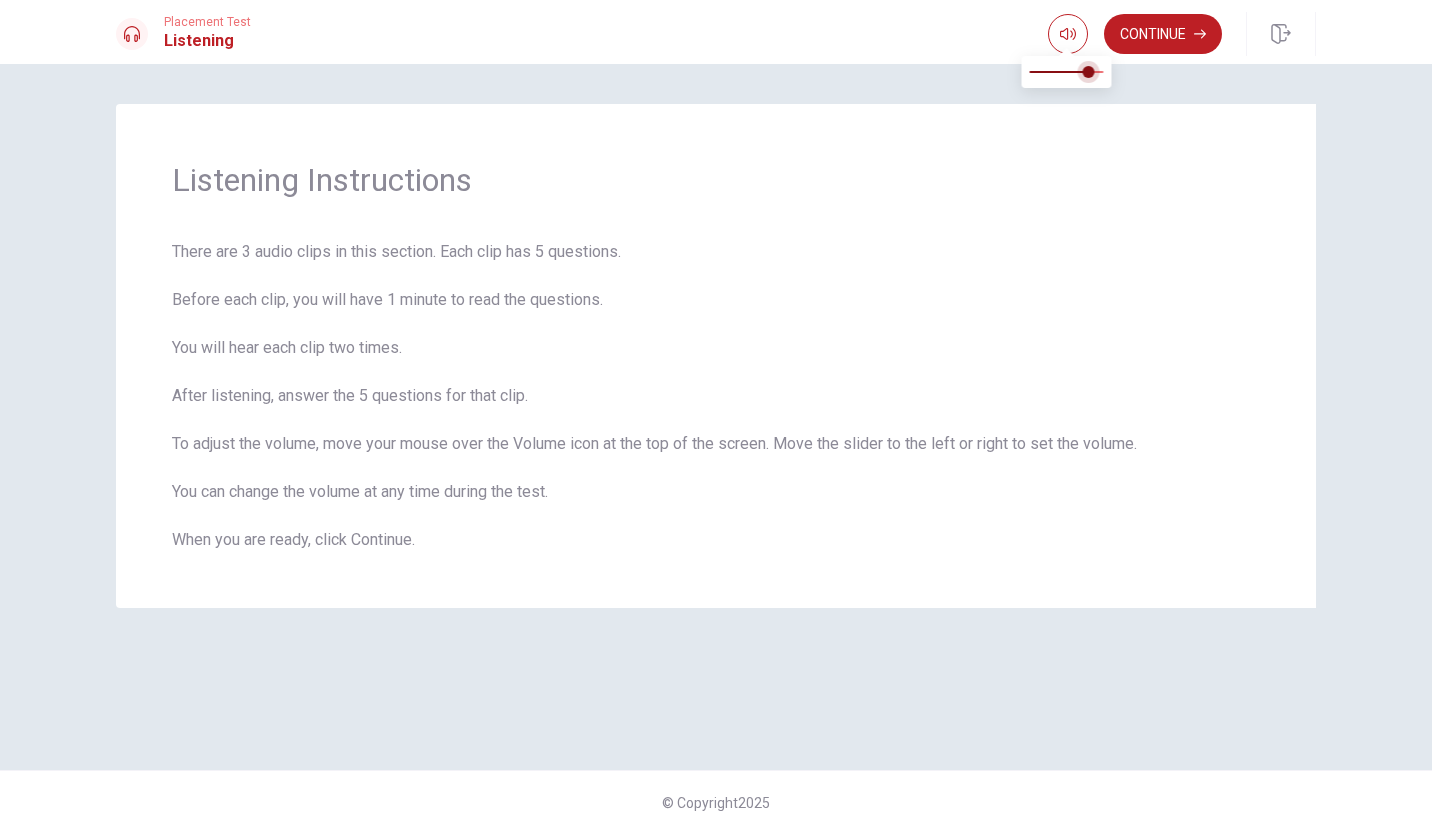 click at bounding box center (1089, 72) 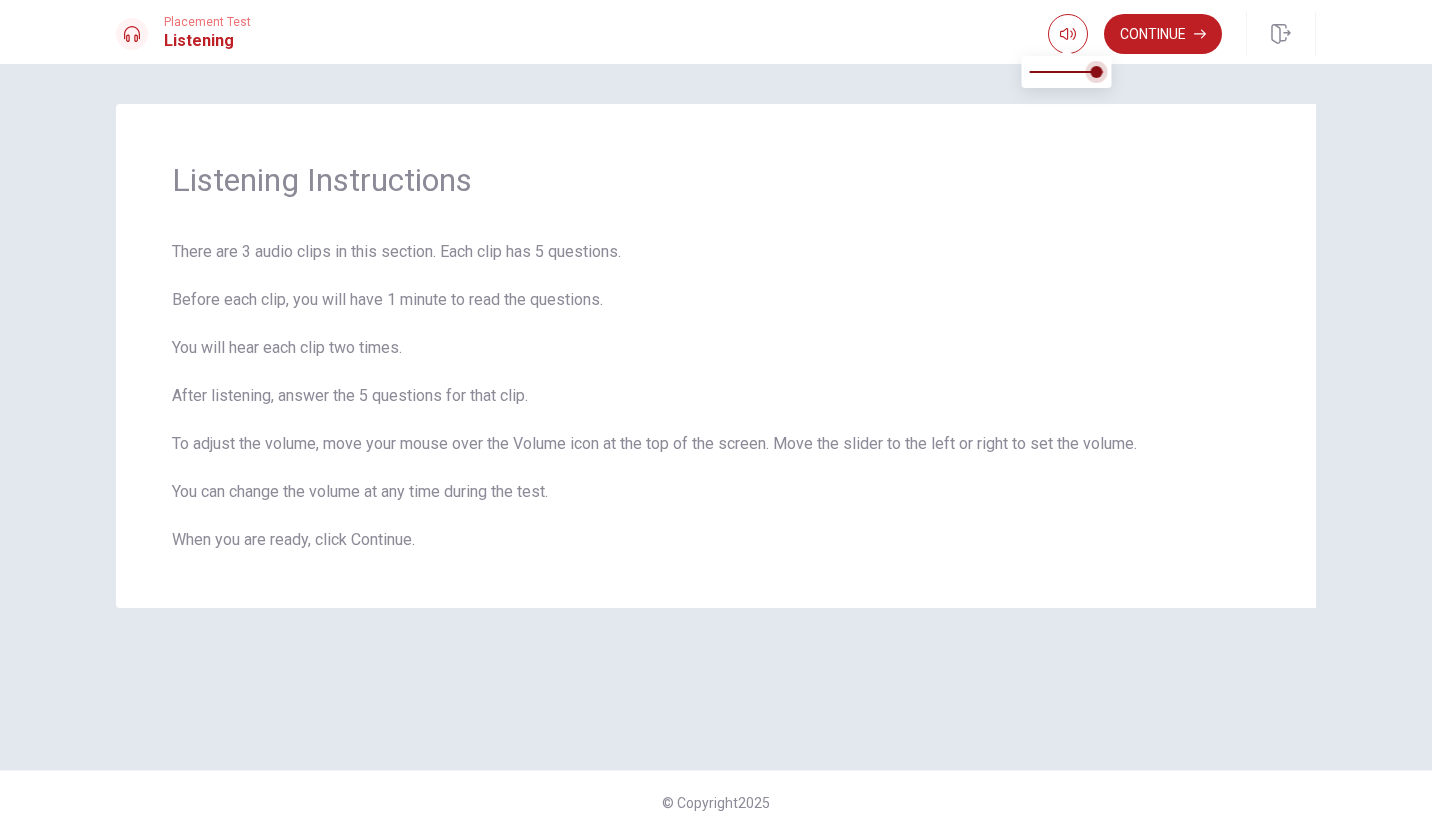 type on "0.8" 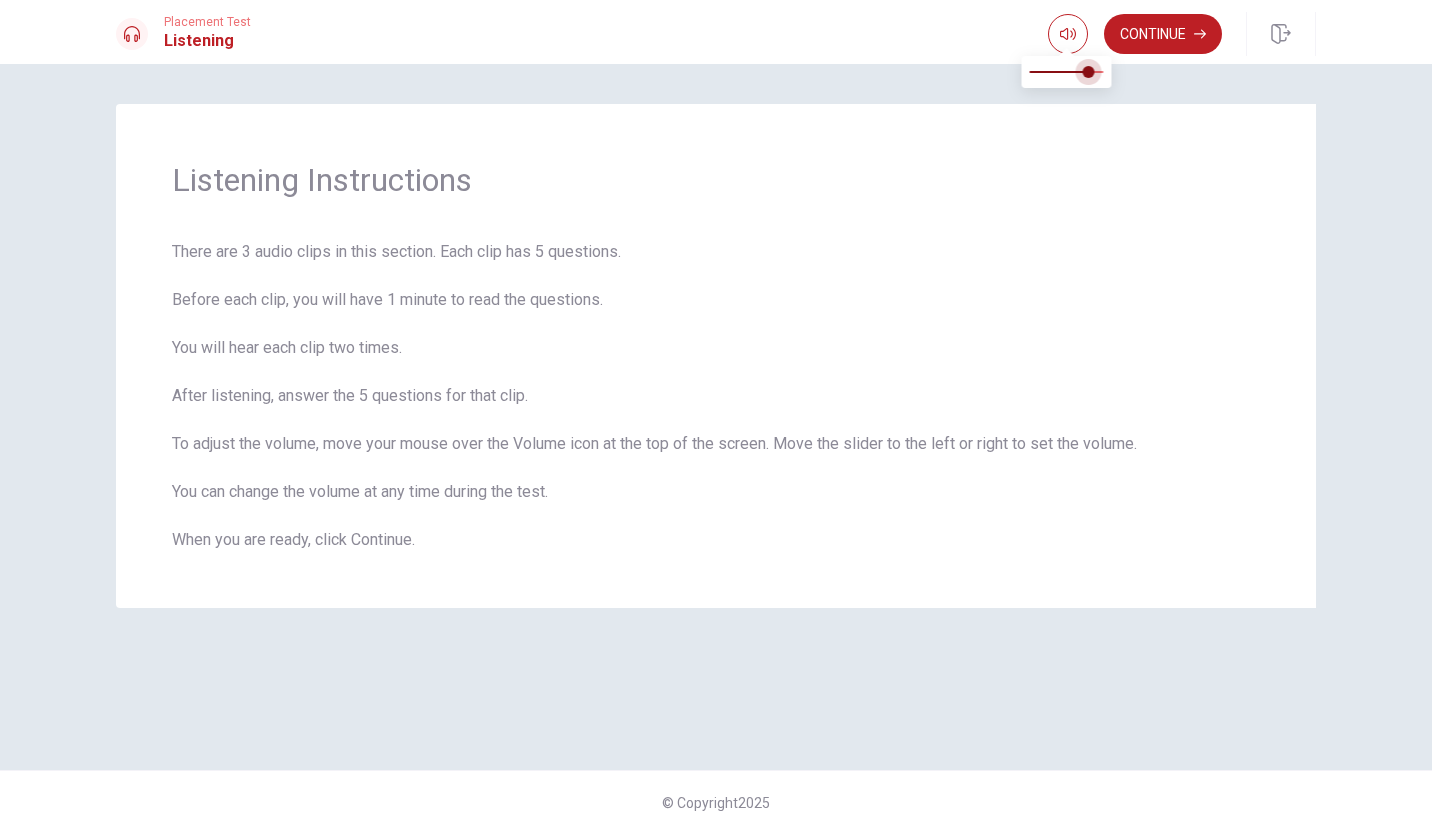 click at bounding box center [1089, 72] 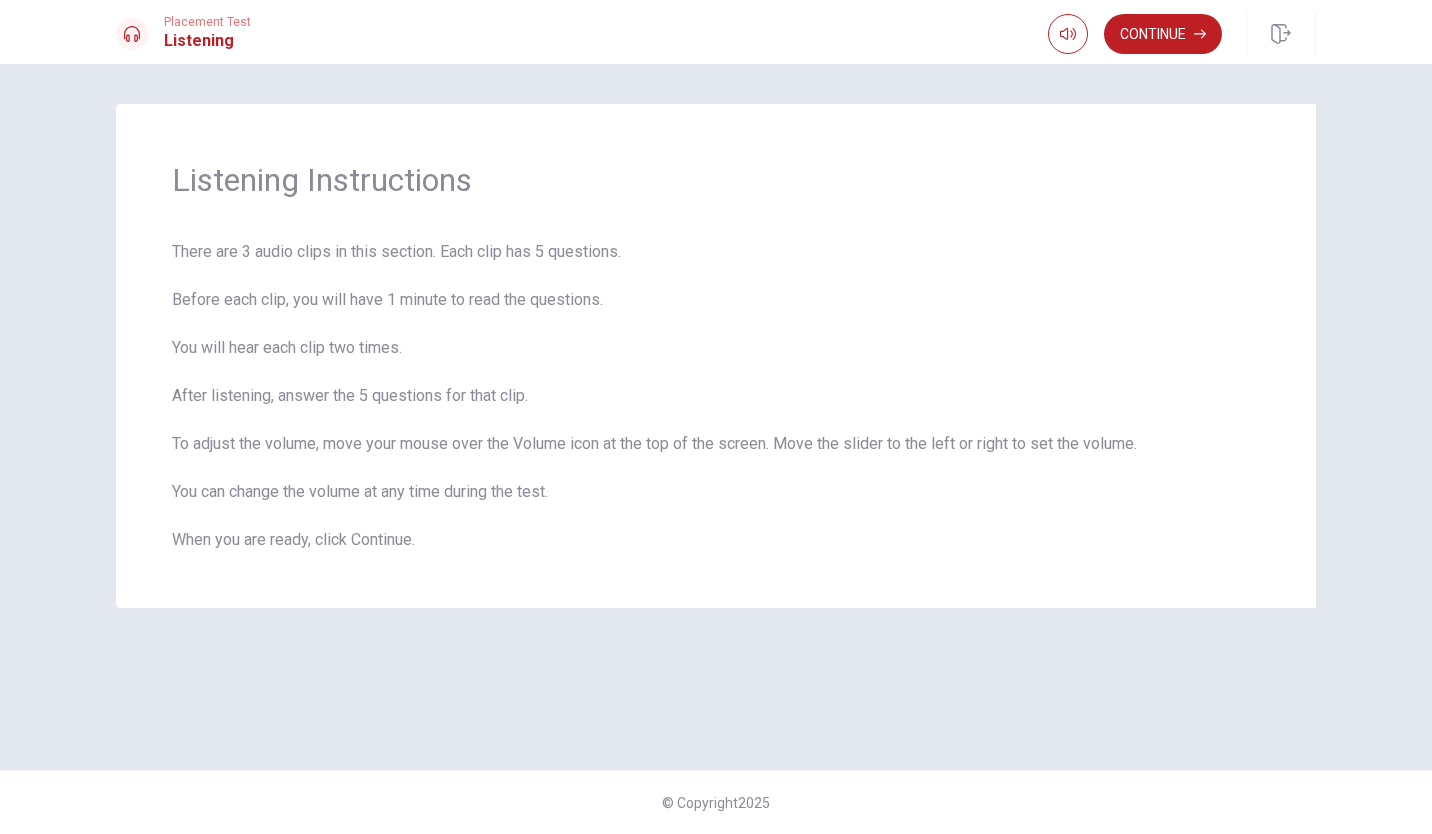 click on "Listening Instructions
There are 3 audio clips in this section. Each clip has 5 questions.
Before each clip, you will have 1 minute to read the questions.
You will hear each clip two times.
After listening, answer the 5 questions for that clip.
To adjust the volume, move your mouse over the Volume icon at the top of the screen. Move the slider to the left or right to set the volume.
You can change the volume at any time during the test.
When you are ready, click Continue. © Copyright  2025" at bounding box center [716, 449] 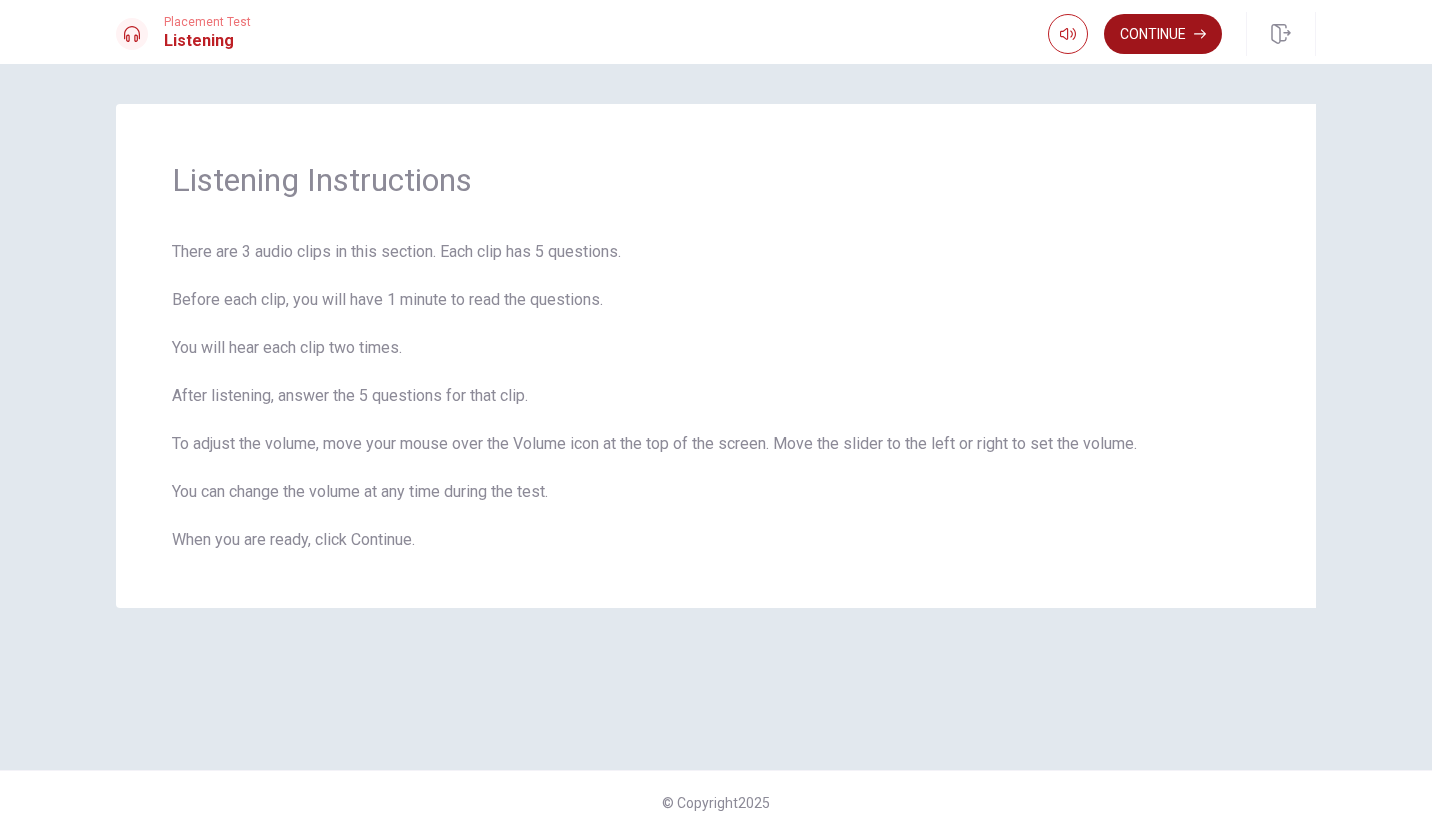 click on "Continue" at bounding box center (1163, 34) 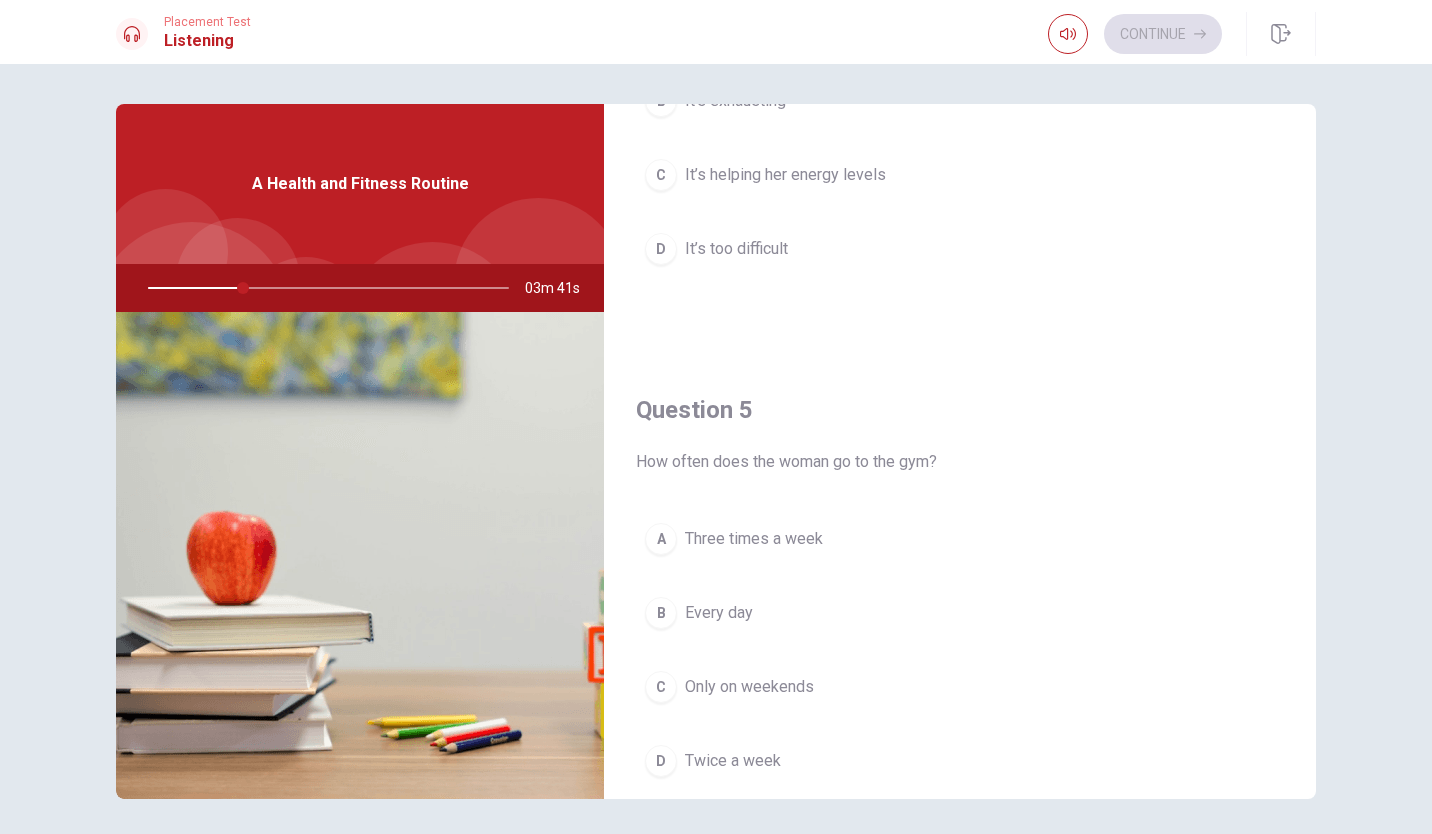 scroll, scrollTop: 1865, scrollLeft: 0, axis: vertical 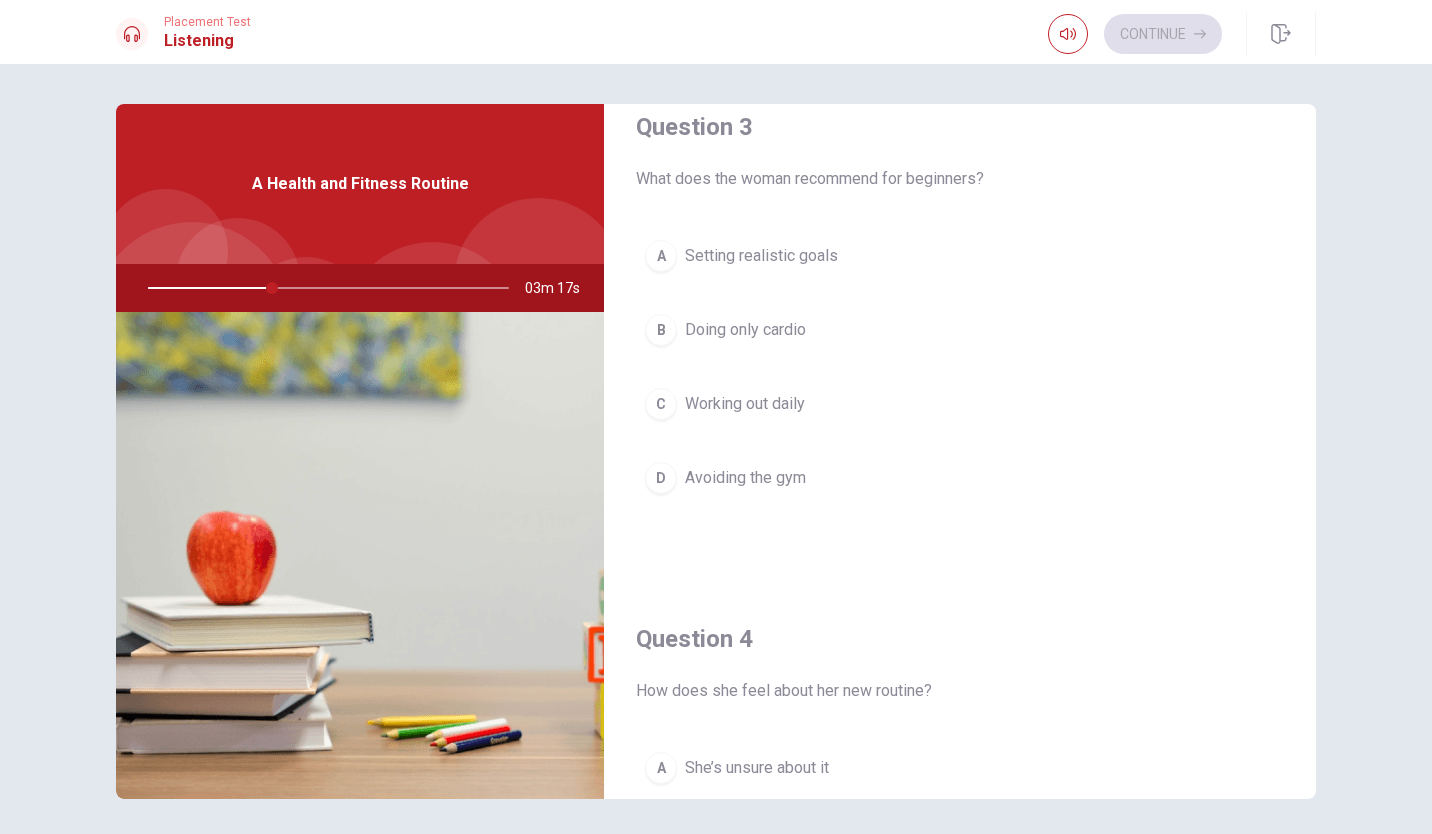 click on "D" at bounding box center (661, 478) 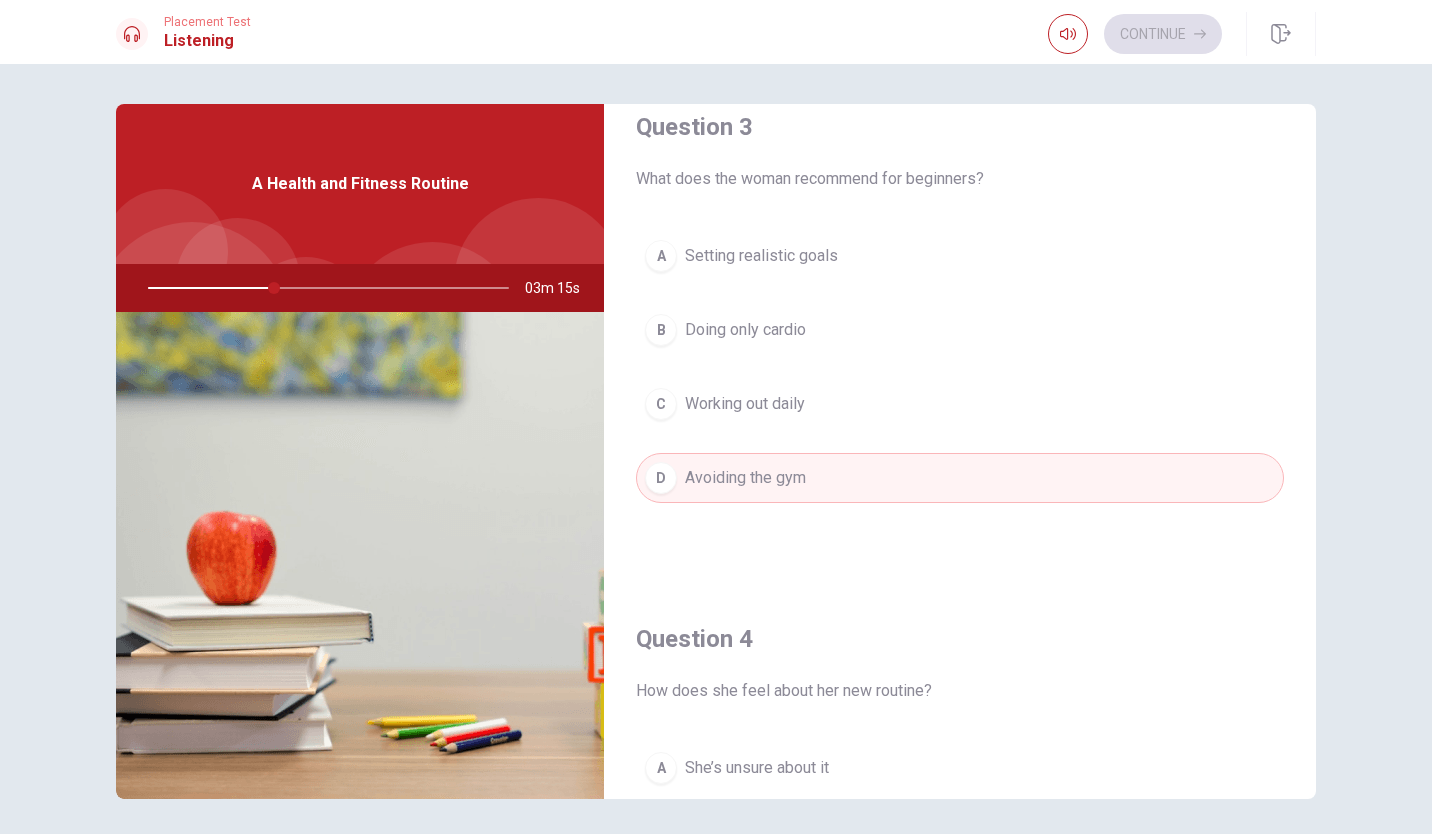 click on "C" at bounding box center (661, 404) 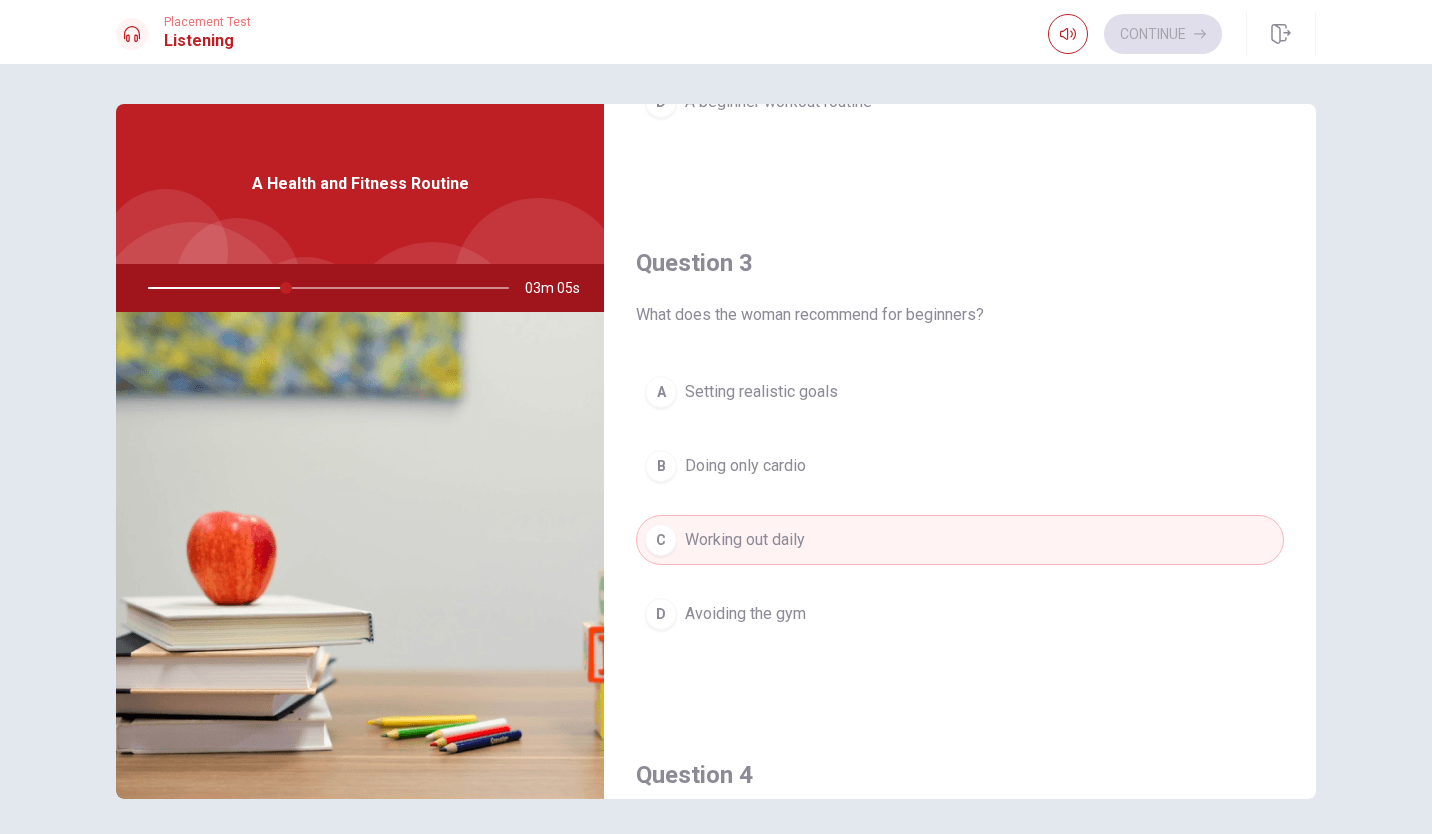 scroll, scrollTop: 930, scrollLeft: 0, axis: vertical 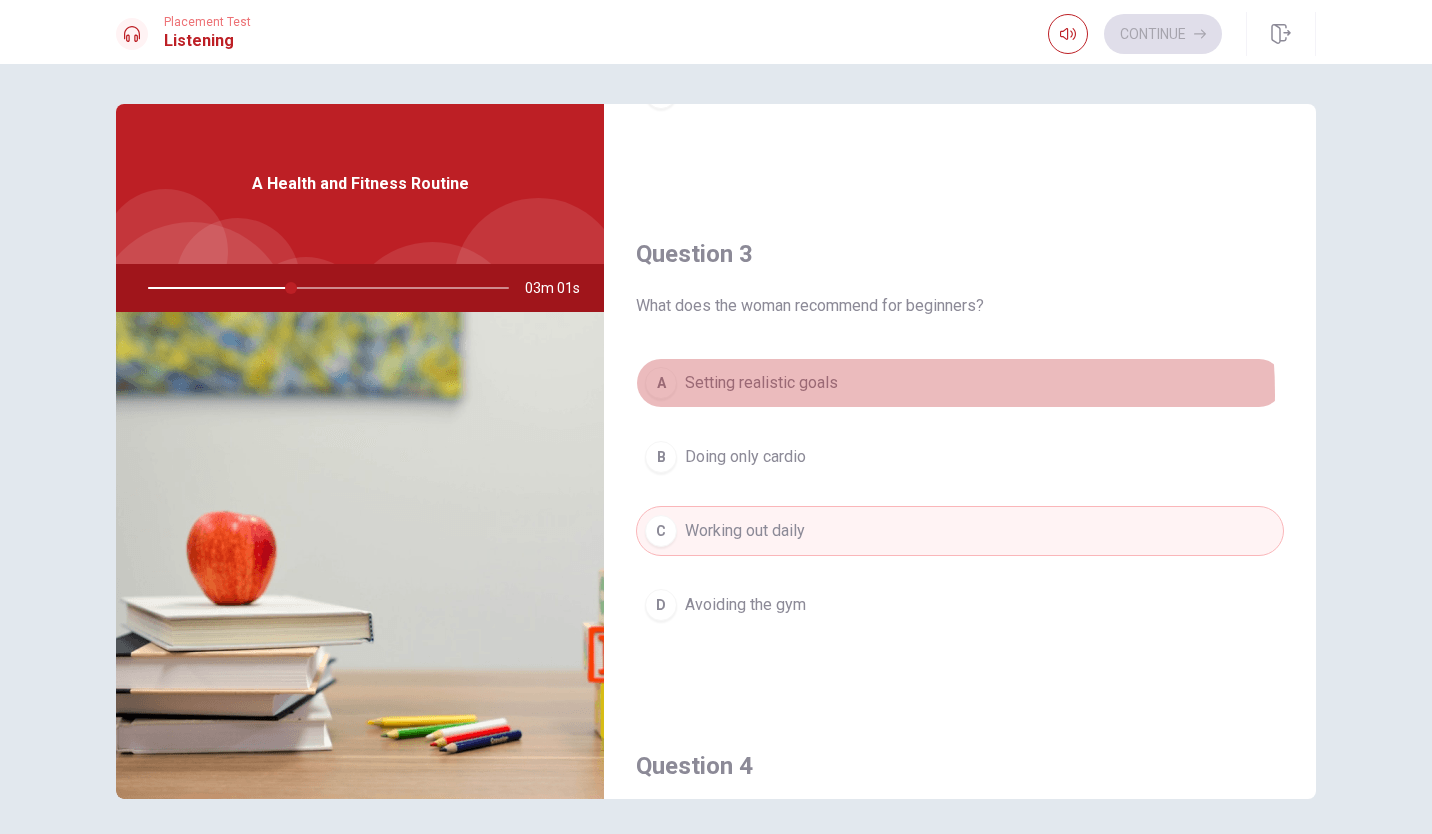 click on "Setting realistic goals" at bounding box center [761, 383] 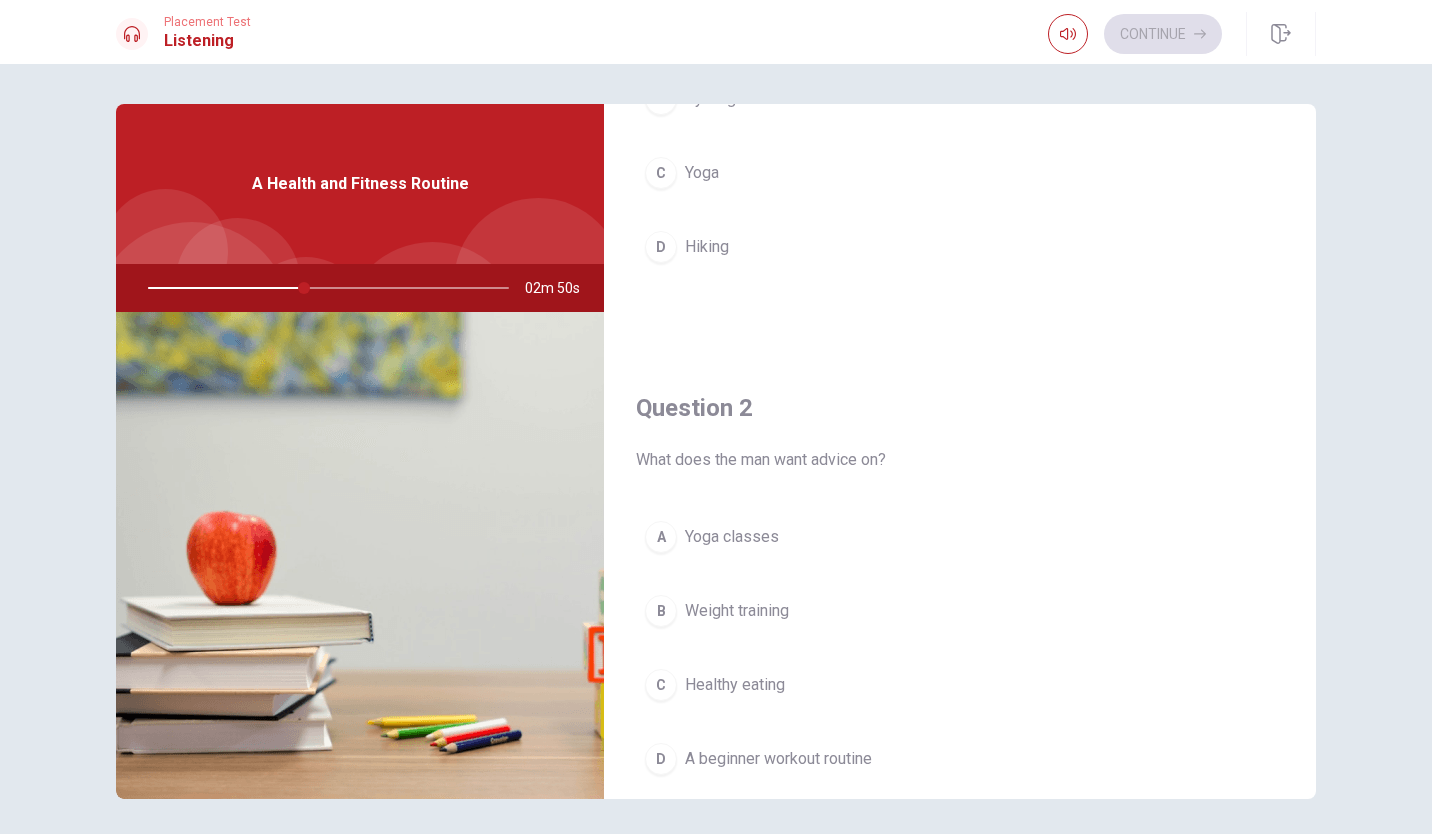 scroll, scrollTop: 0, scrollLeft: 0, axis: both 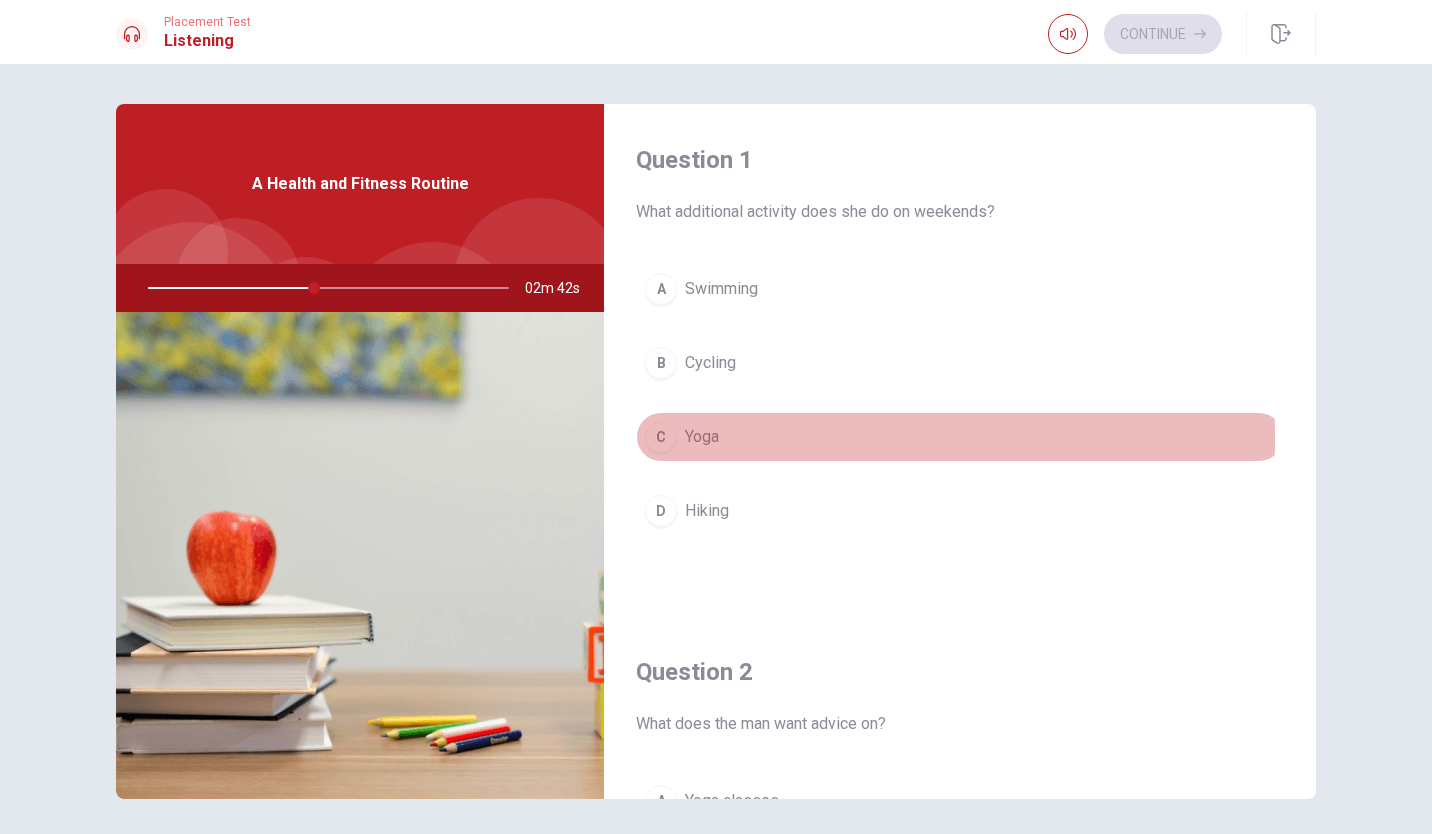 click on "C" at bounding box center (661, 437) 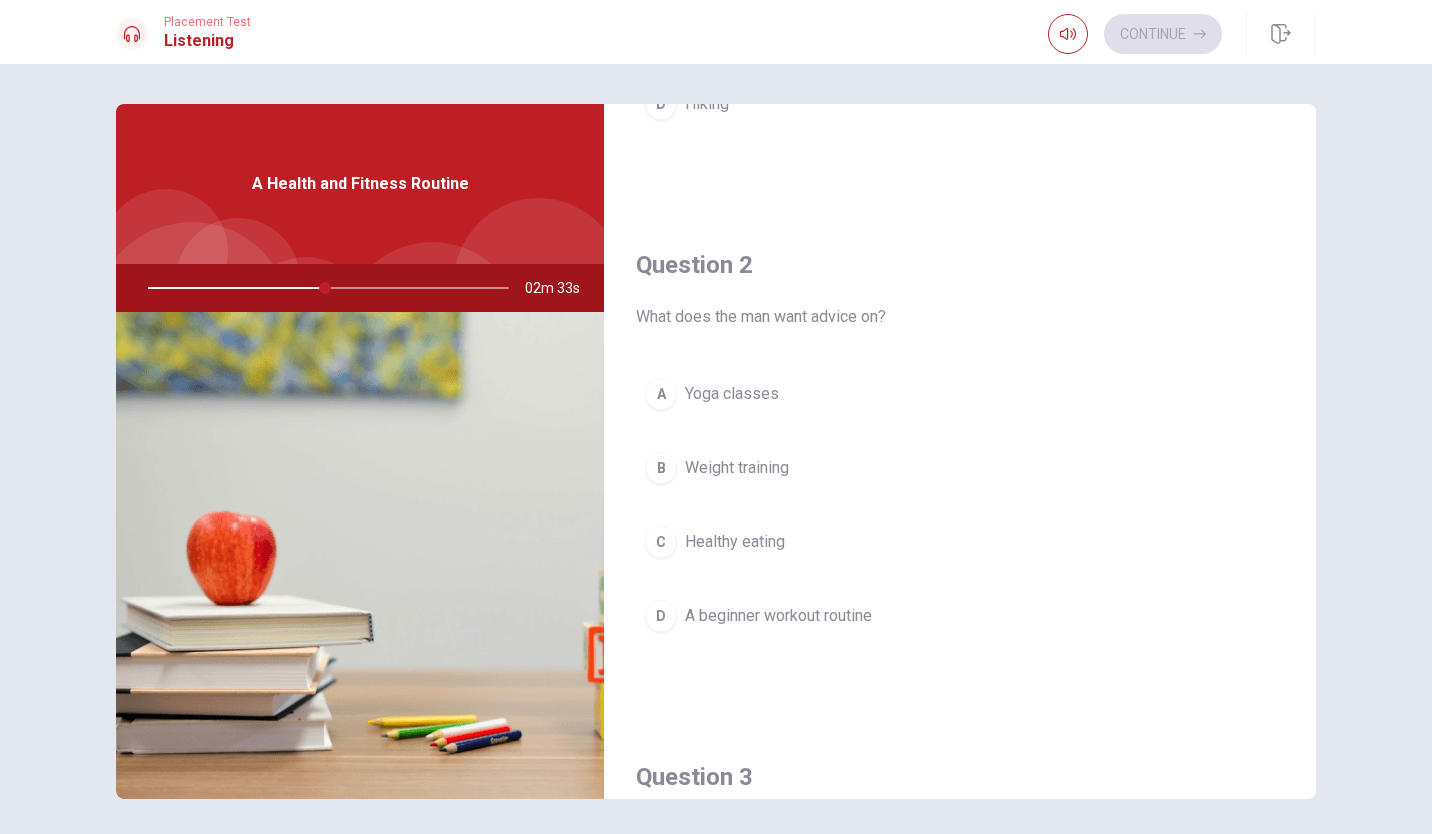 scroll, scrollTop: 380, scrollLeft: 0, axis: vertical 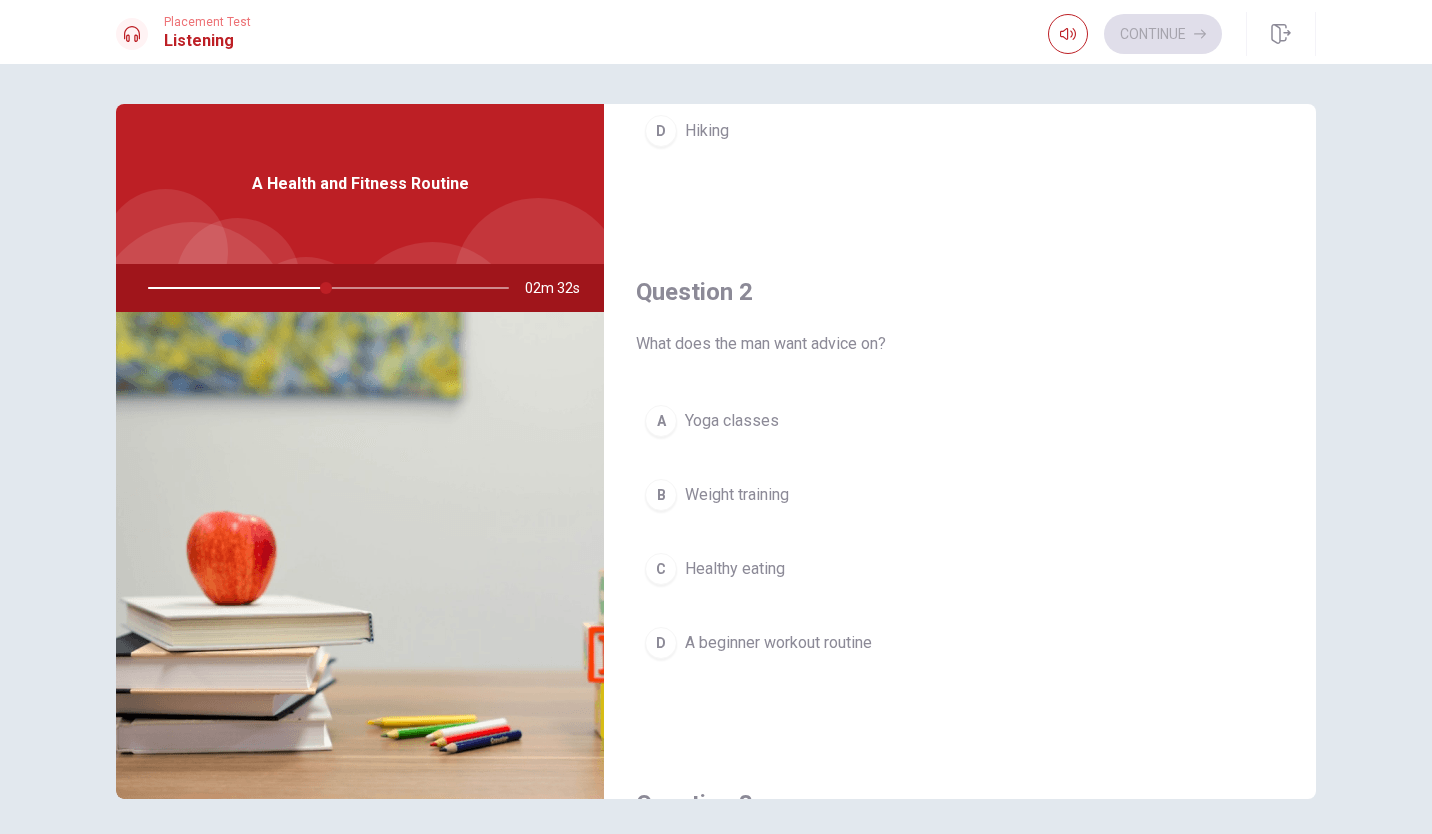 click on "D" at bounding box center (661, 643) 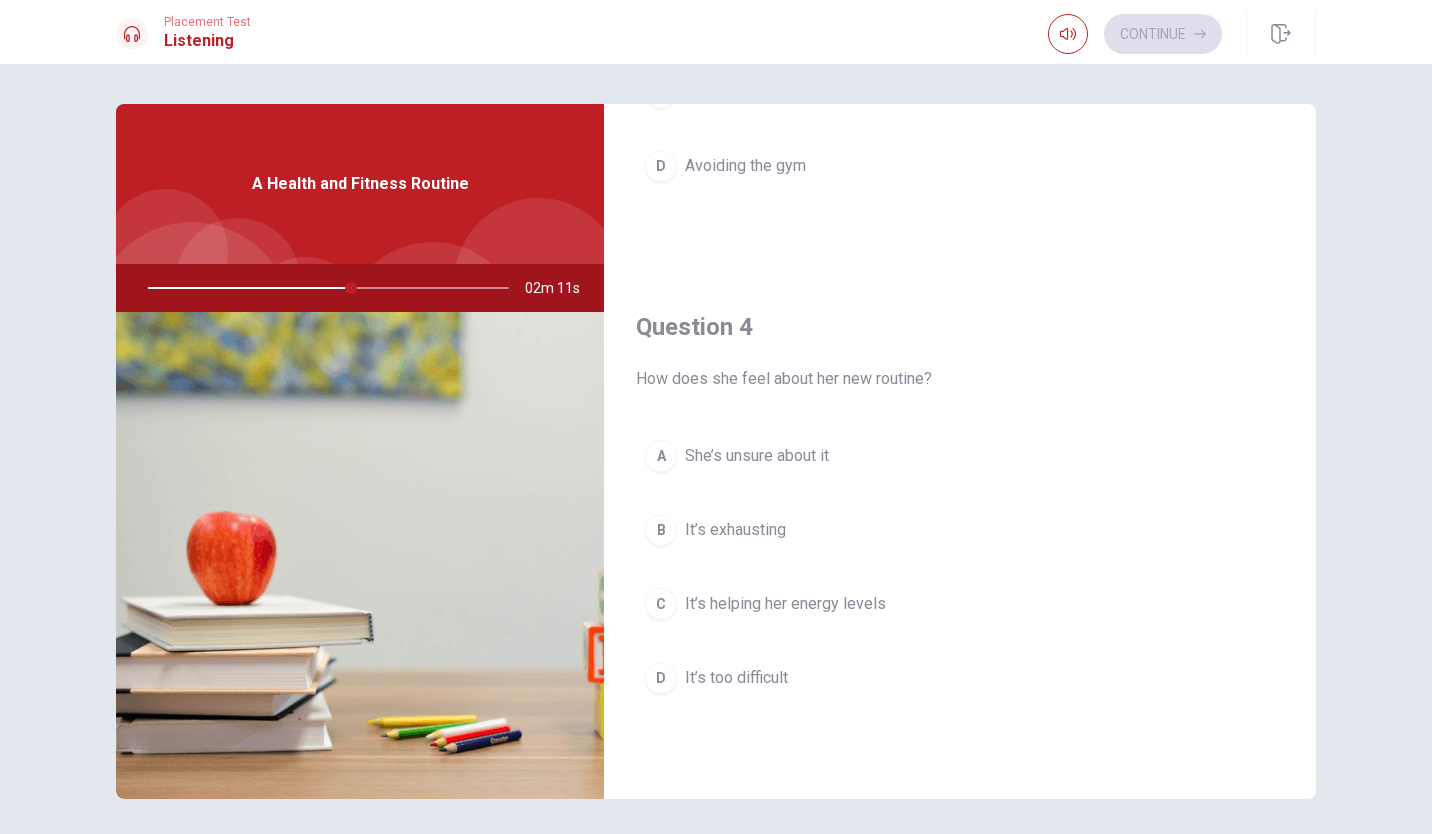 scroll, scrollTop: 1369, scrollLeft: 0, axis: vertical 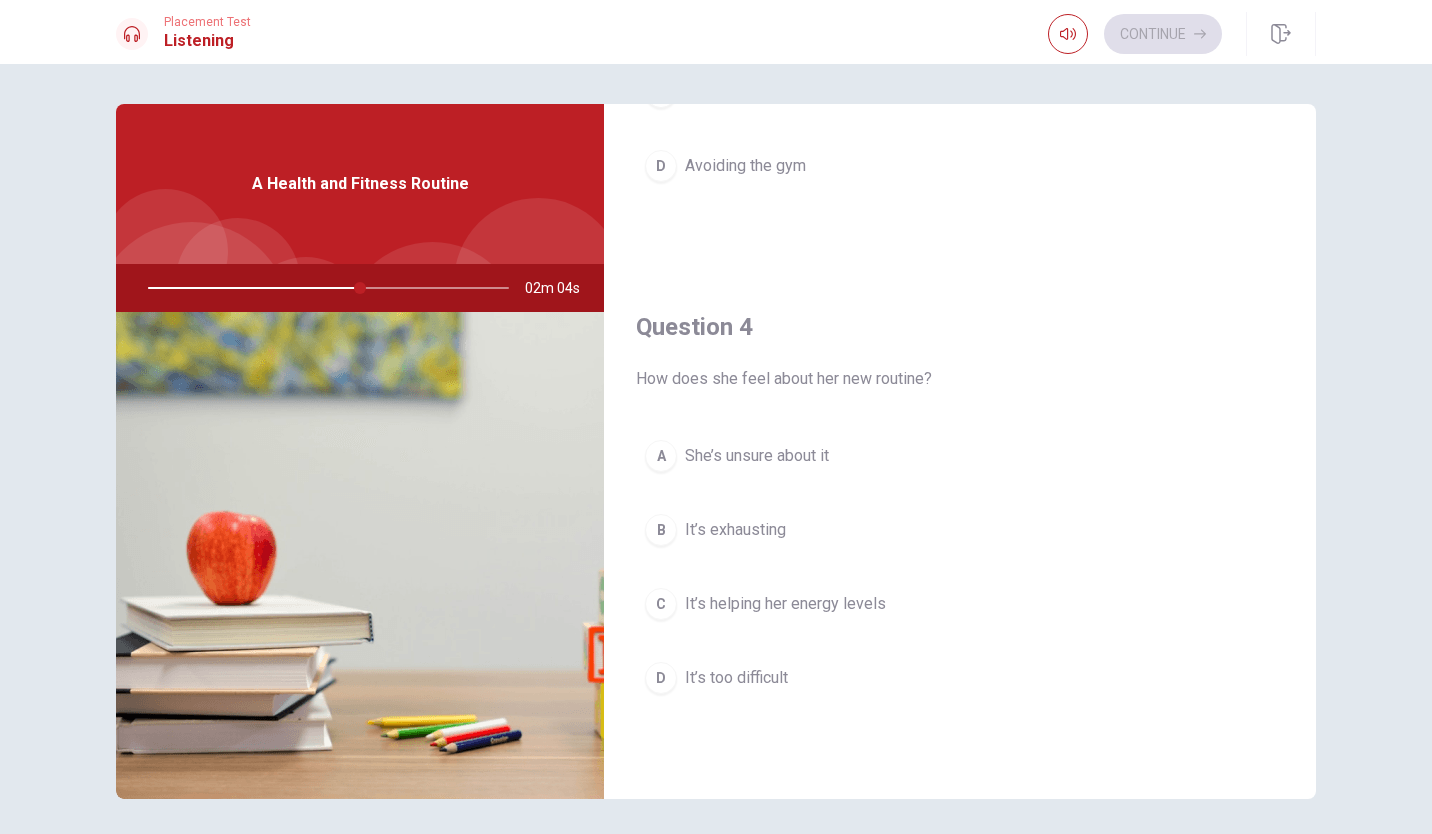 click on "C" at bounding box center [661, 604] 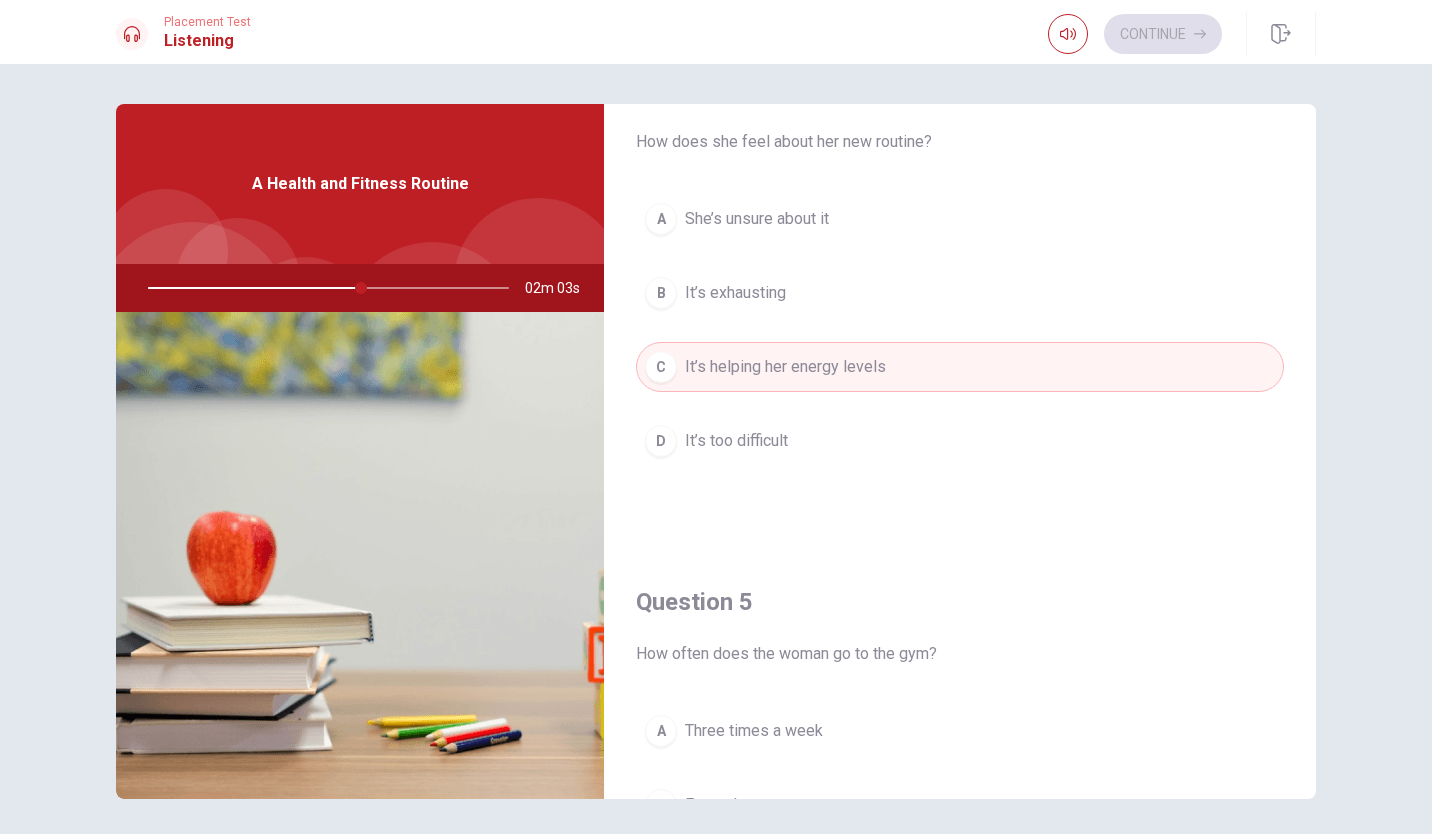 scroll, scrollTop: 1865, scrollLeft: 0, axis: vertical 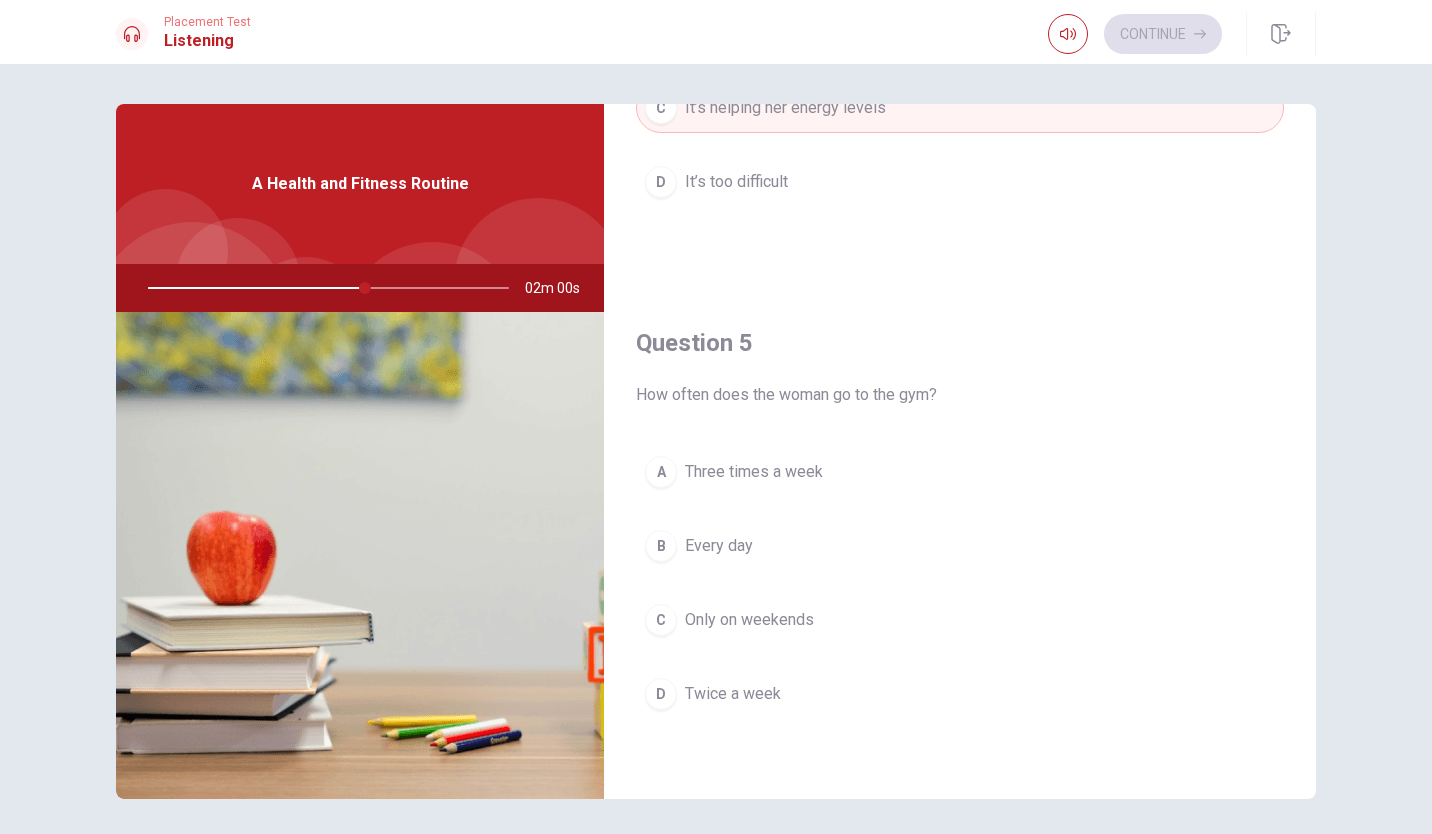 click on "A" at bounding box center [661, 472] 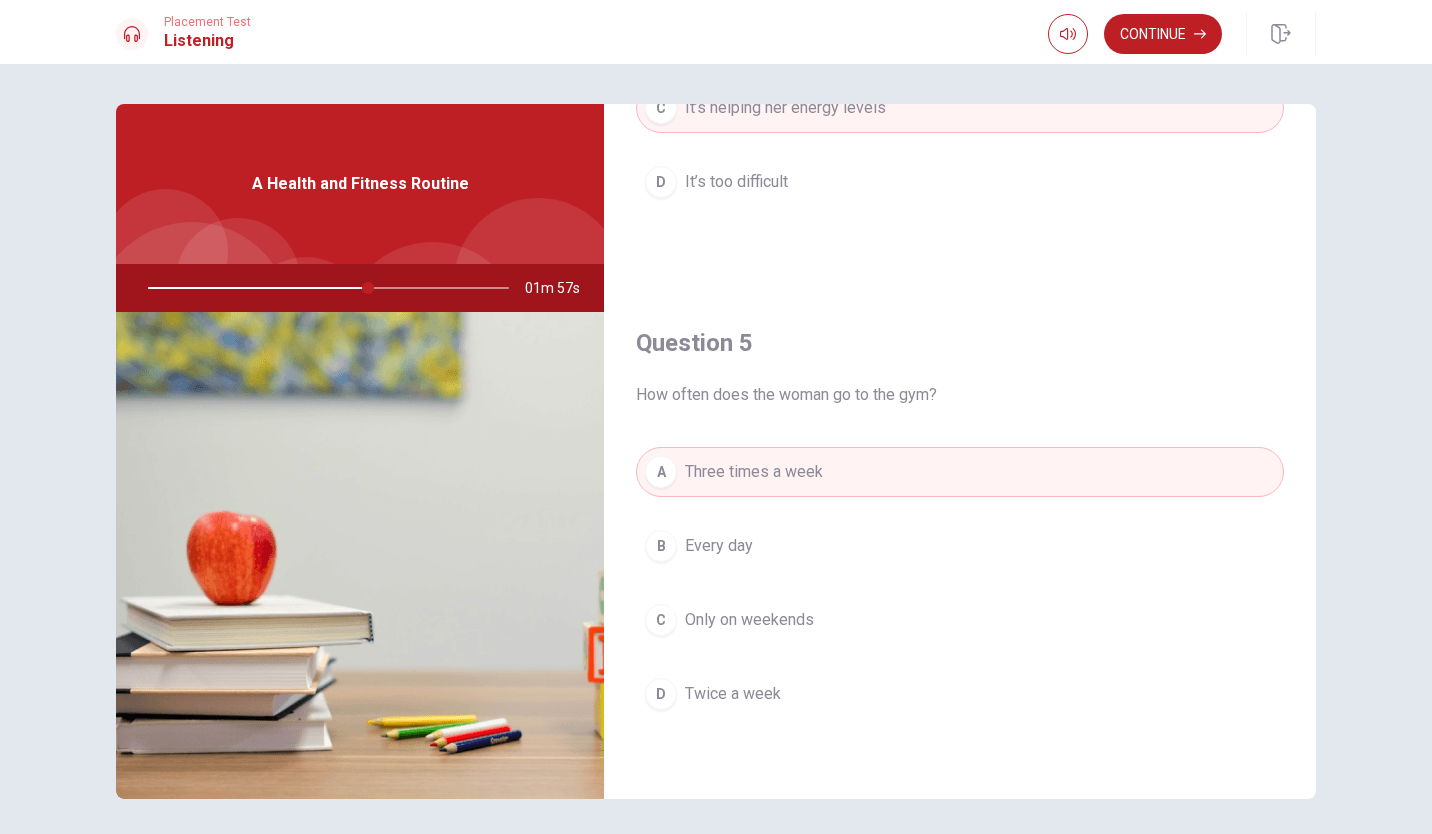 scroll, scrollTop: 69, scrollLeft: 0, axis: vertical 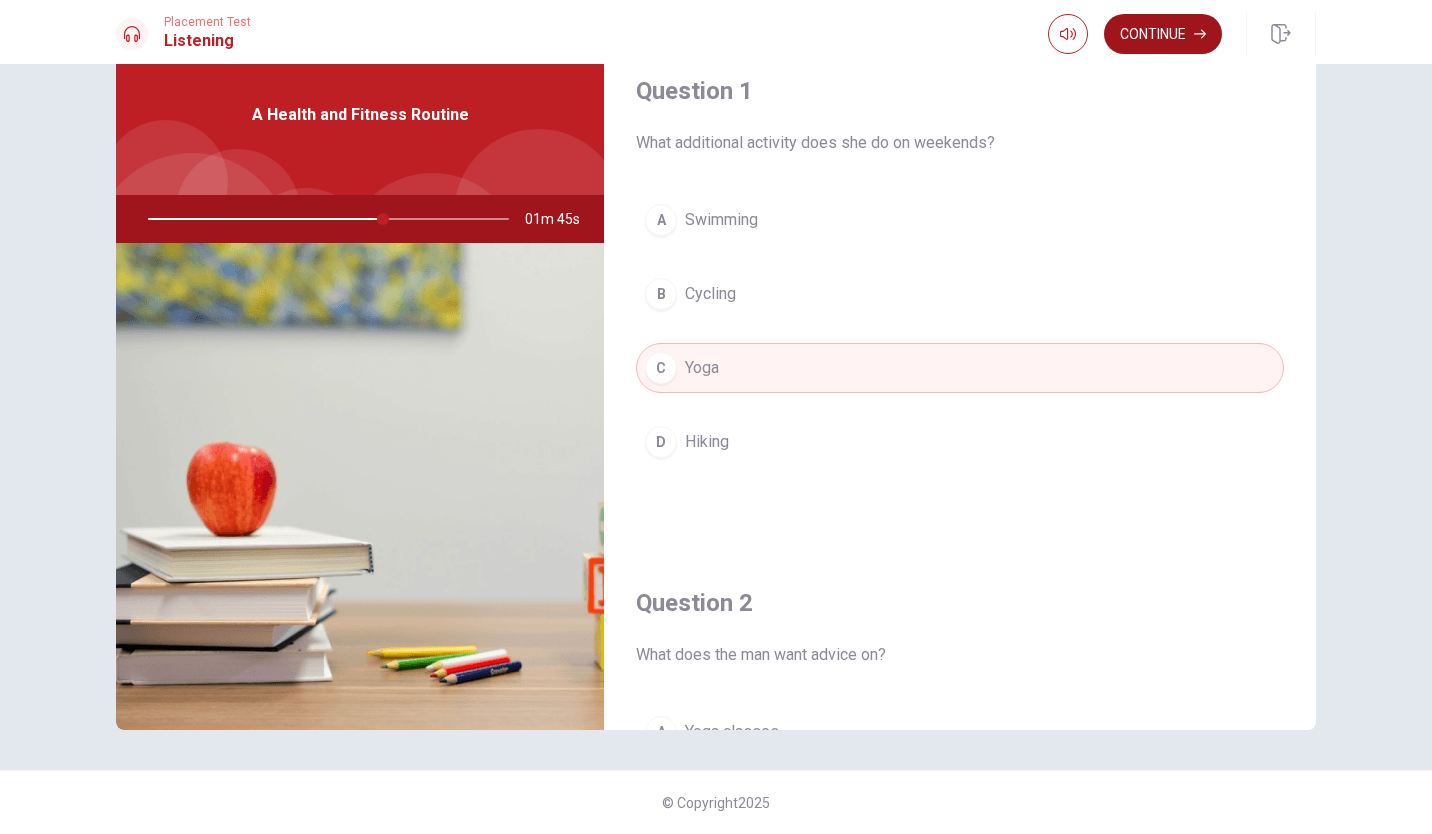 click on "Continue" at bounding box center (1163, 34) 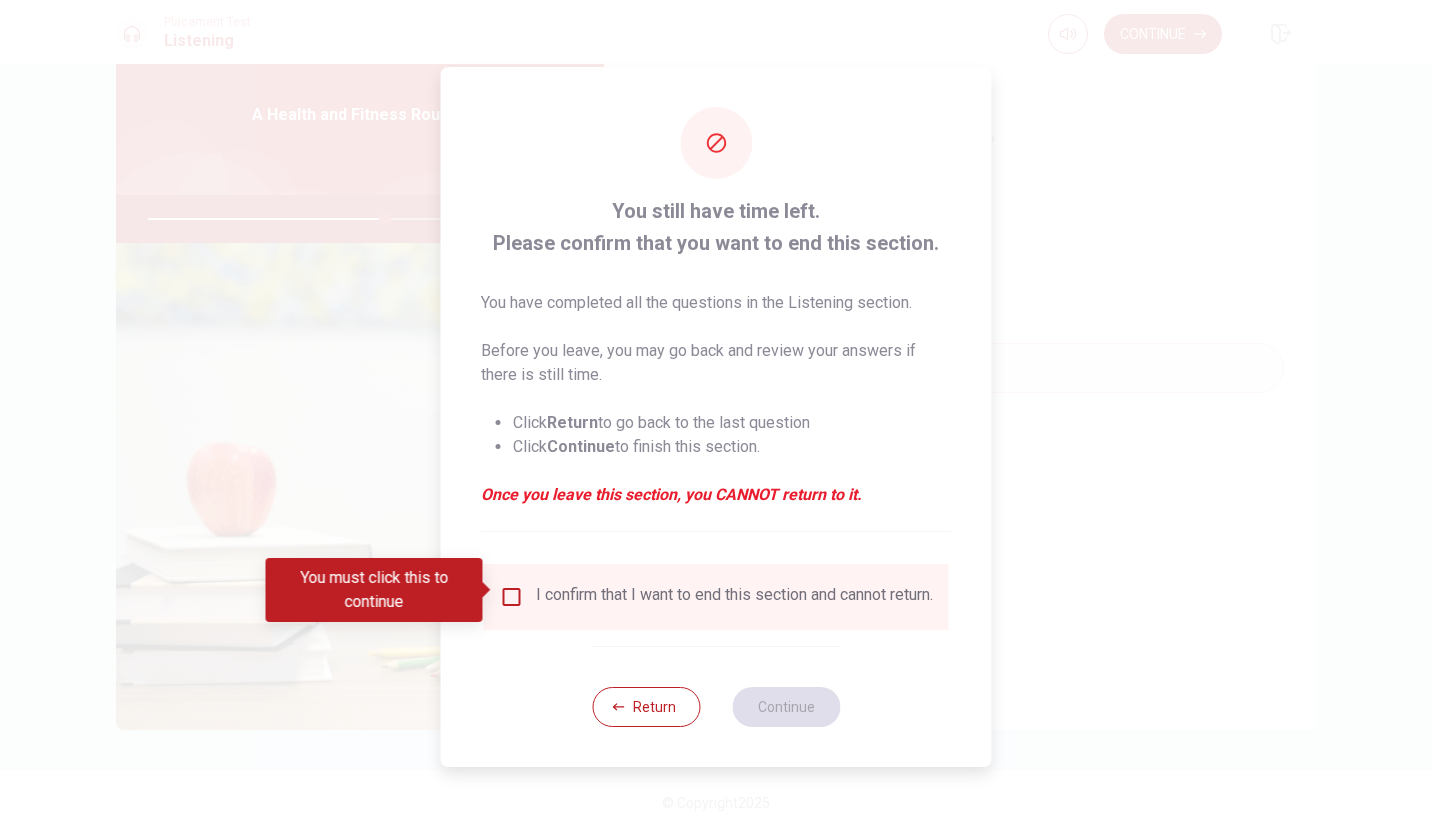 click at bounding box center (512, 597) 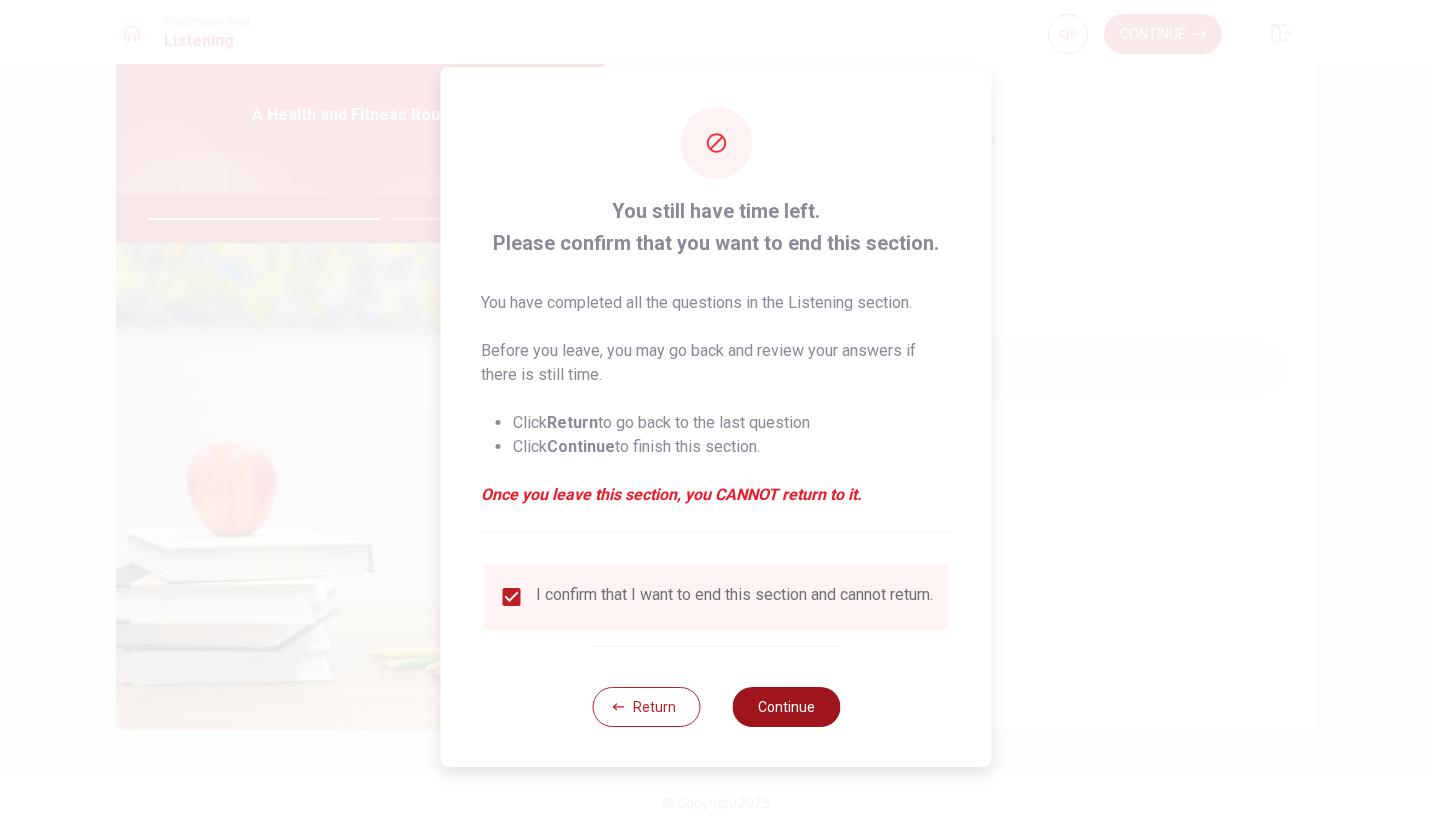 click on "Continue" at bounding box center [786, 707] 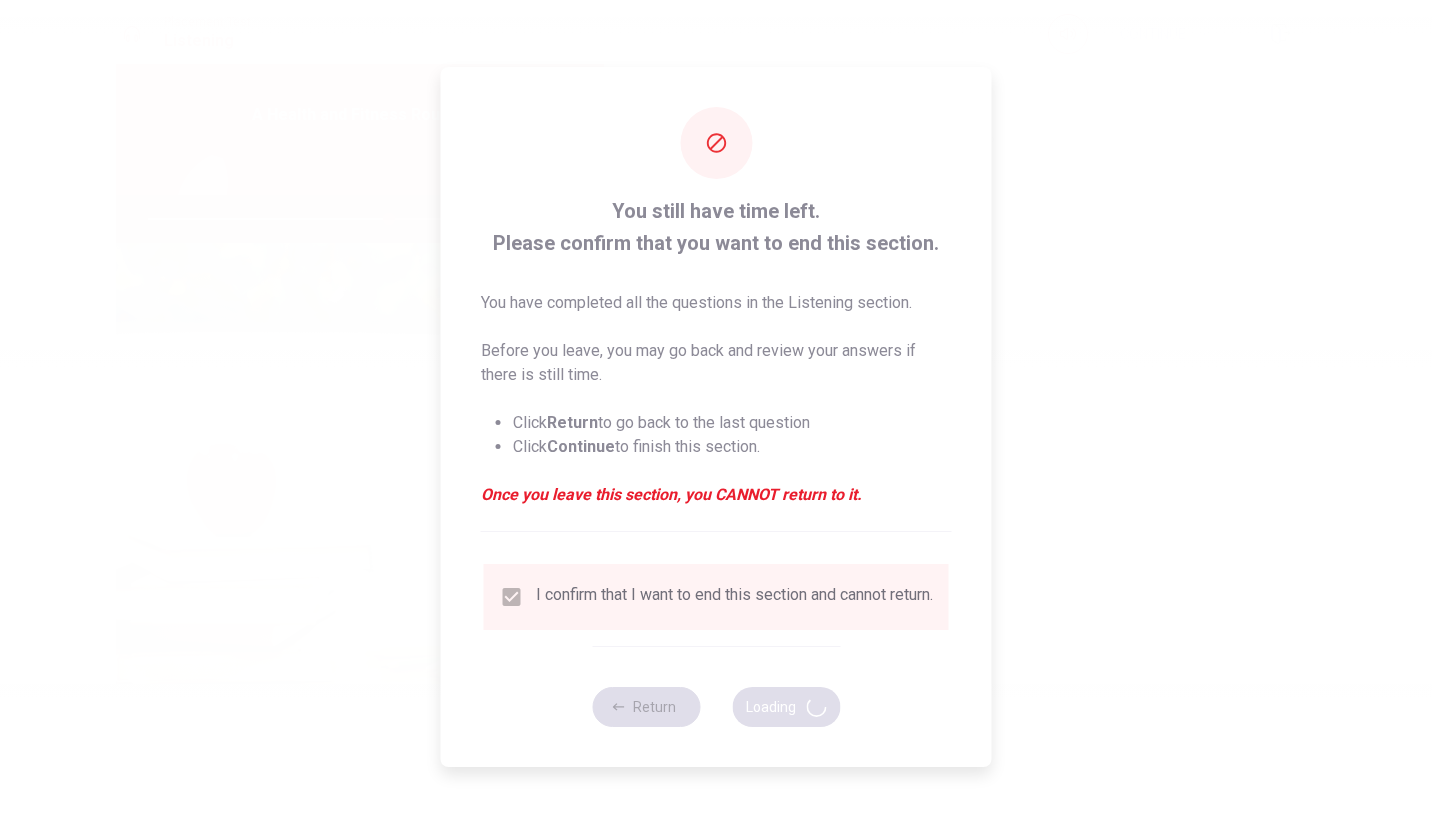 type on "67" 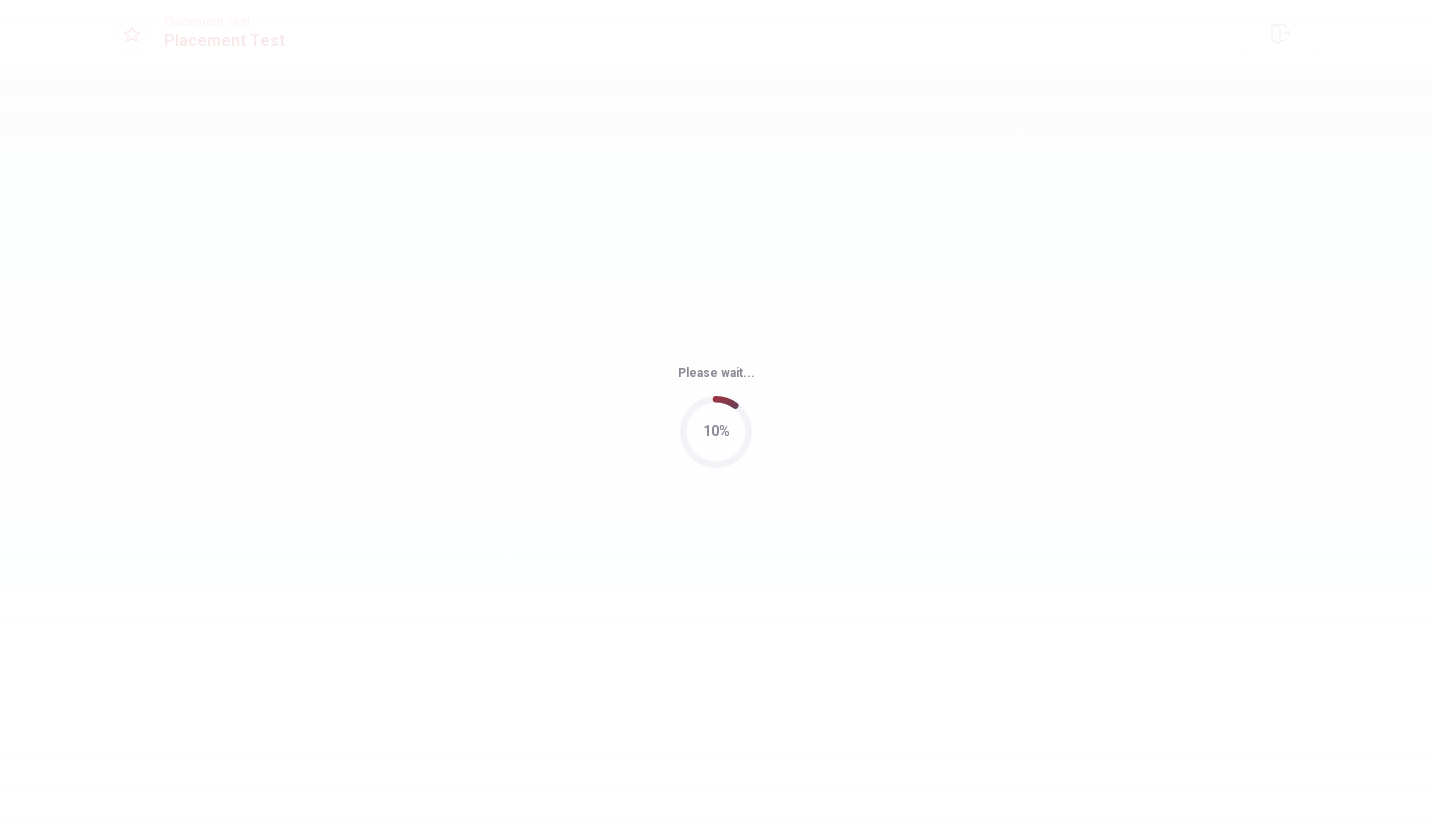 scroll, scrollTop: 0, scrollLeft: 0, axis: both 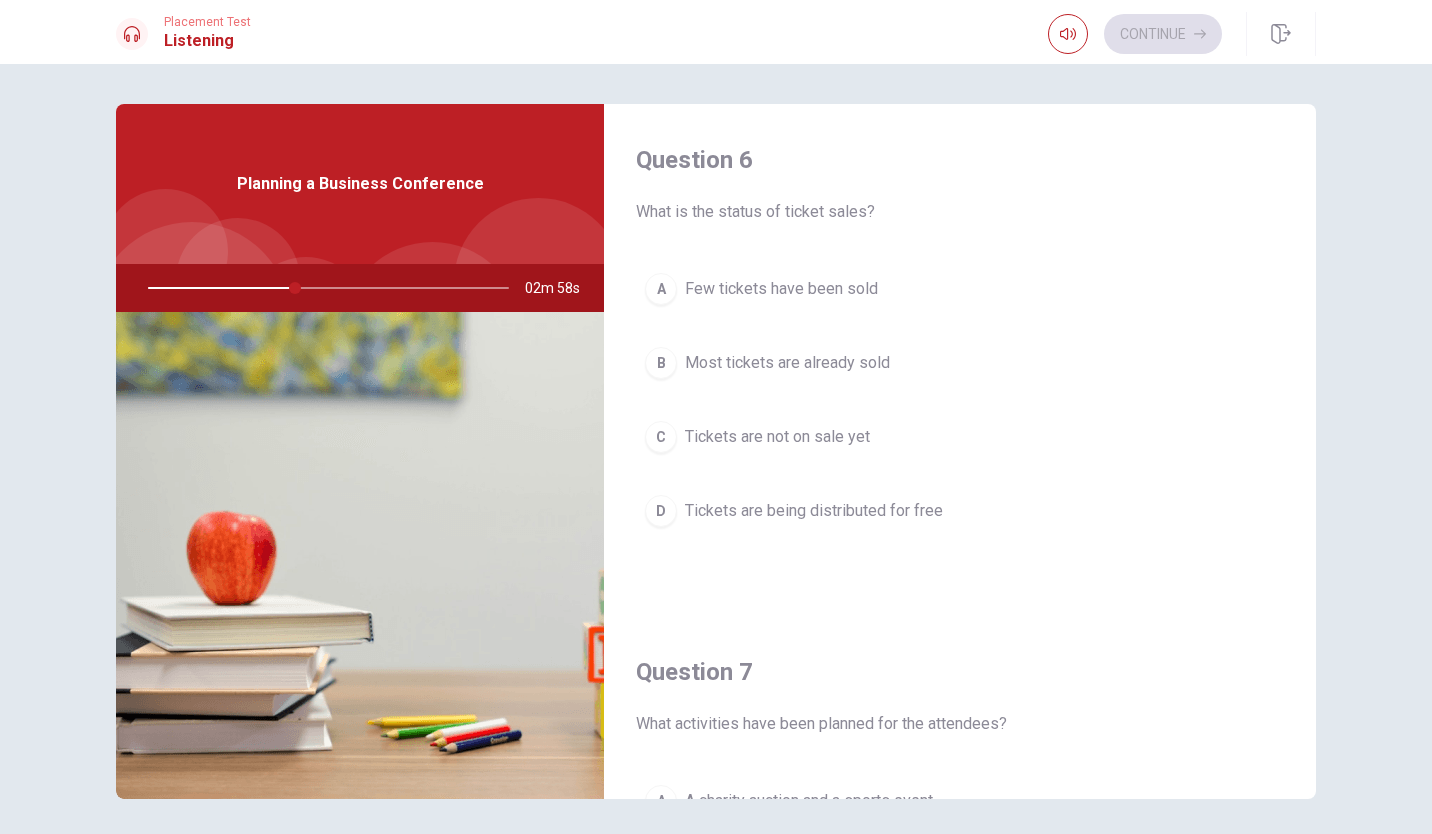 click on "B" at bounding box center [661, 363] 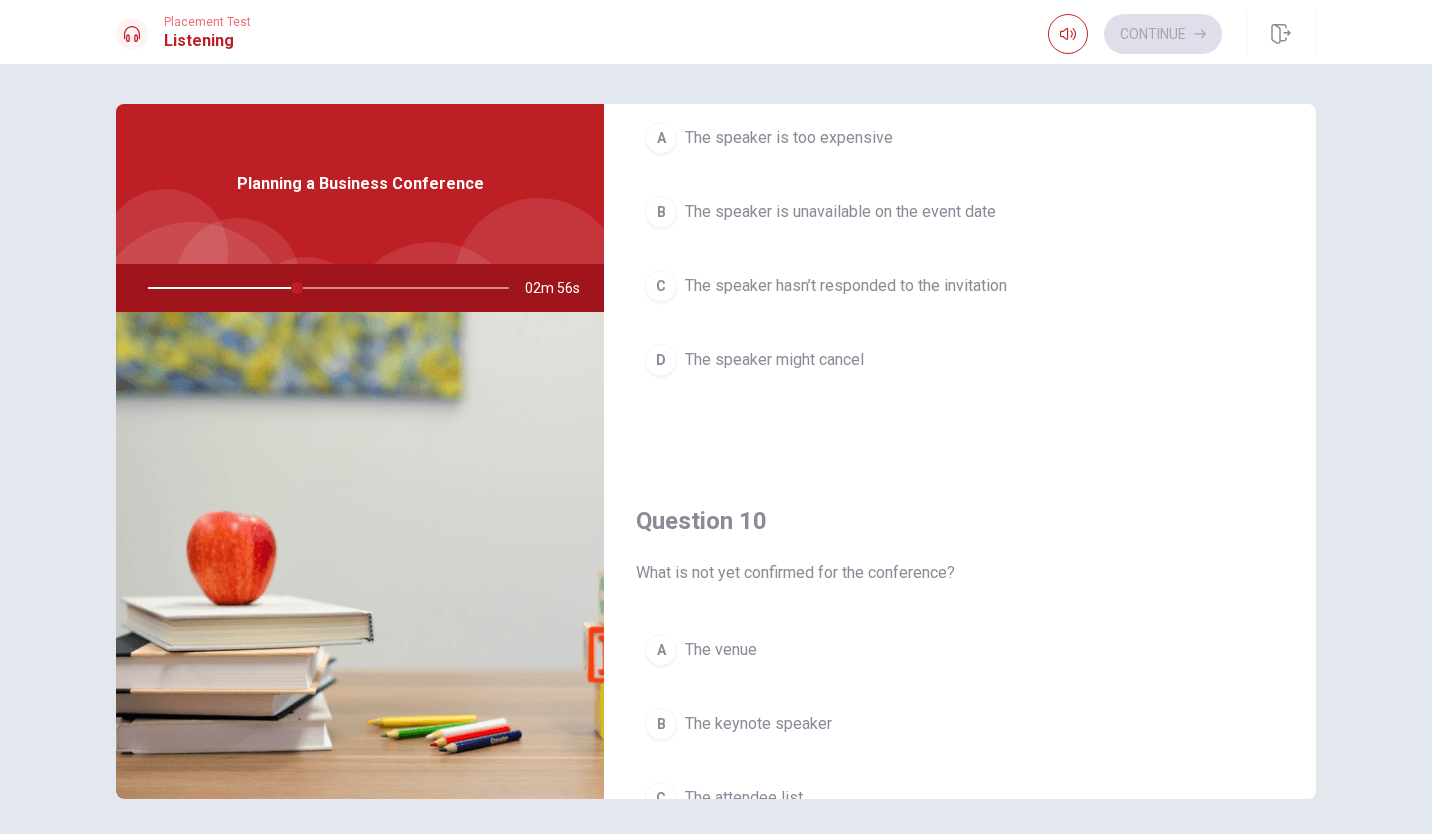scroll, scrollTop: 1865, scrollLeft: 0, axis: vertical 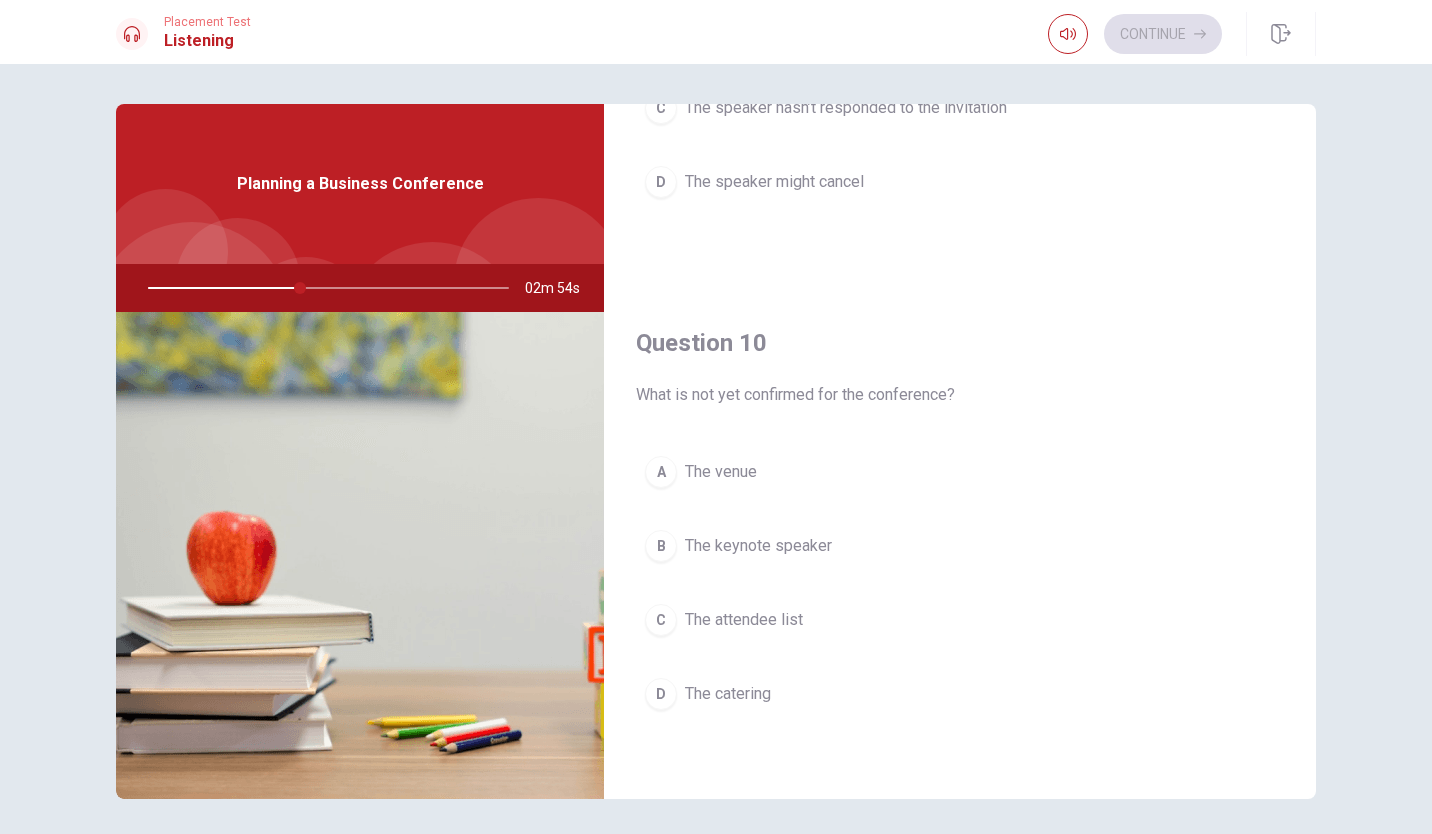 click on "B" at bounding box center (661, 546) 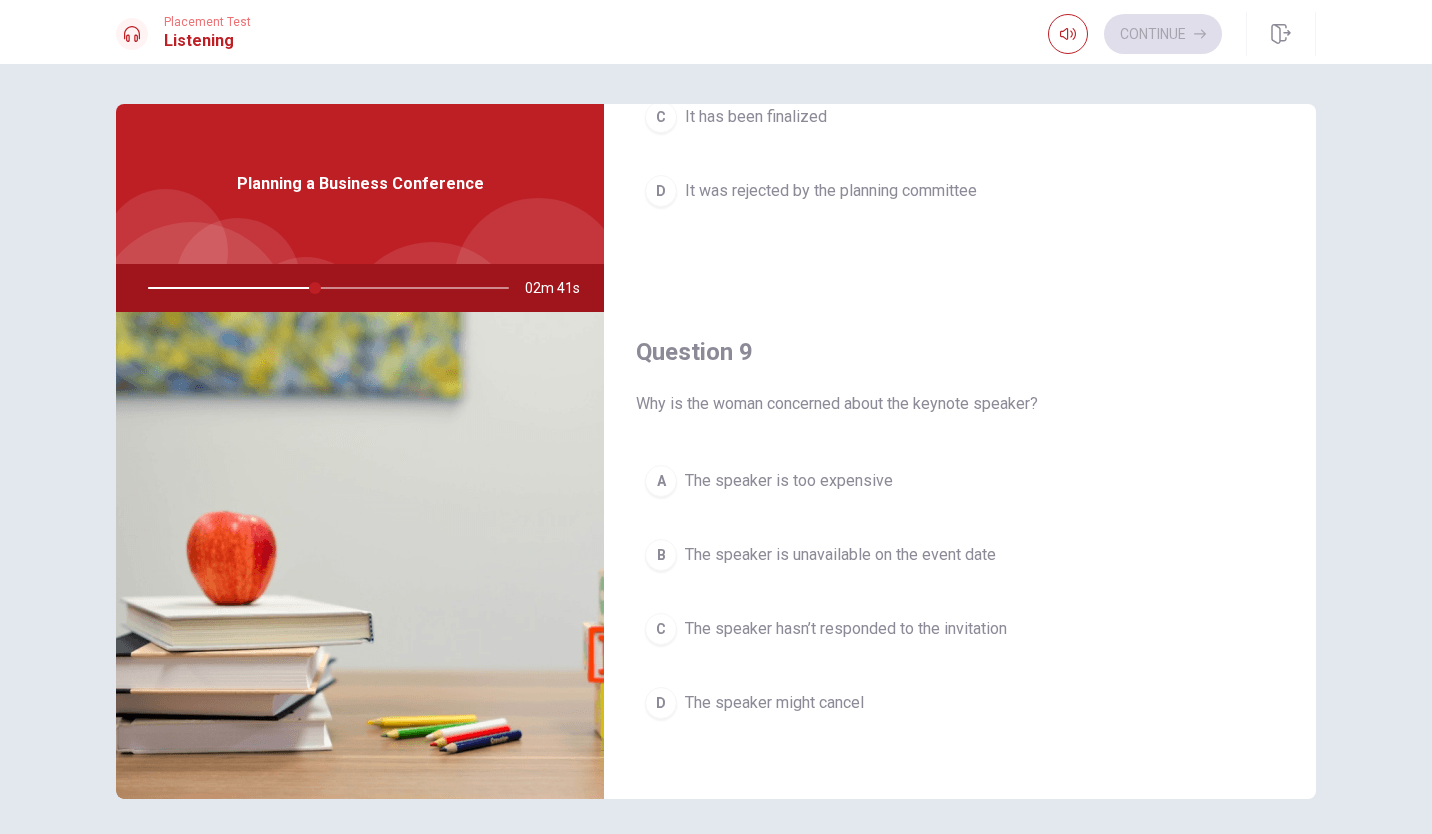 scroll, scrollTop: 1345, scrollLeft: 0, axis: vertical 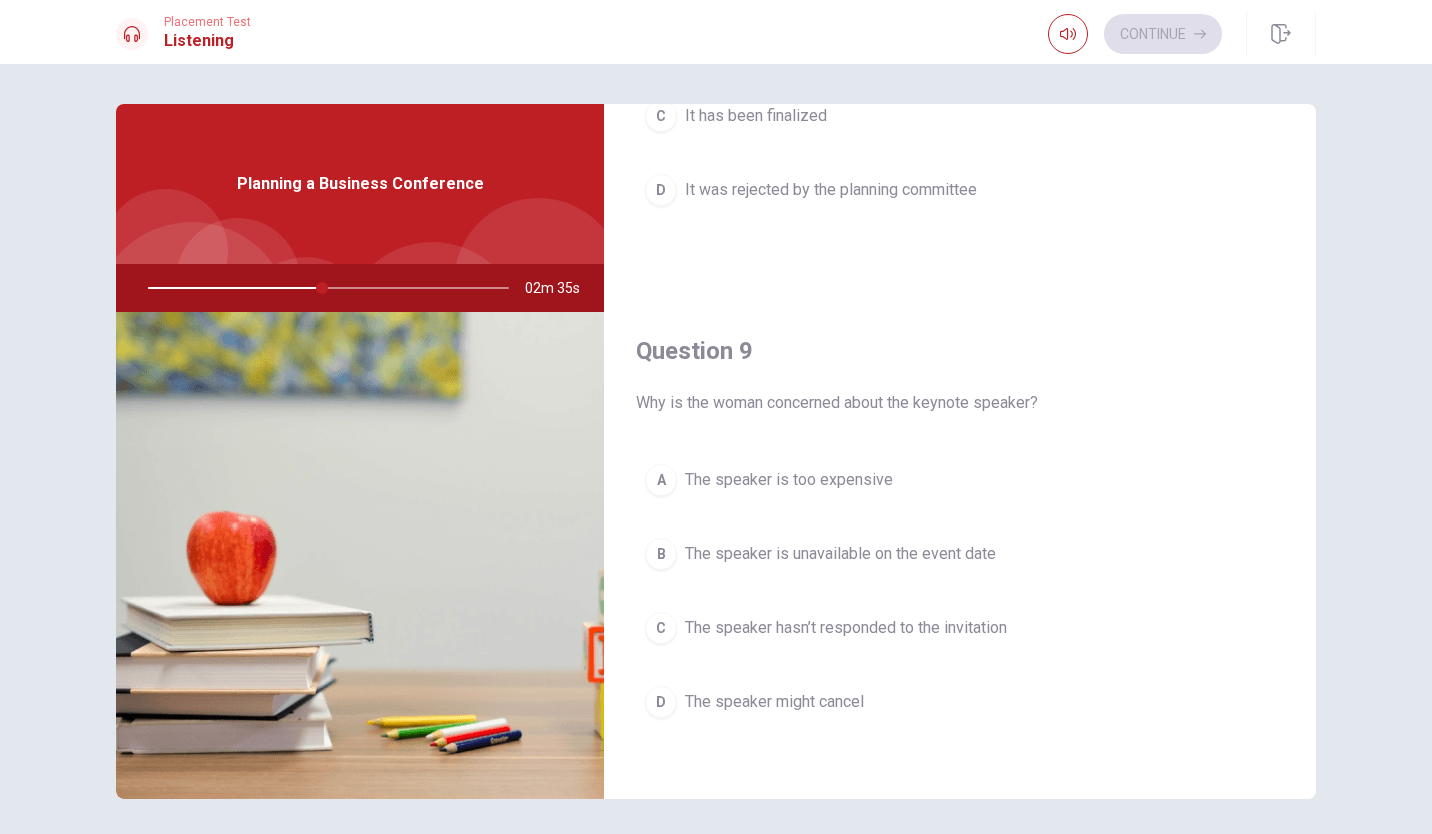 click on "B" at bounding box center (661, 554) 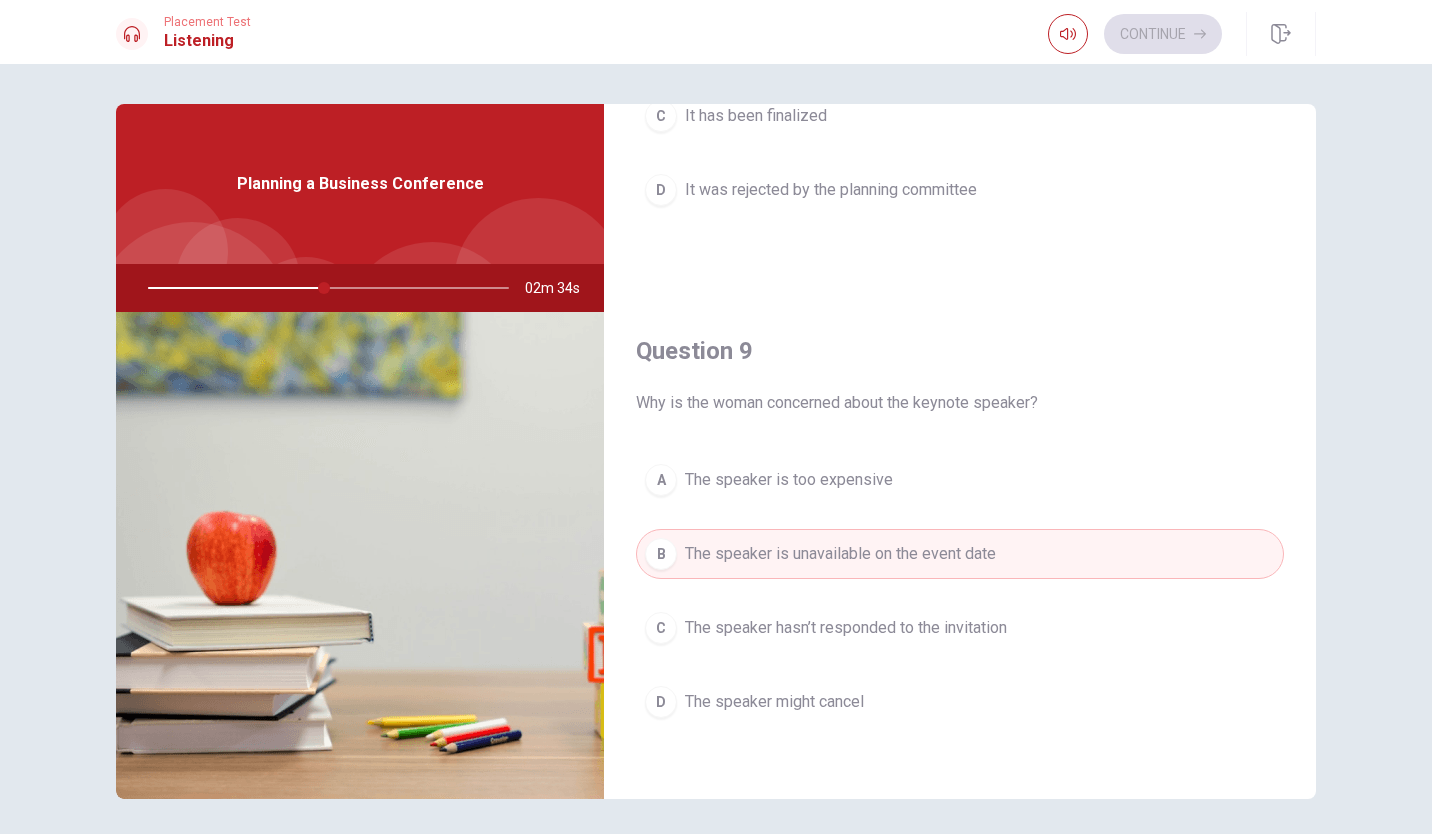 click on "C" at bounding box center (661, 628) 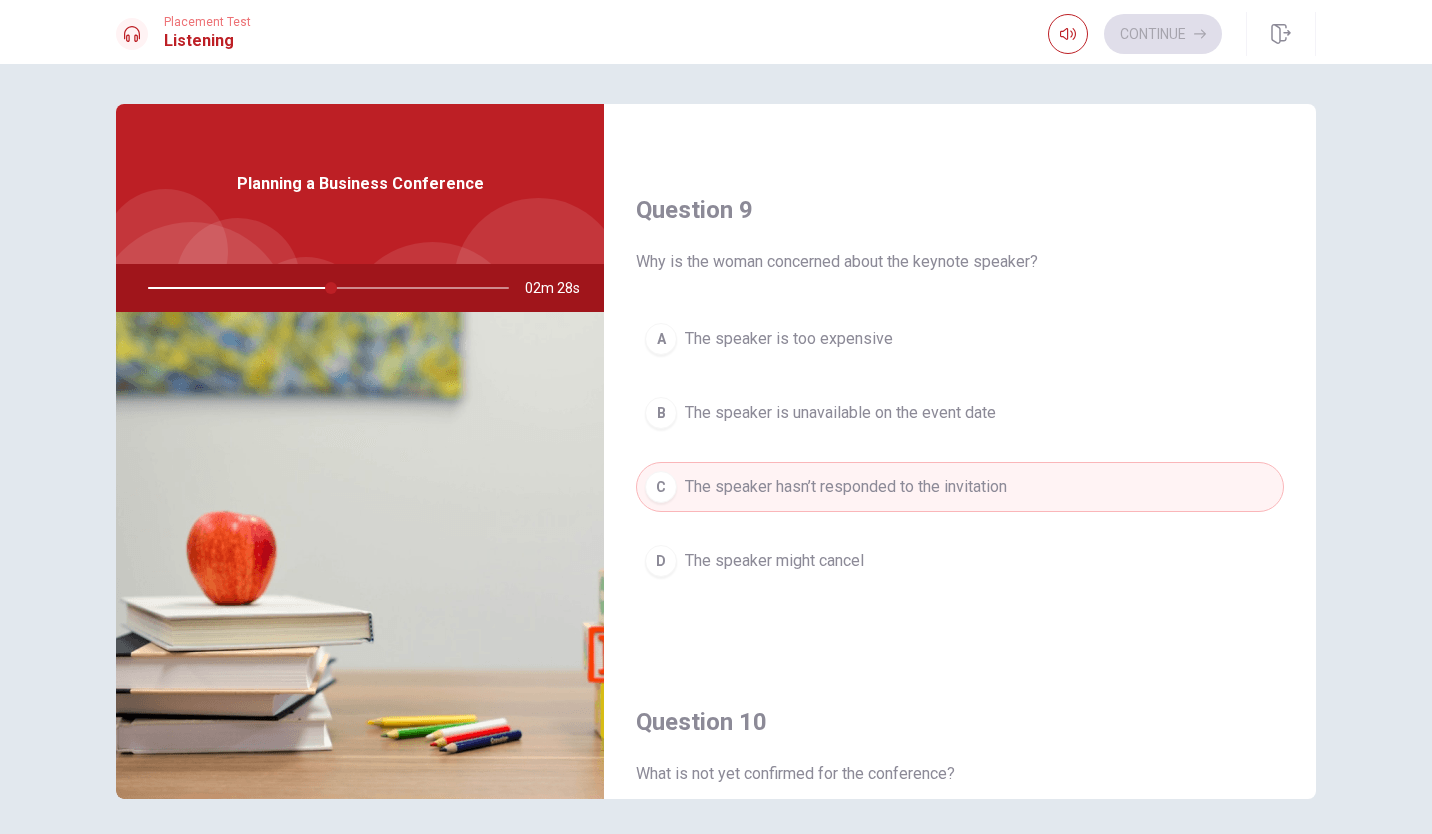scroll, scrollTop: 1865, scrollLeft: 0, axis: vertical 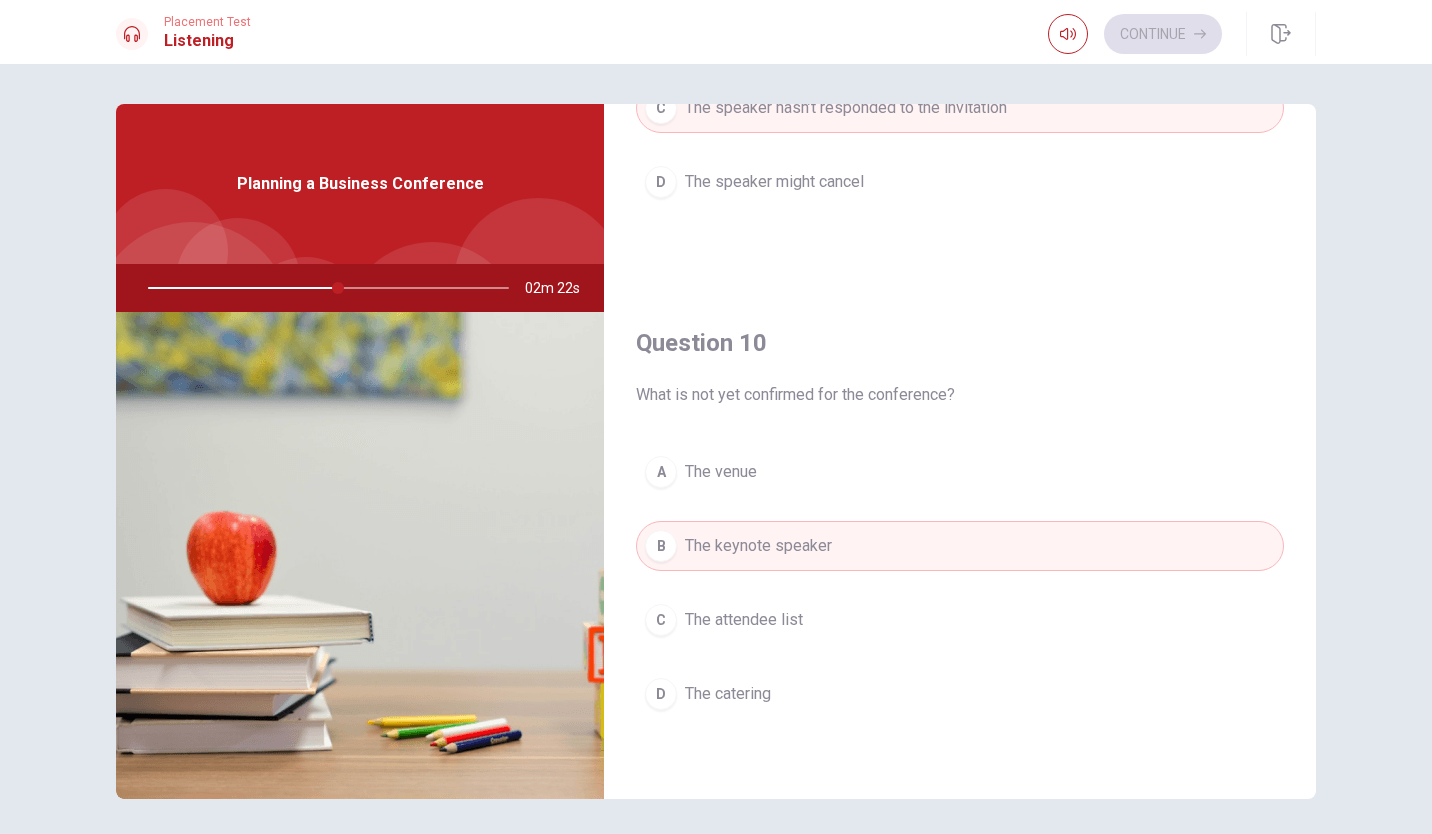click on "The venue" at bounding box center (721, 472) 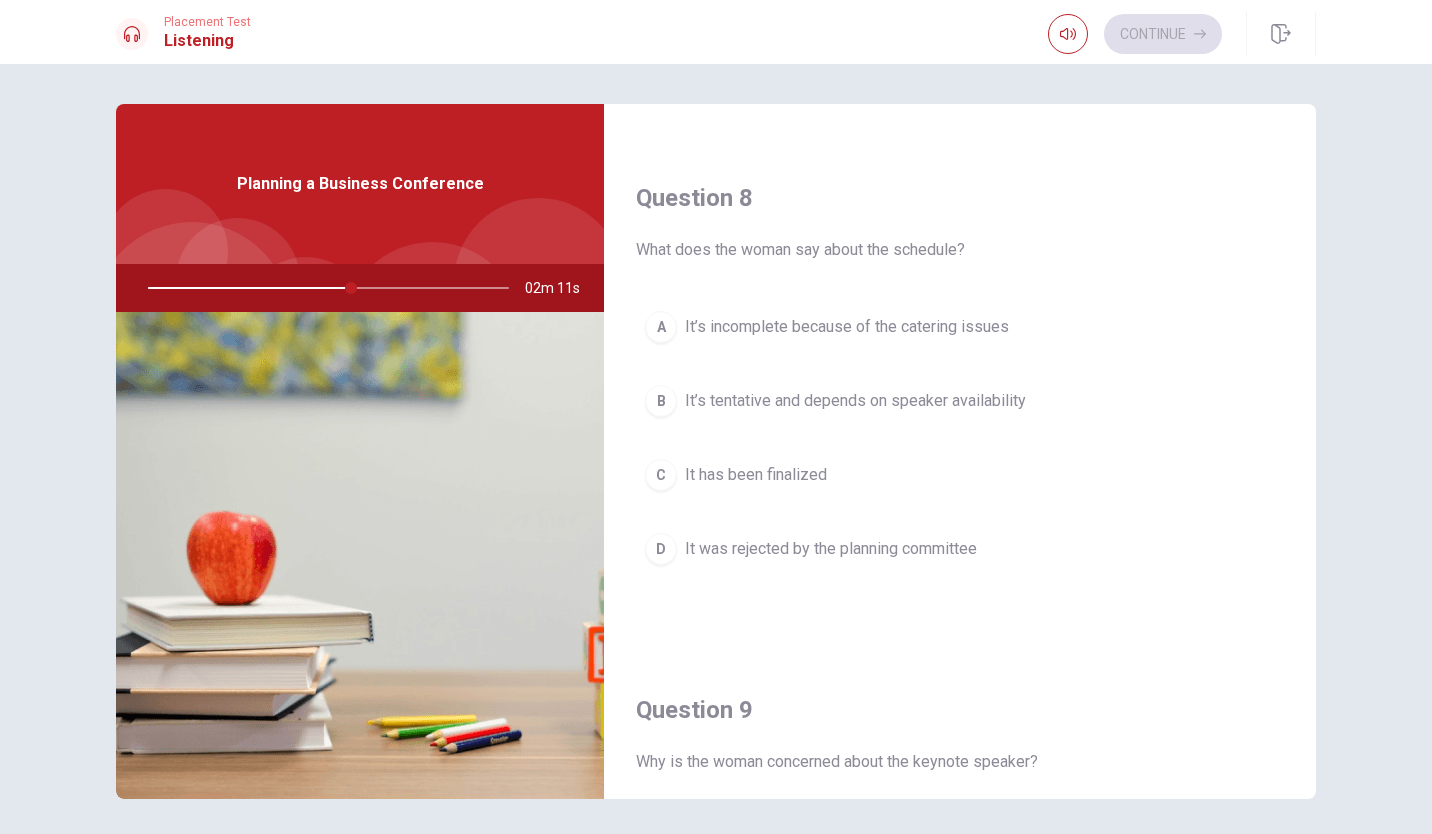 scroll, scrollTop: 984, scrollLeft: 0, axis: vertical 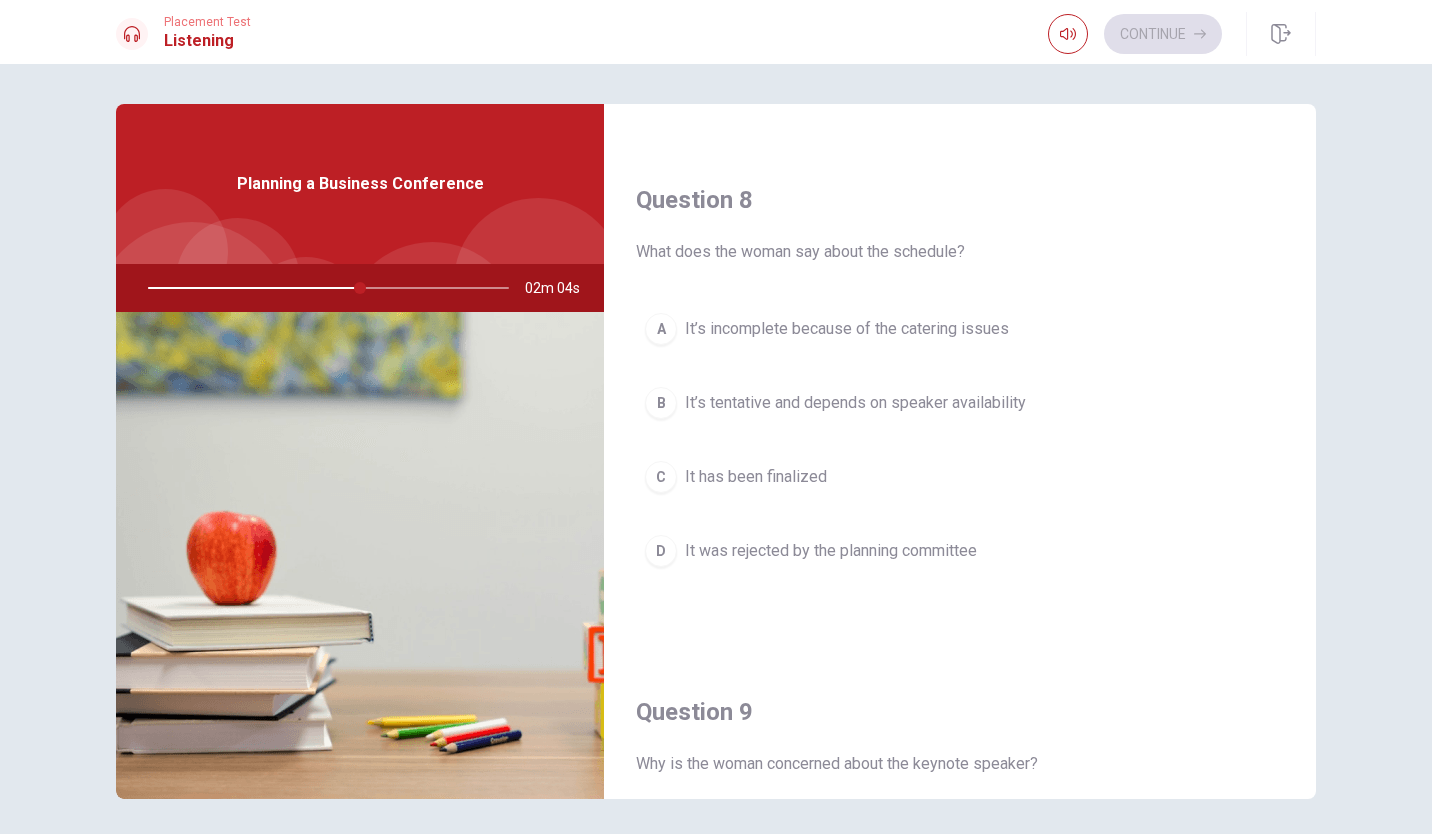 click on "C" at bounding box center [661, 477] 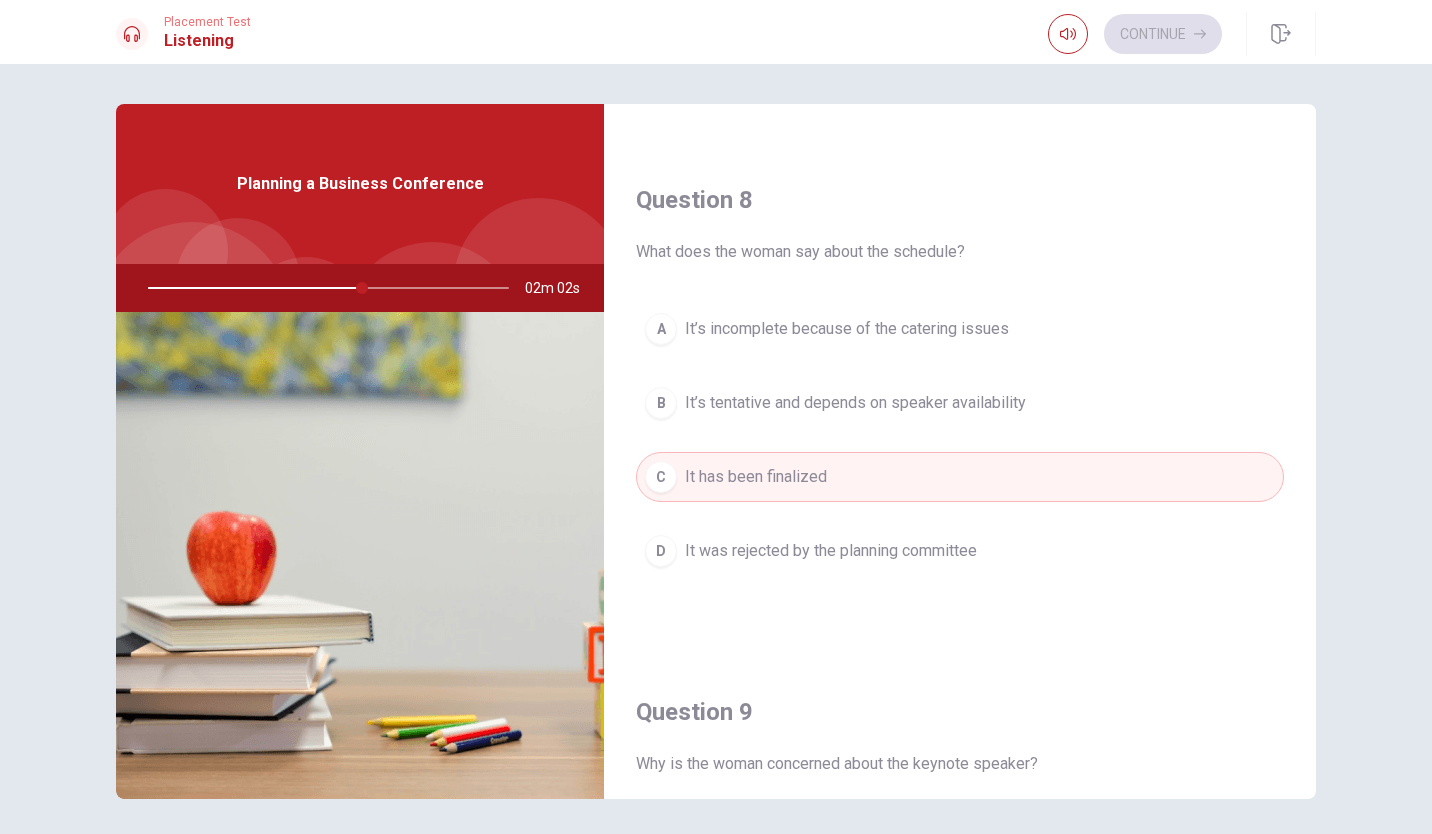 click on "It’s tentative and depends on speaker availability" at bounding box center (855, 403) 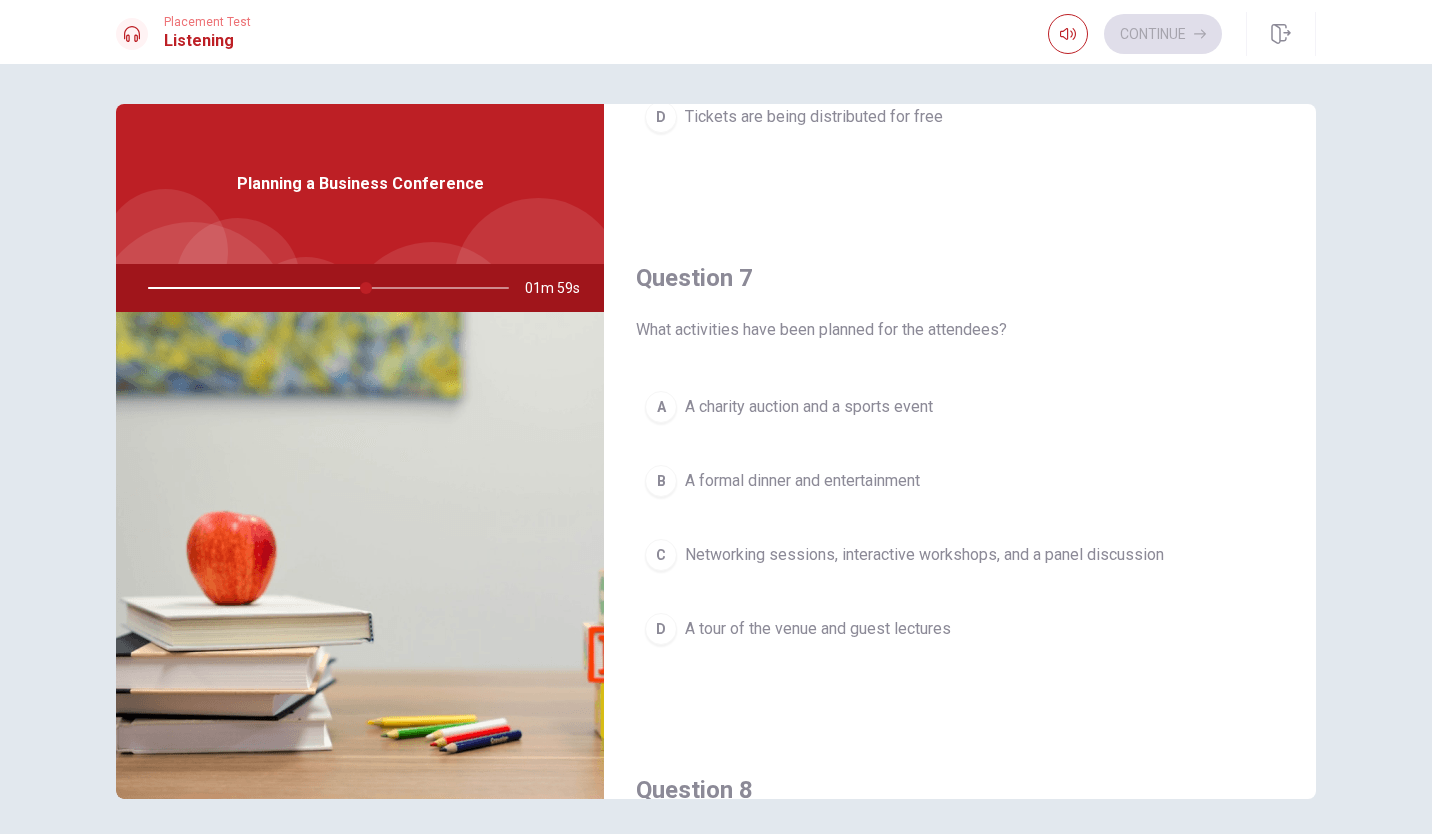 scroll, scrollTop: 382, scrollLeft: 0, axis: vertical 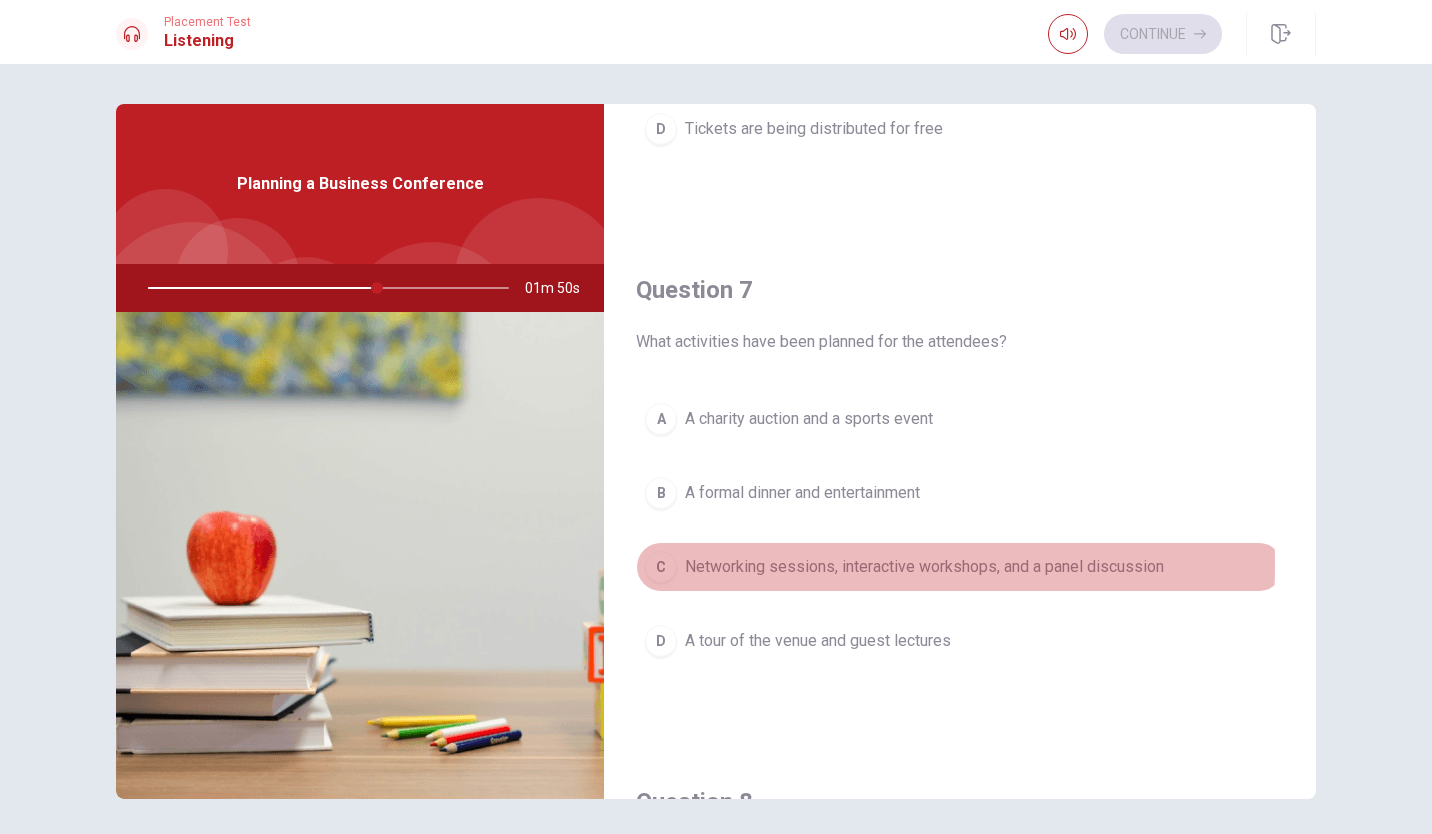 click on "C Networking sessions, interactive workshops, and a panel discussion" at bounding box center [960, 567] 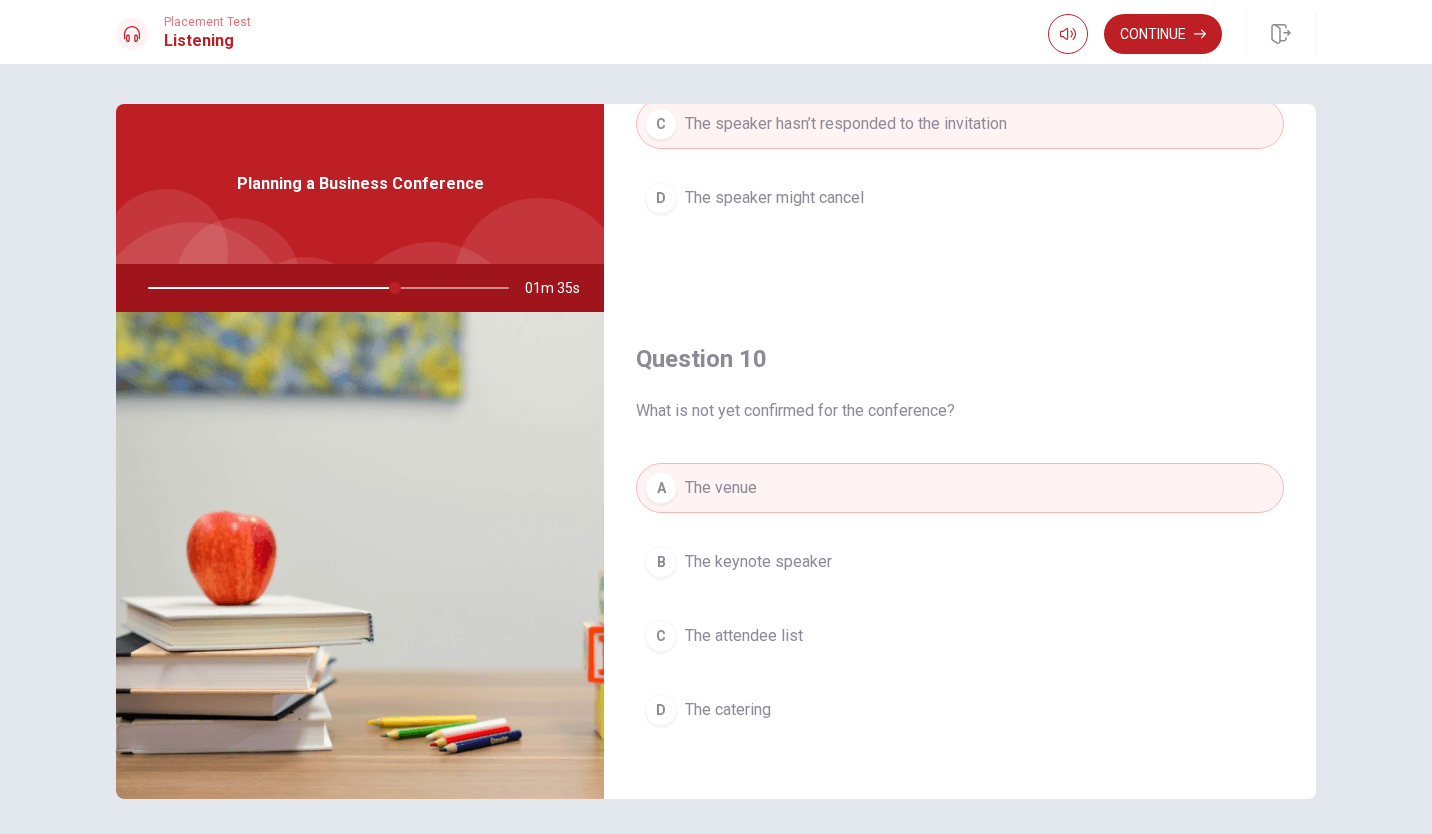 scroll, scrollTop: 1850, scrollLeft: 0, axis: vertical 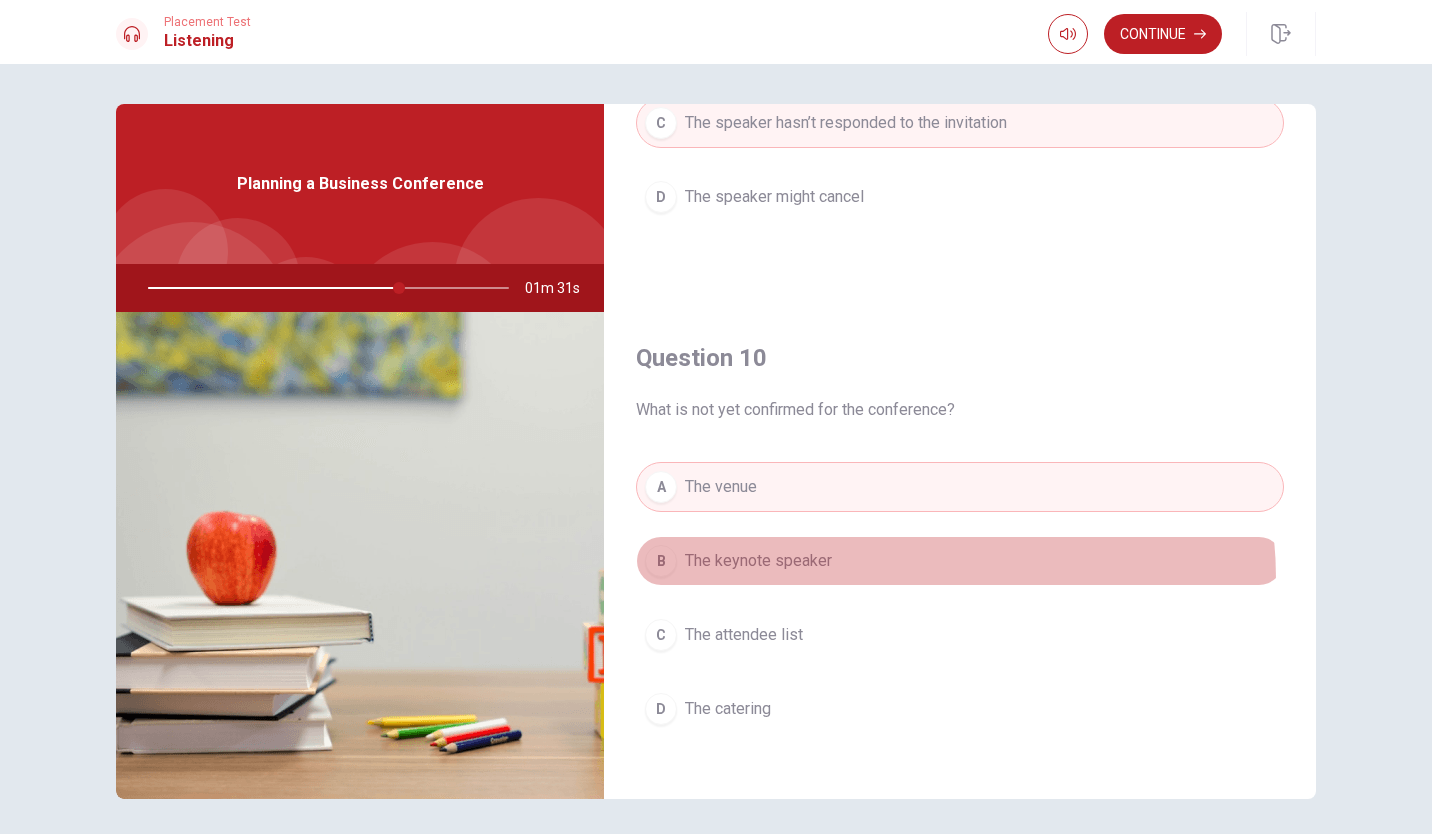 click on "B The keynote speaker" at bounding box center [960, 561] 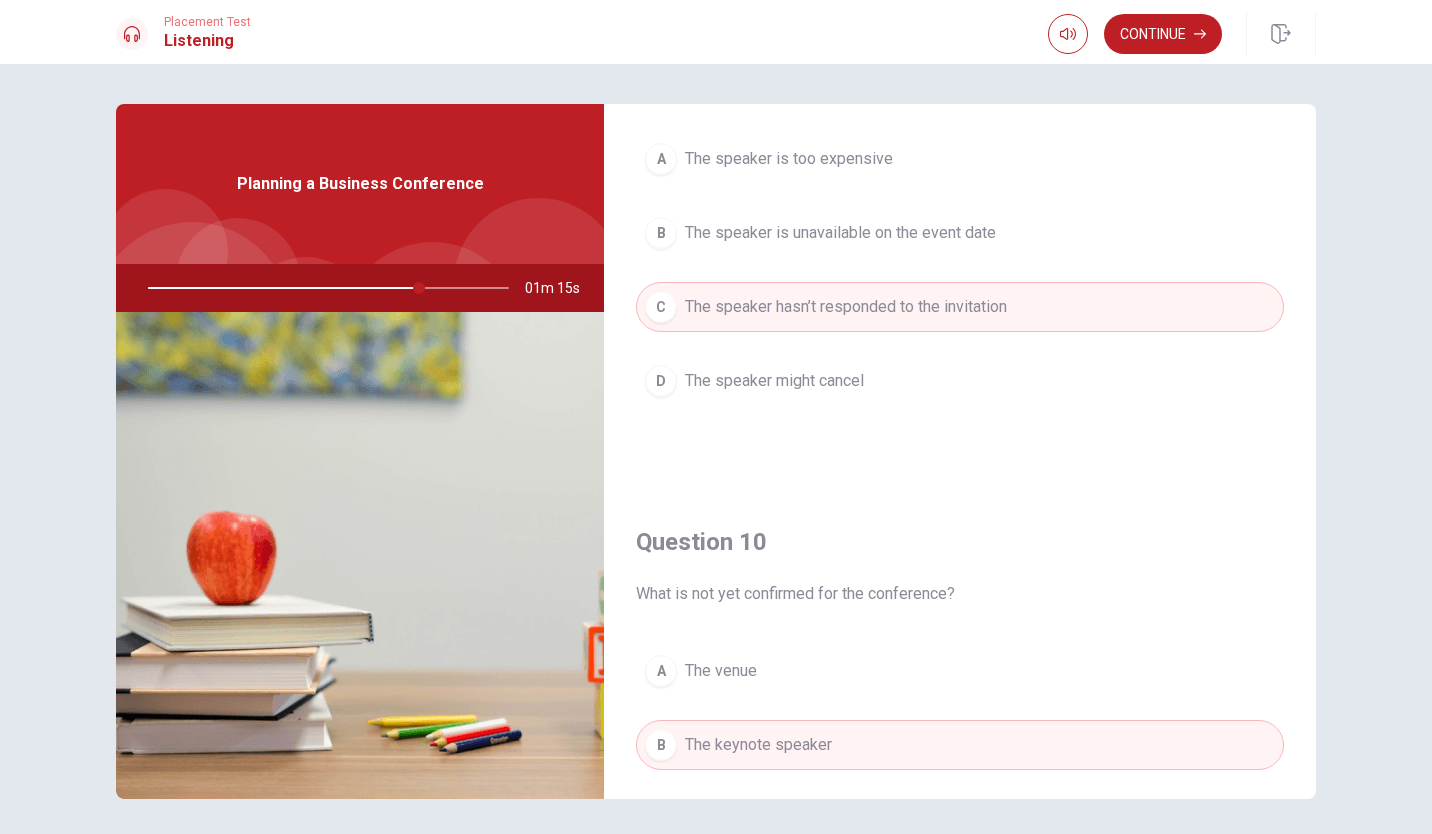 scroll, scrollTop: 1865, scrollLeft: 0, axis: vertical 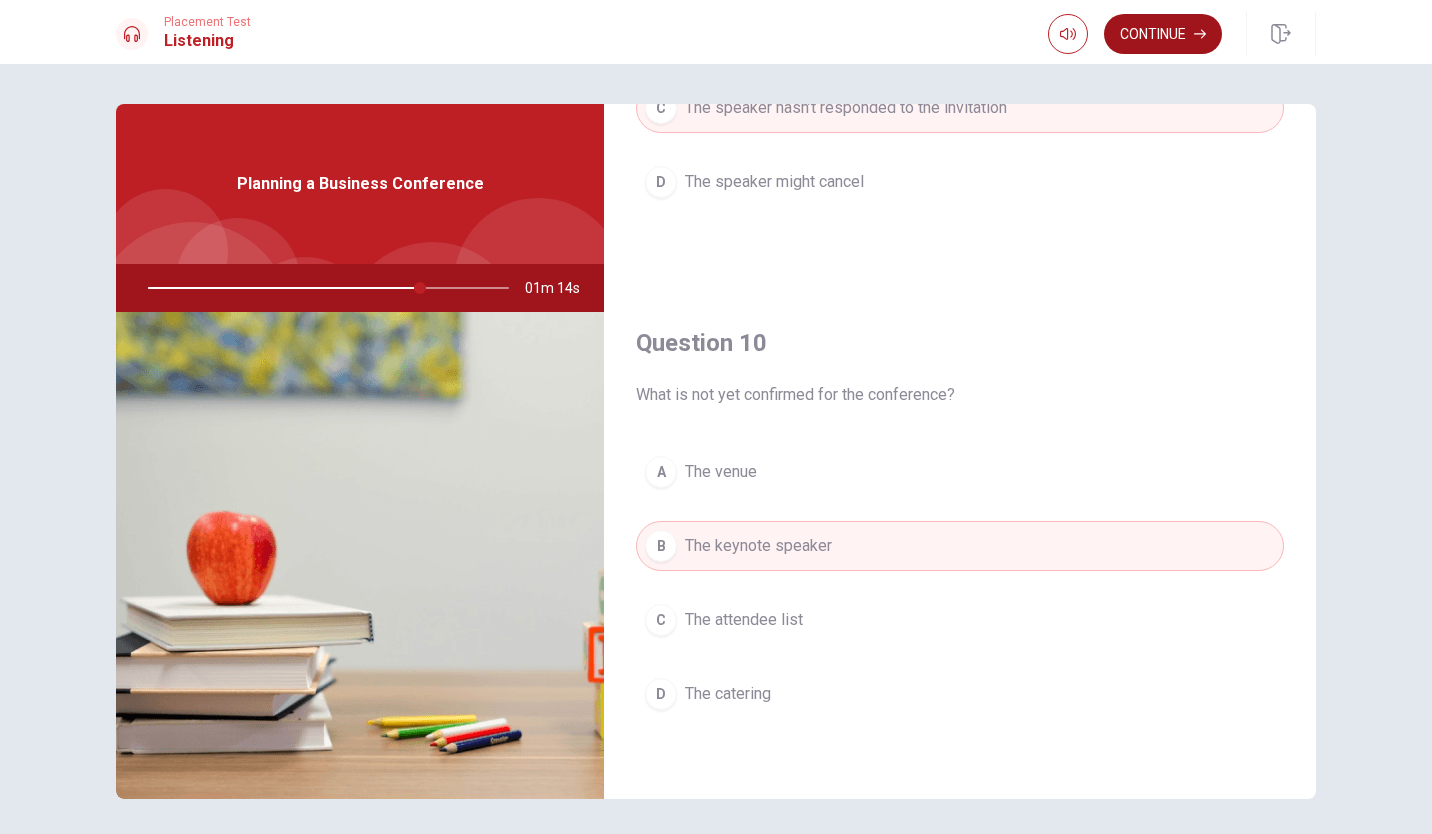 click on "Continue" at bounding box center (1163, 34) 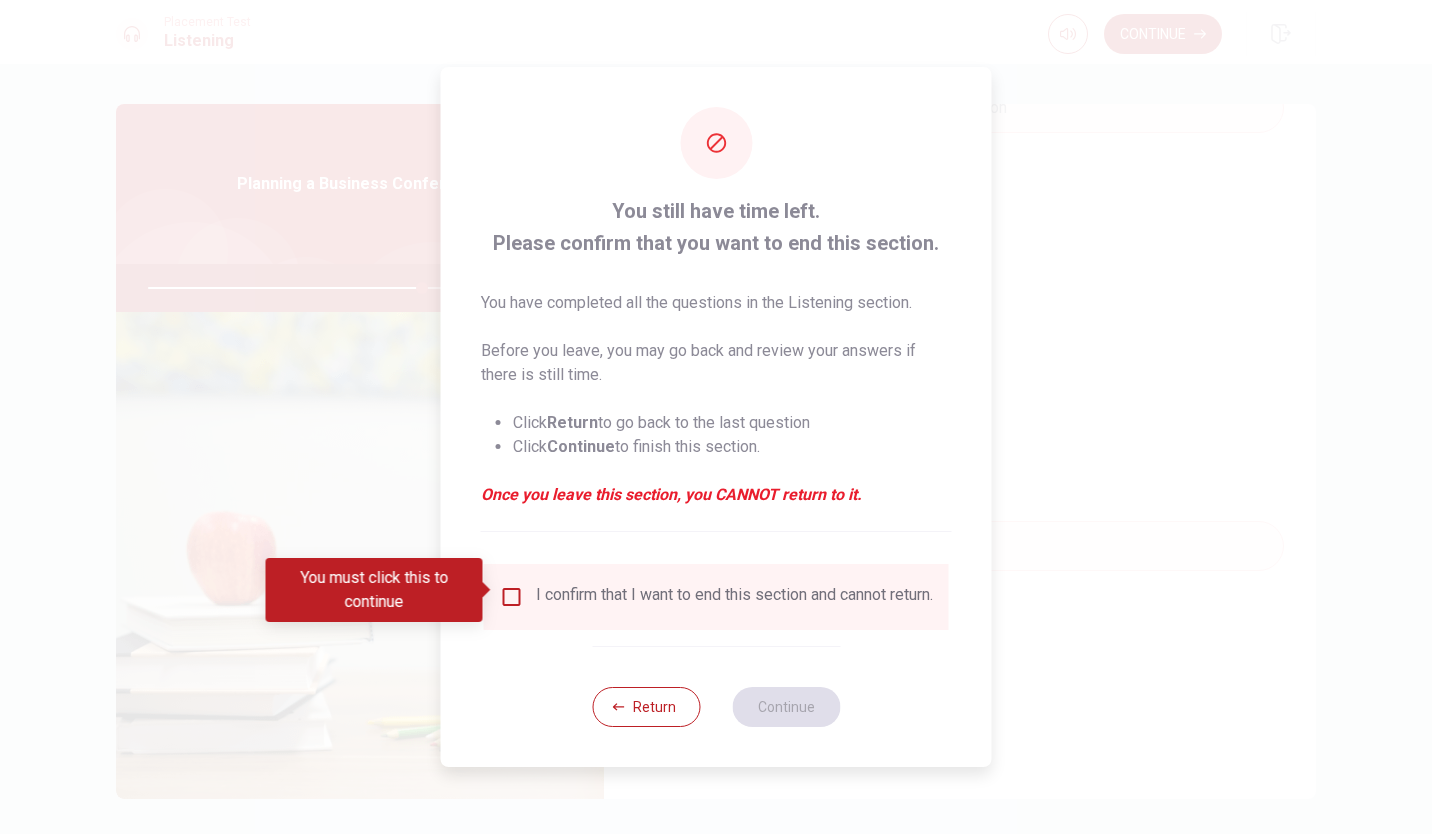 click at bounding box center (512, 597) 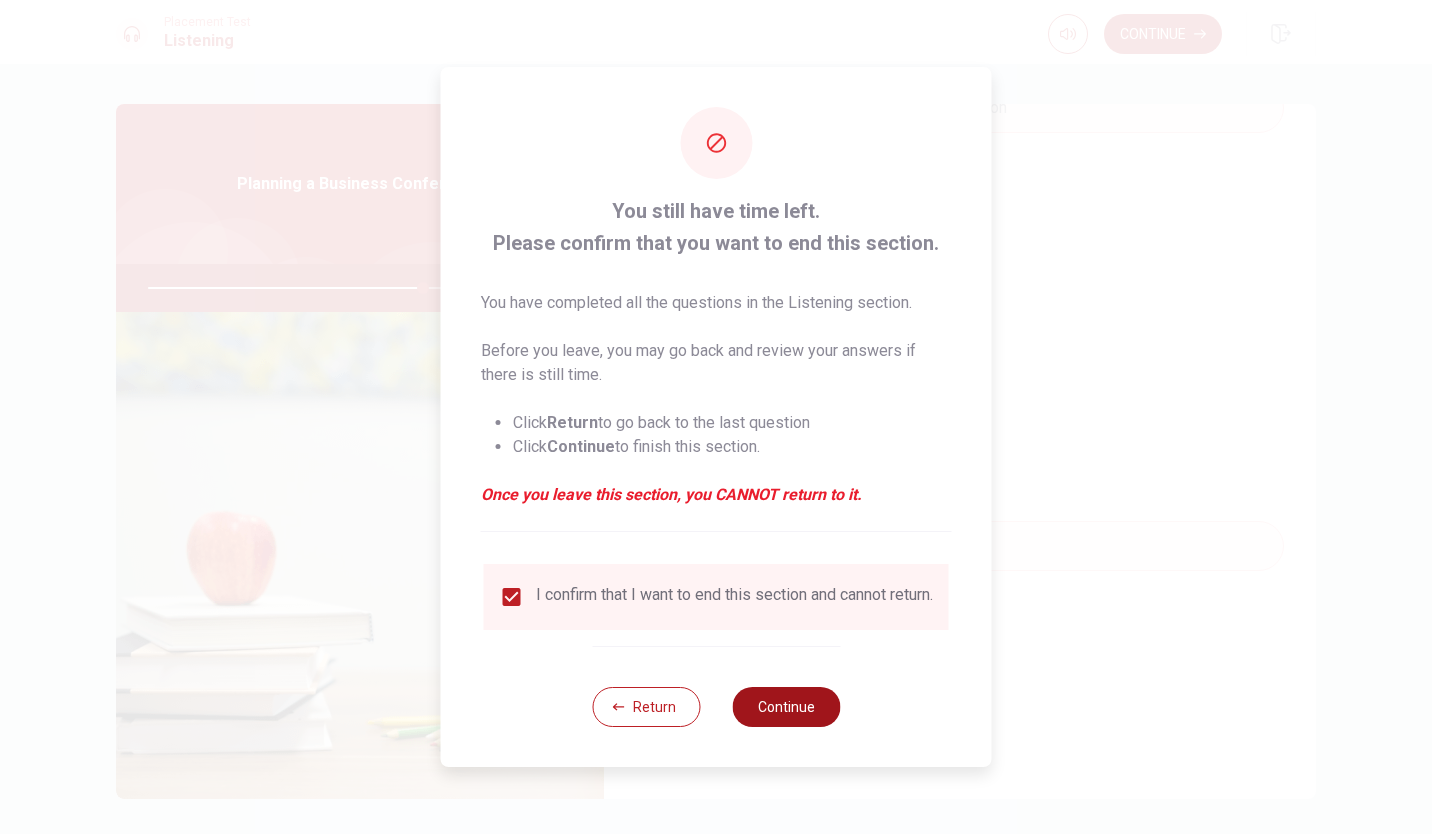 click on "Continue" at bounding box center (786, 707) 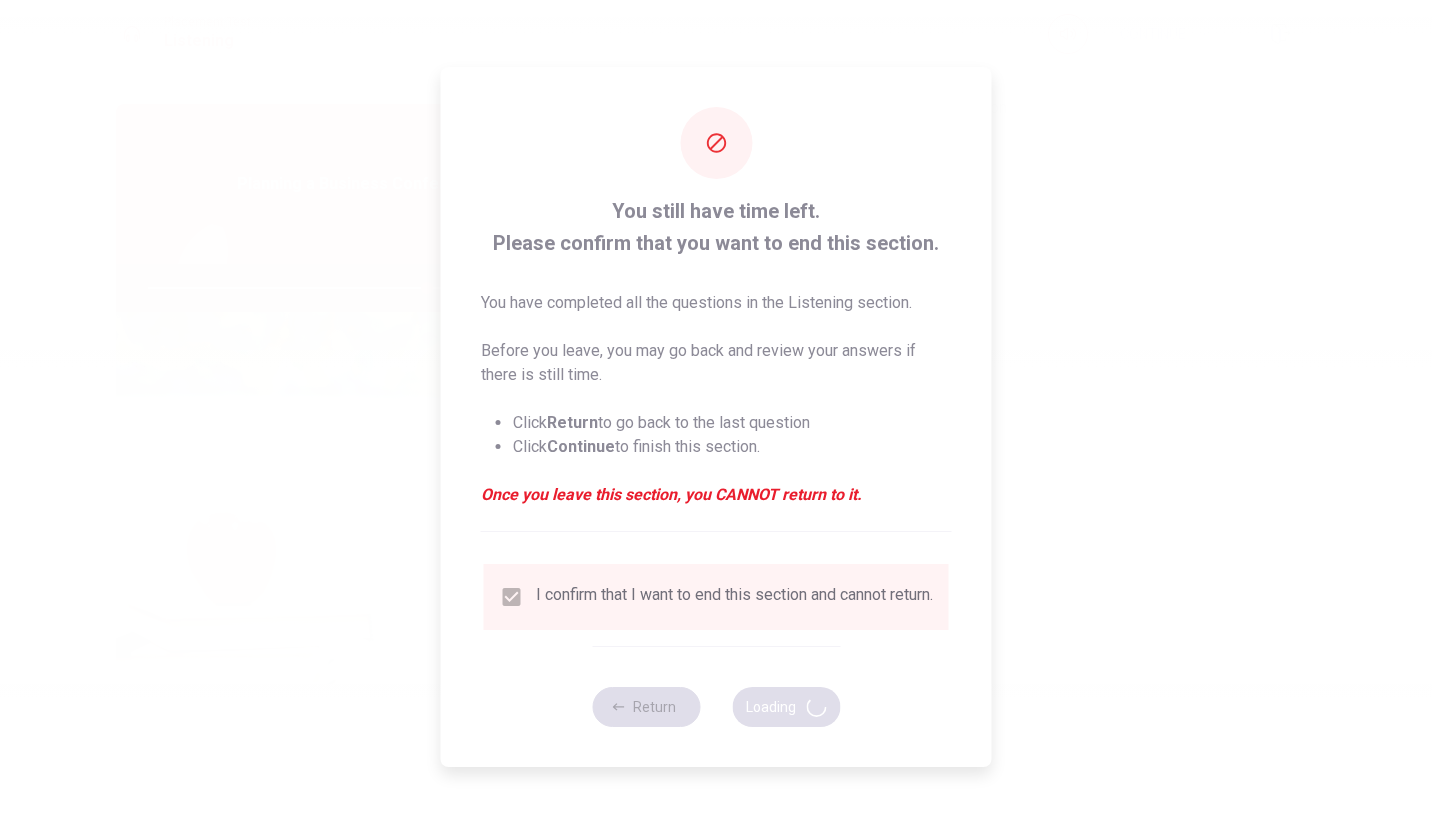 type on "78" 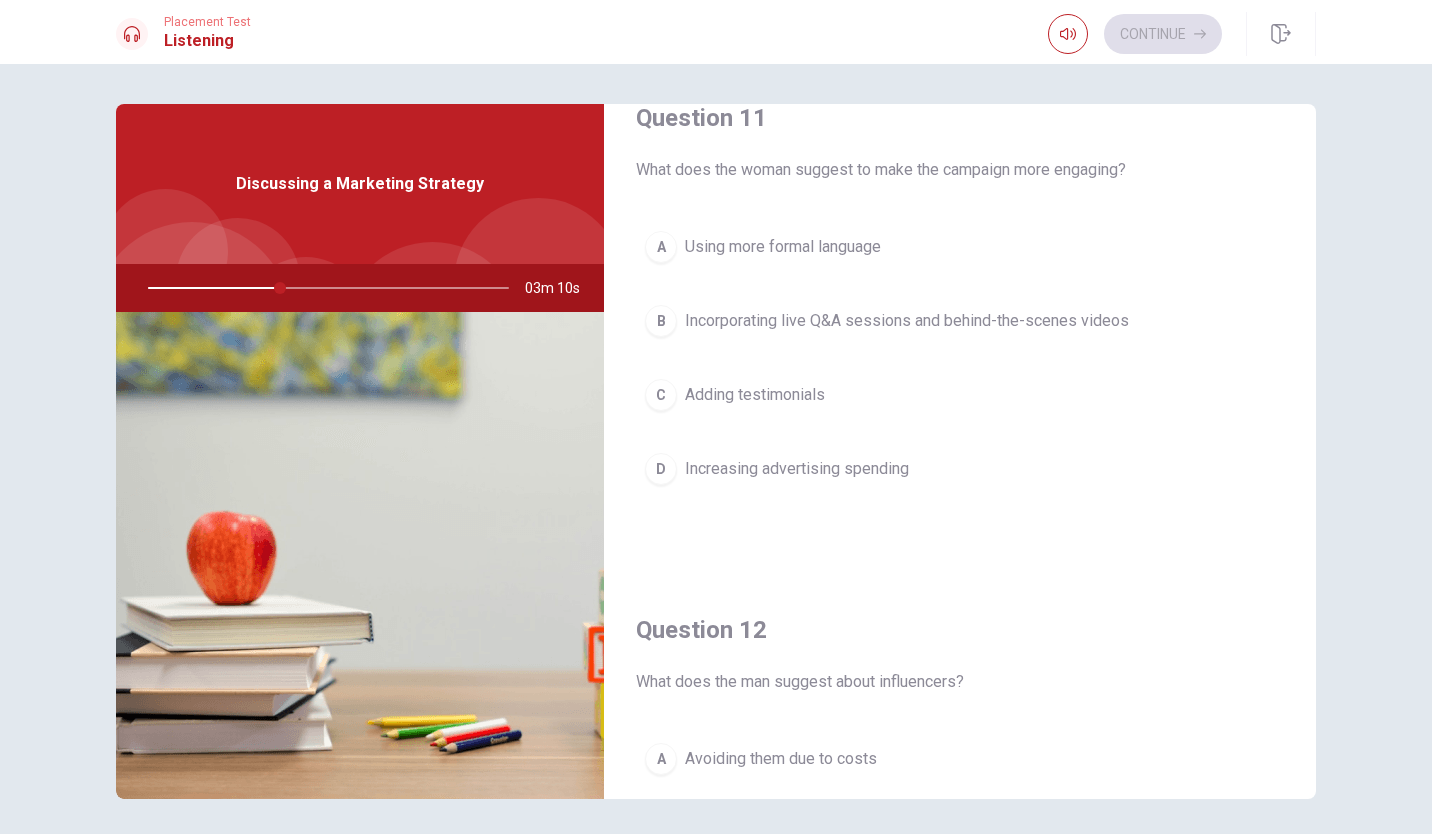 scroll, scrollTop: 40, scrollLeft: 0, axis: vertical 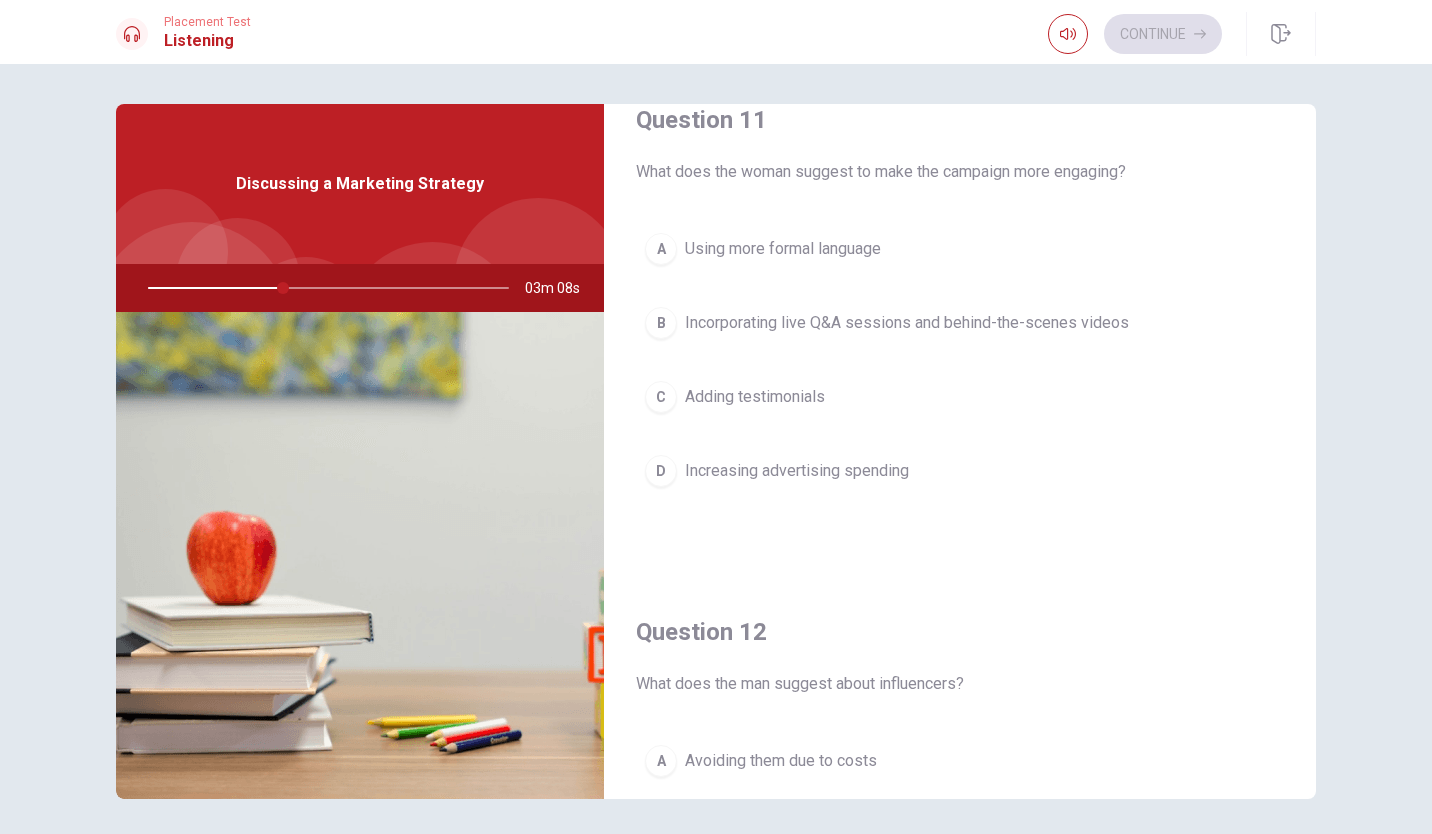 click on "B" at bounding box center (661, 323) 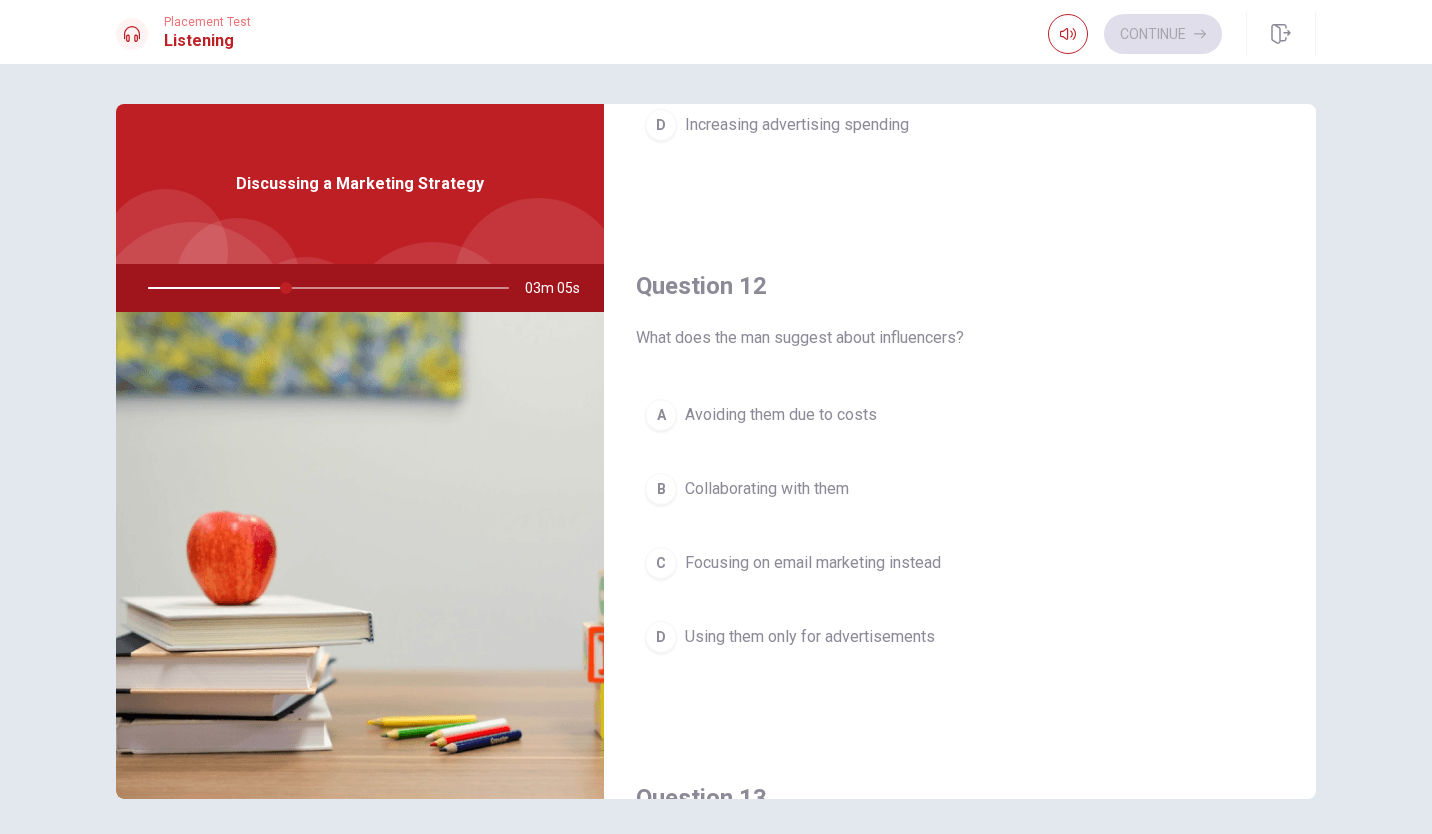 scroll, scrollTop: 474, scrollLeft: 0, axis: vertical 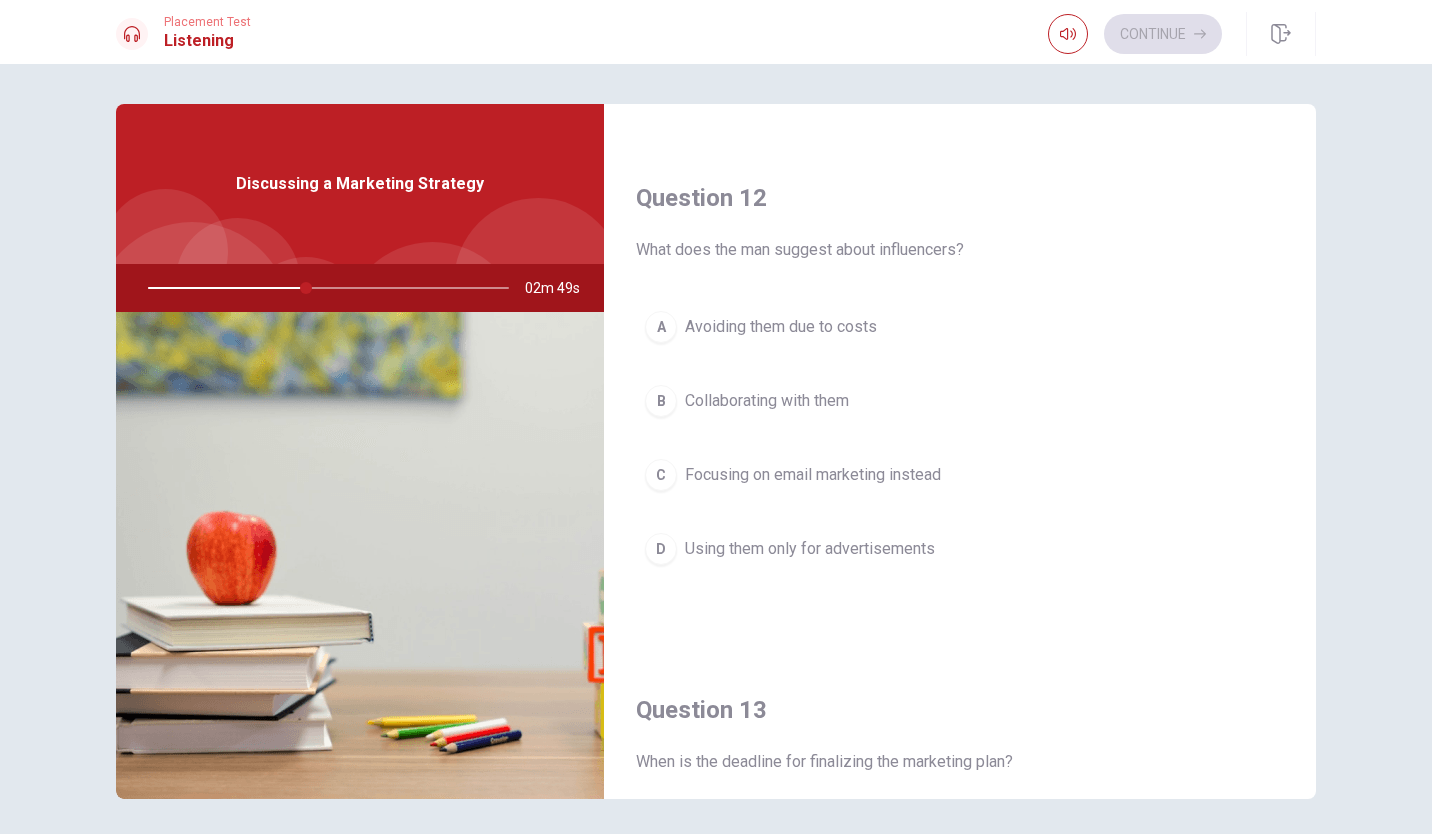 click on "D" at bounding box center (661, 549) 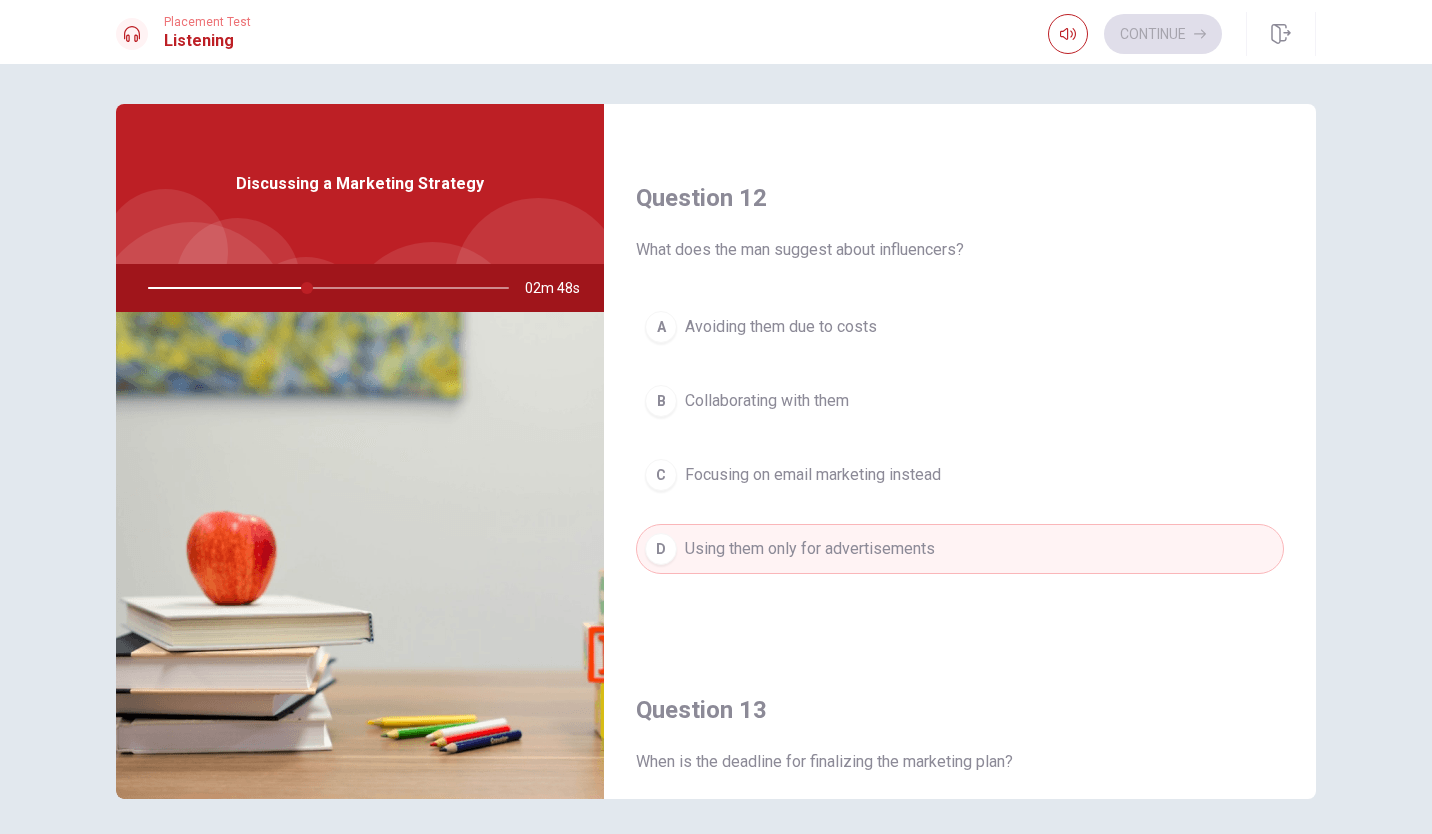 click on "B" at bounding box center (661, 401) 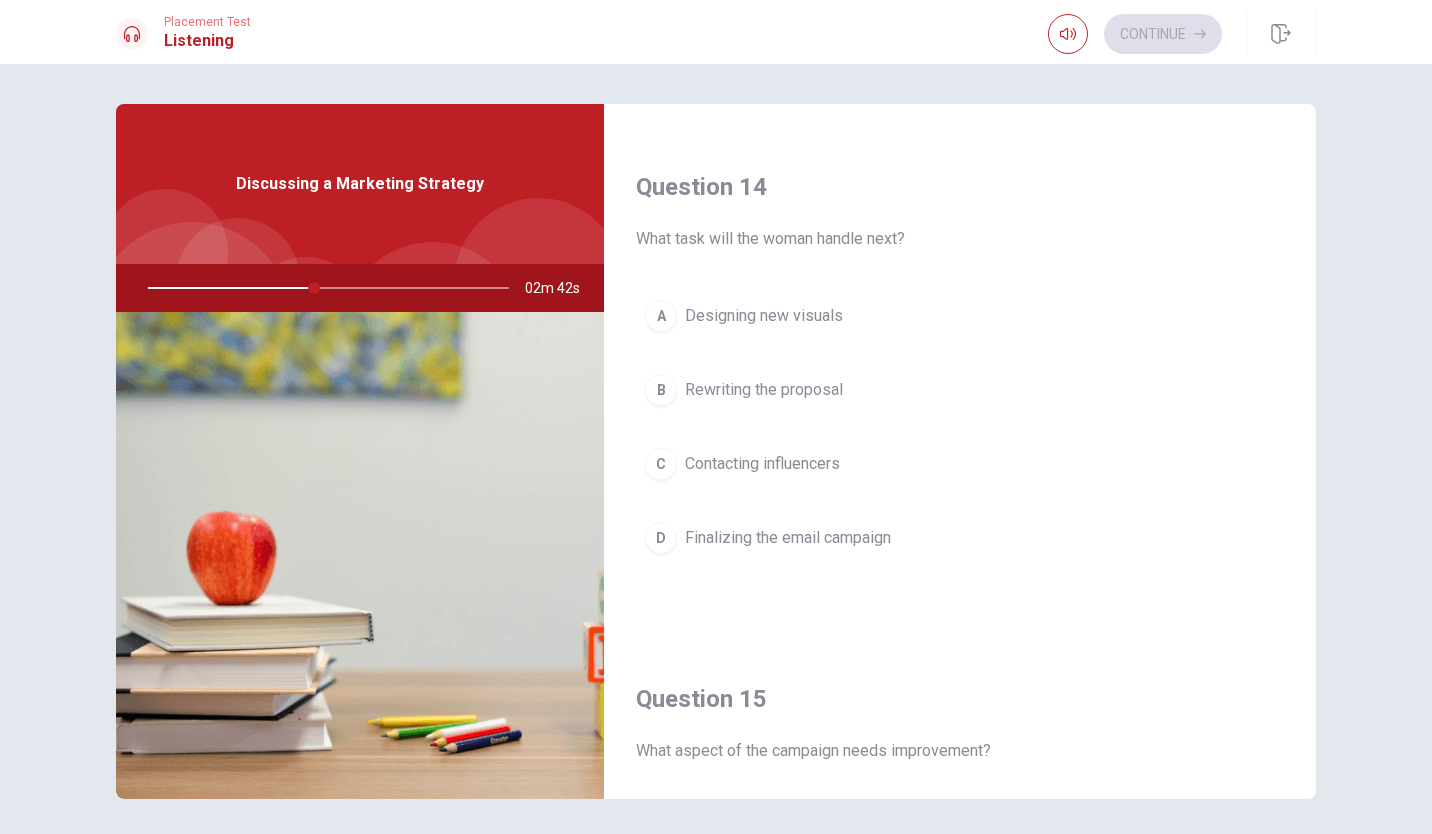 scroll, scrollTop: 1508, scrollLeft: 0, axis: vertical 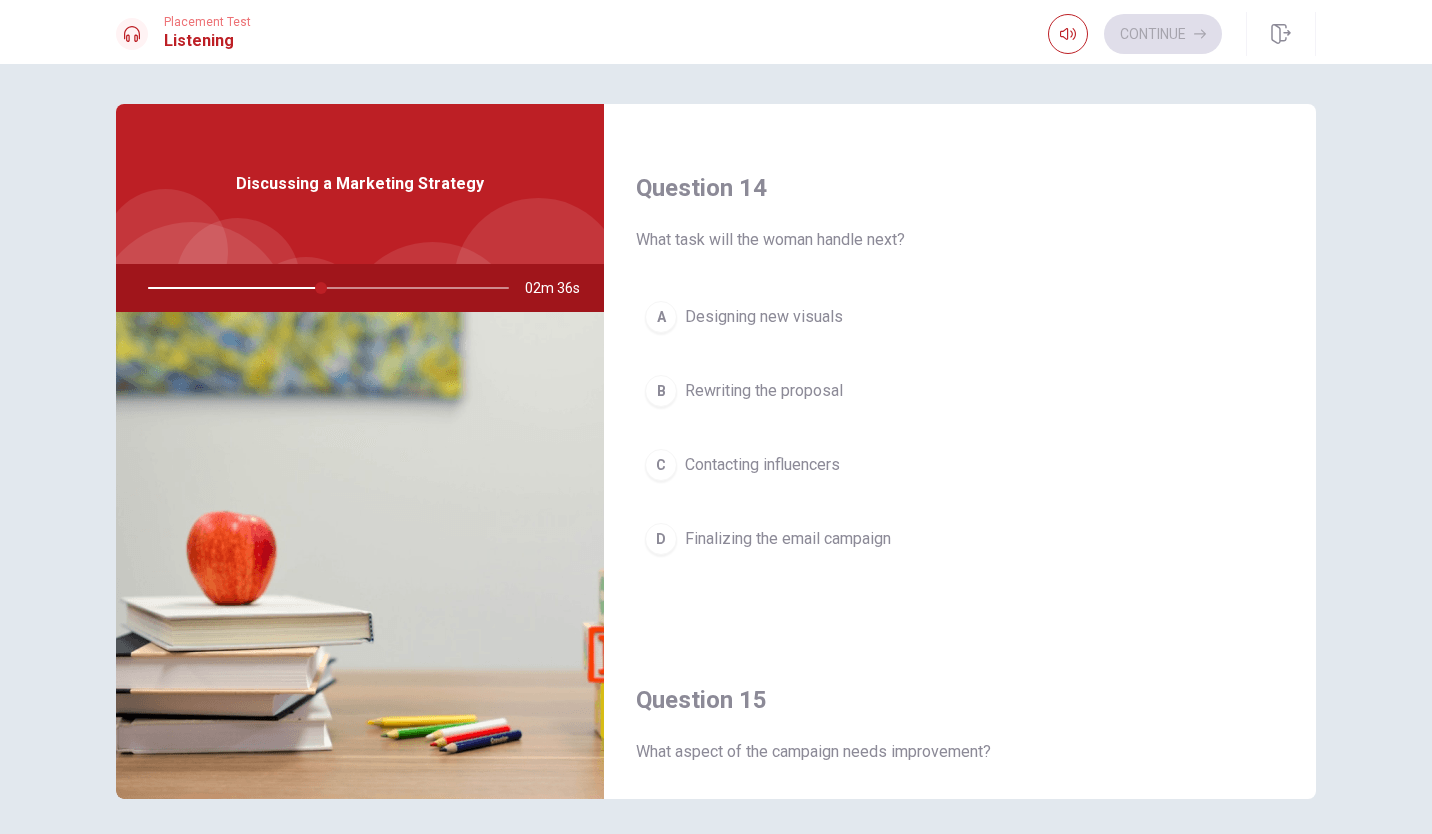 click on "C" at bounding box center [661, 465] 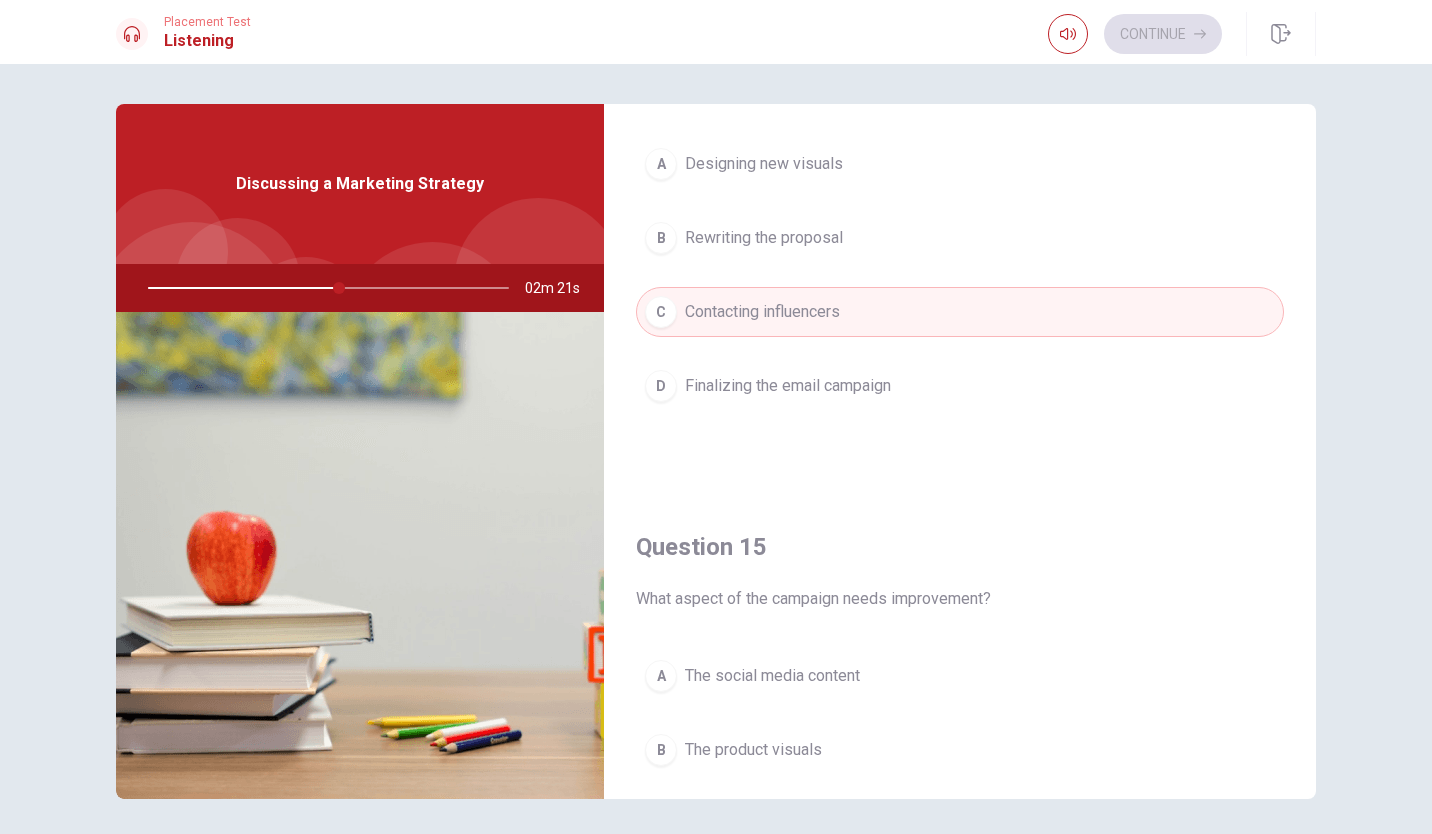 scroll, scrollTop: 1865, scrollLeft: 0, axis: vertical 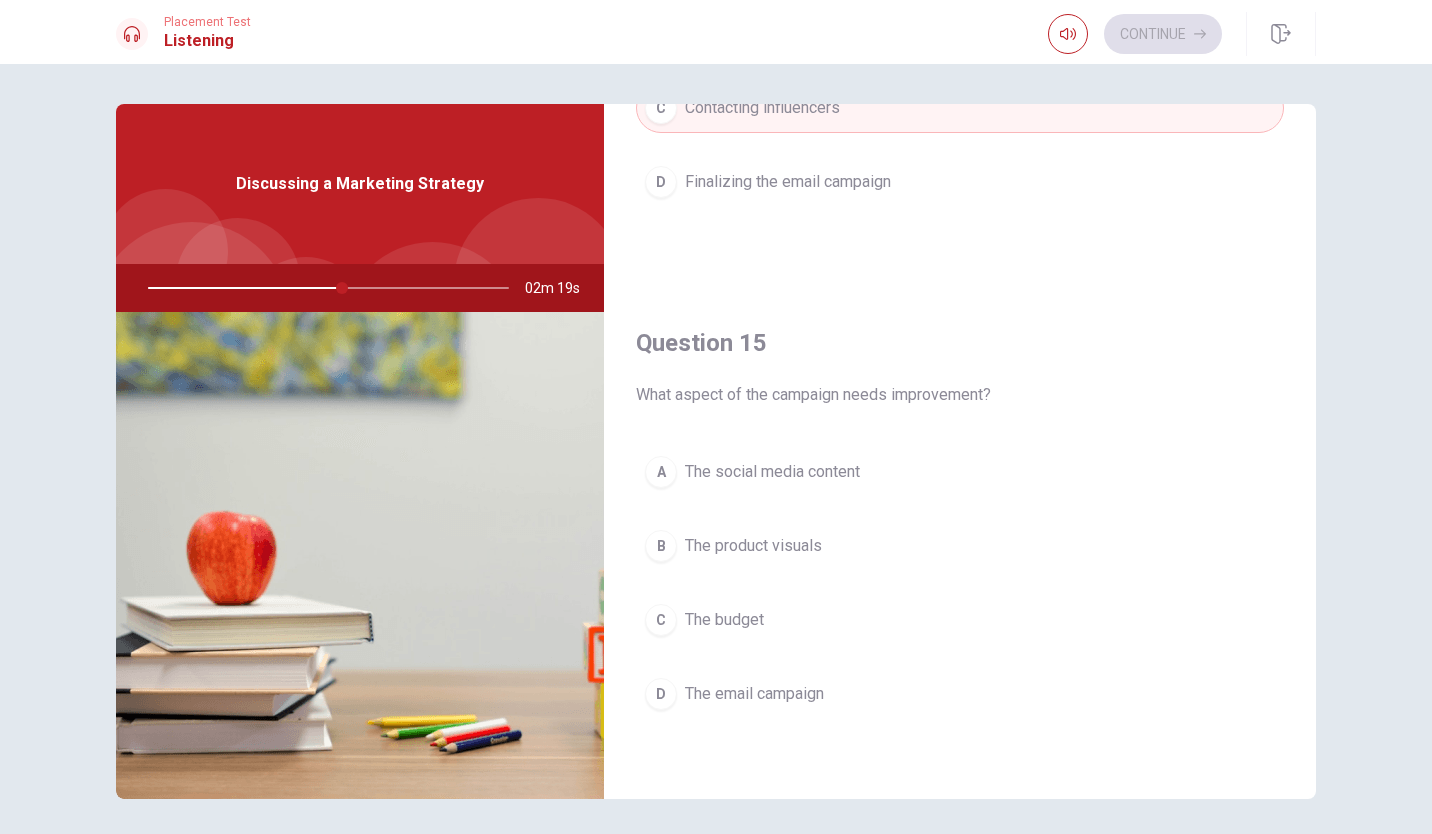 click on "A" at bounding box center [661, 472] 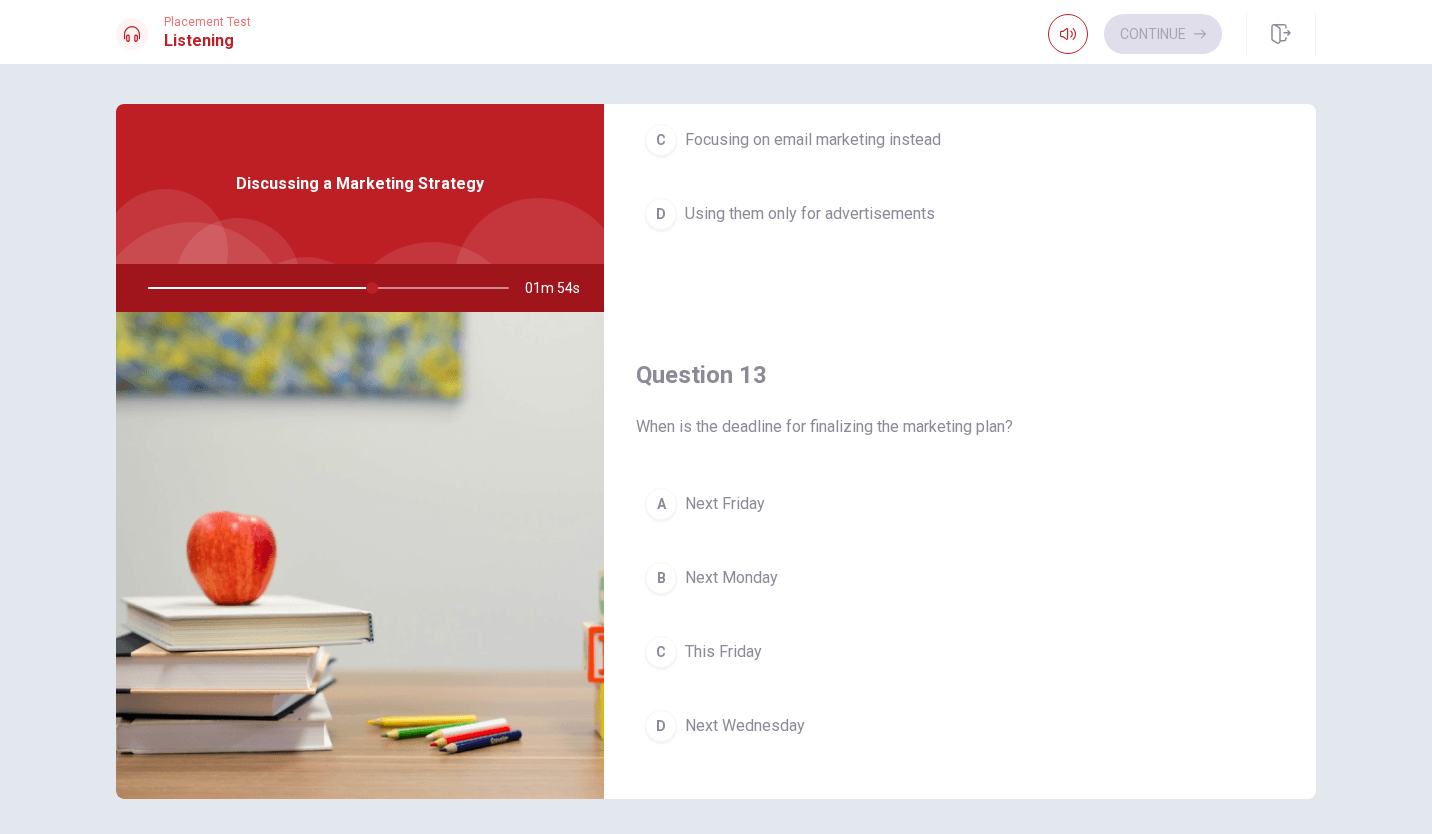 scroll, scrollTop: 810, scrollLeft: 0, axis: vertical 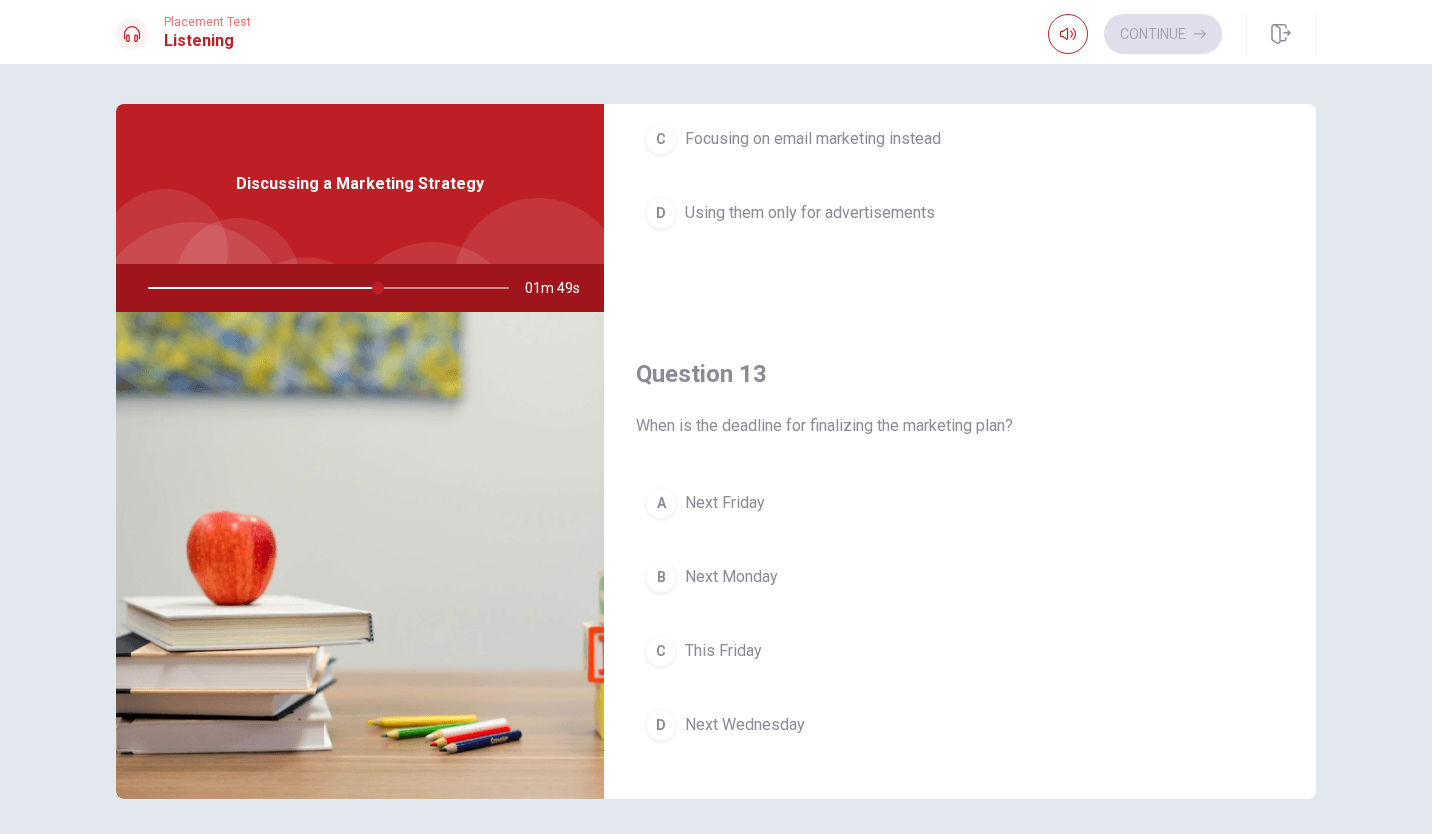 click on "A" at bounding box center [661, 503] 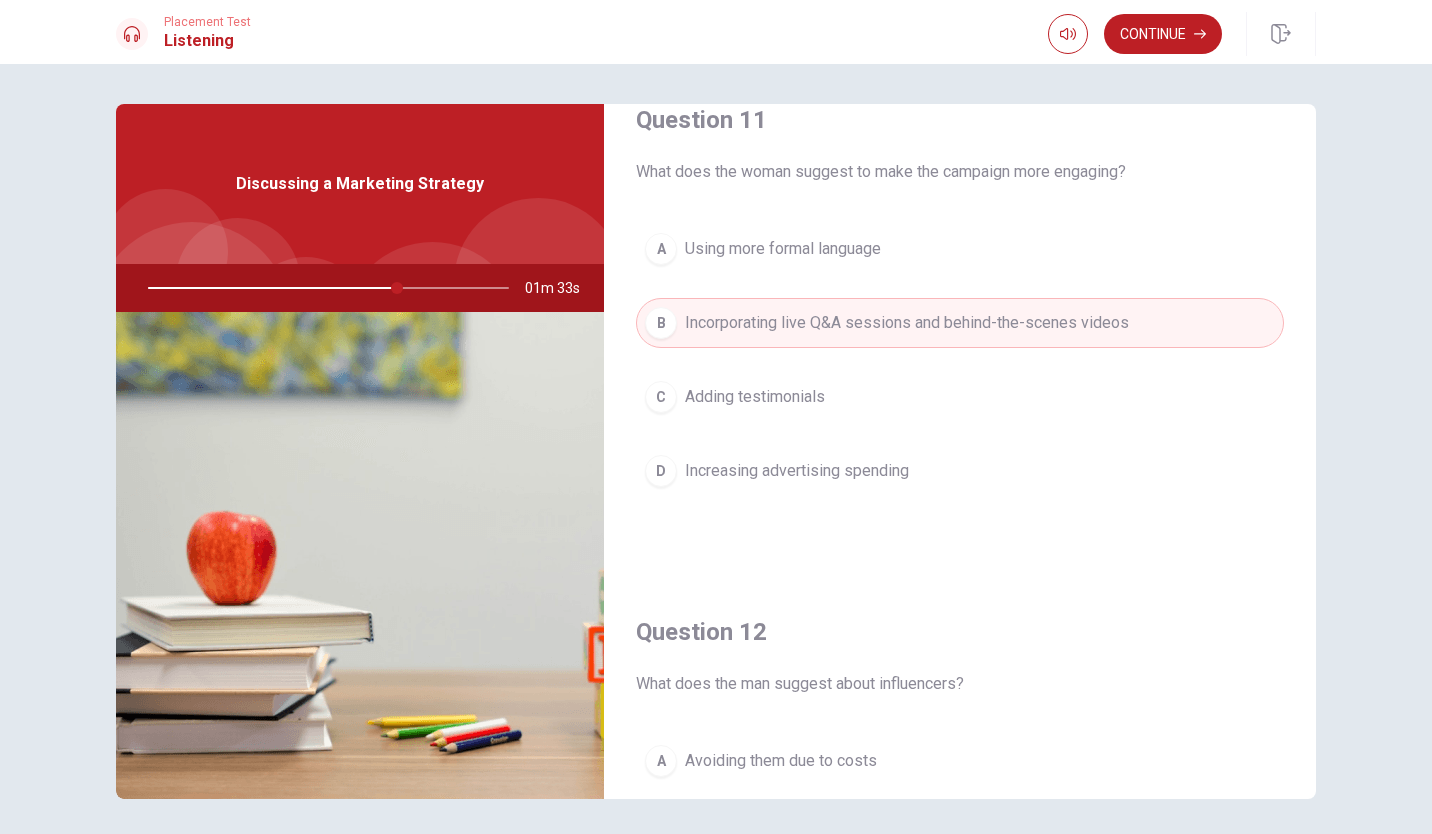 scroll, scrollTop: 0, scrollLeft: 0, axis: both 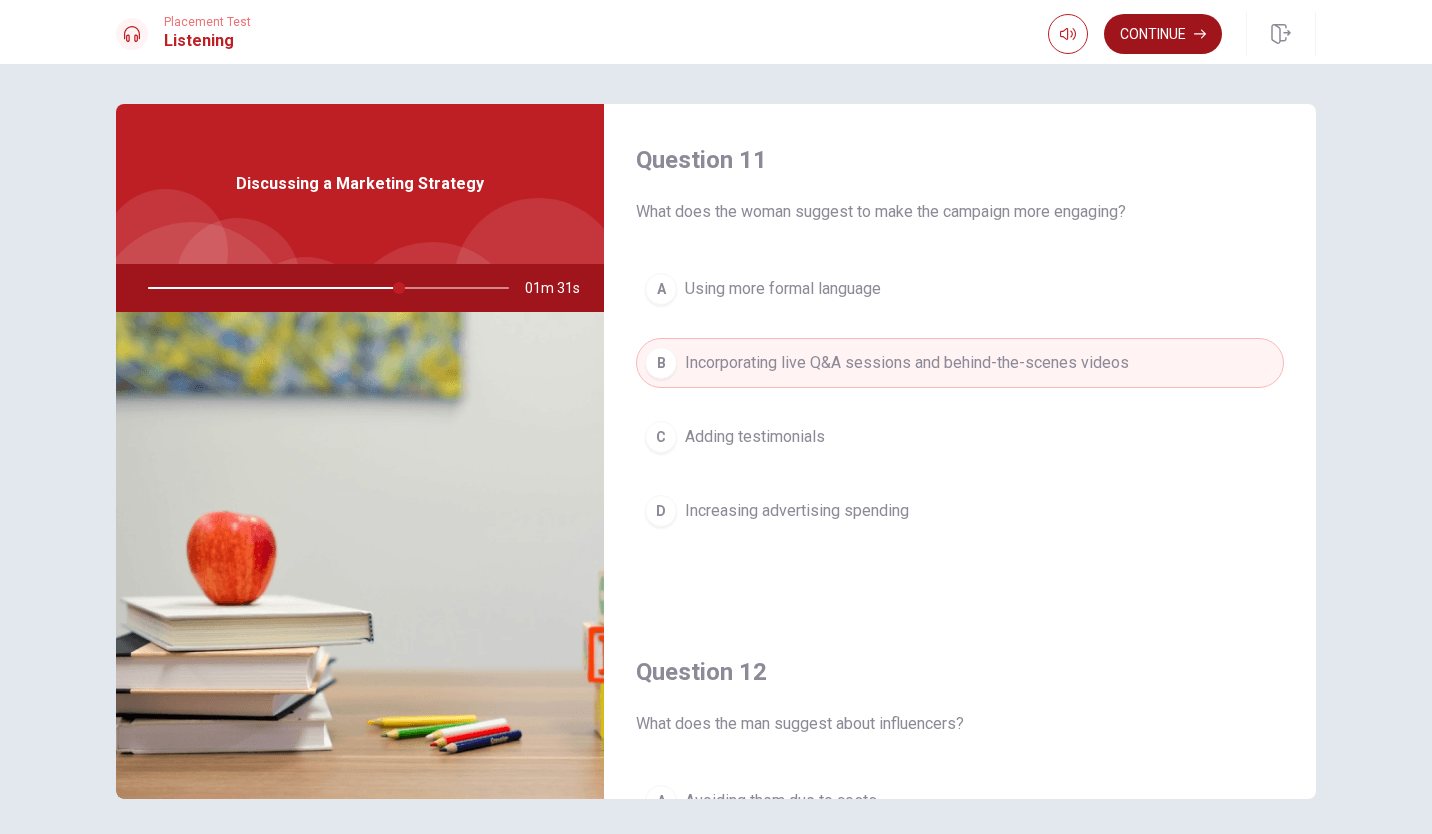 click on "Continue" at bounding box center [1163, 34] 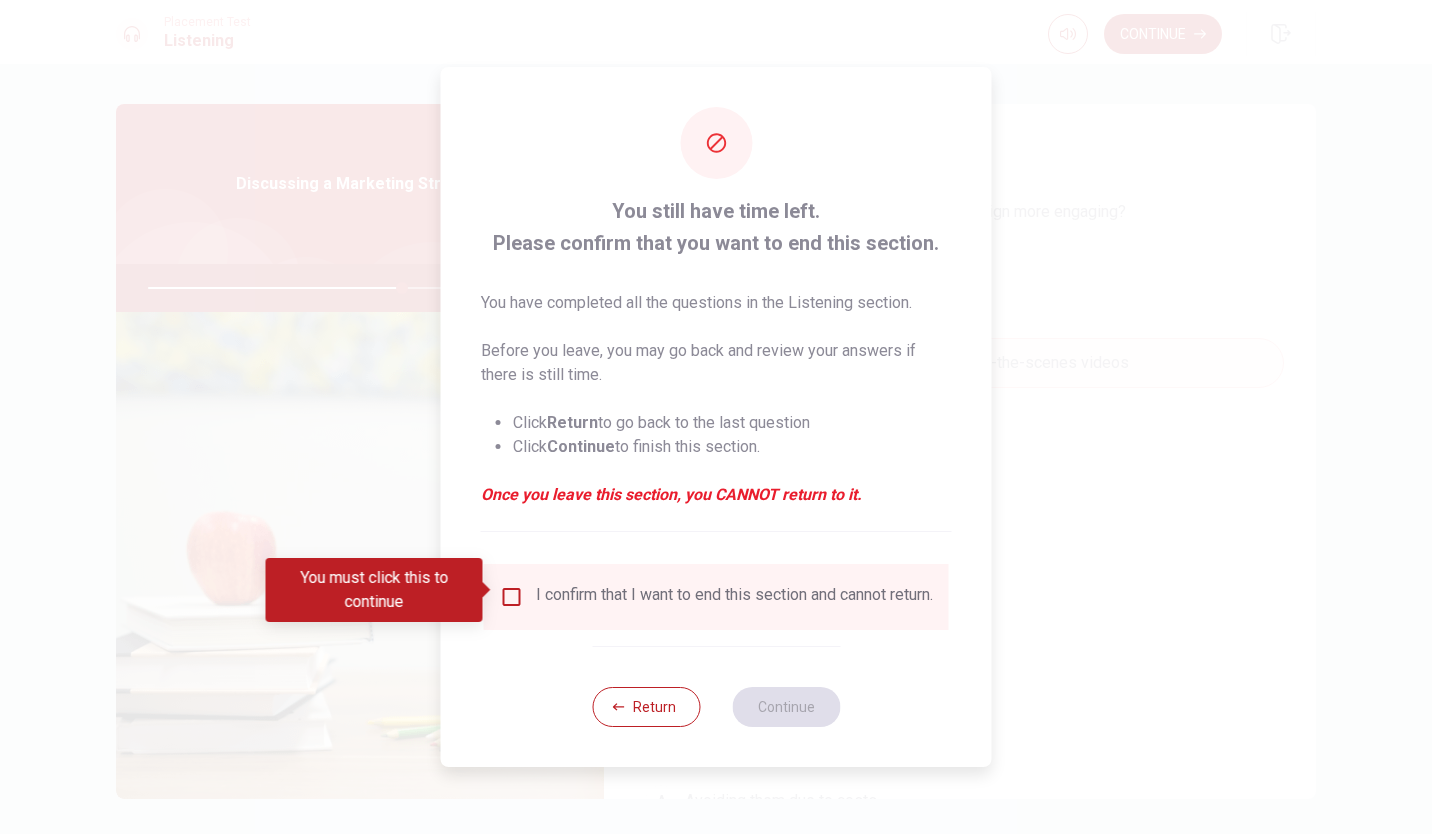click at bounding box center [512, 597] 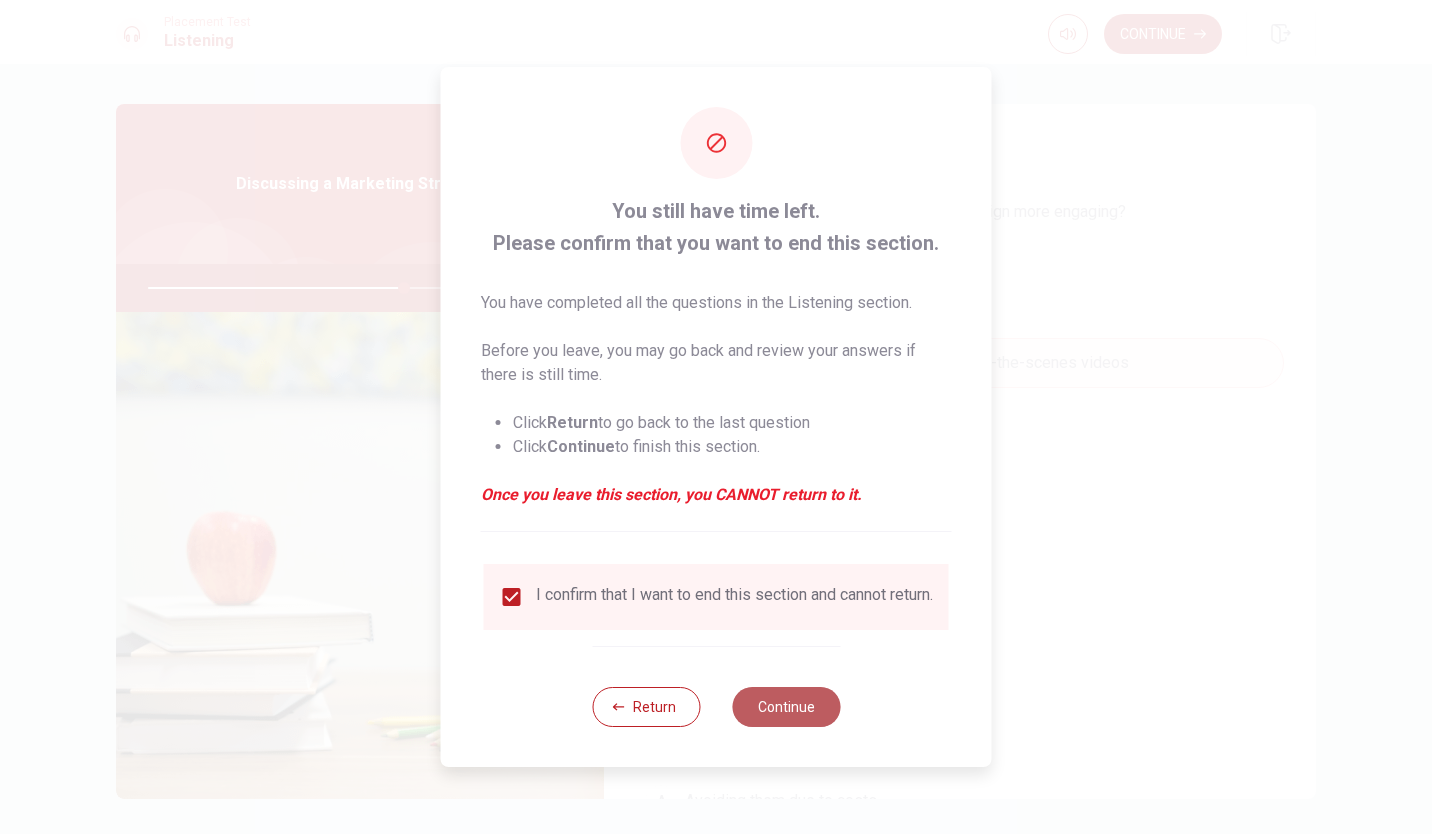 click on "Continue" at bounding box center [786, 707] 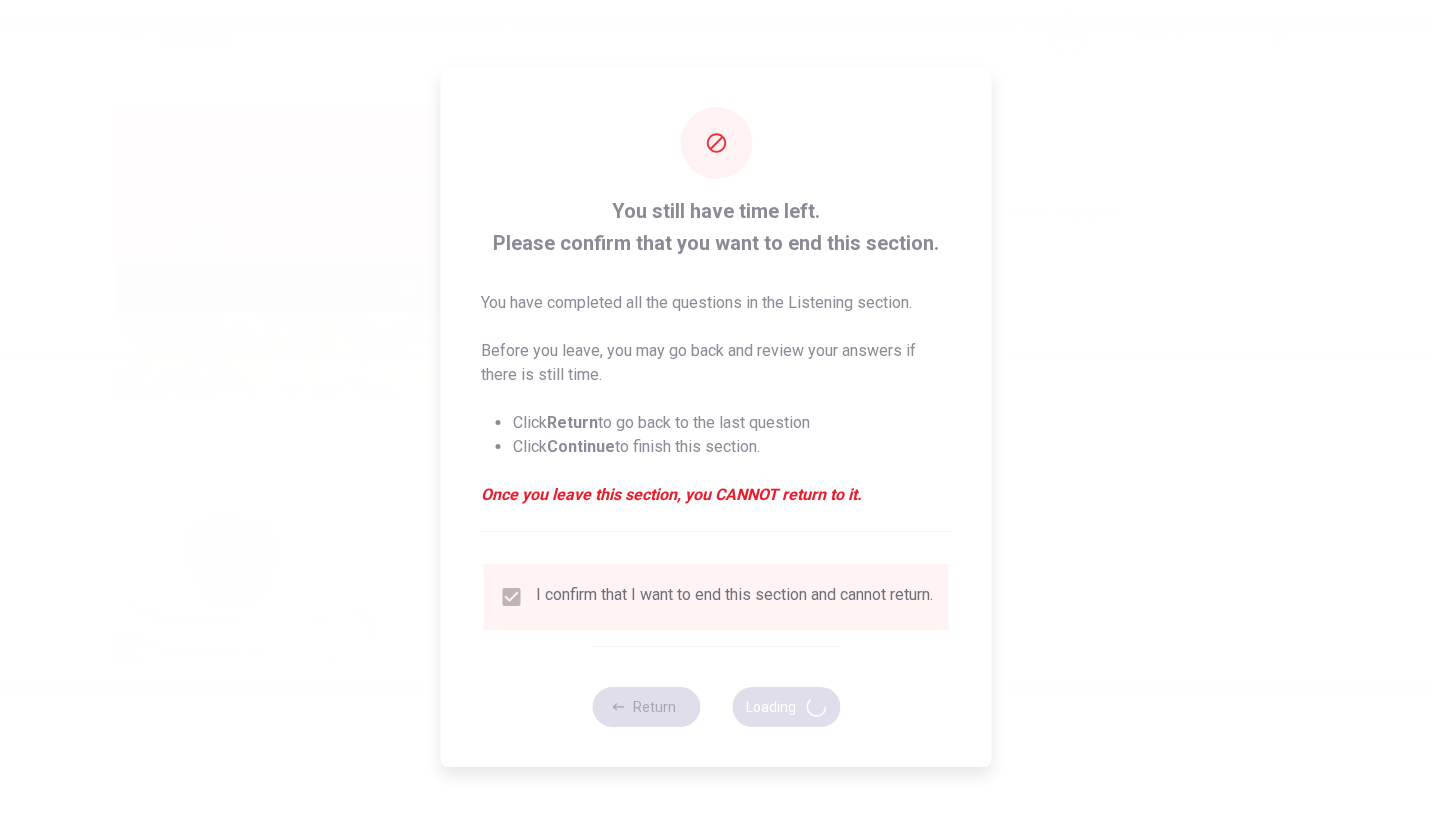 type on "72" 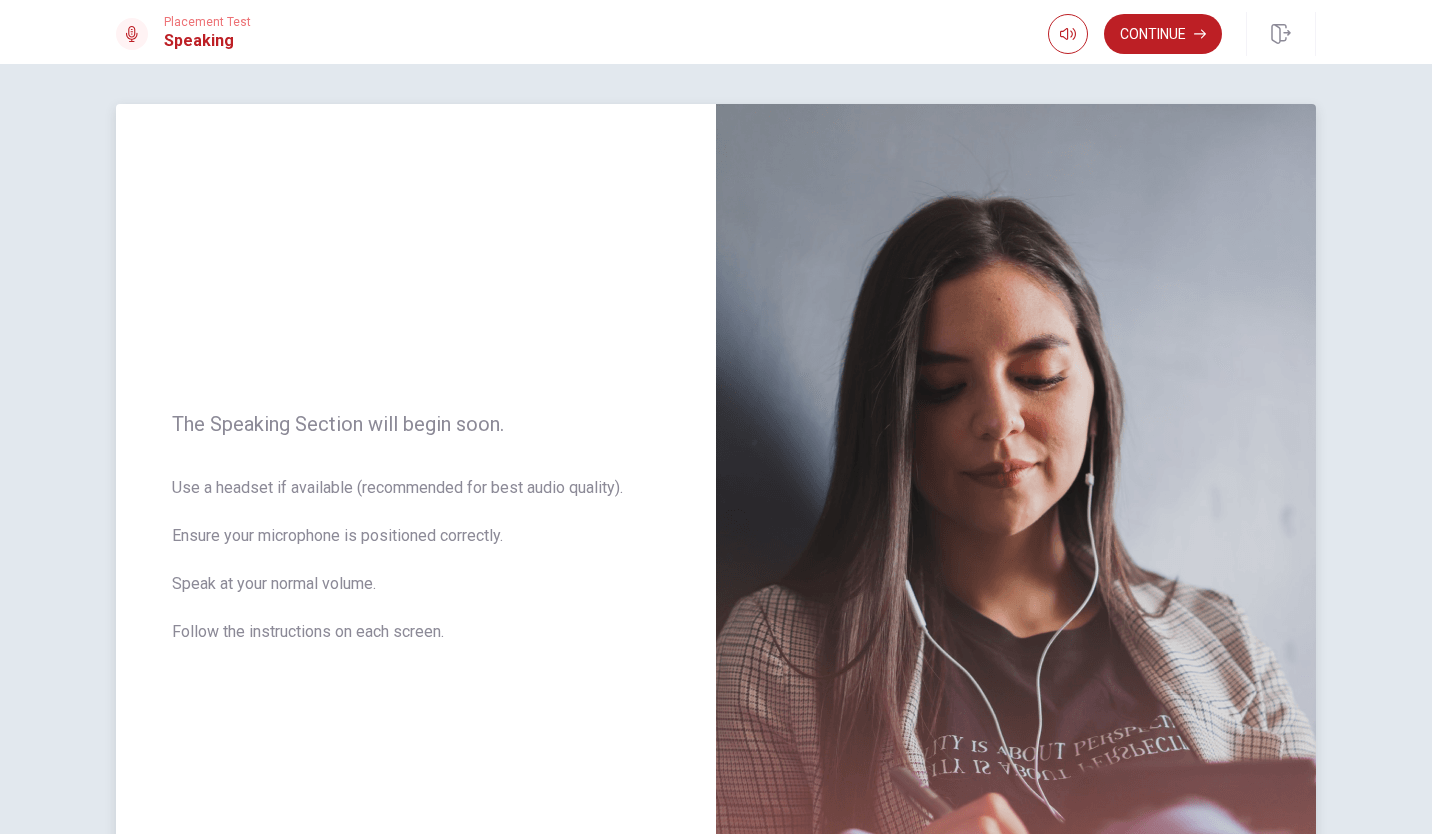 click on "The Speaking Section will begin soon. Use a headset if available (recommended for best audio quality).
Ensure your microphone is positioned correctly.
Speak at your normal volume.
Follow the instructions on each screen." at bounding box center [416, 540] 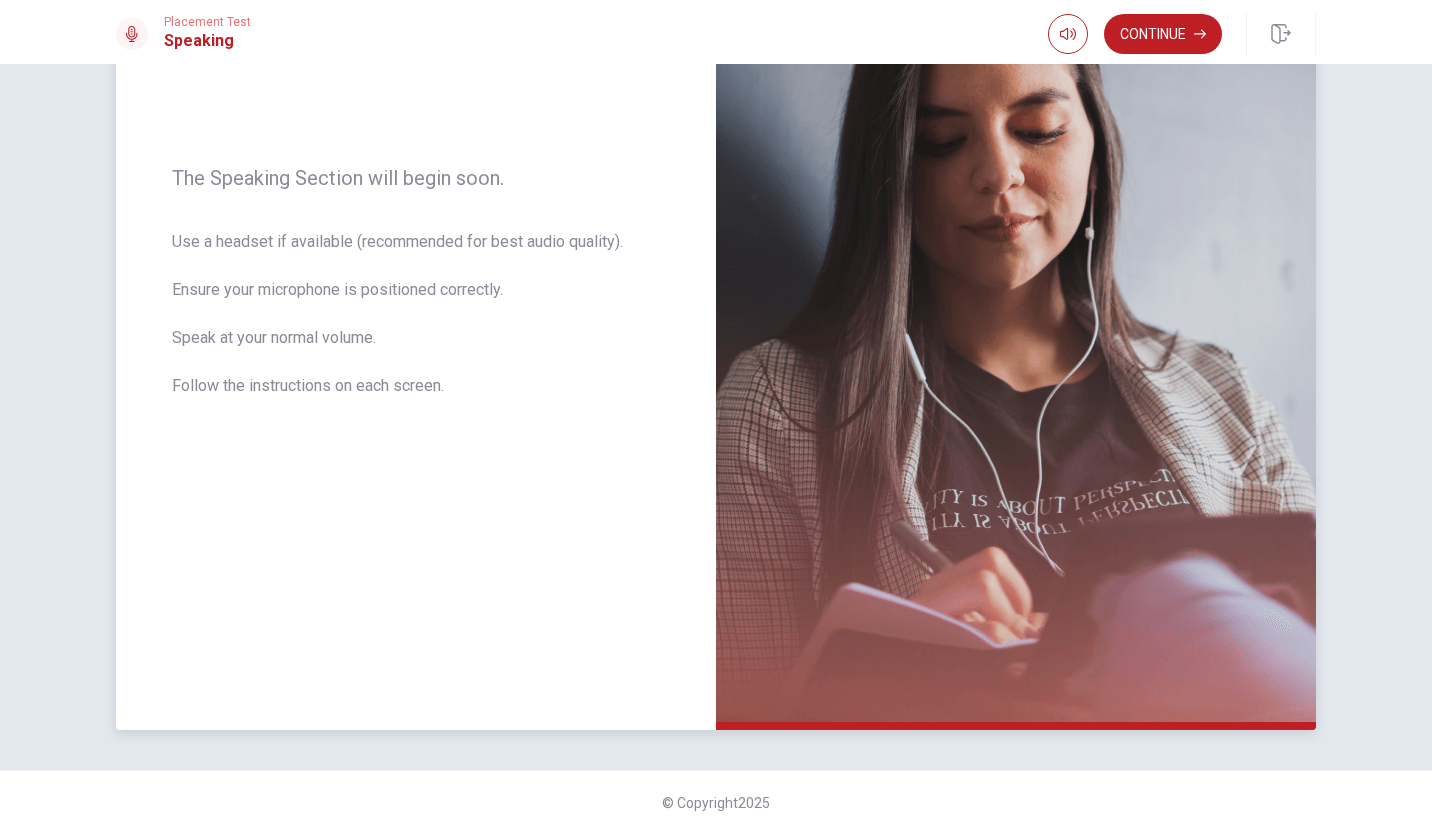 scroll, scrollTop: 0, scrollLeft: 0, axis: both 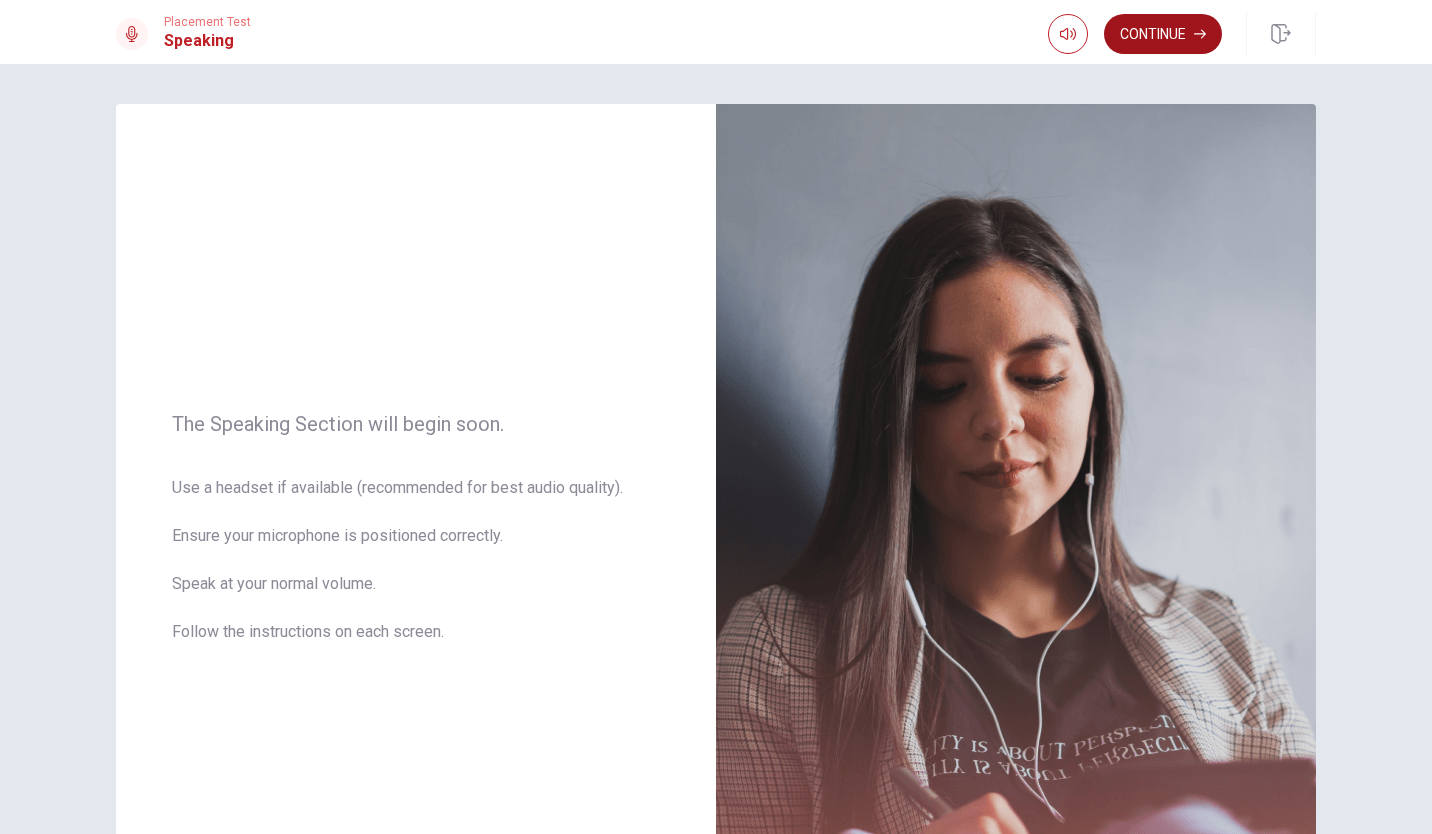 click on "Continue" at bounding box center (1163, 34) 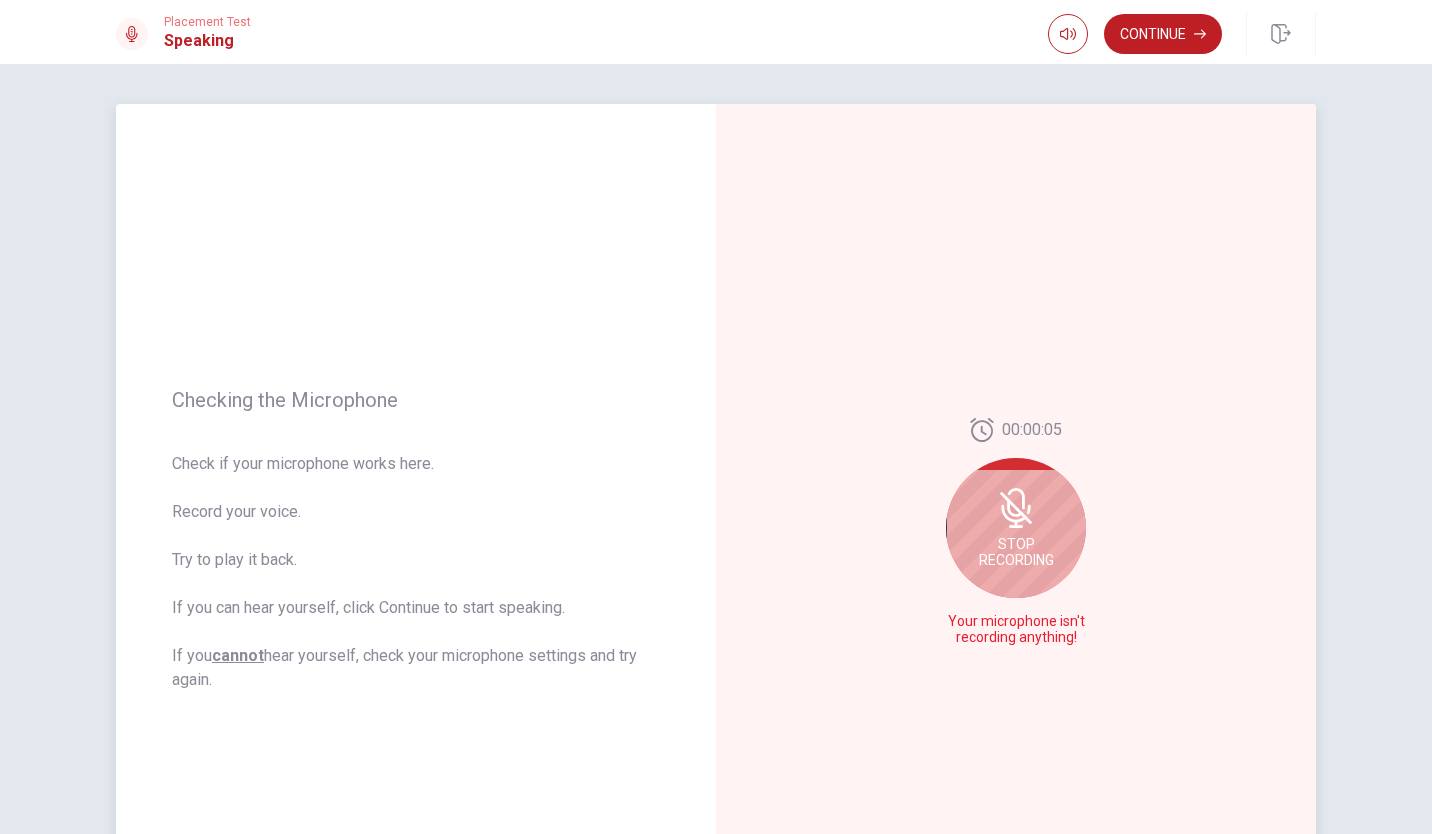 click on "Check if your microphone works here.
Record your voice.
Try to play it back.
If you can hear yourself, click Continue to start speaking.
If you  cannot  hear yourself, check your microphone settings and try again." at bounding box center [416, 572] 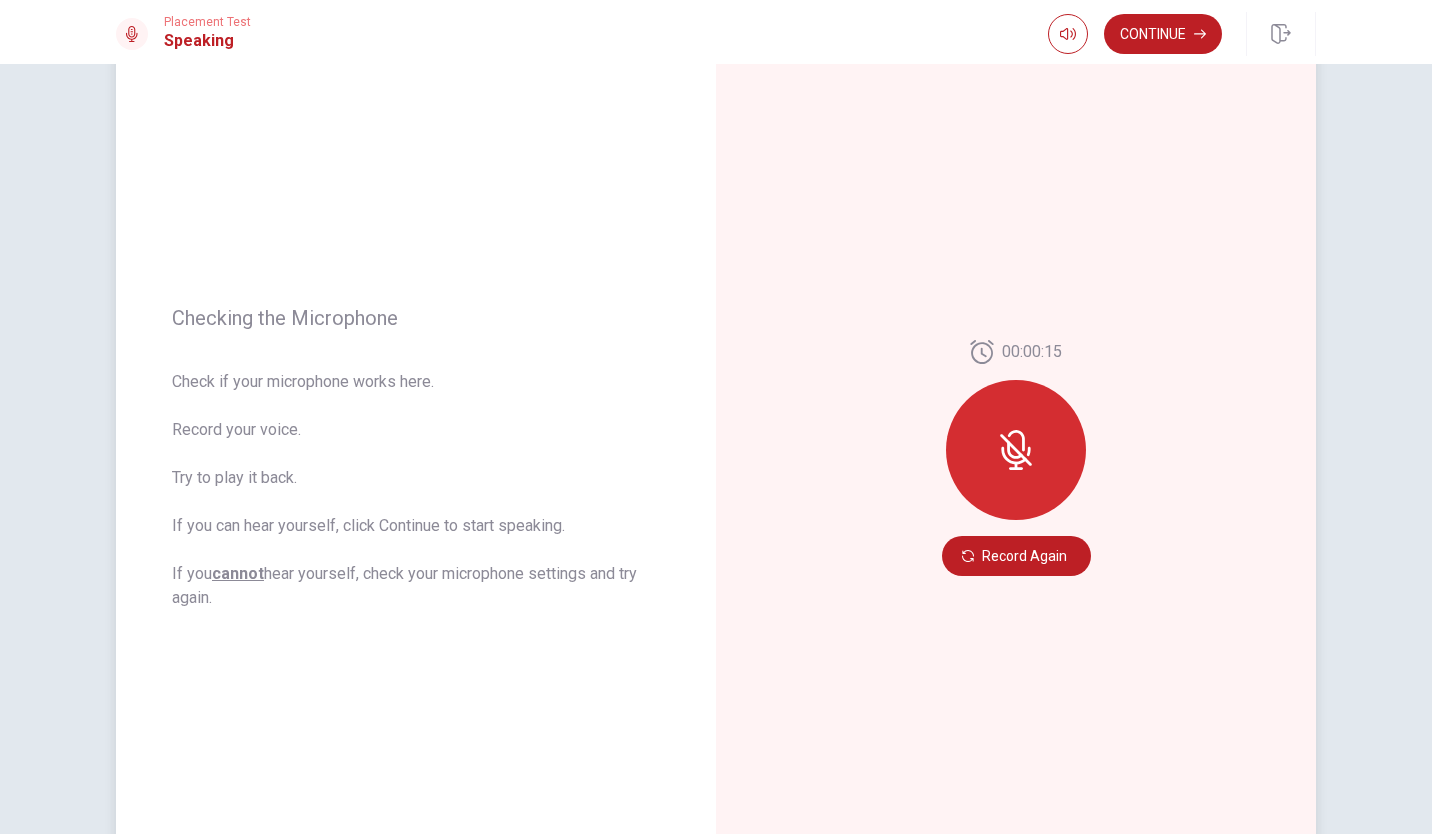scroll, scrollTop: 0, scrollLeft: 0, axis: both 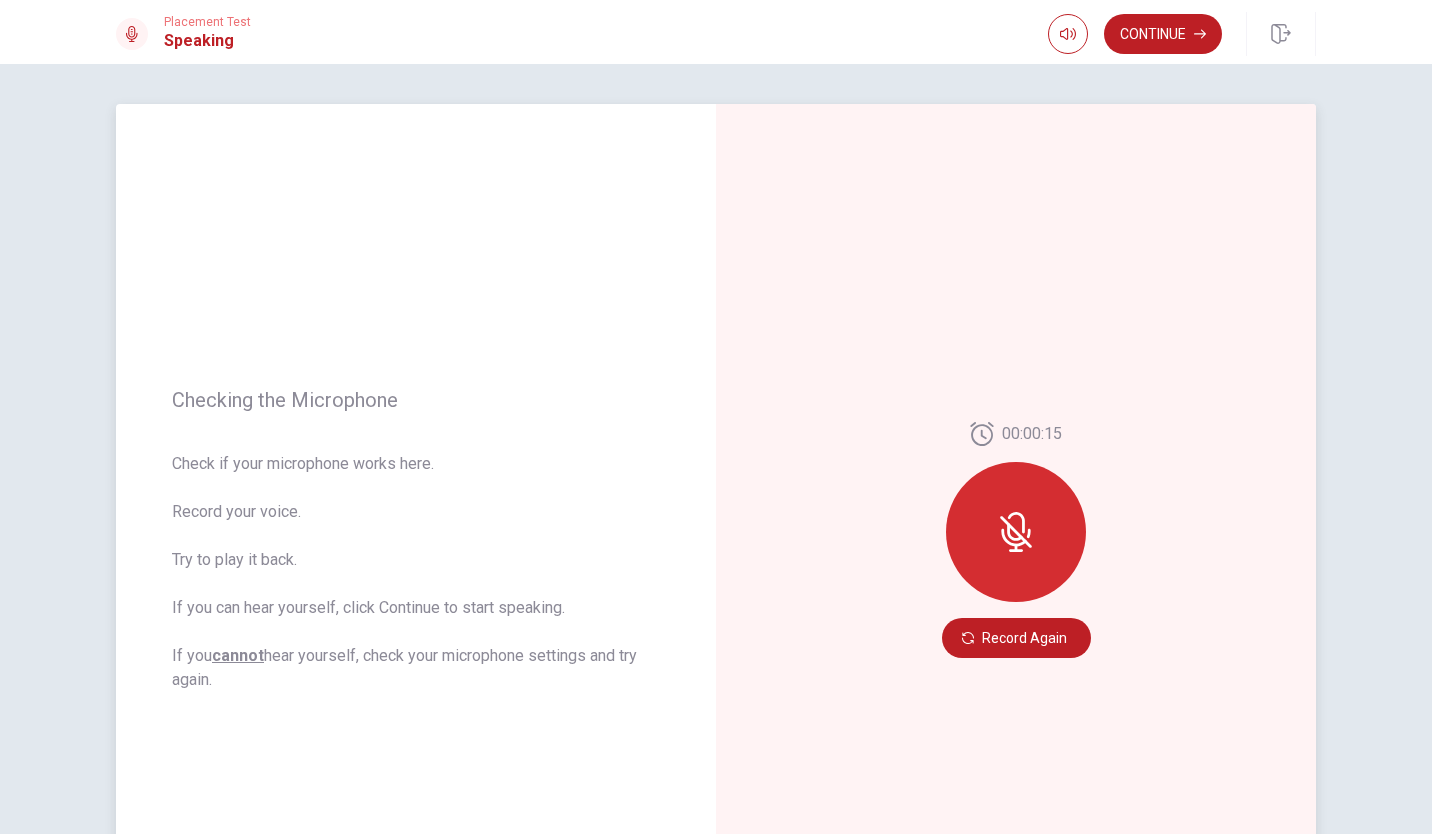 click at bounding box center (1016, 532) 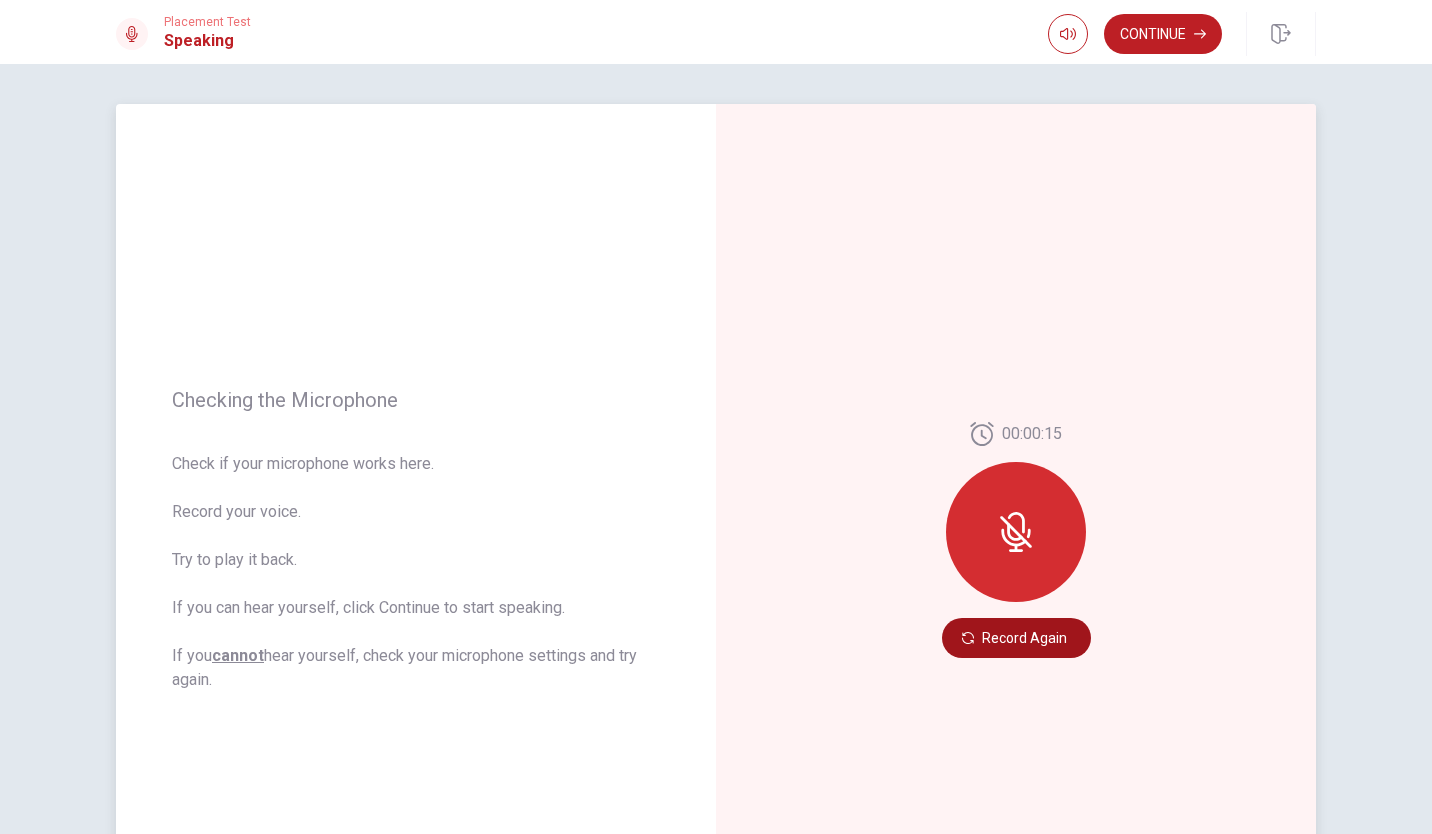click on "Record Again" at bounding box center [1016, 638] 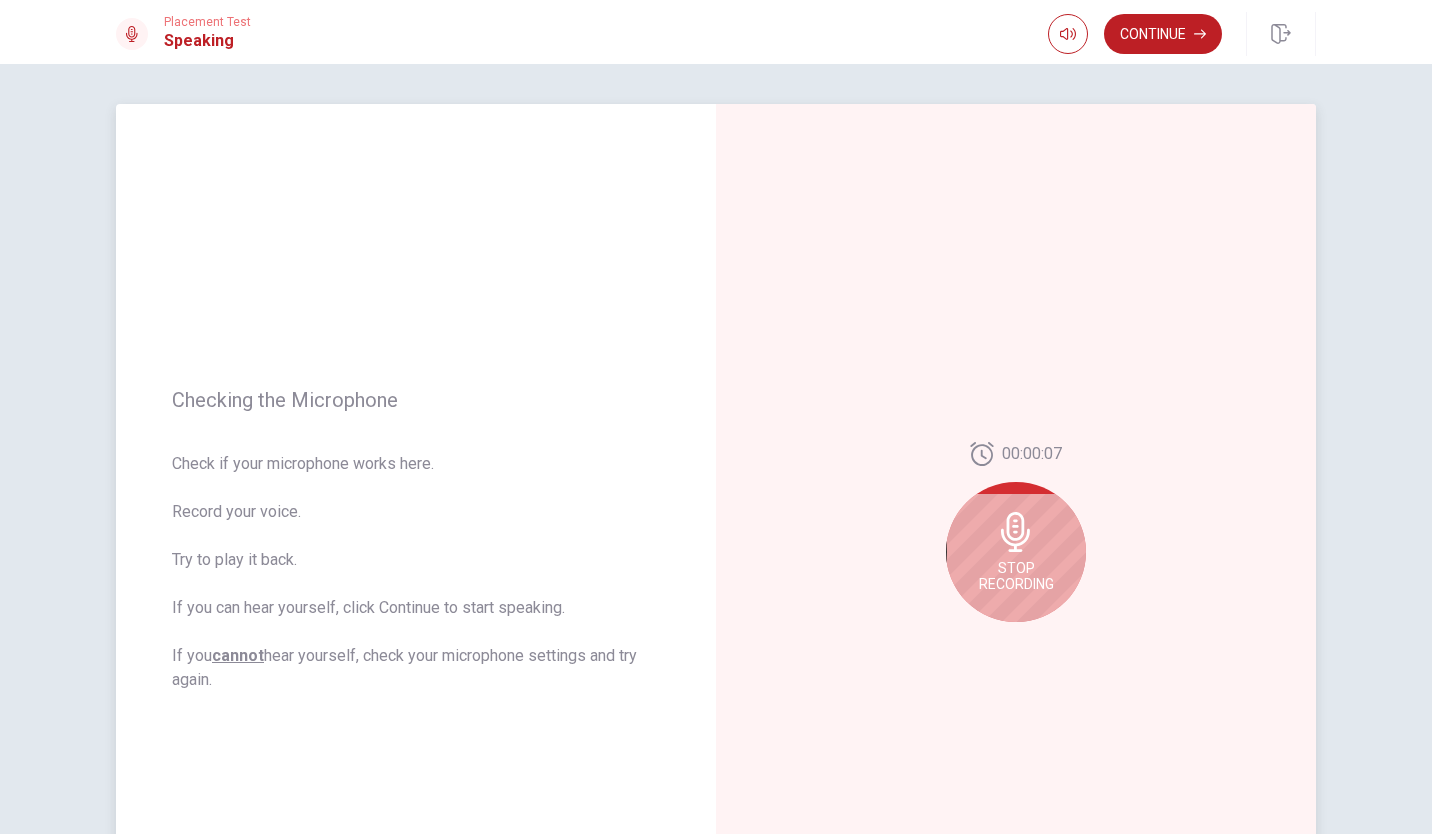 click on "Stop   Recording" at bounding box center (1016, 576) 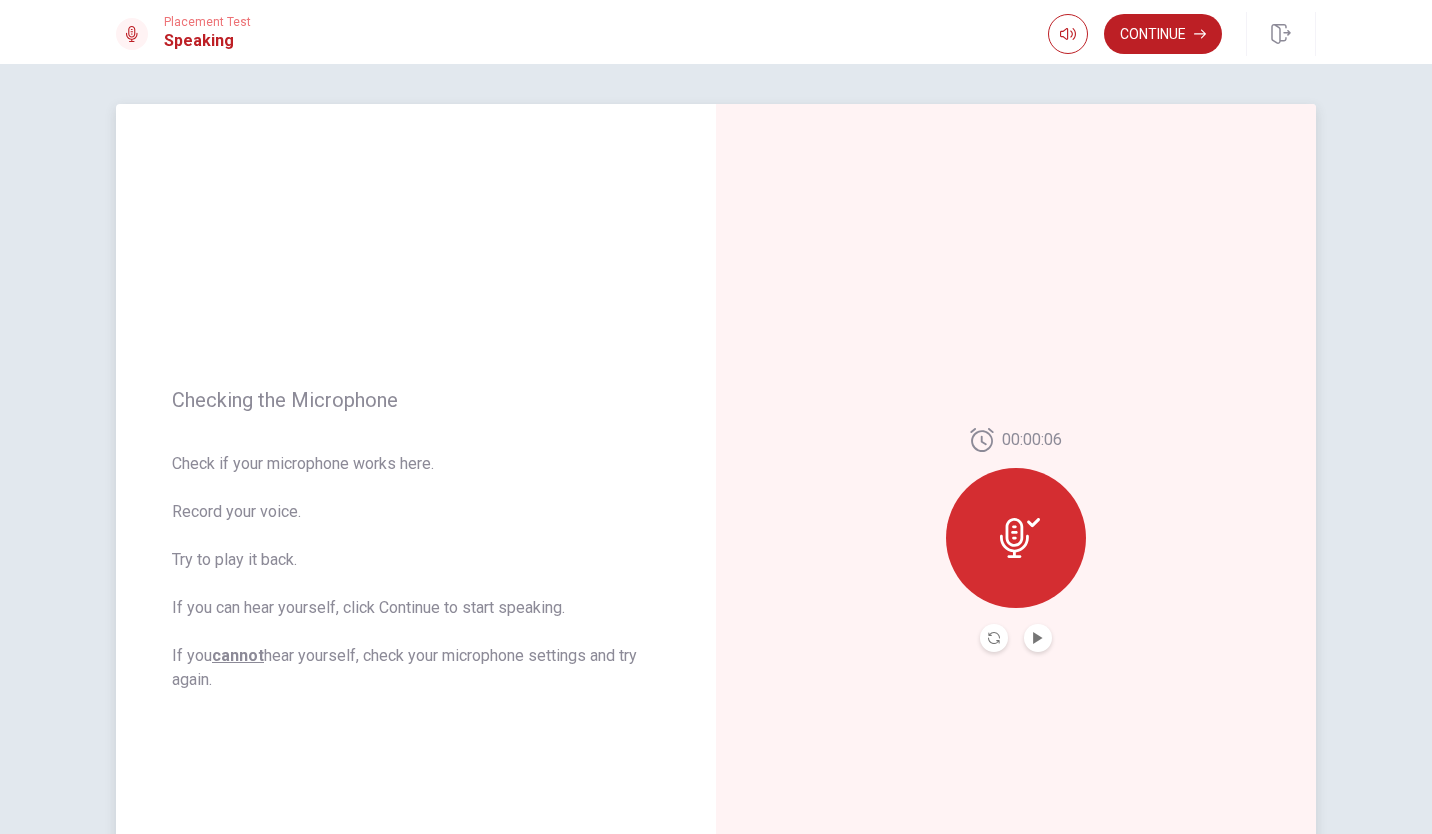 click at bounding box center [1038, 638] 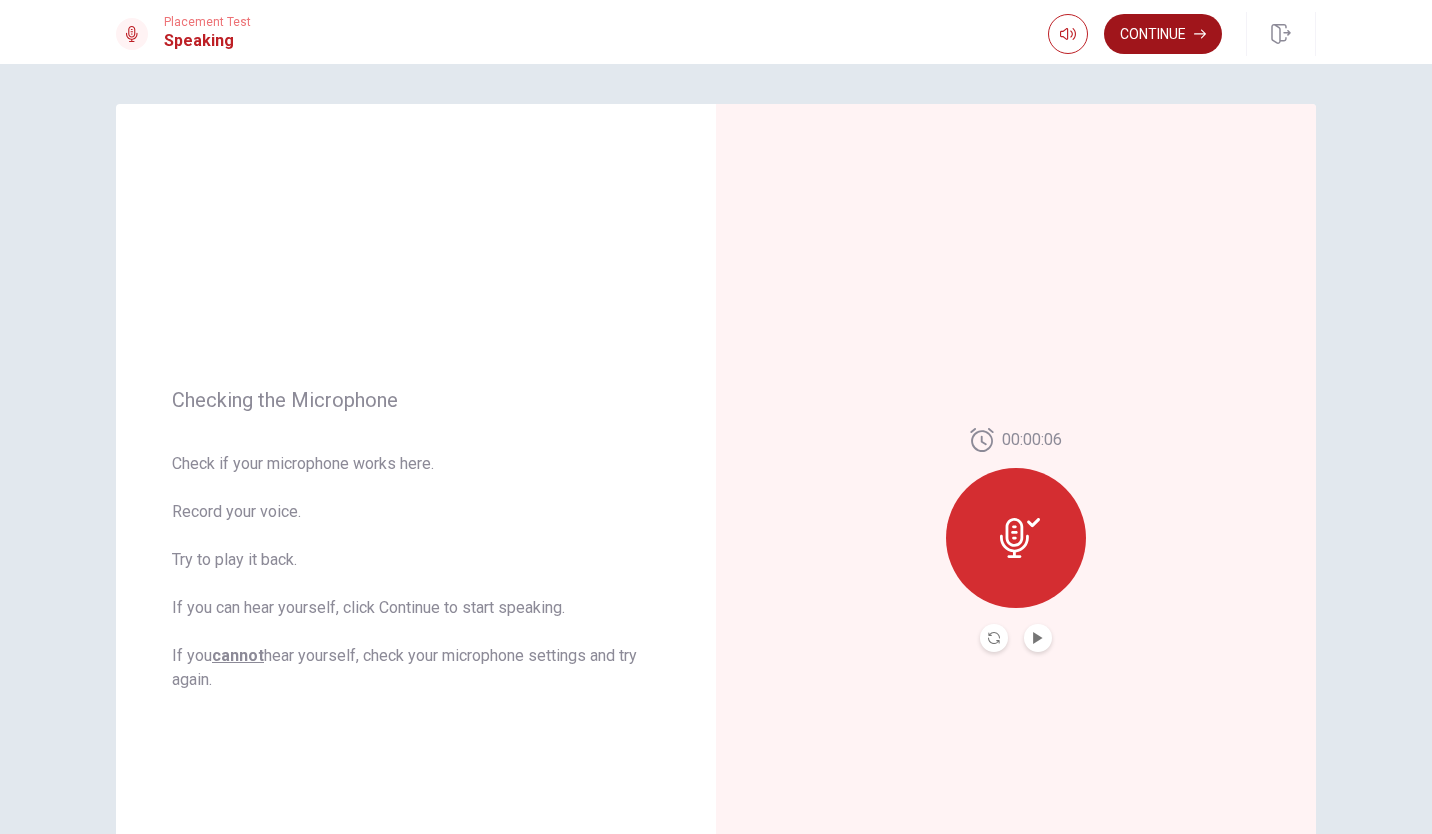 click on "Continue" at bounding box center [1163, 34] 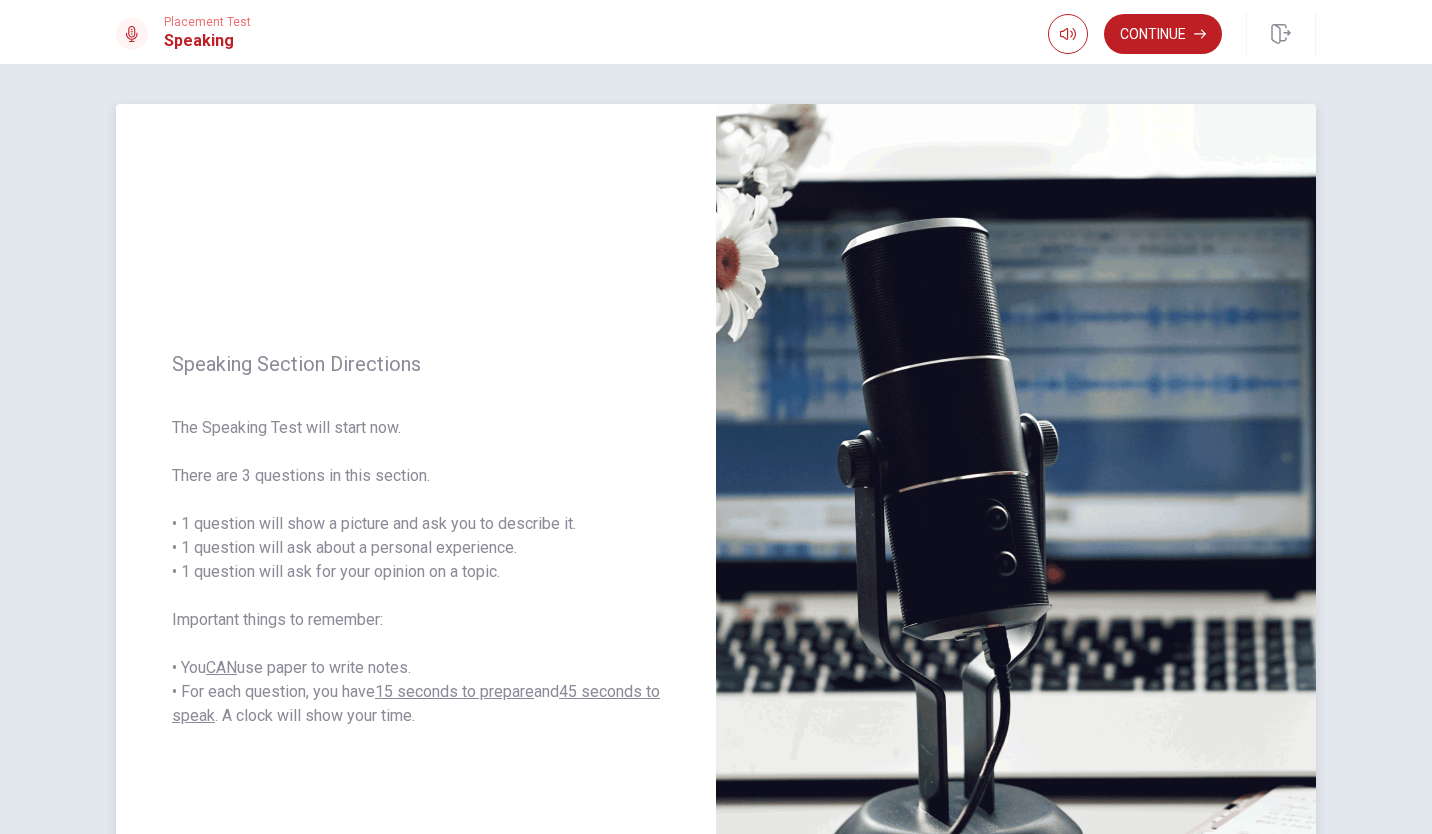 scroll, scrollTop: 24, scrollLeft: 0, axis: vertical 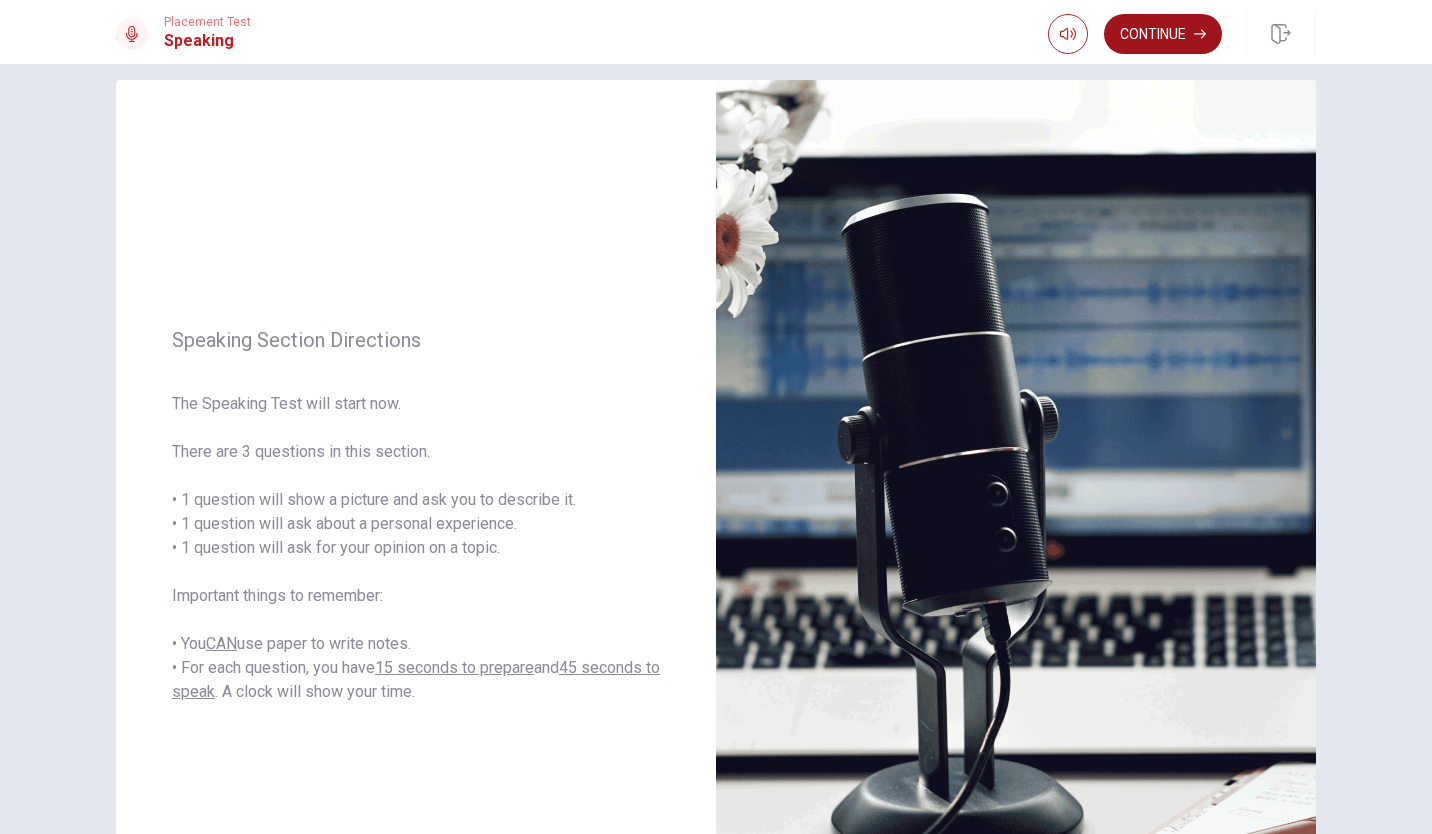 click on "Continue" at bounding box center (1163, 34) 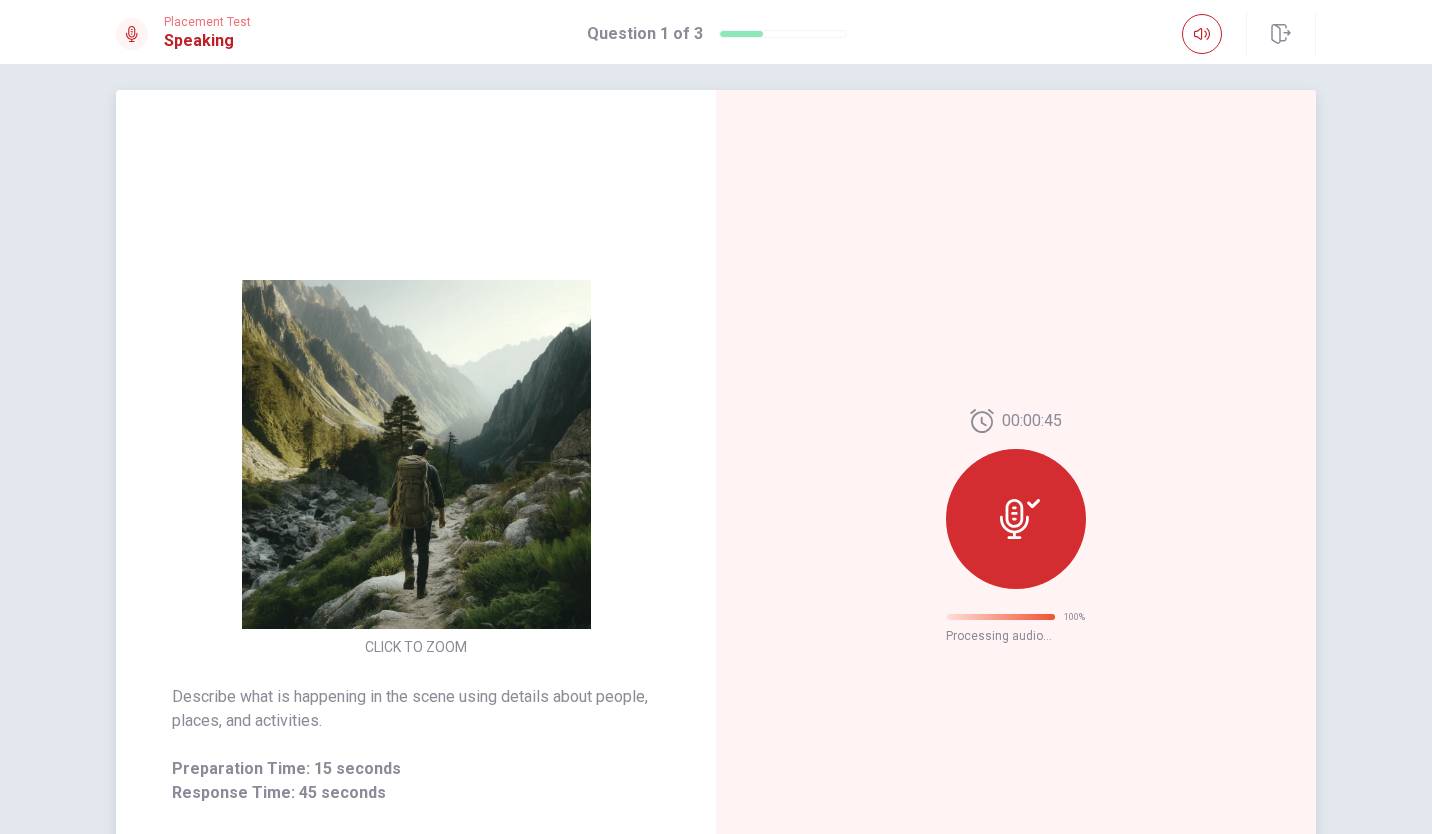 scroll, scrollTop: 0, scrollLeft: 0, axis: both 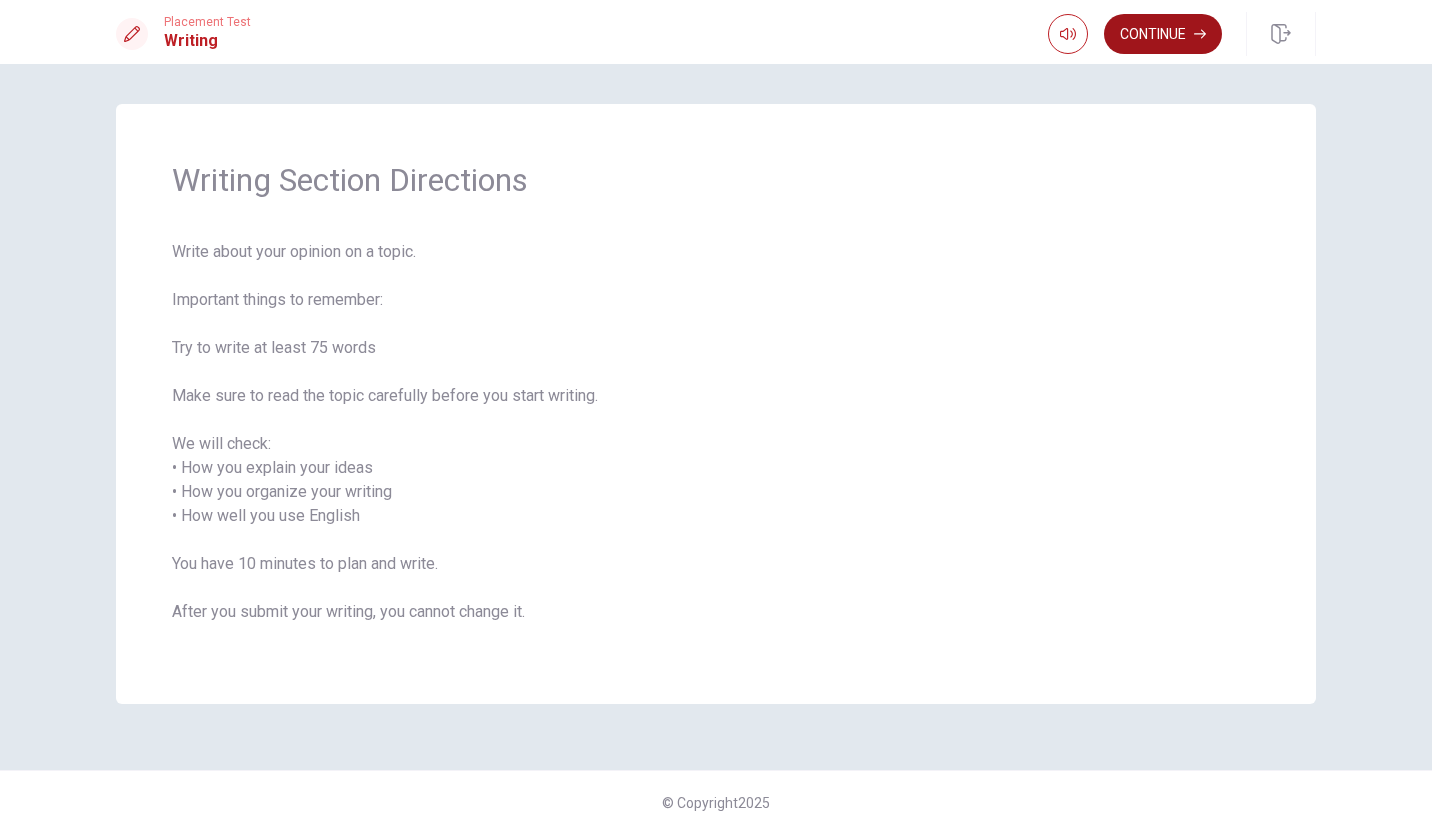 click on "Continue" at bounding box center [1163, 34] 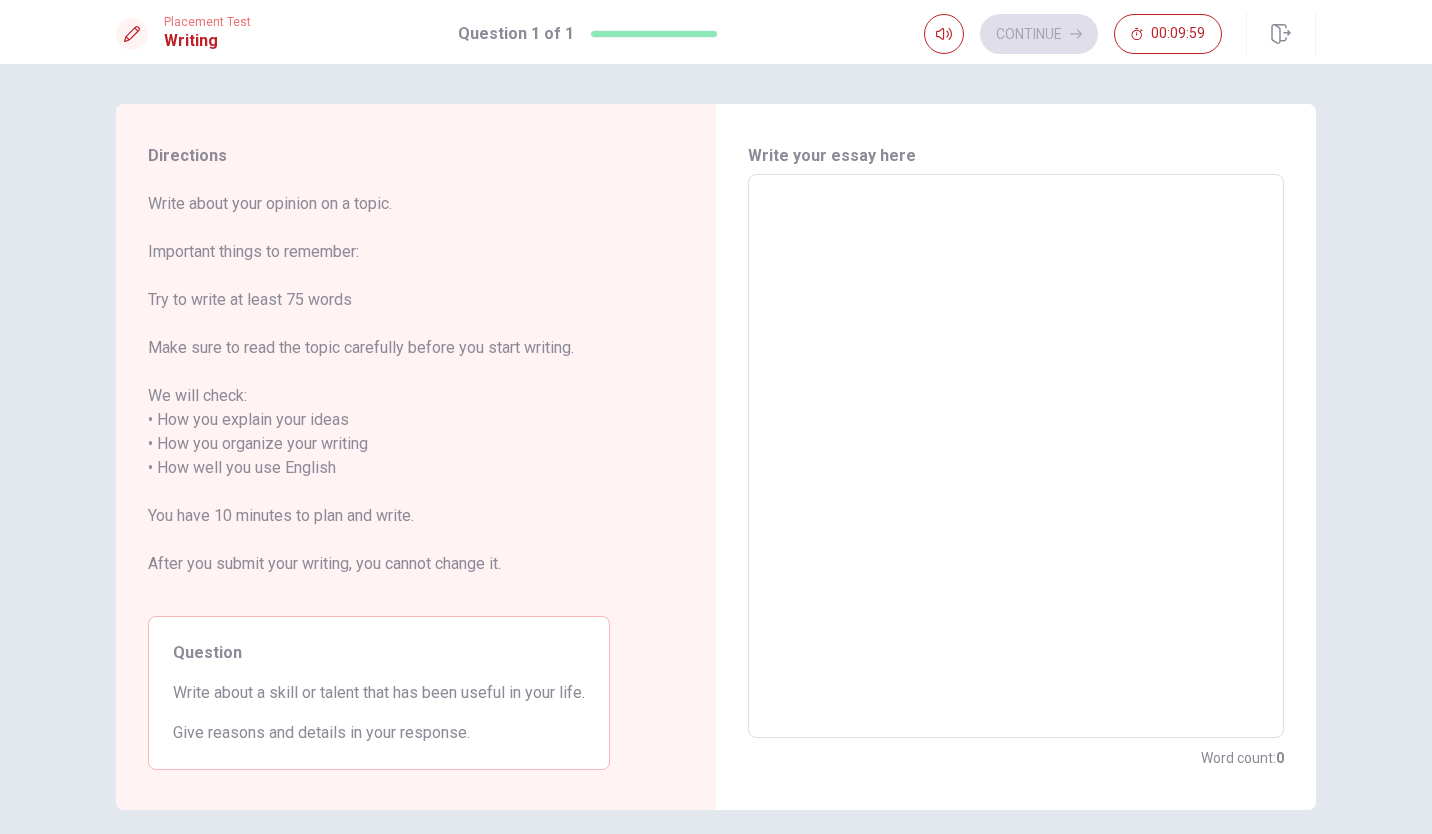click at bounding box center [1016, 456] 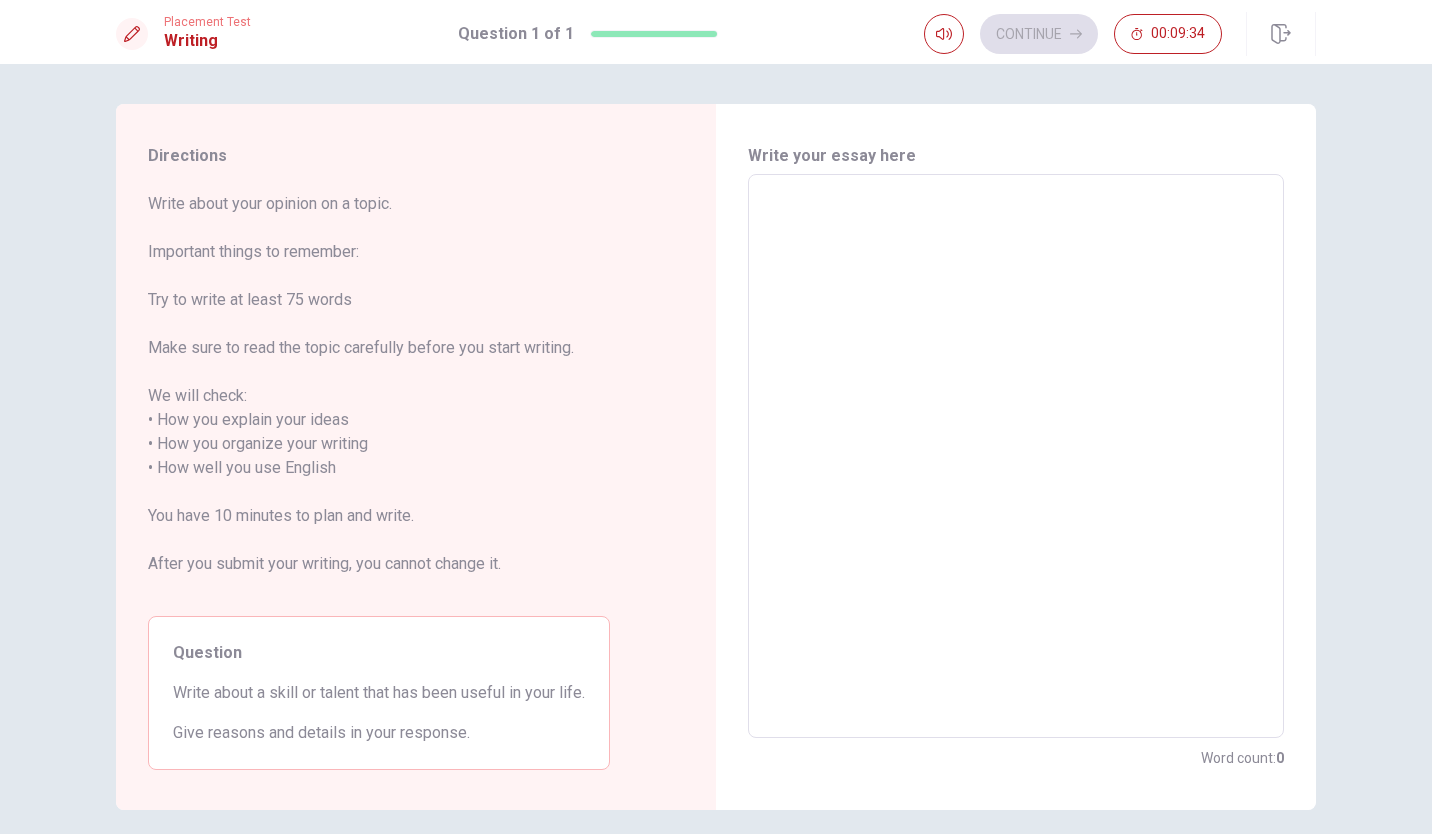 type on "I" 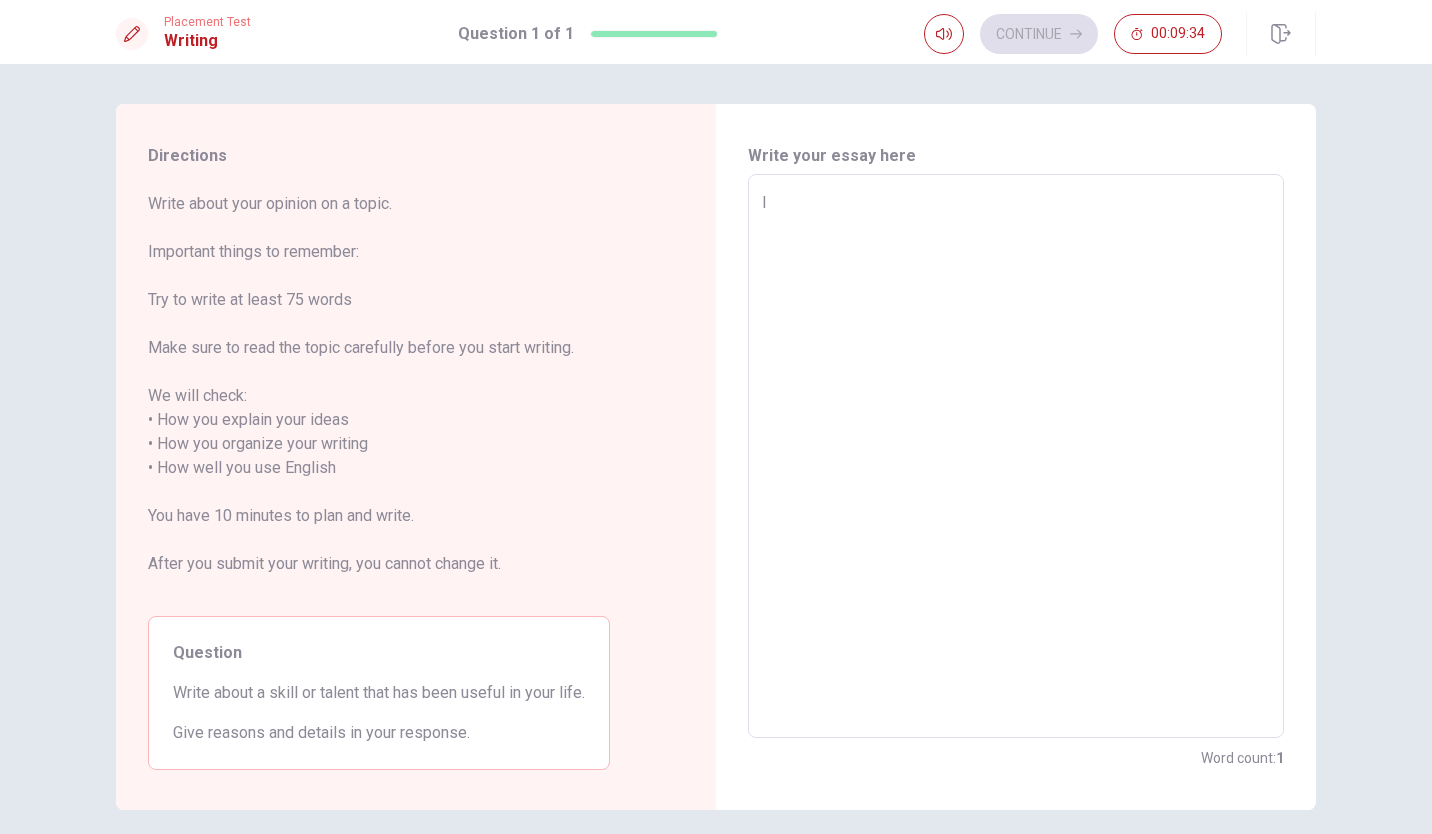 type on "x" 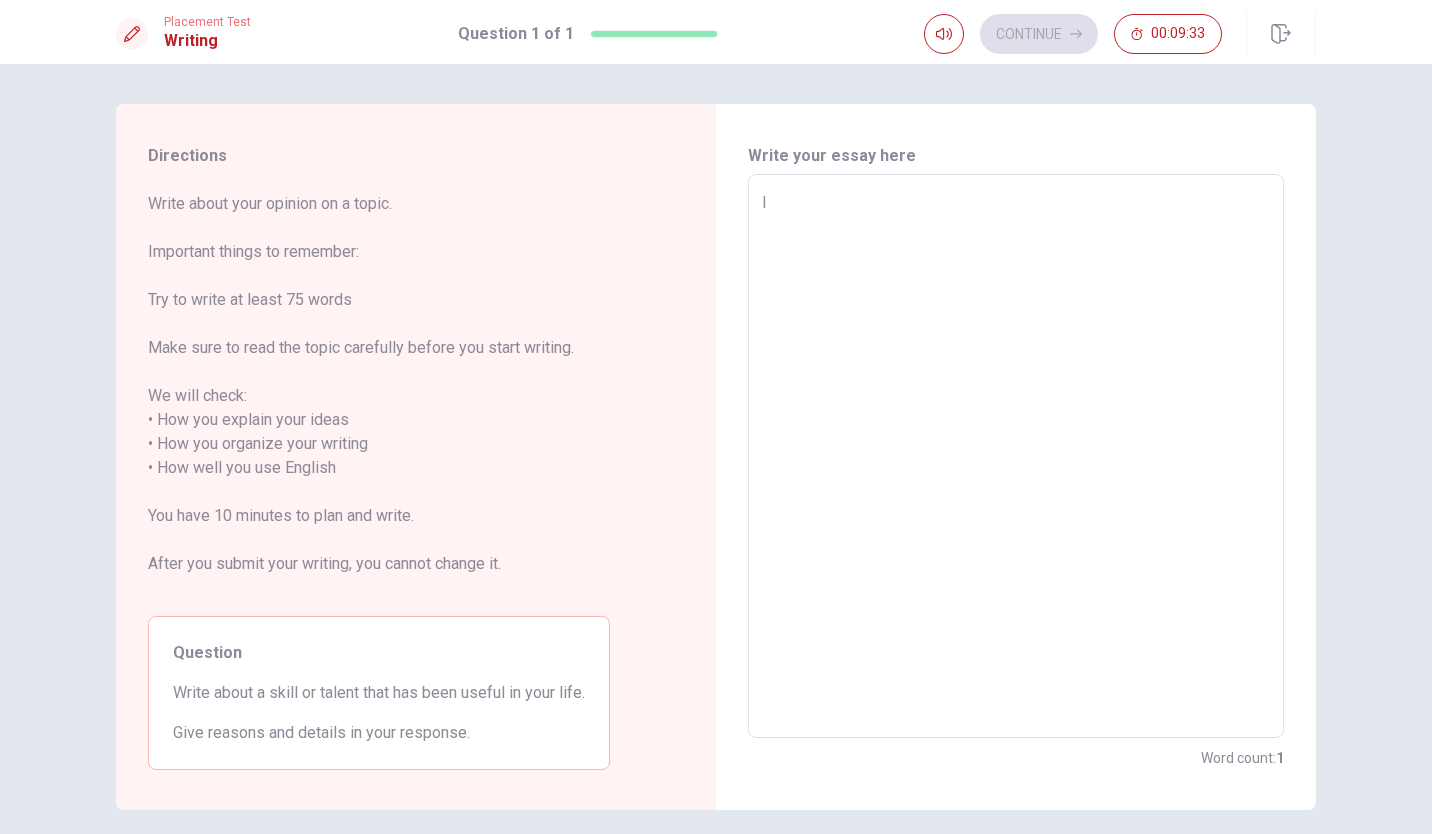 type on "I" 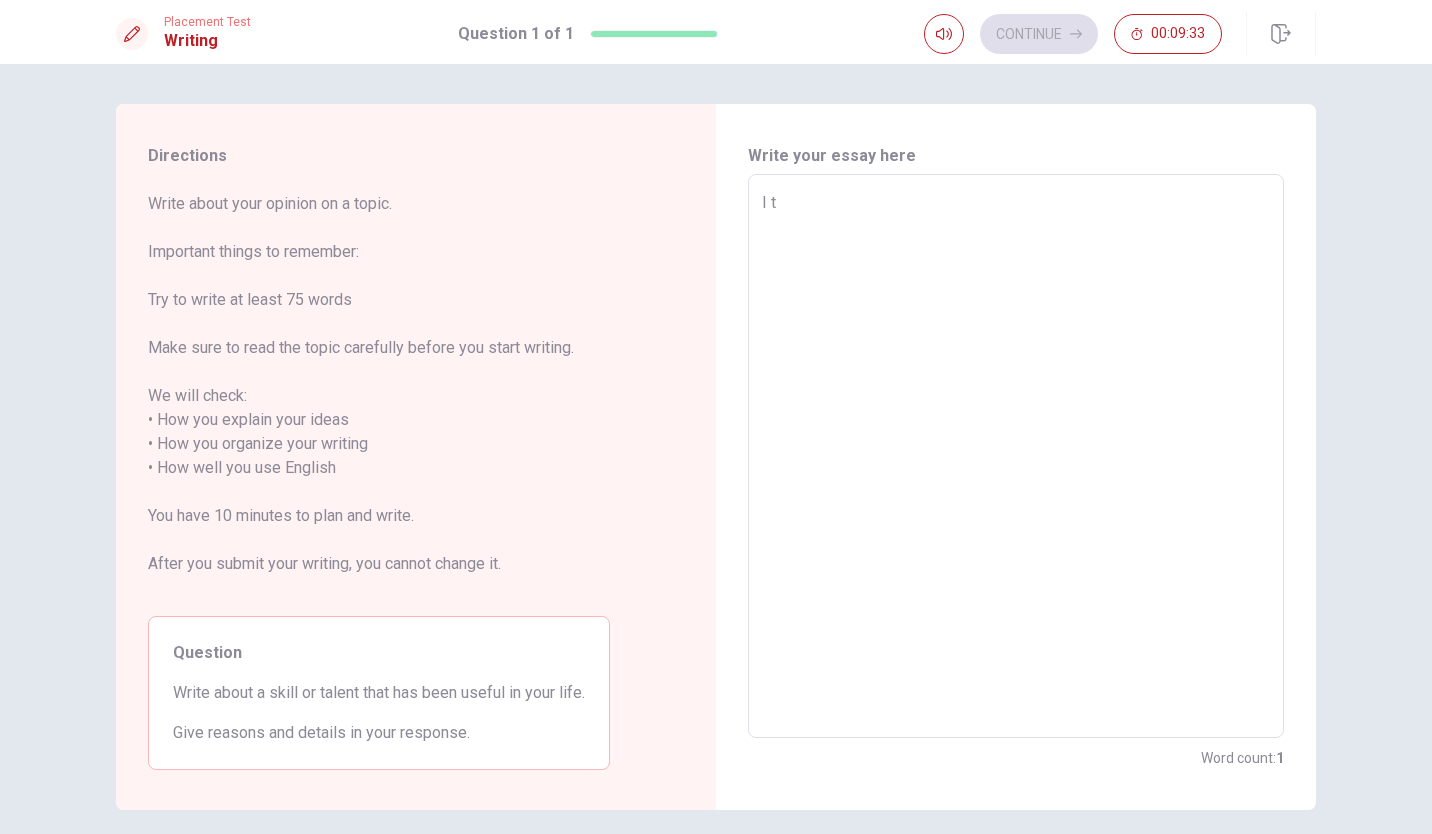 type on "x" 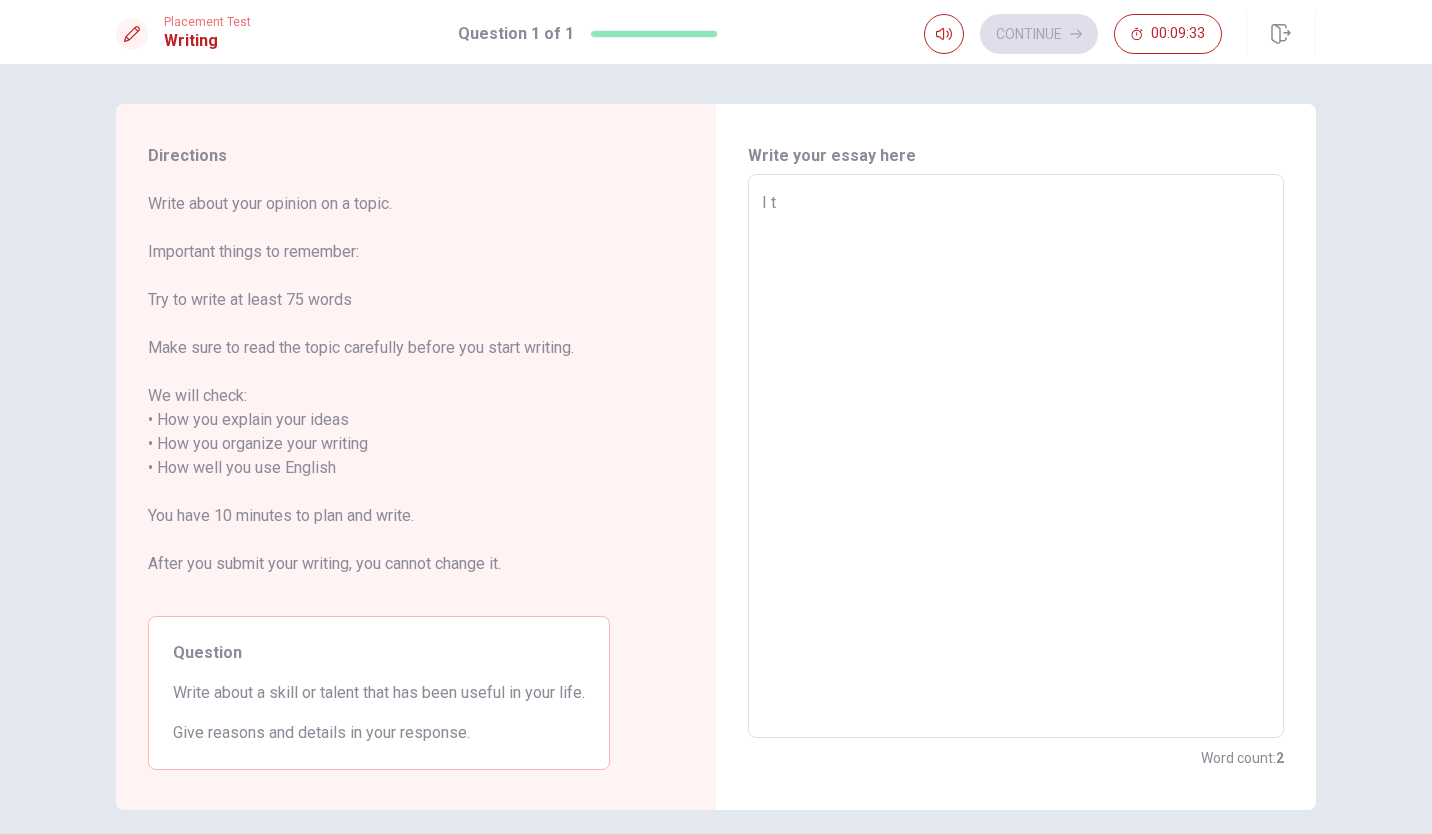 type on "I th" 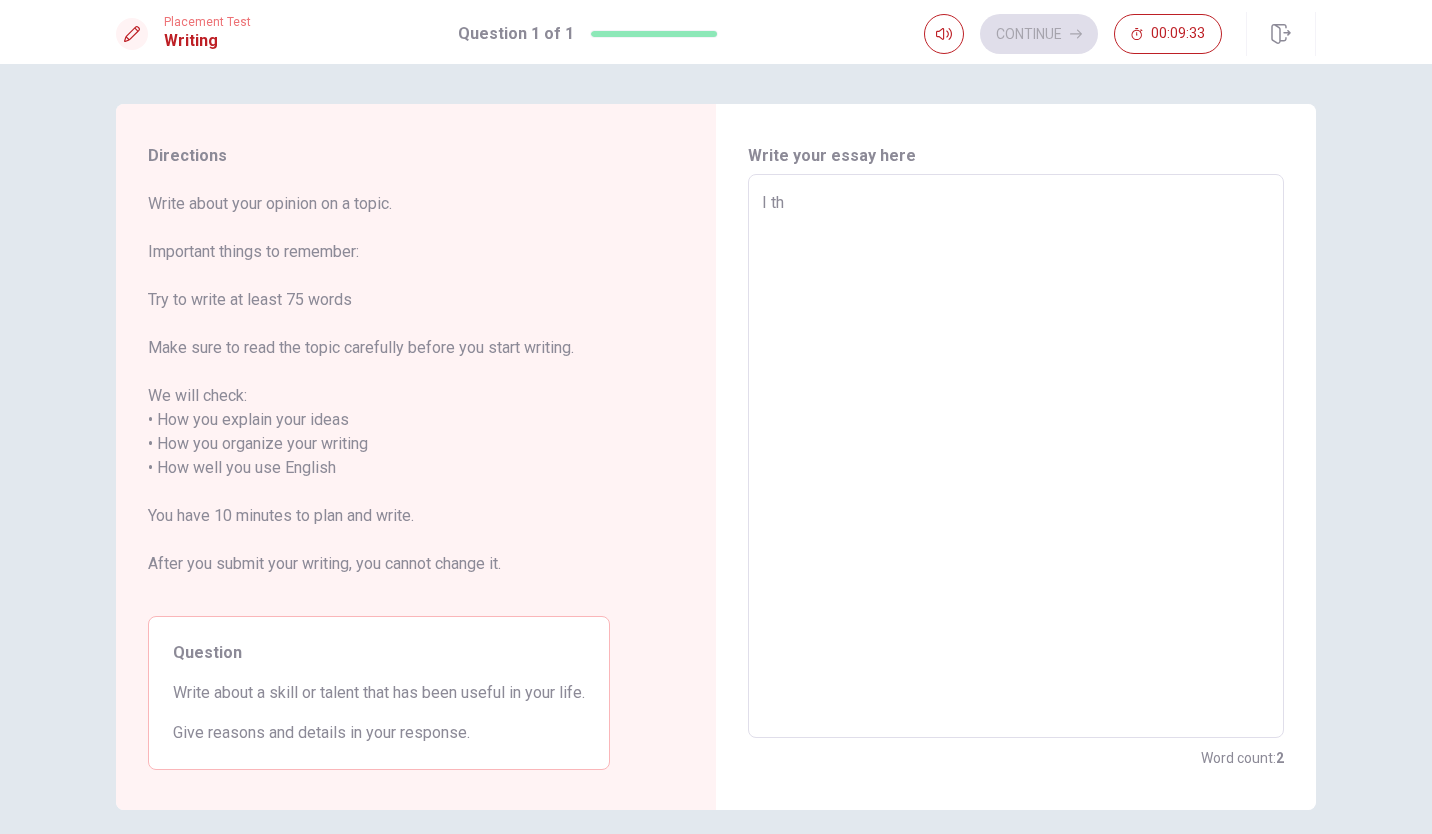 type on "x" 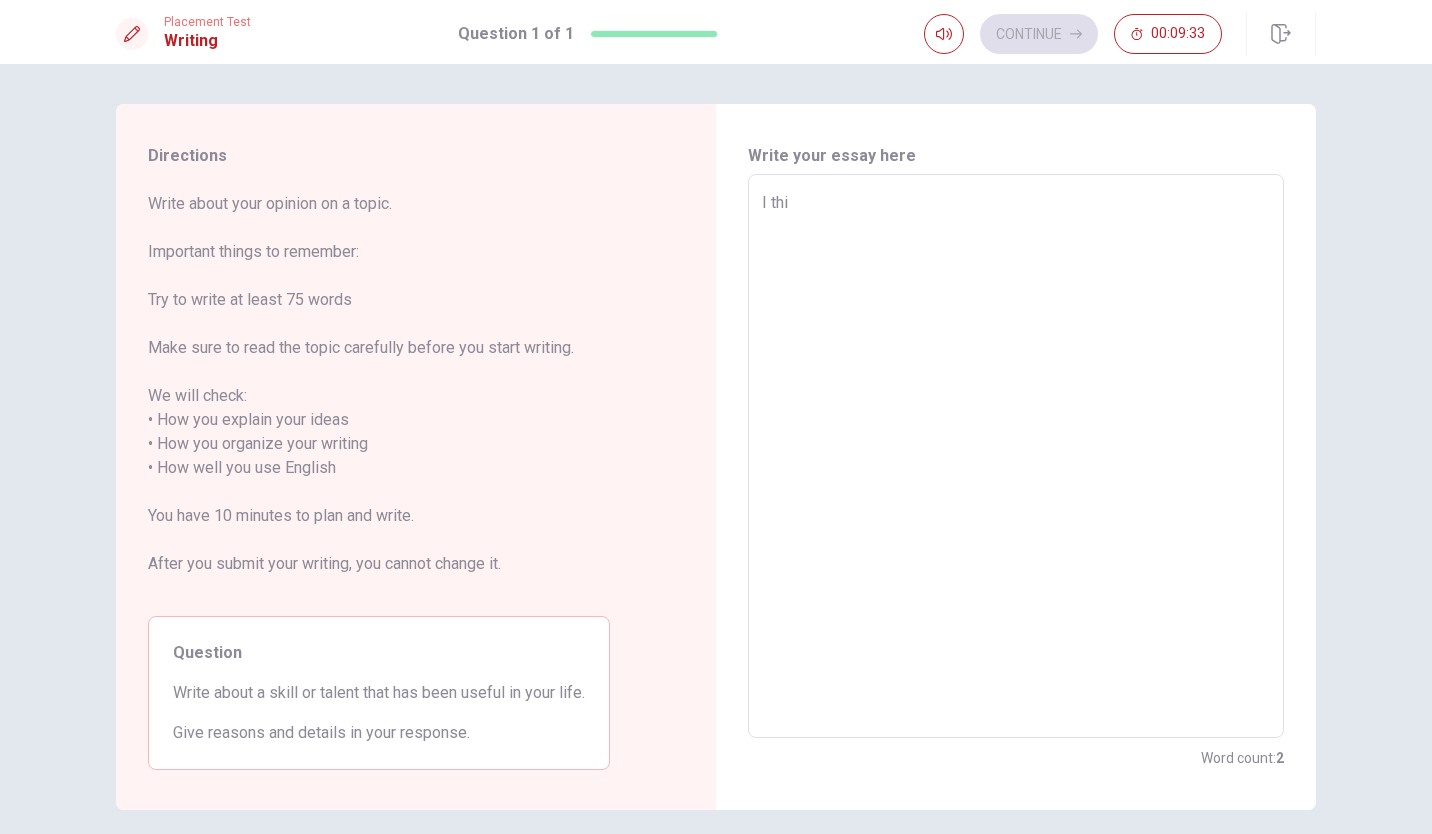 type on "x" 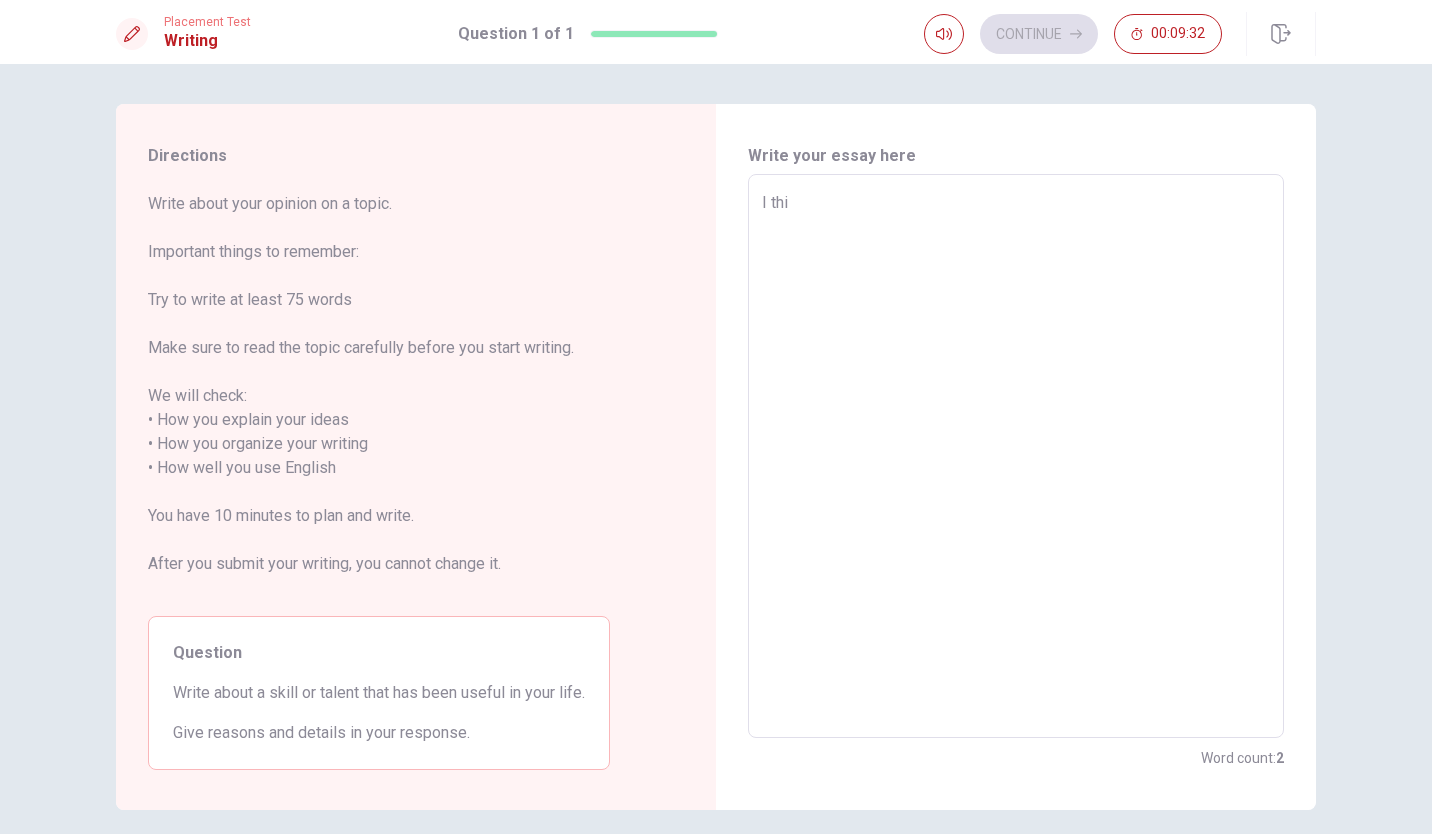 type on "I thin" 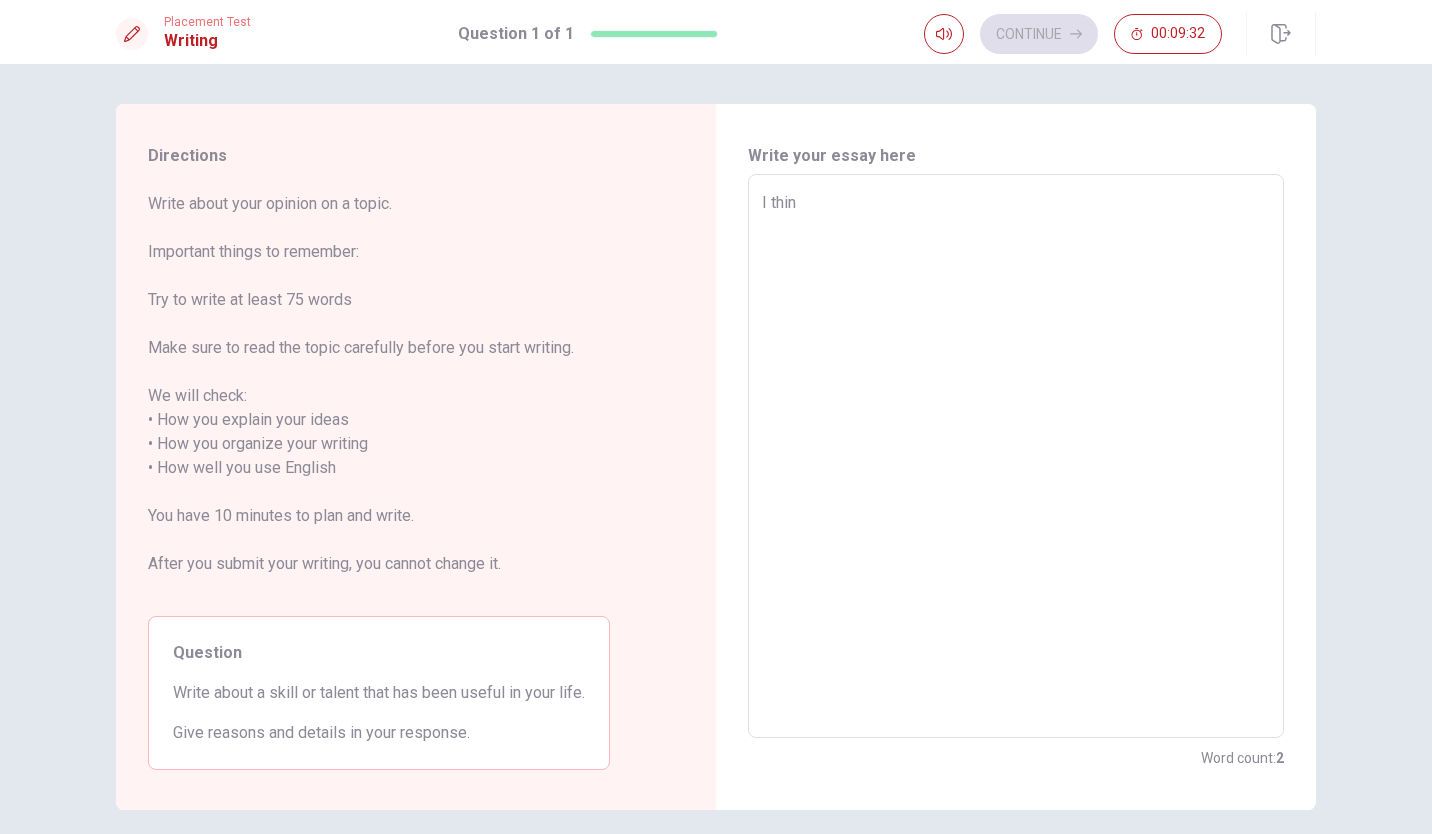 type on "x" 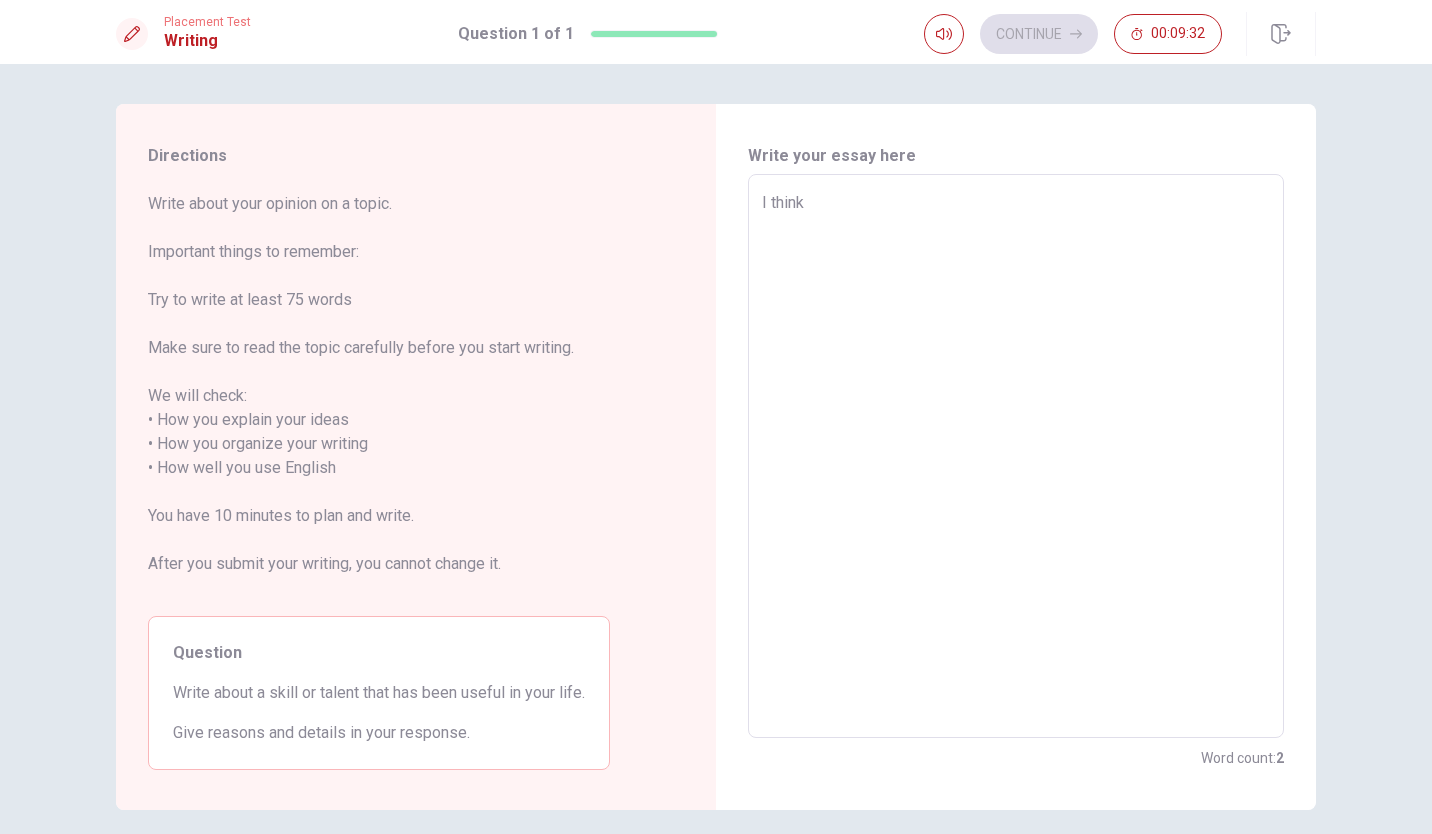 type on "x" 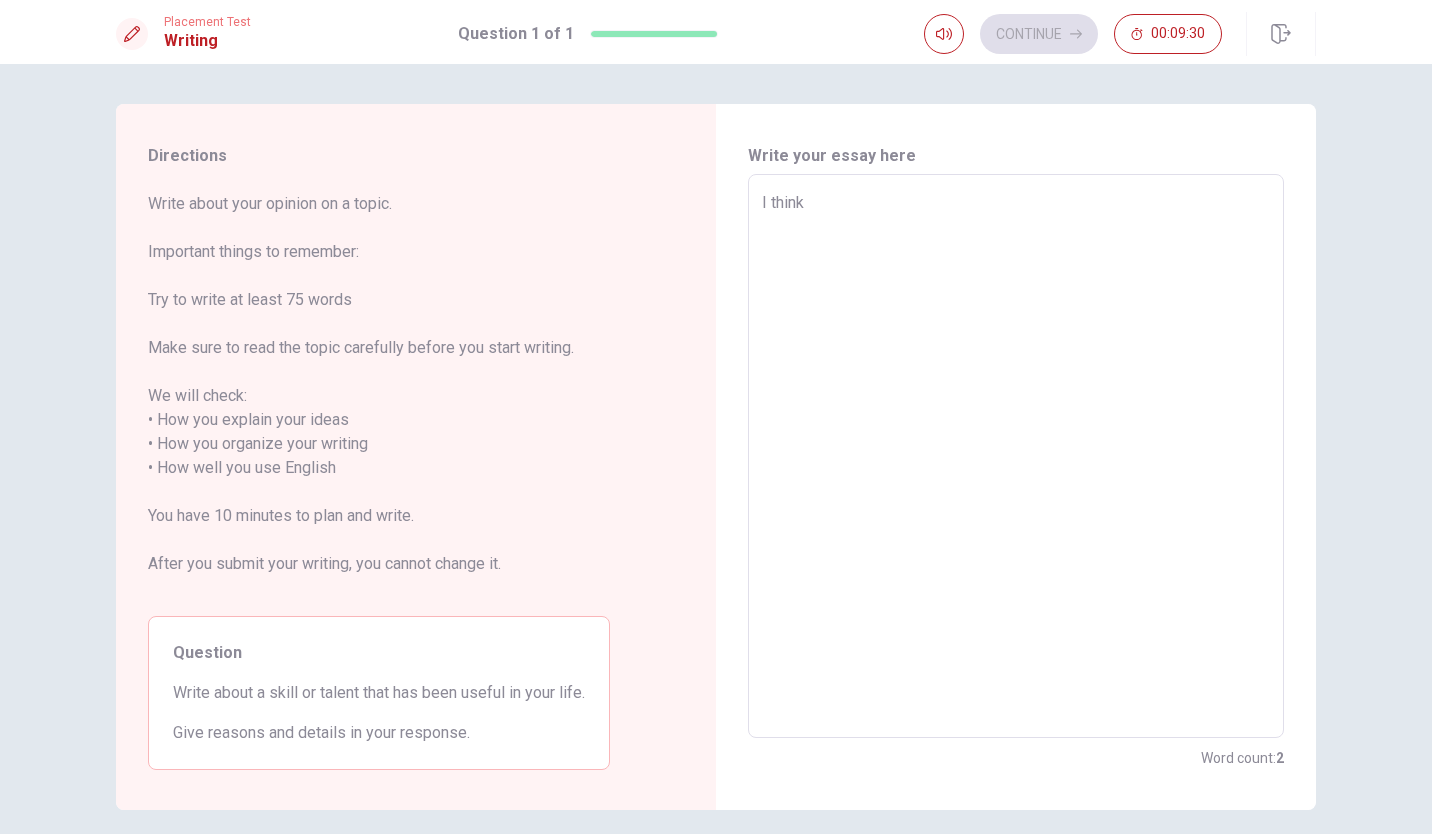 type on "x" 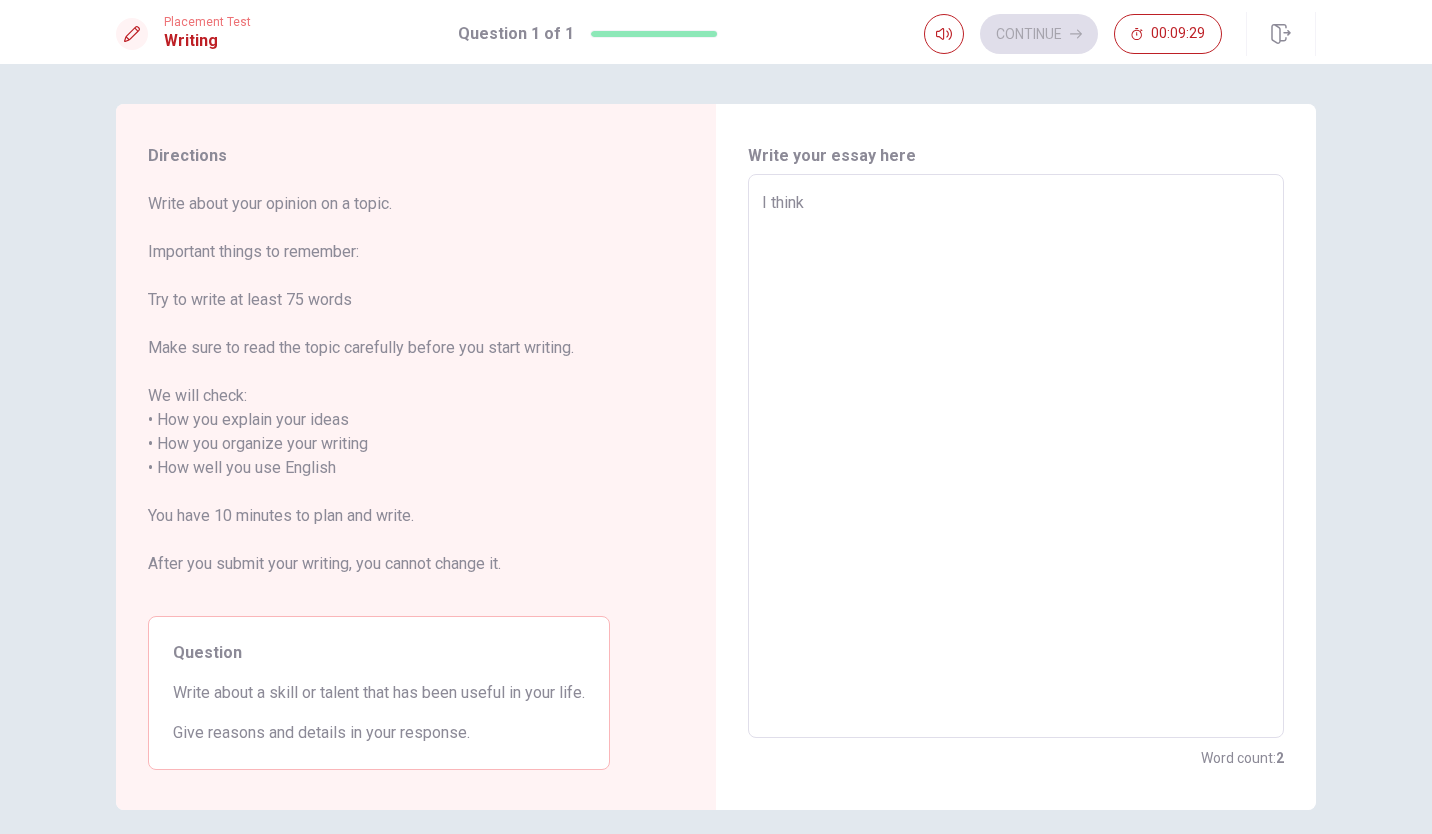 type on "I think a" 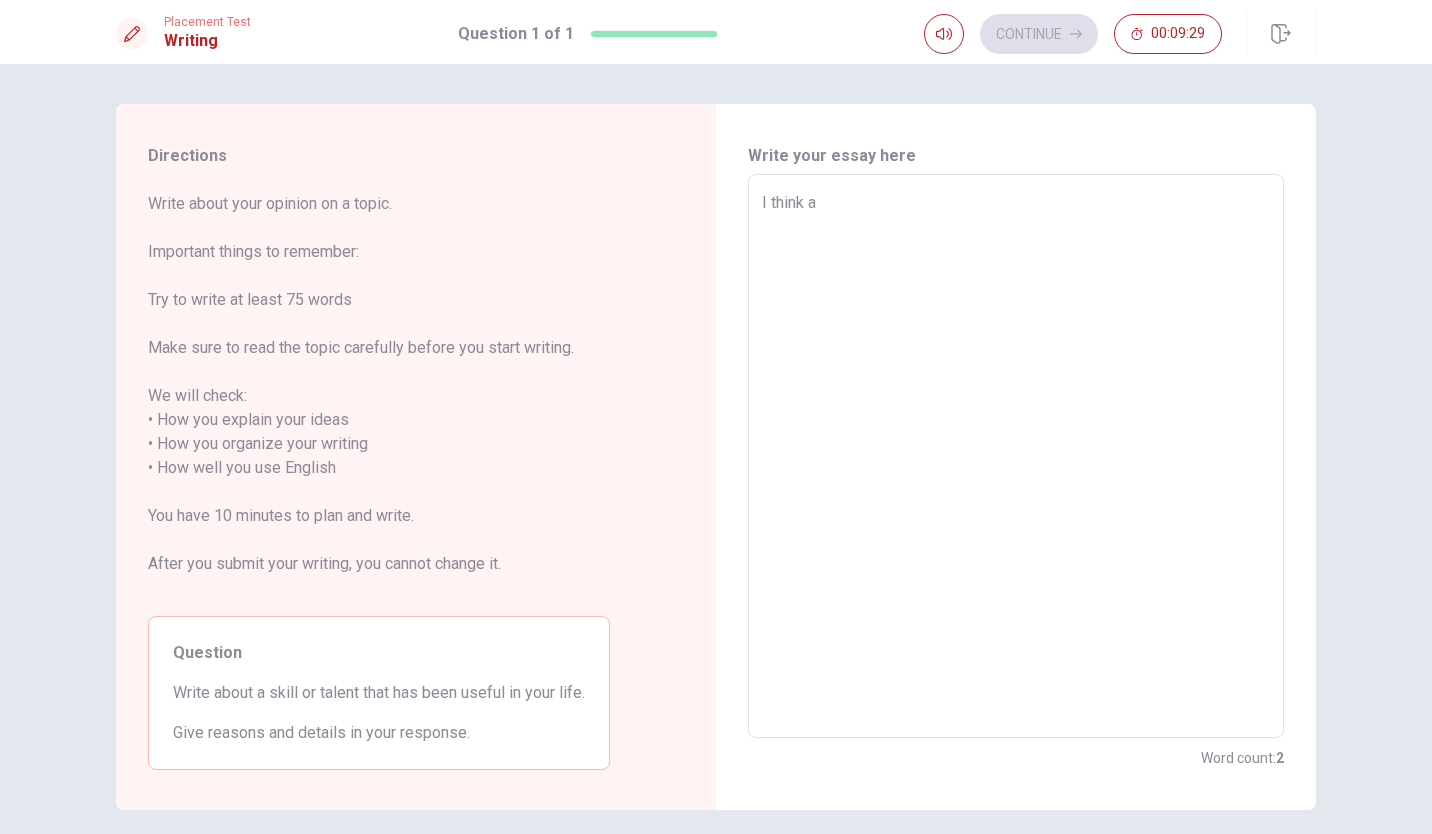 type on "x" 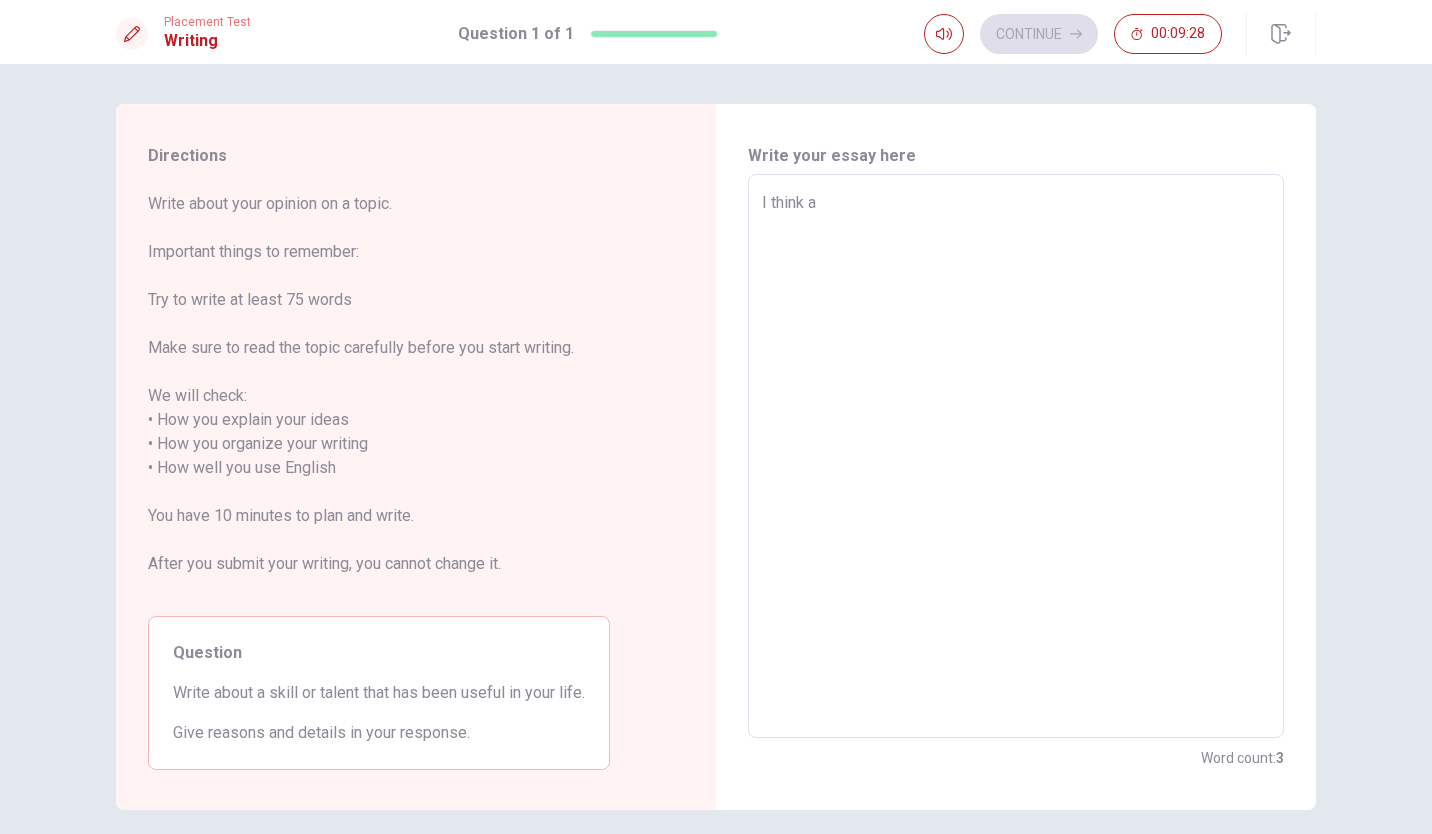 type on "I think a" 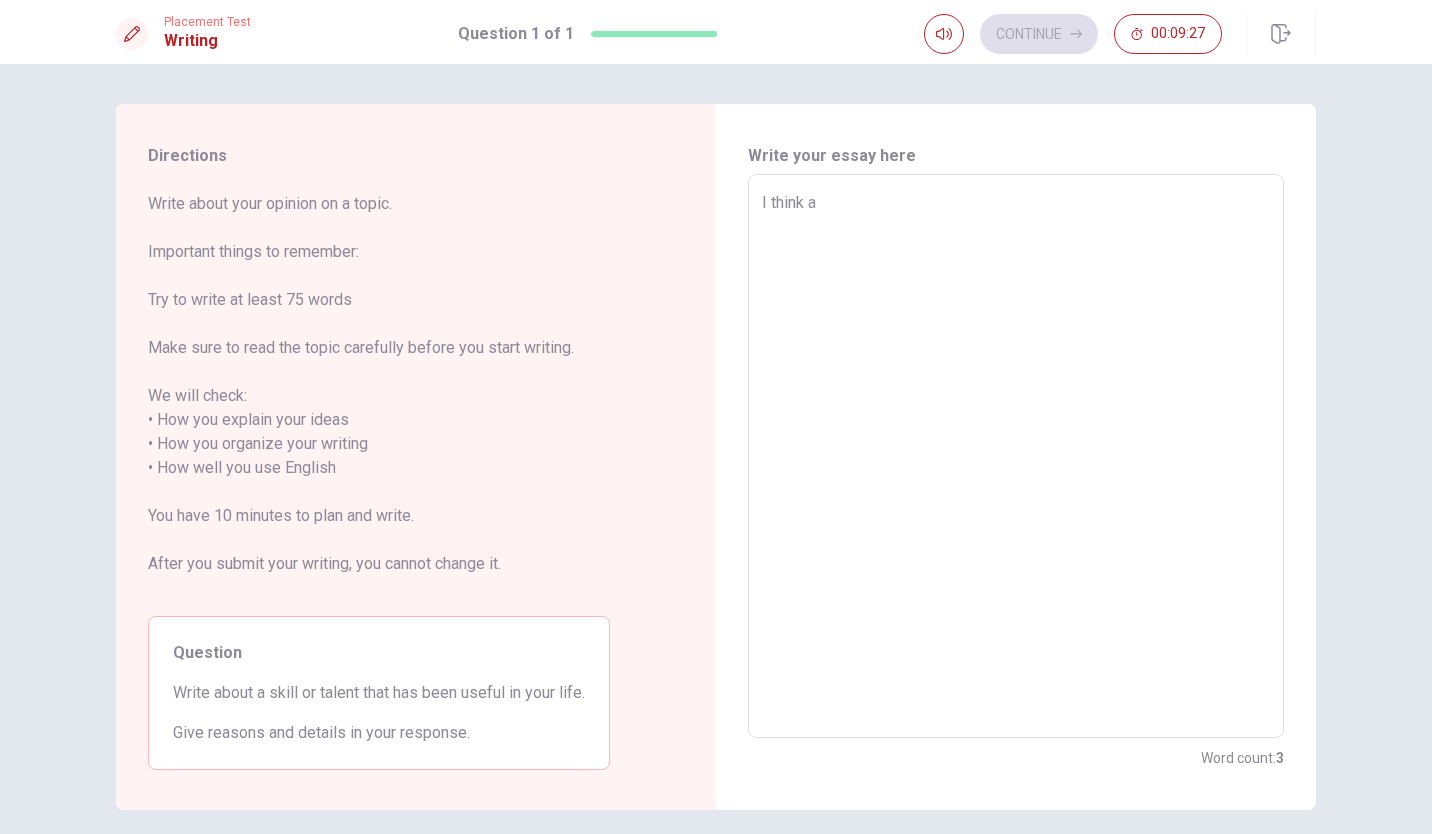 type on "I think a s" 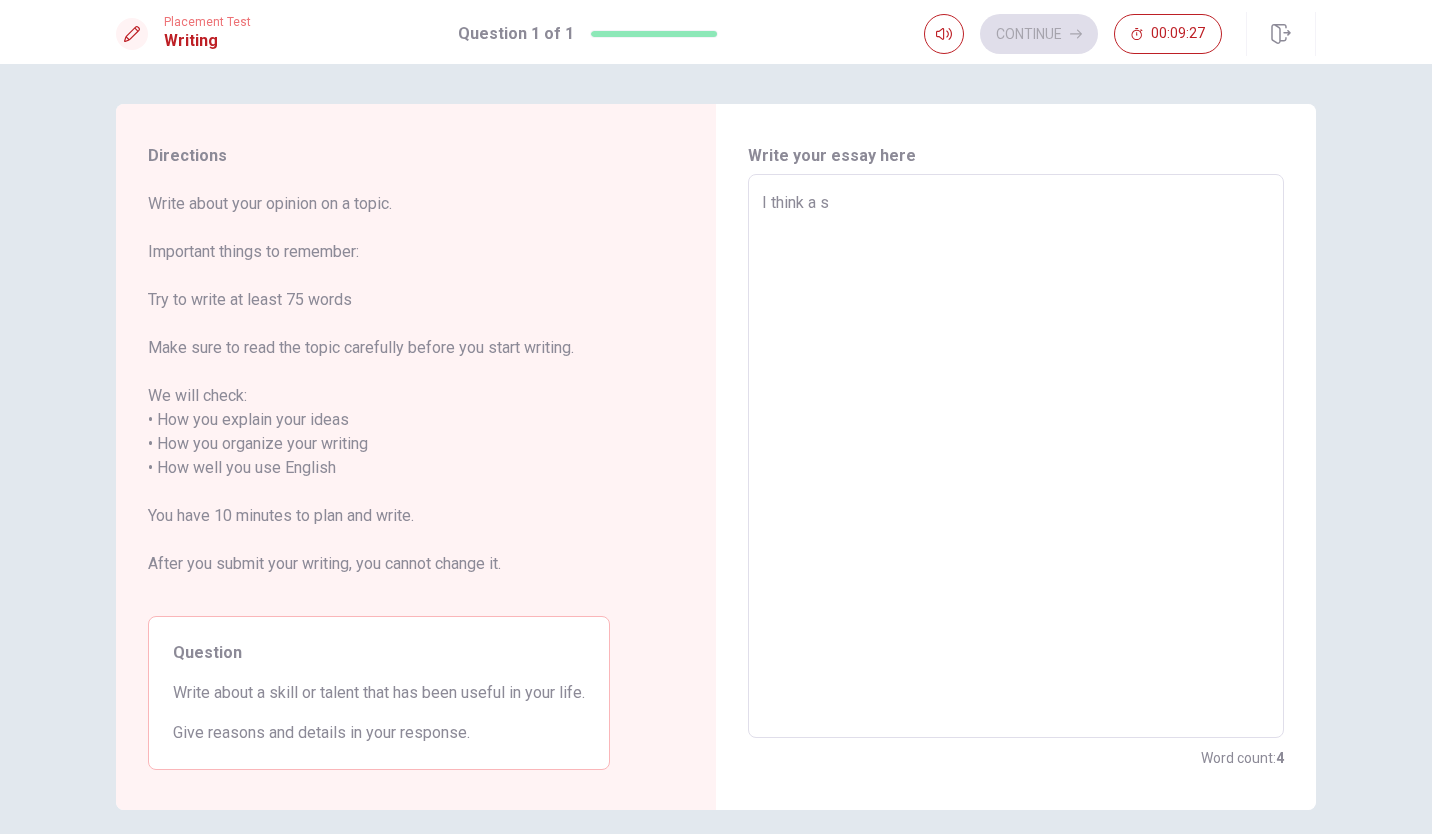 type on "x" 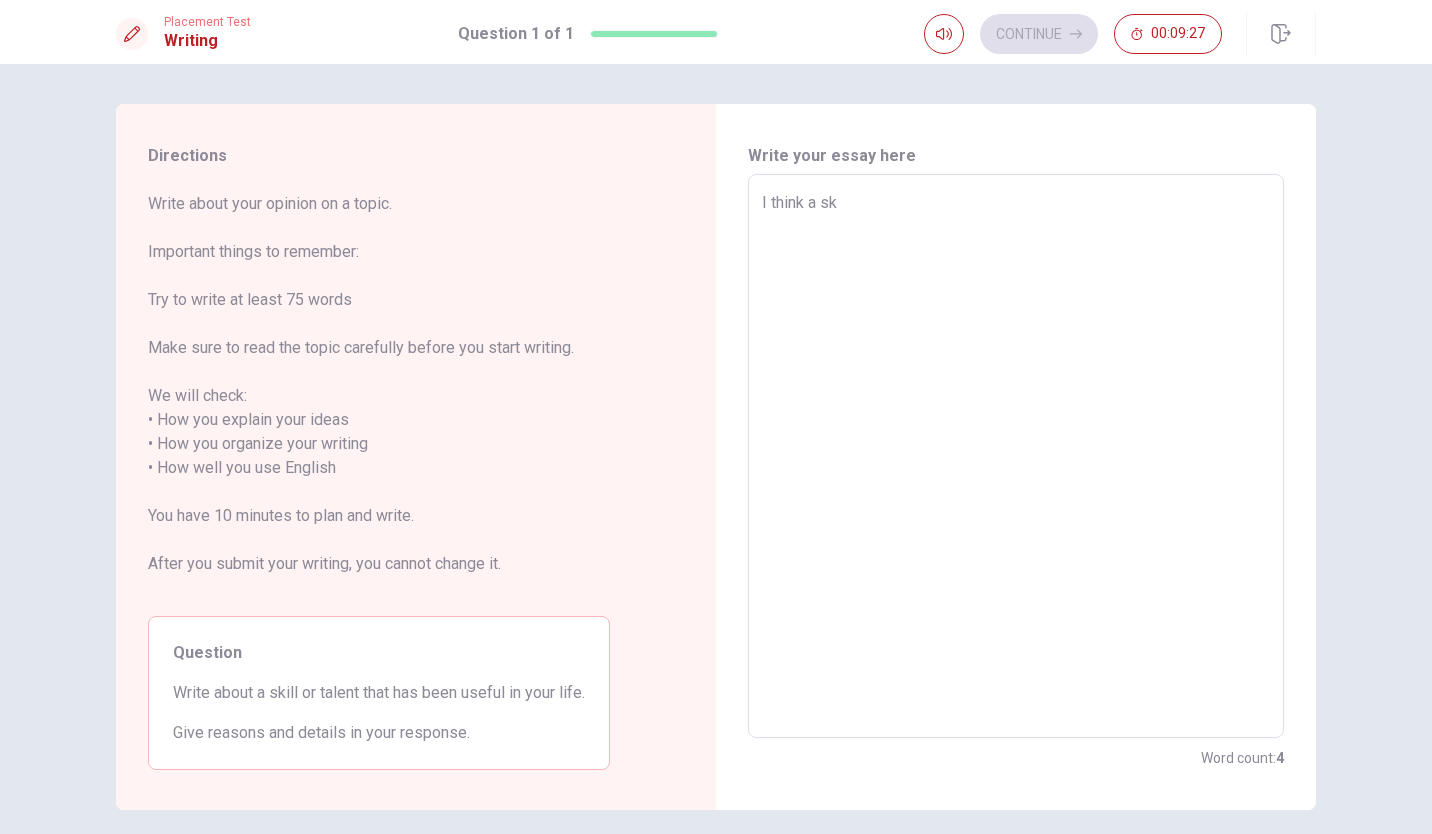 type on "x" 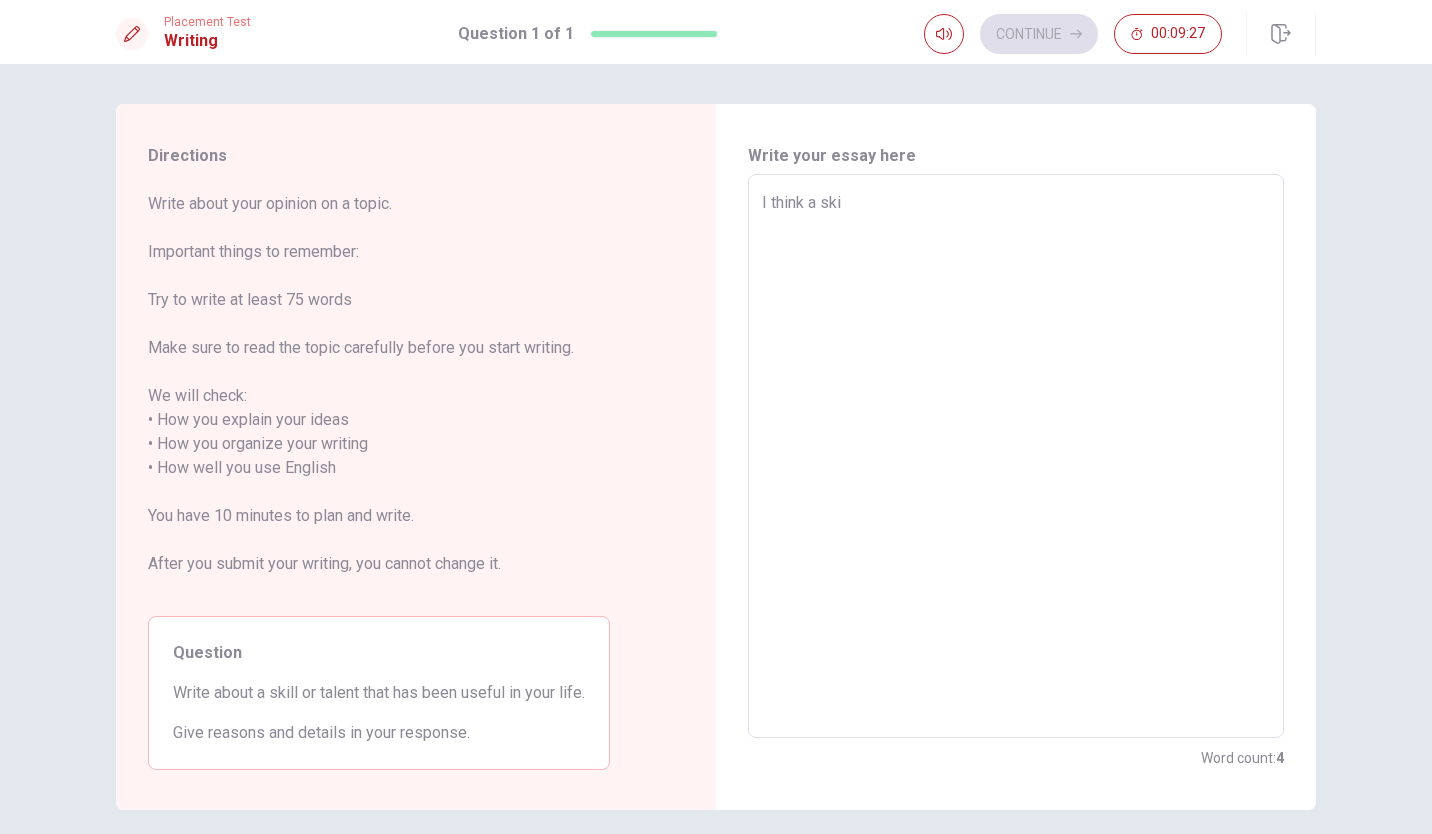 type on "x" 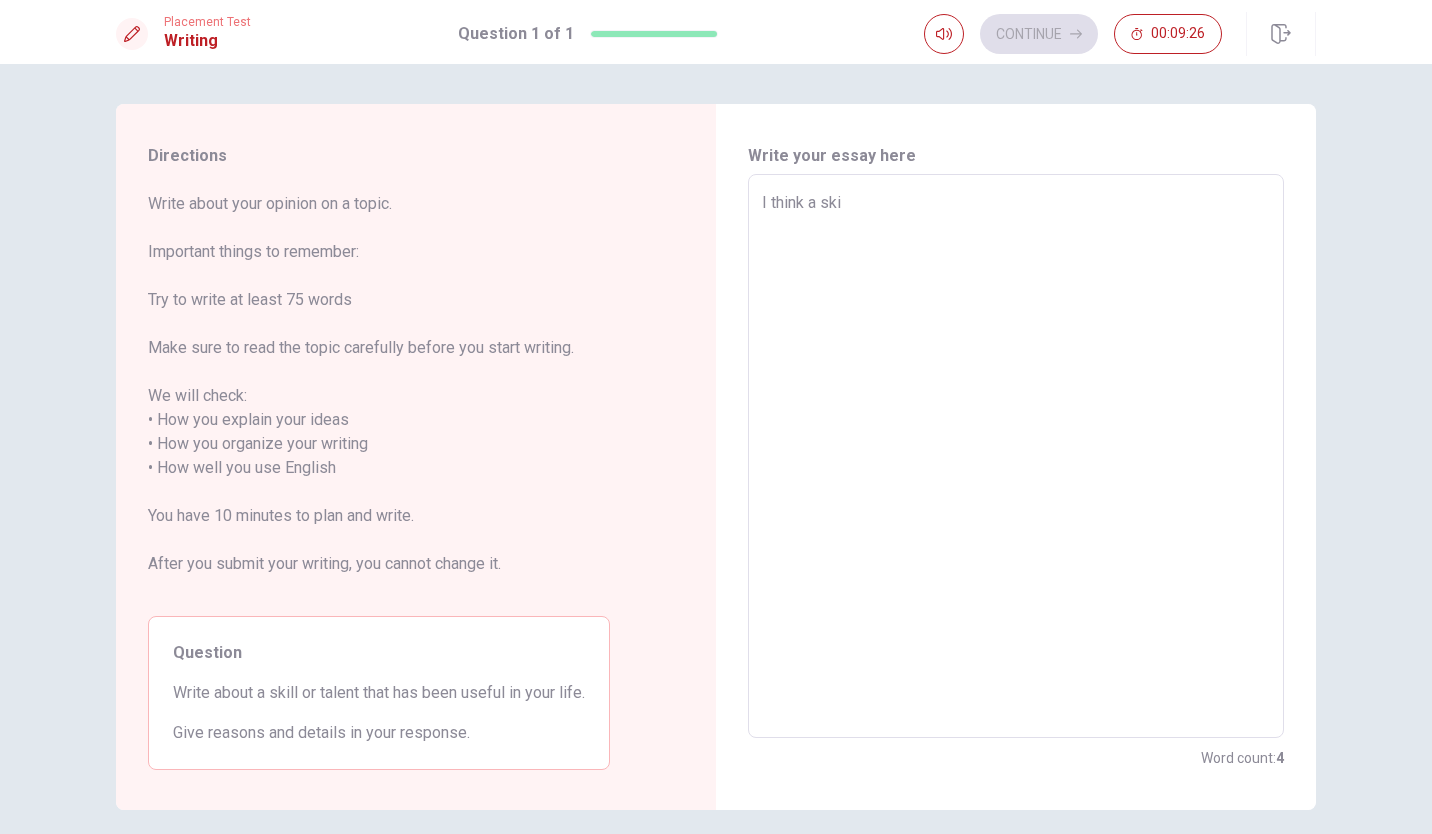 type on "I think a skil" 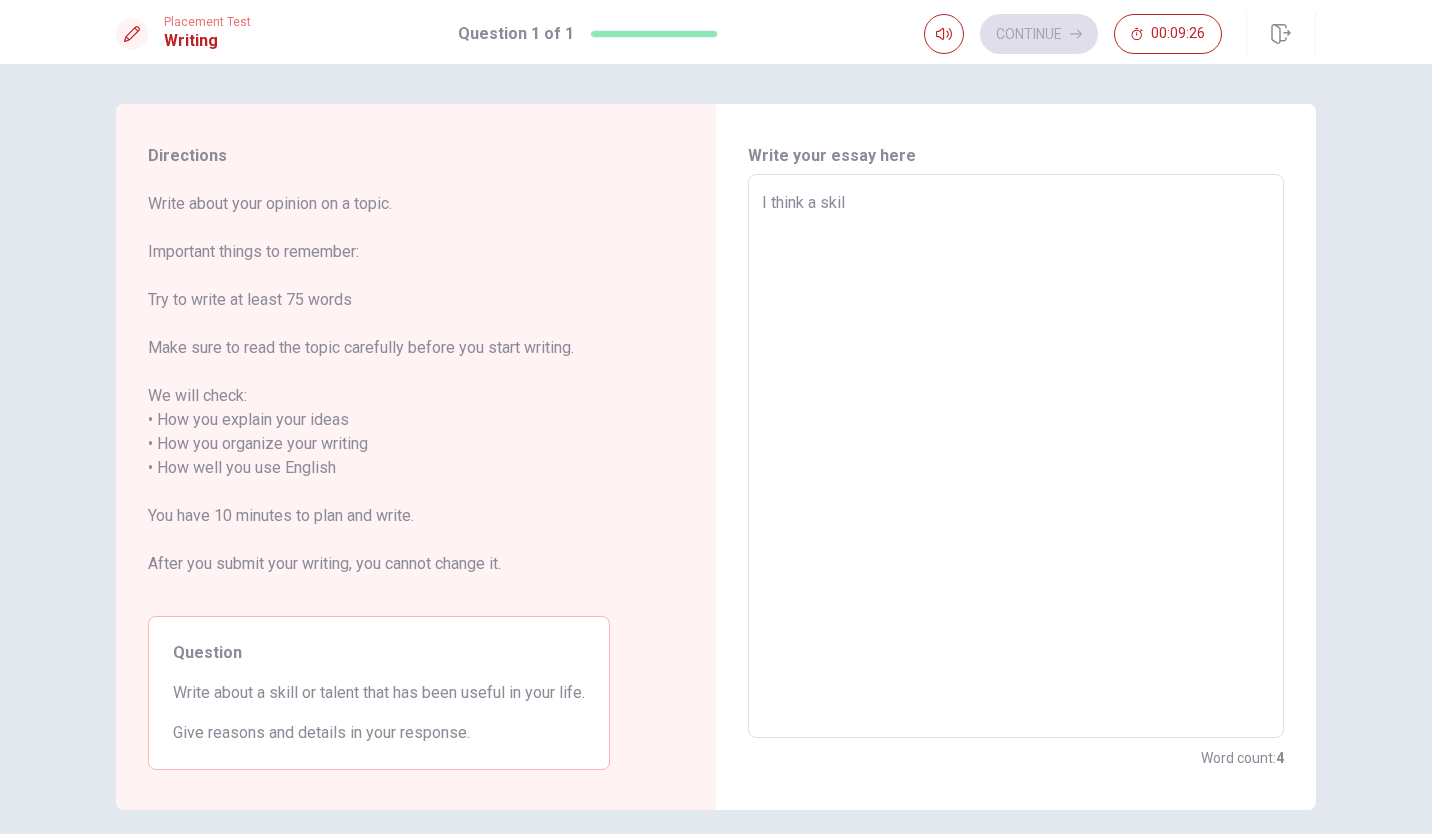 type on "x" 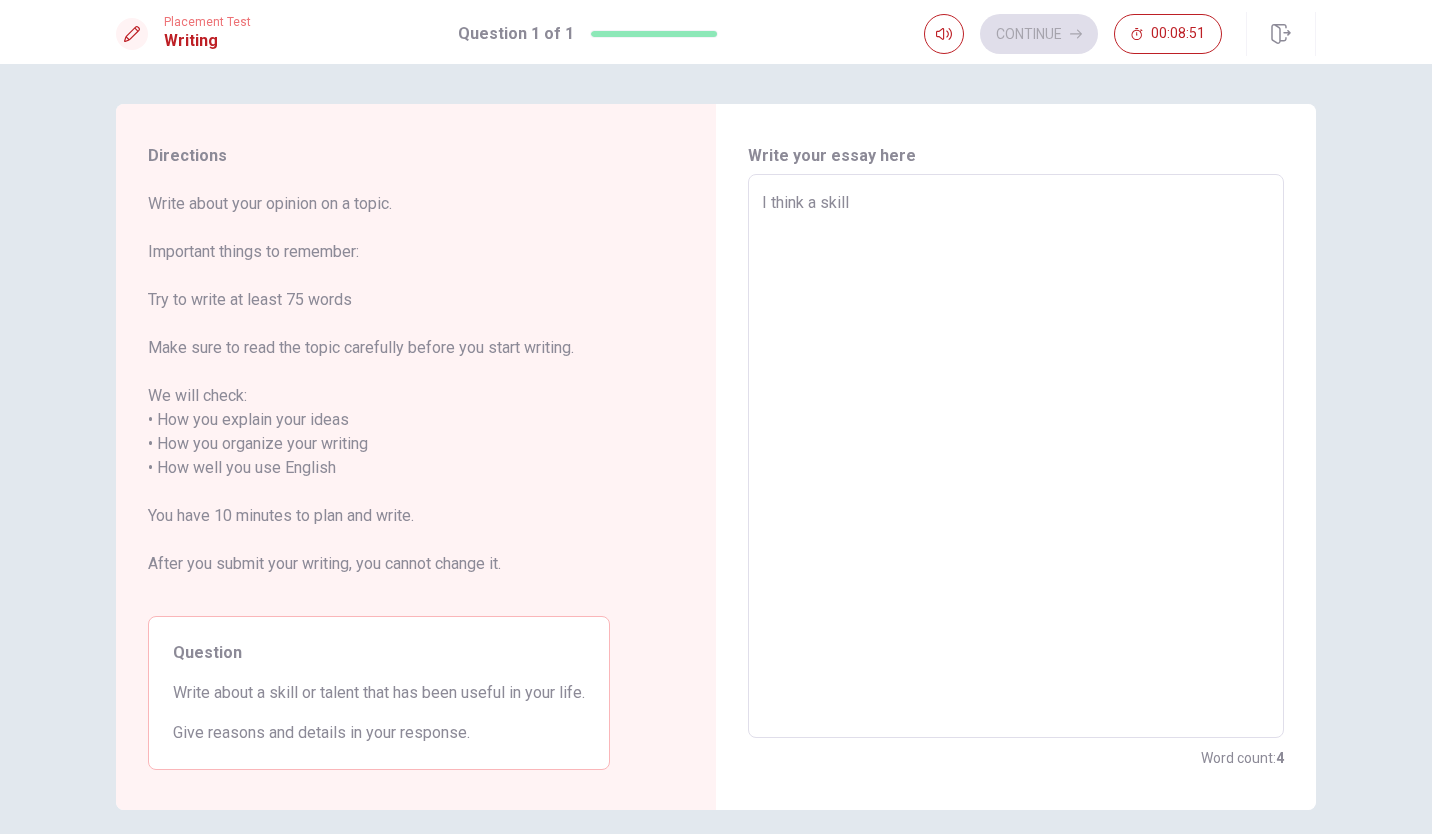 type on "x" 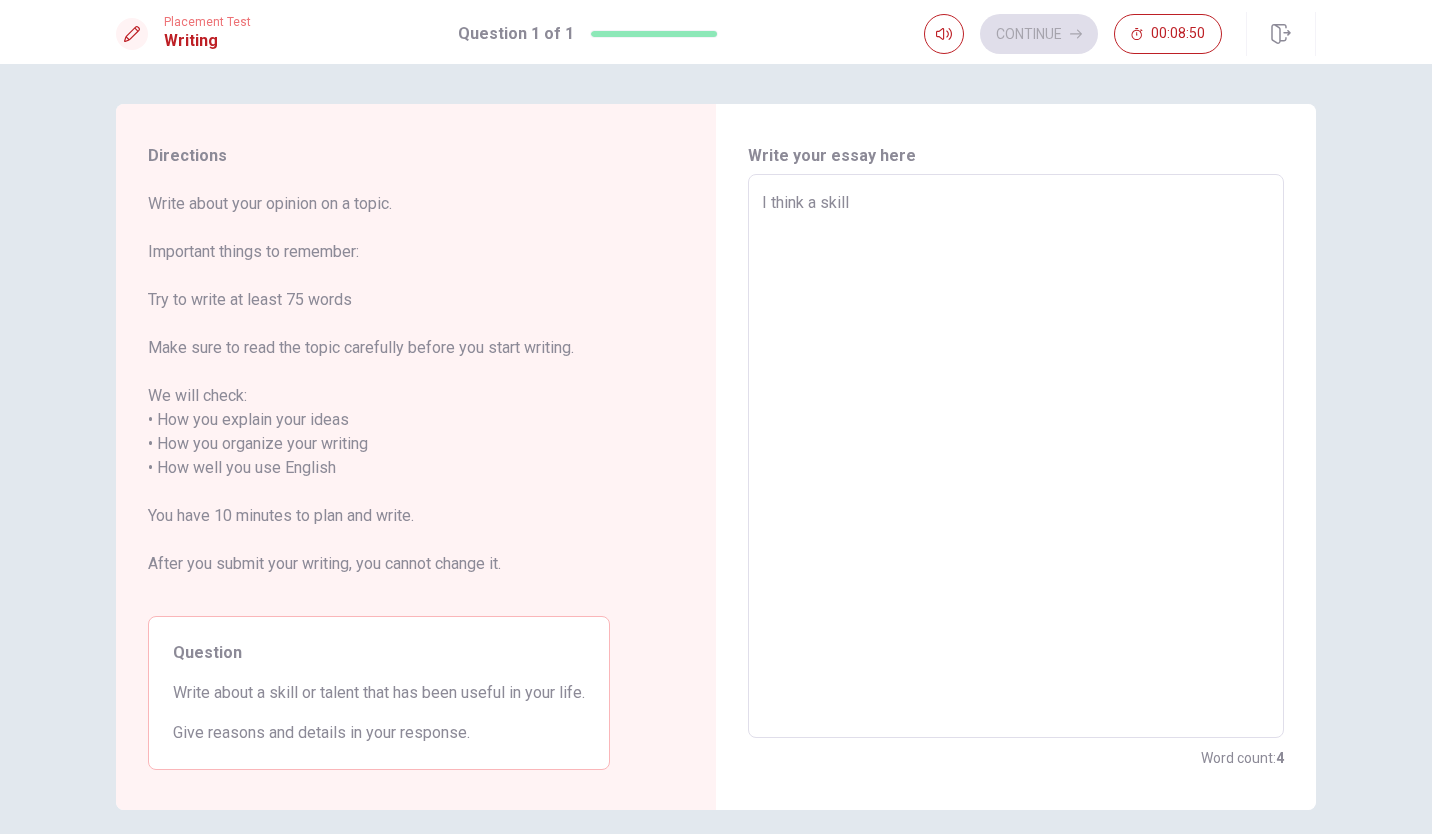 type on "I think a skil" 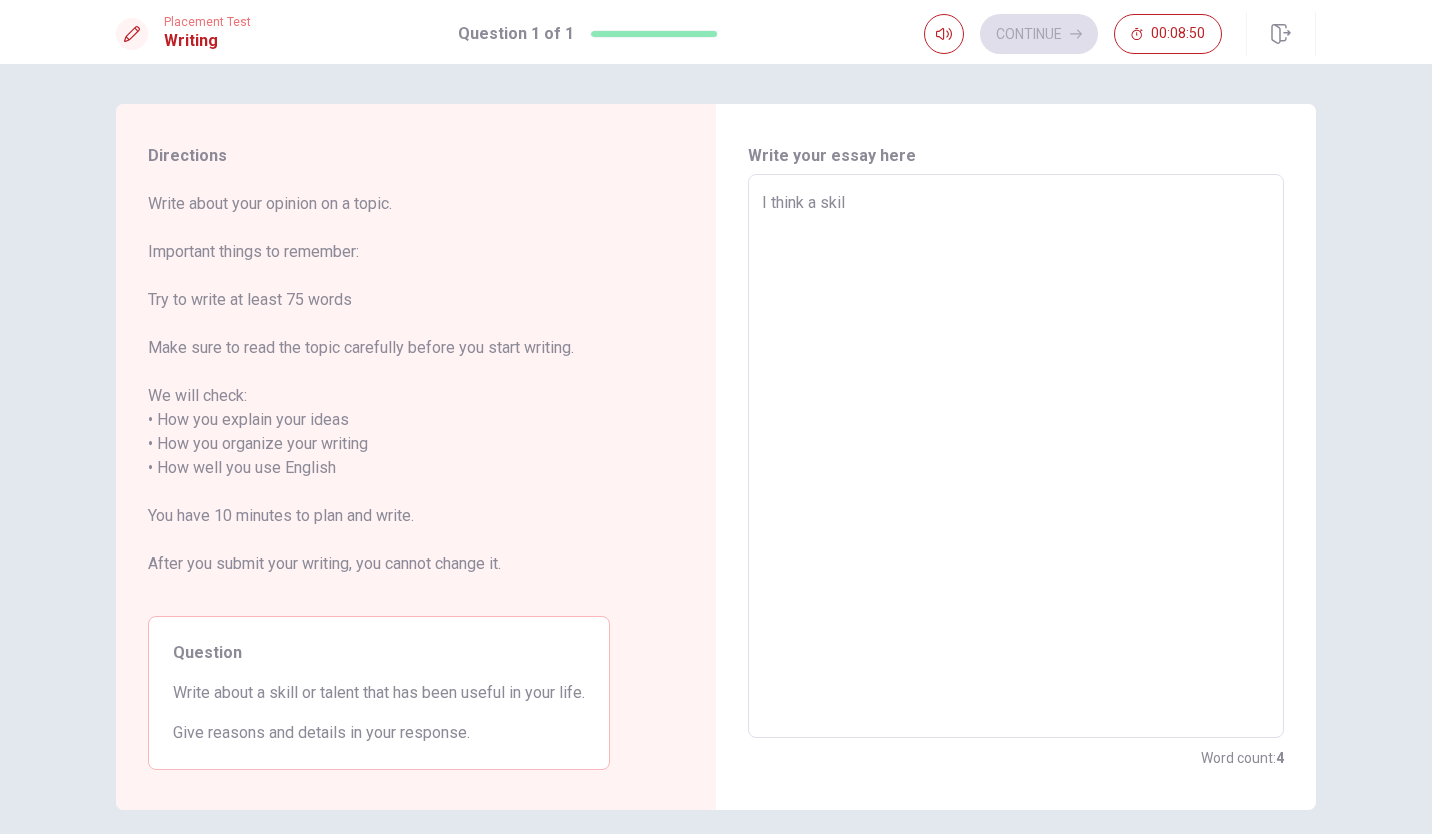 type on "x" 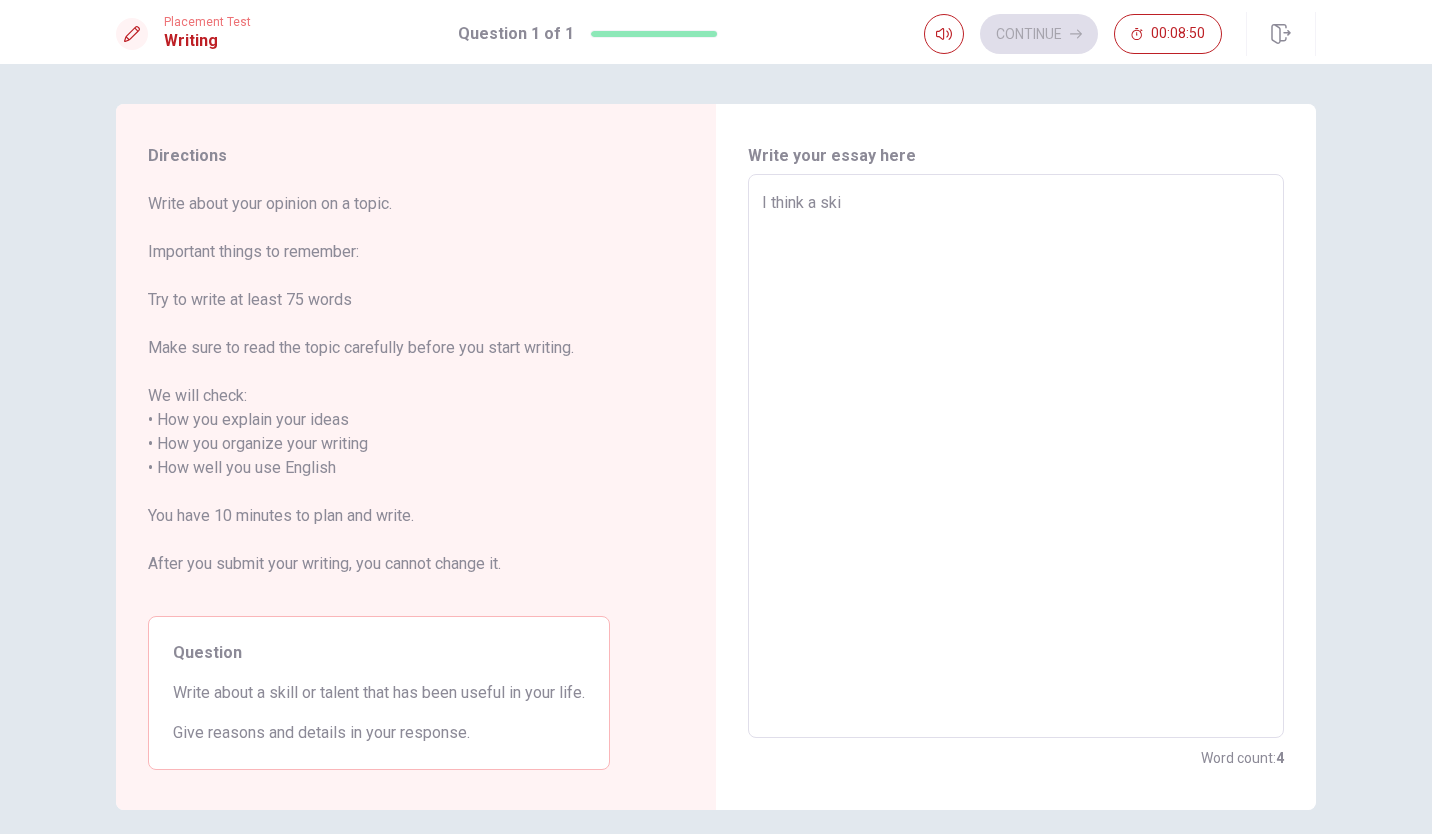 type on "I think a sk" 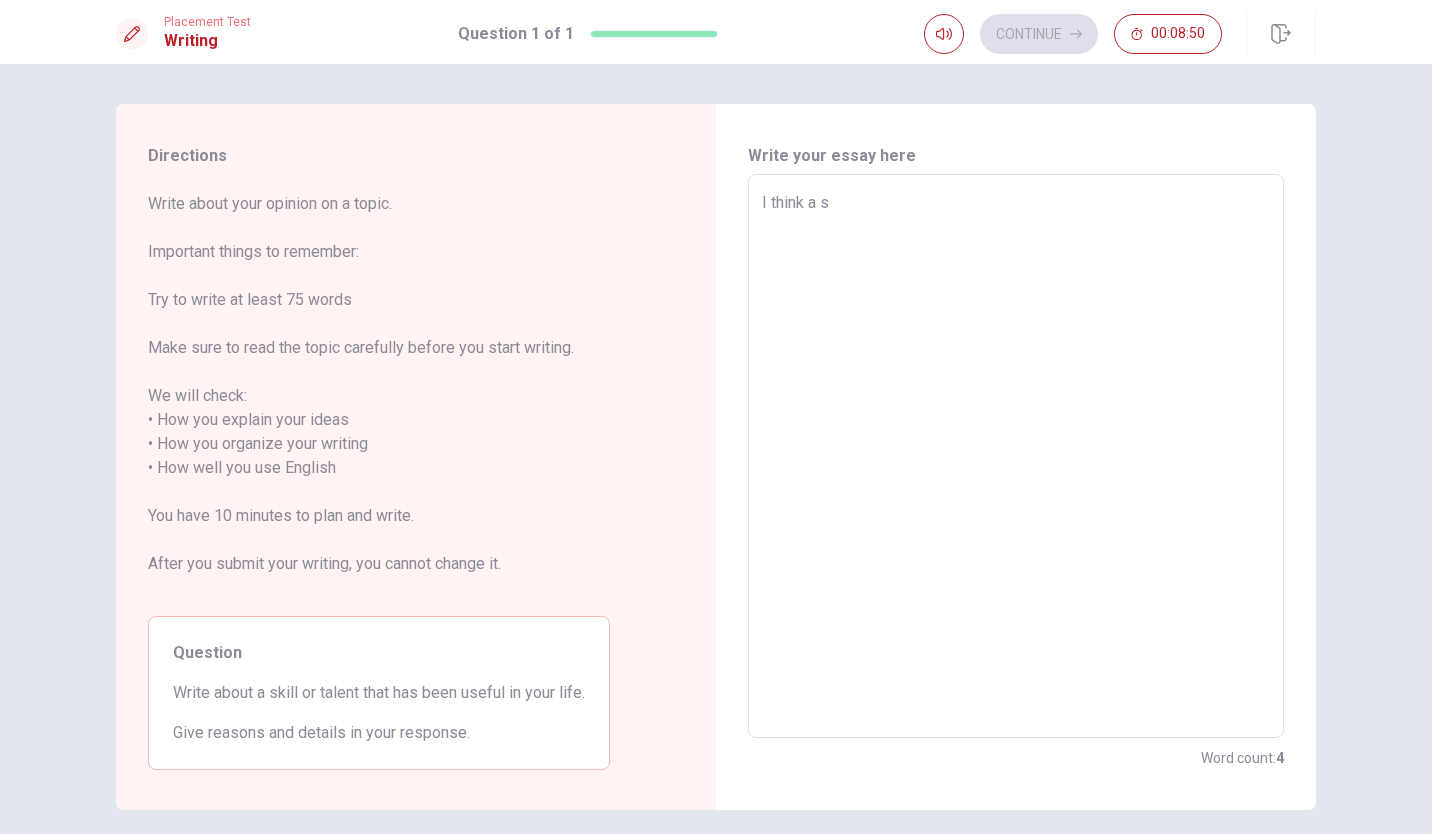 type on "I think a" 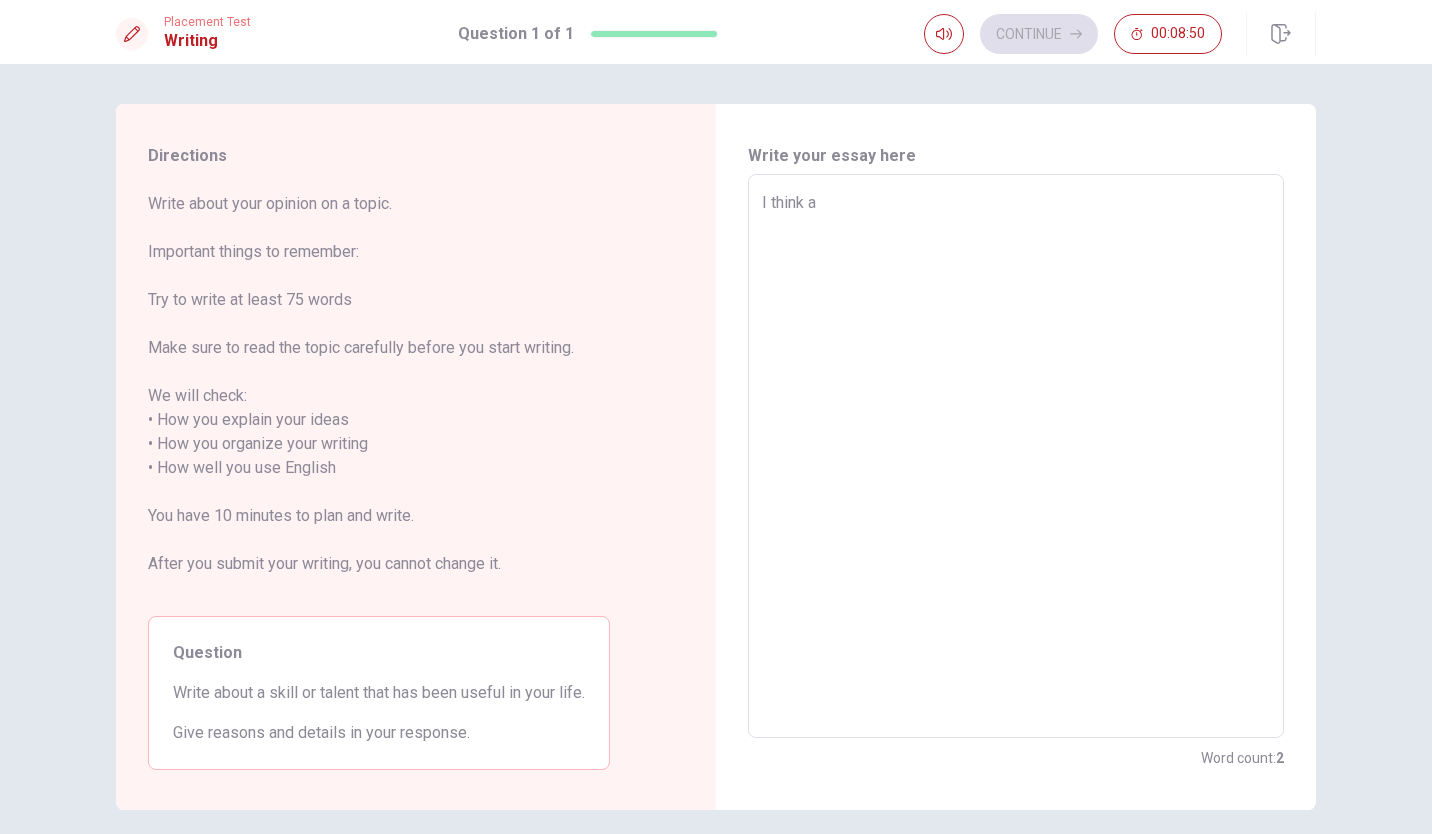 type on "I think" 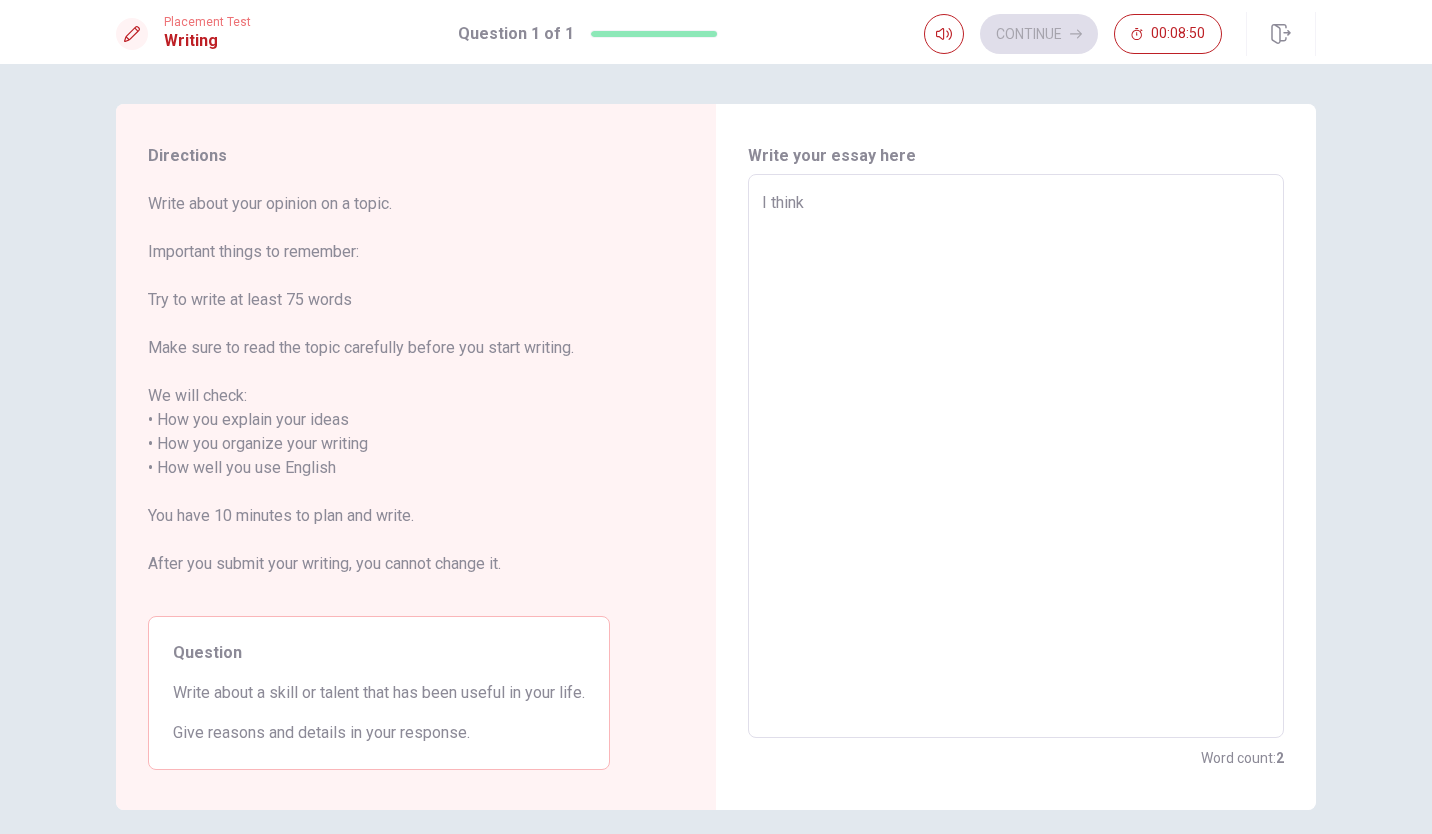 type on "I think" 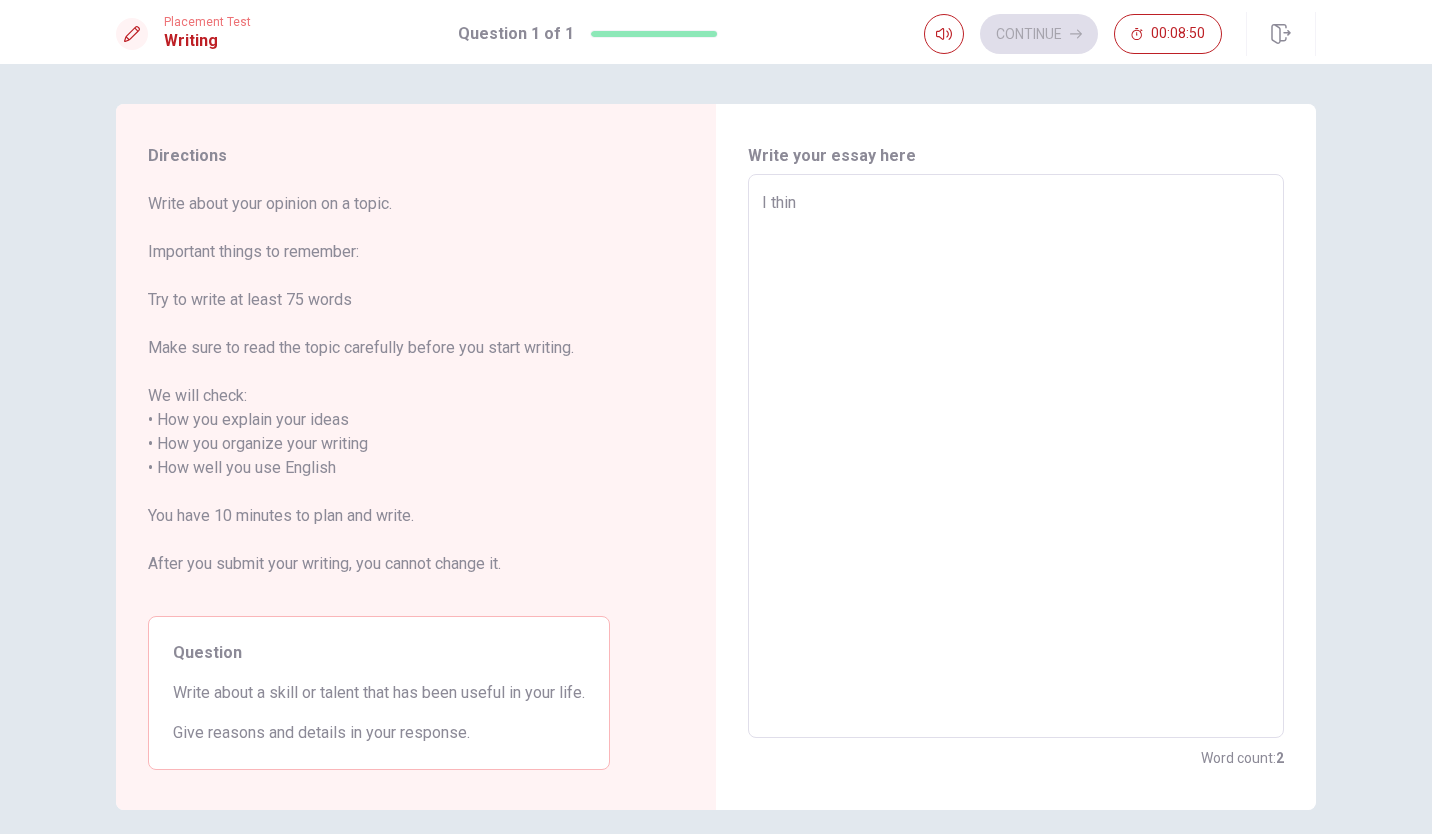 type on "I thi" 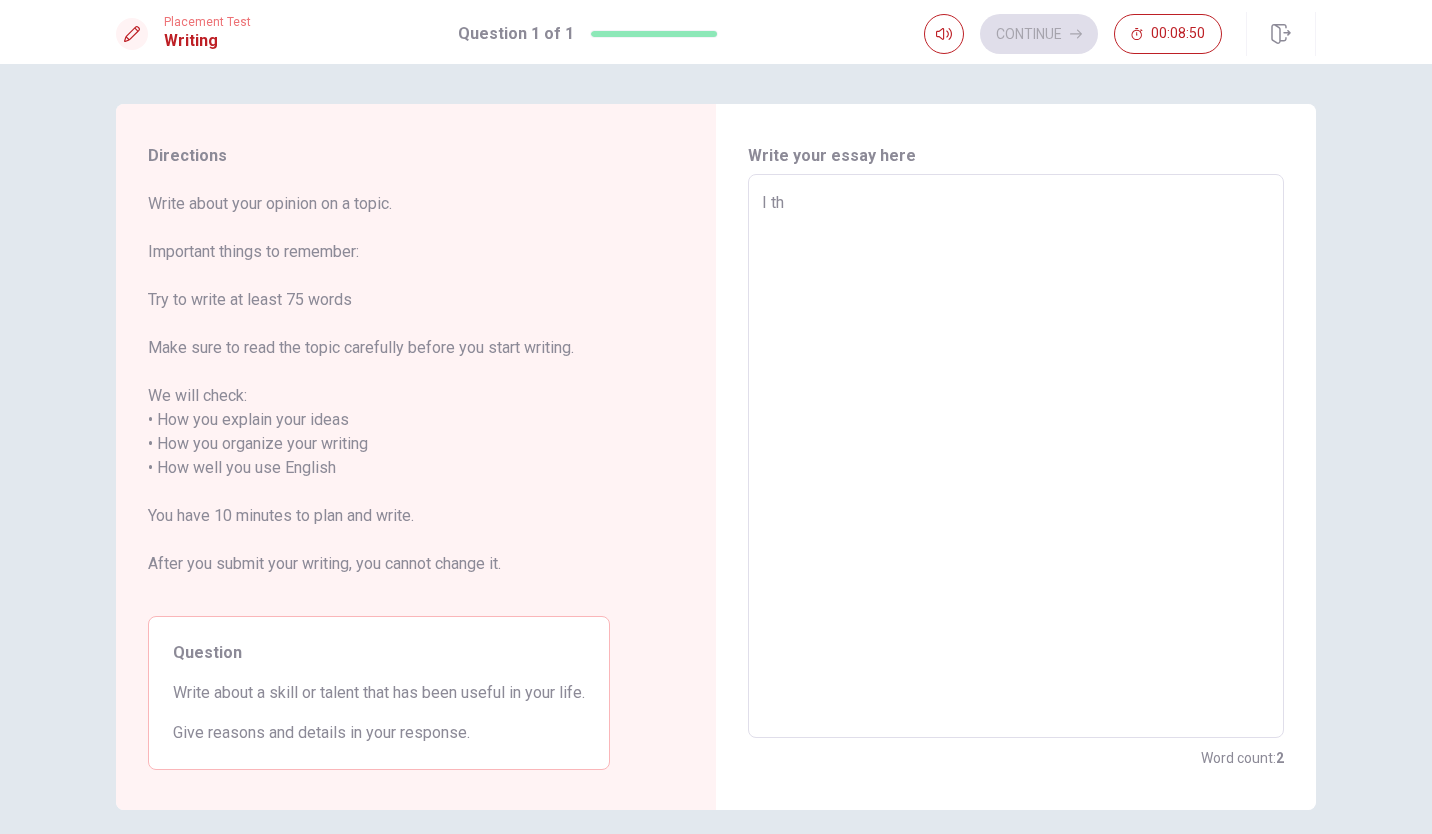 type on "I t" 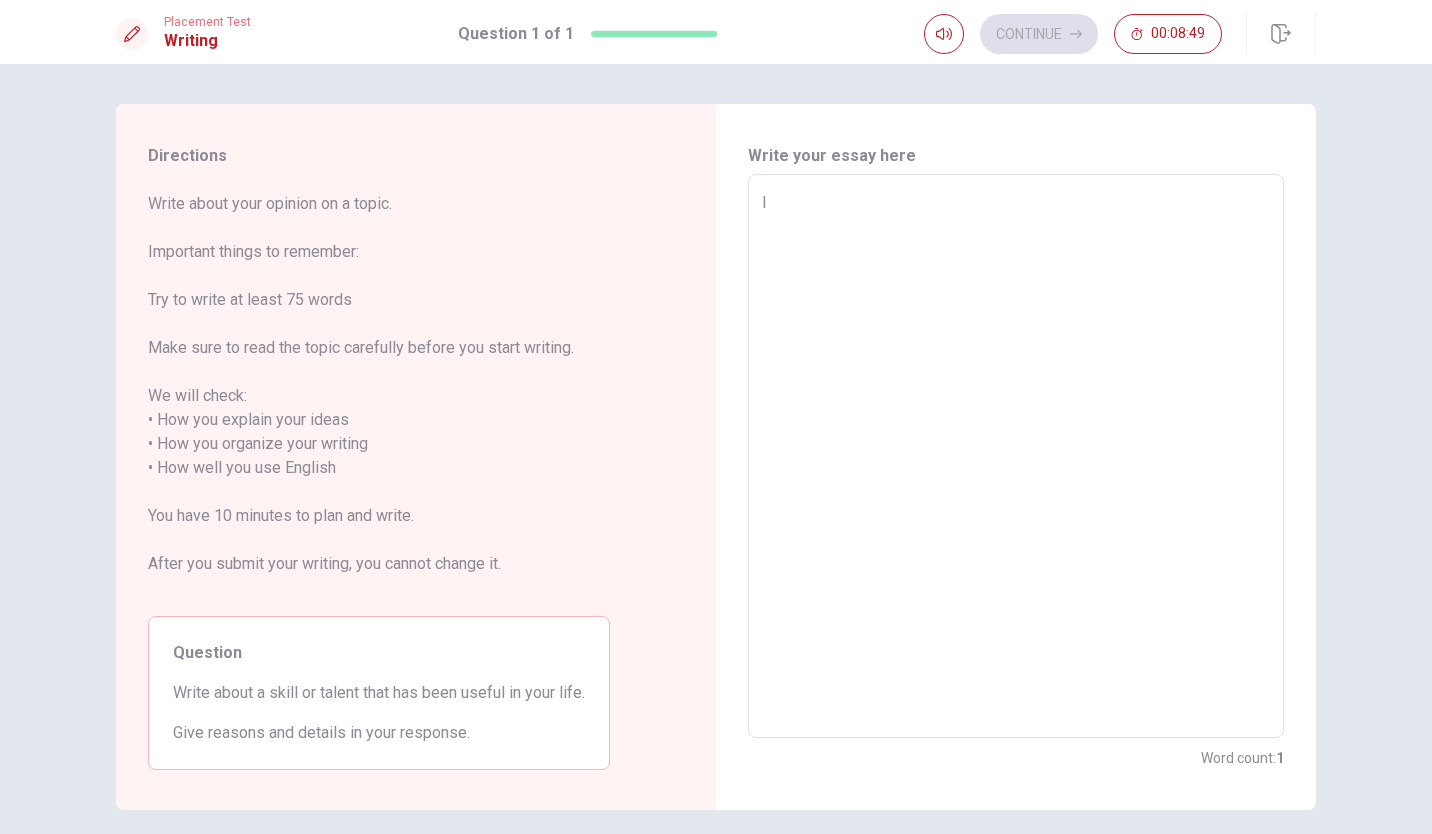 type on "I" 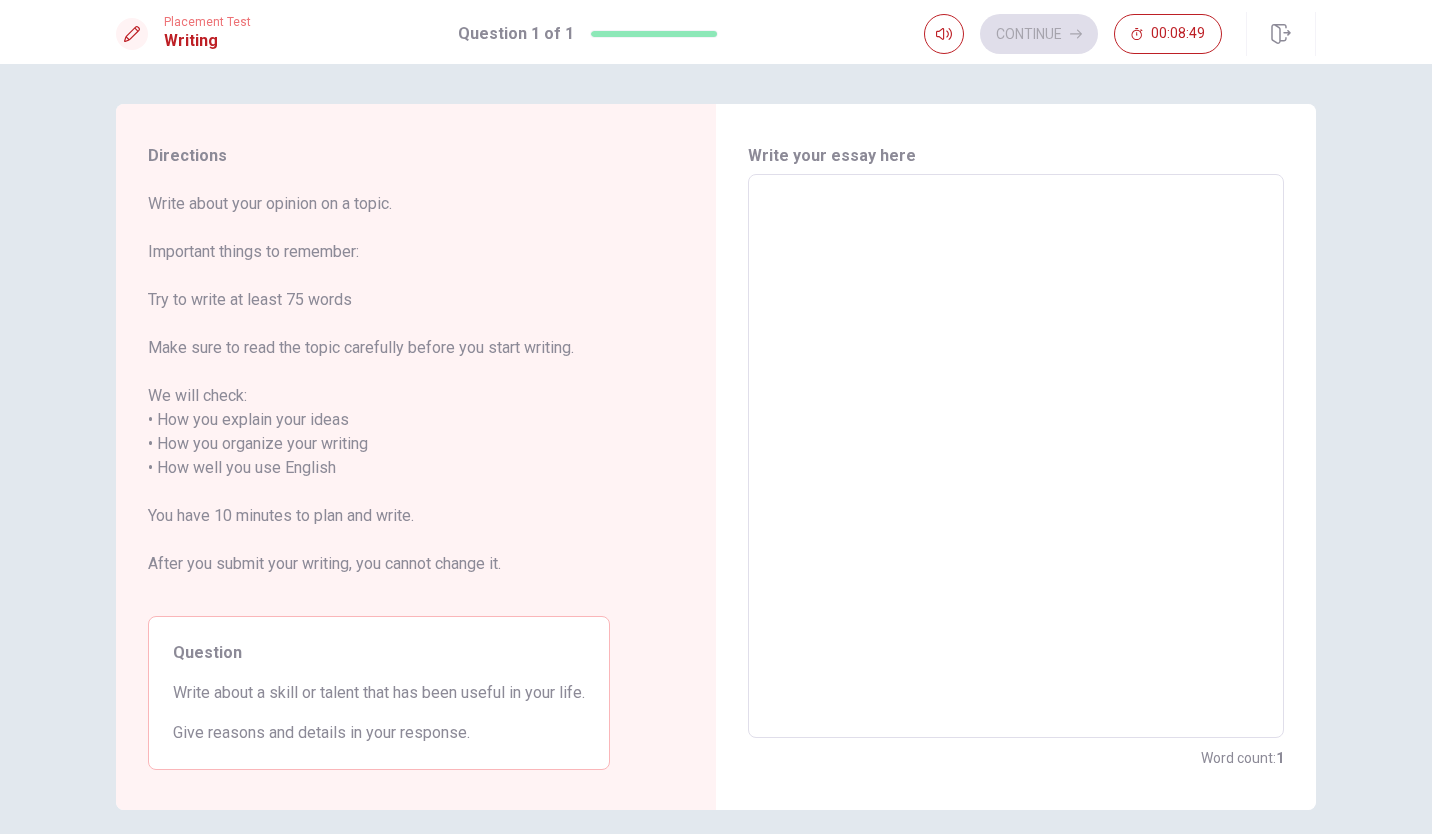 type on "x" 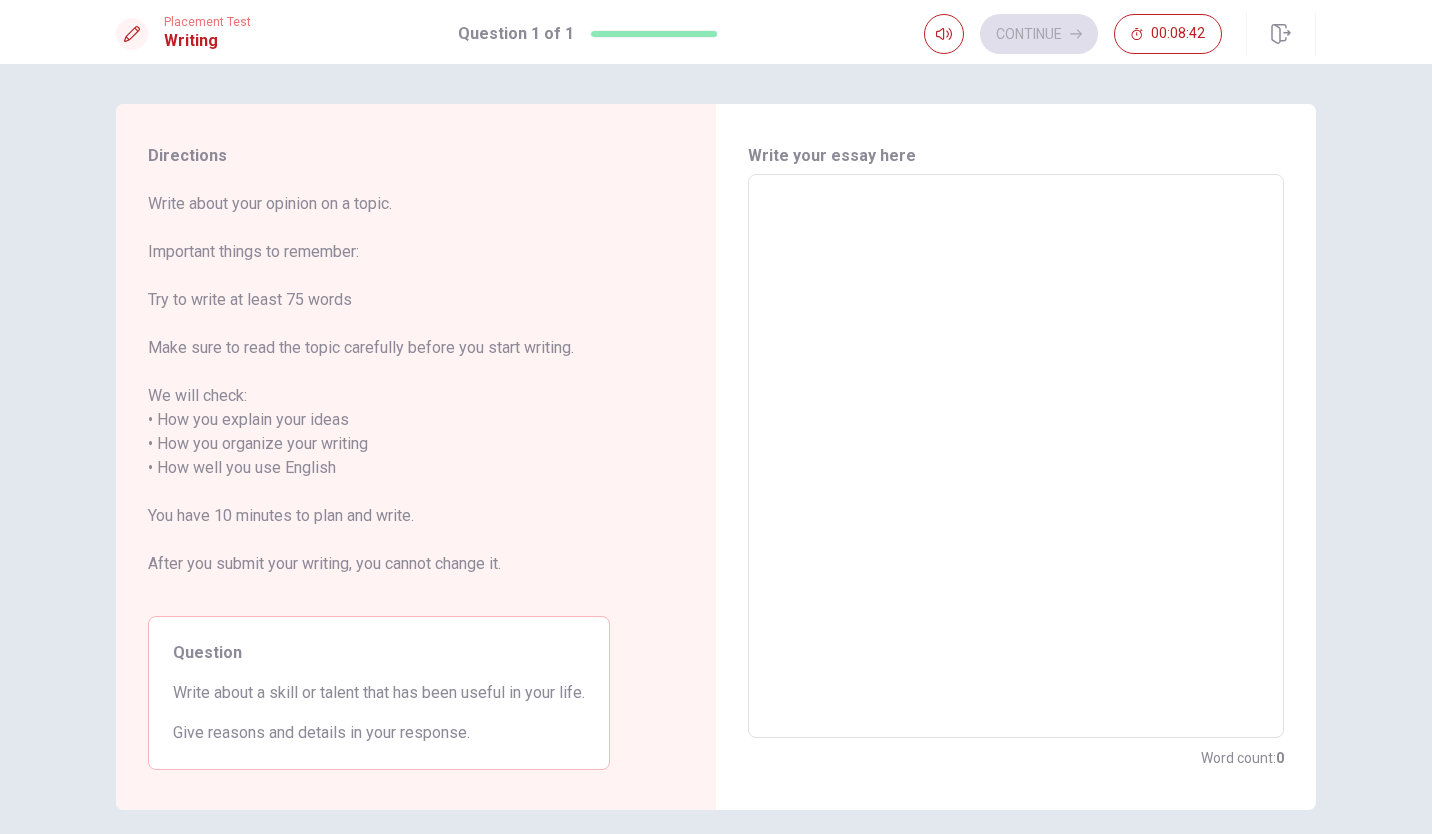 type on "C" 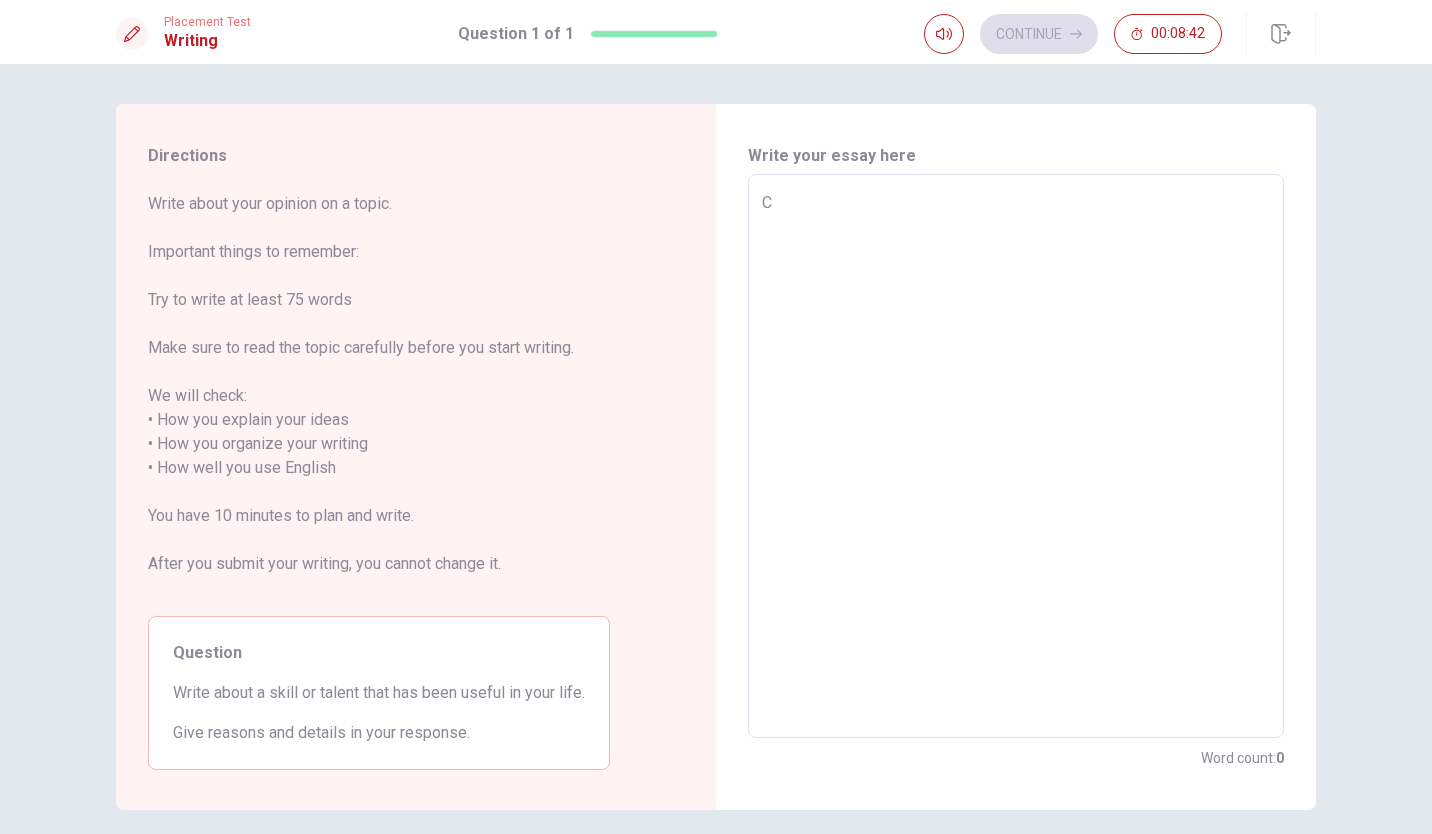 type on "x" 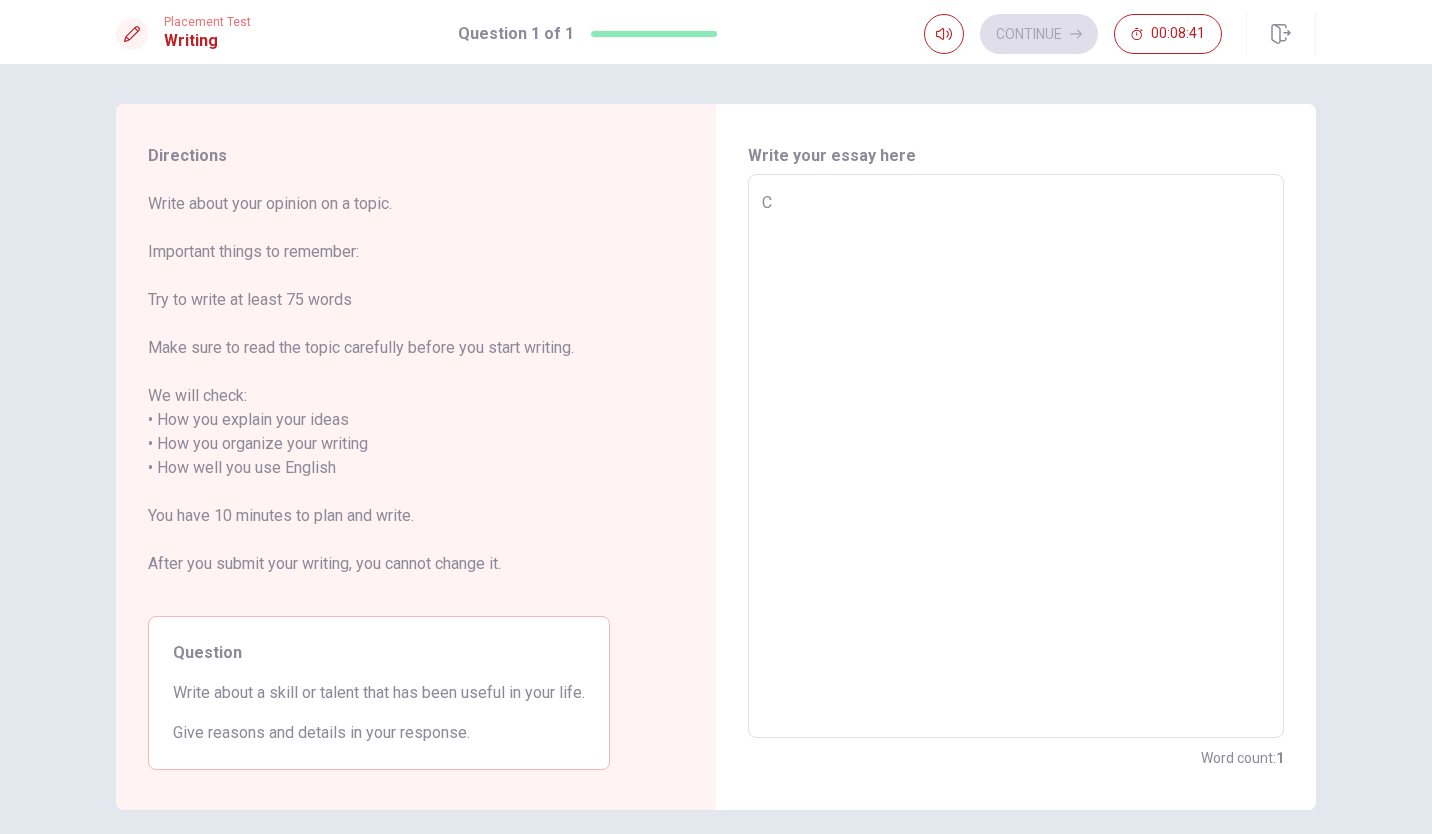 type on "Co" 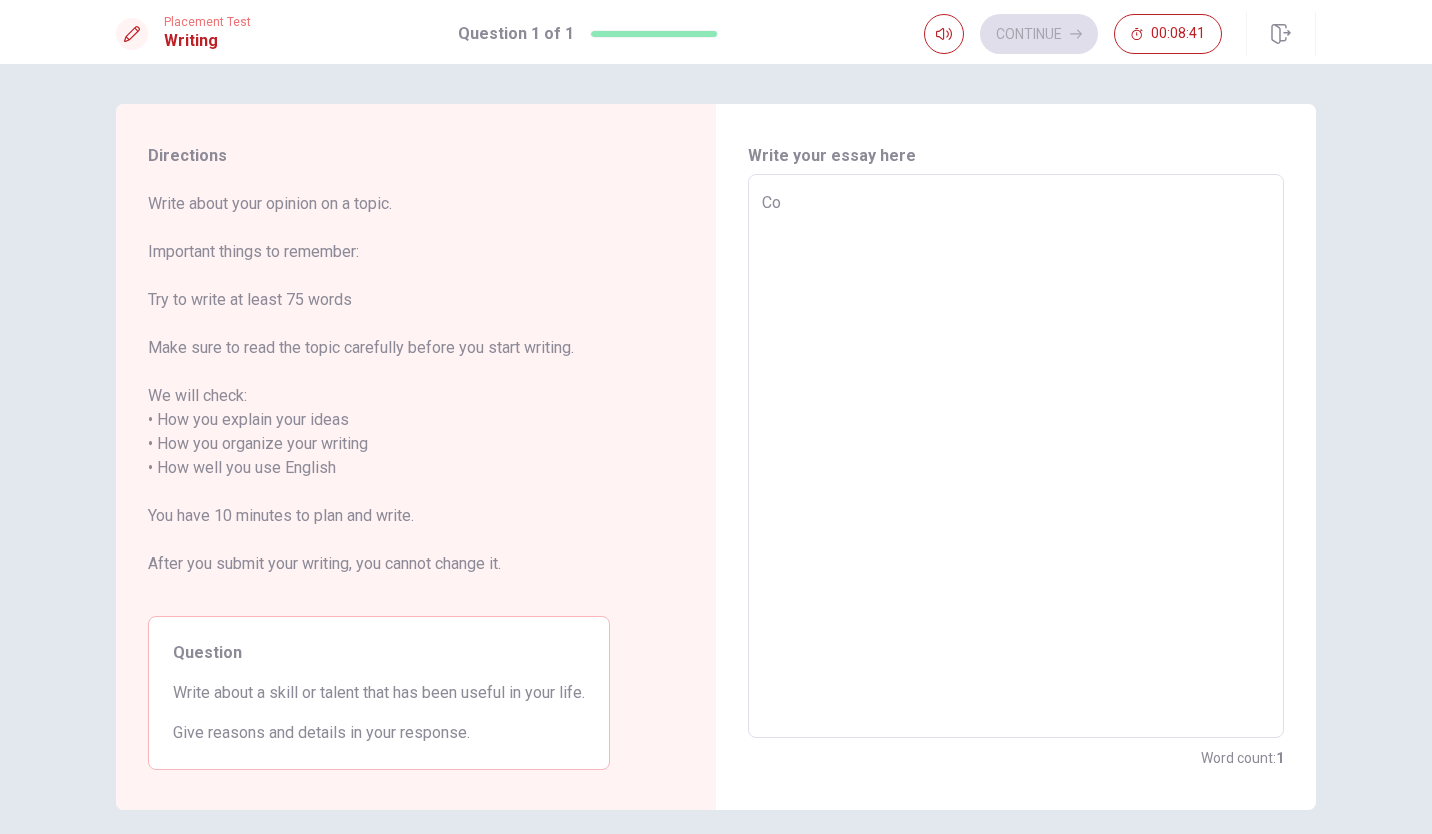 type on "x" 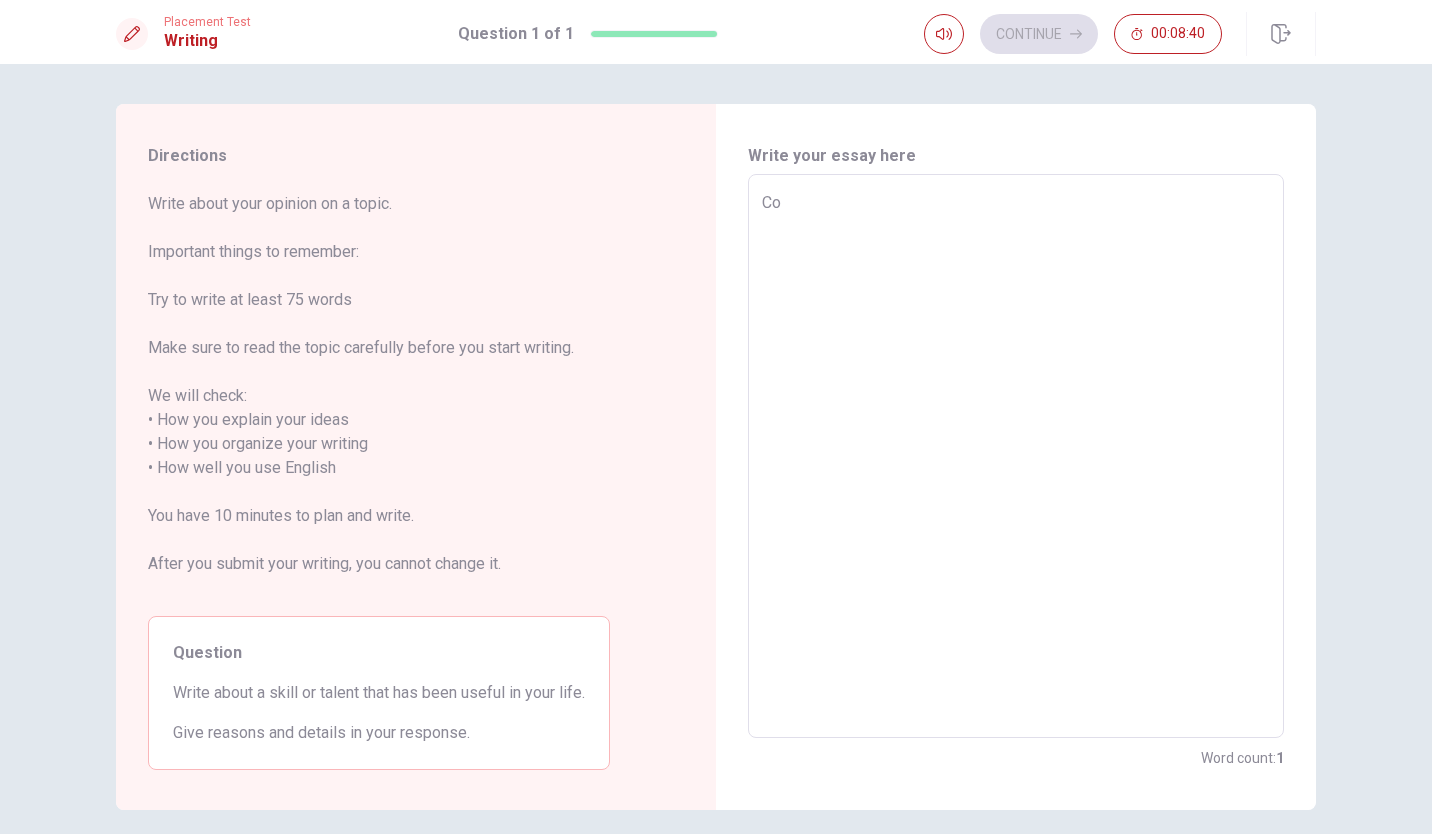 type on "Com" 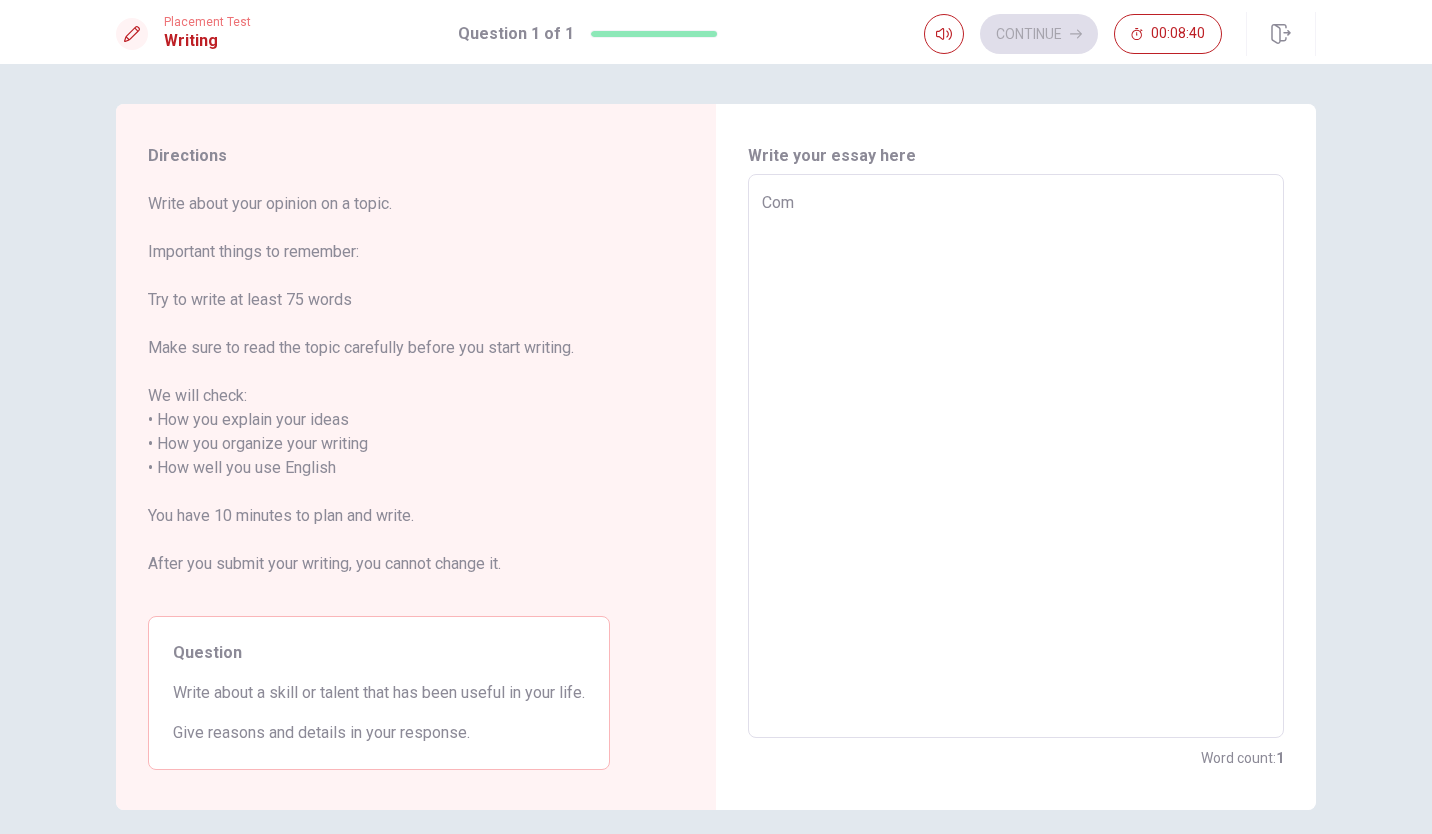 type on "x" 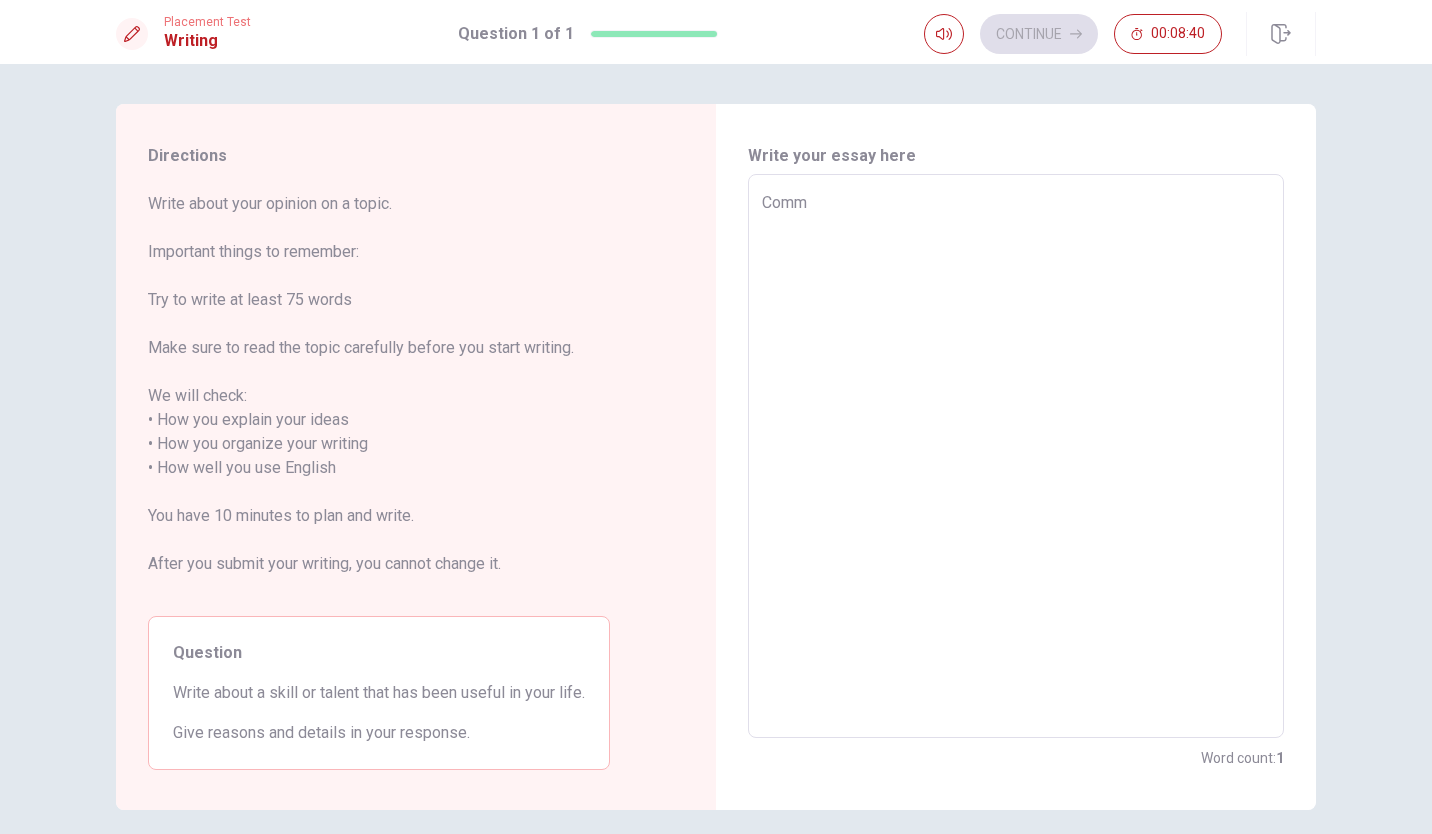 type on "x" 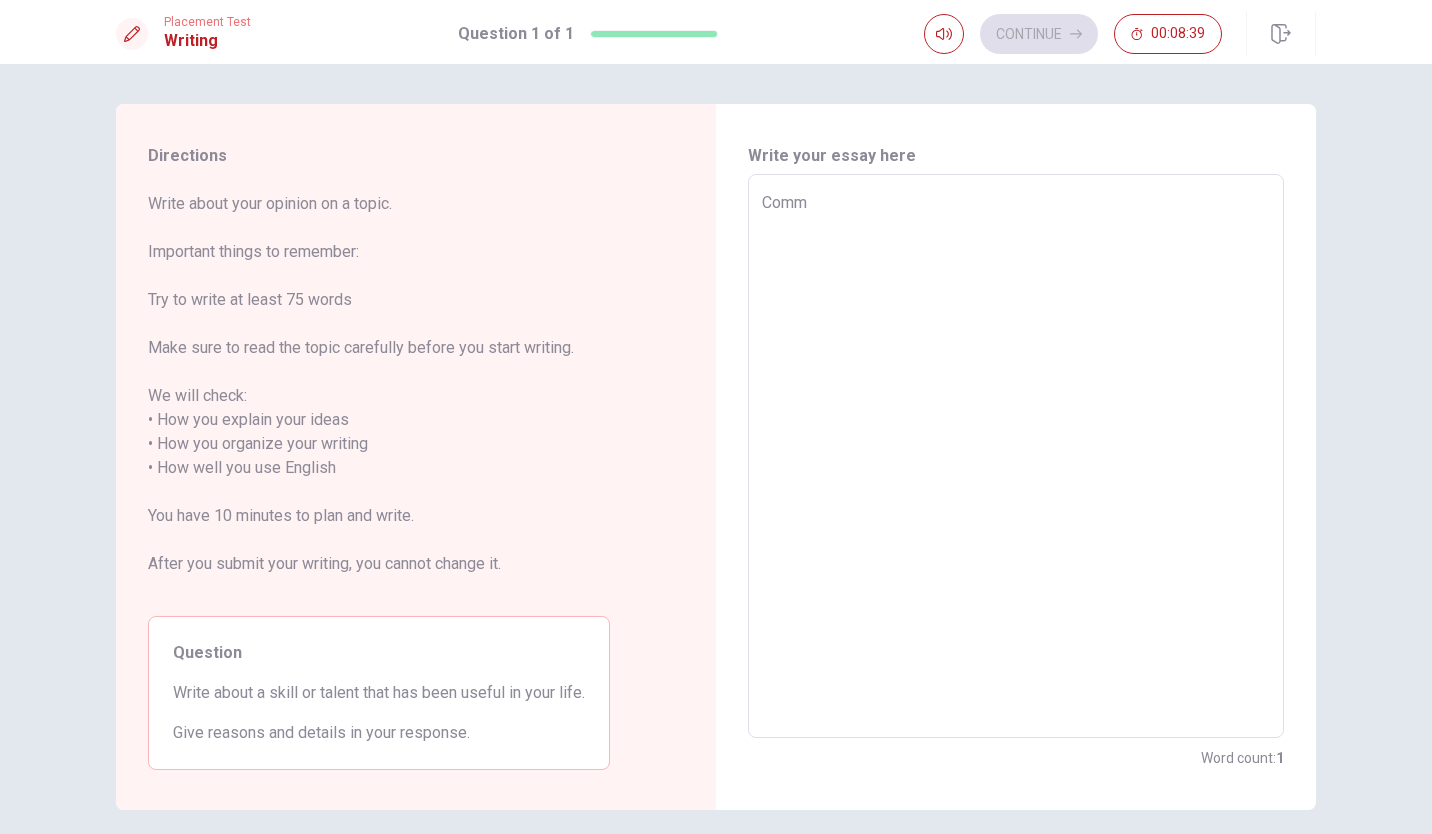 type on "Com" 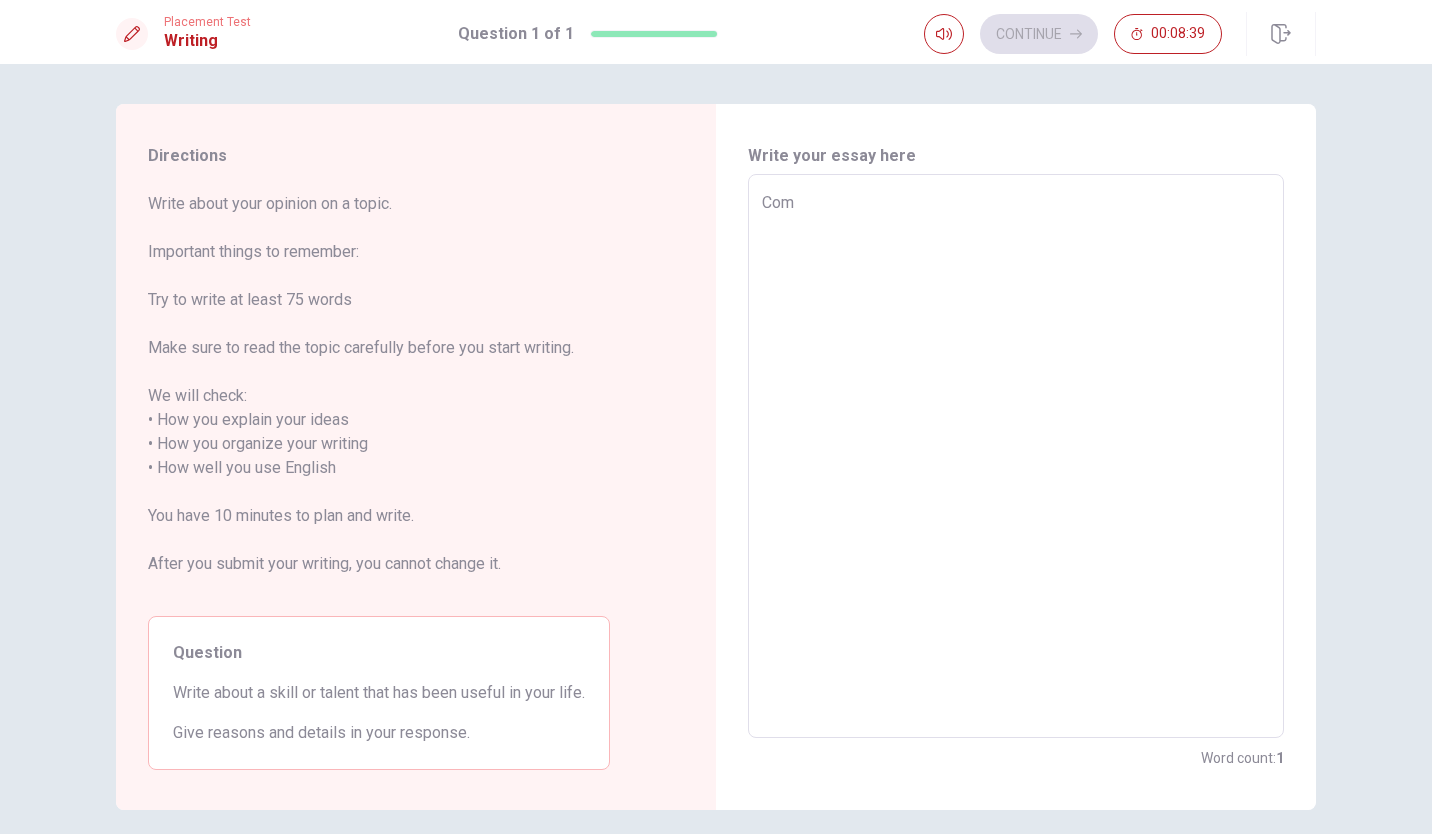 type on "x" 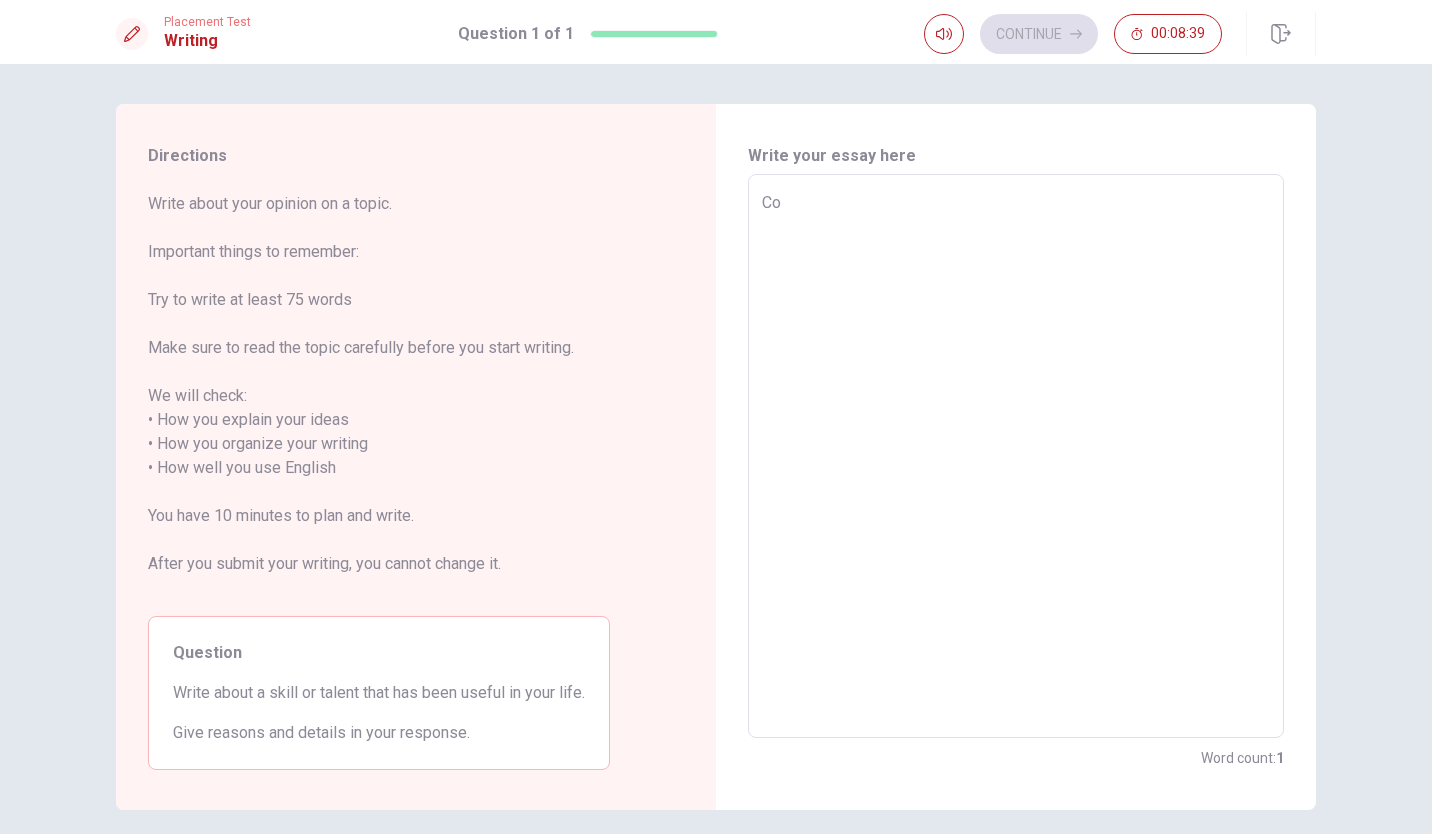 type on "C" 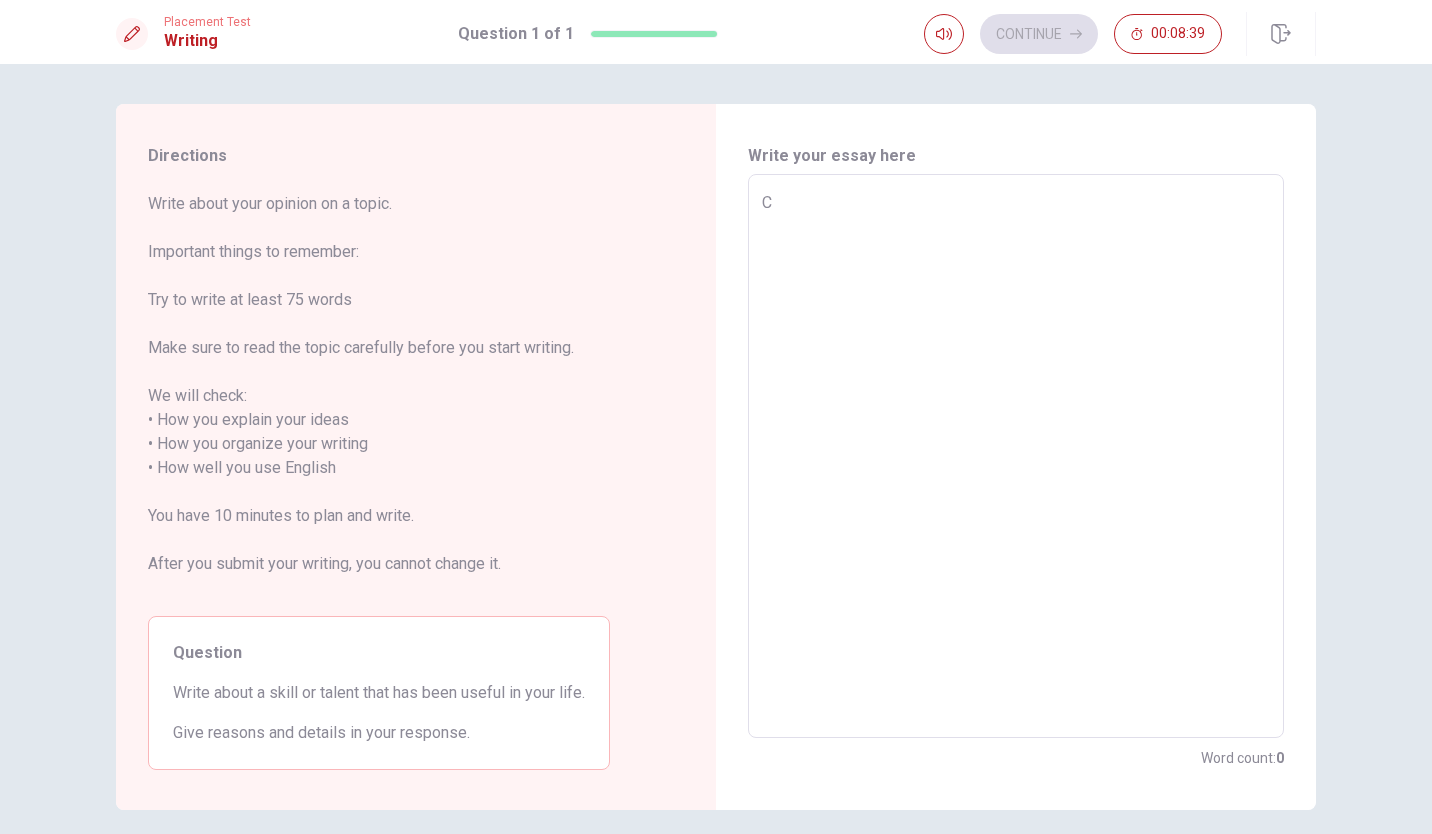 type 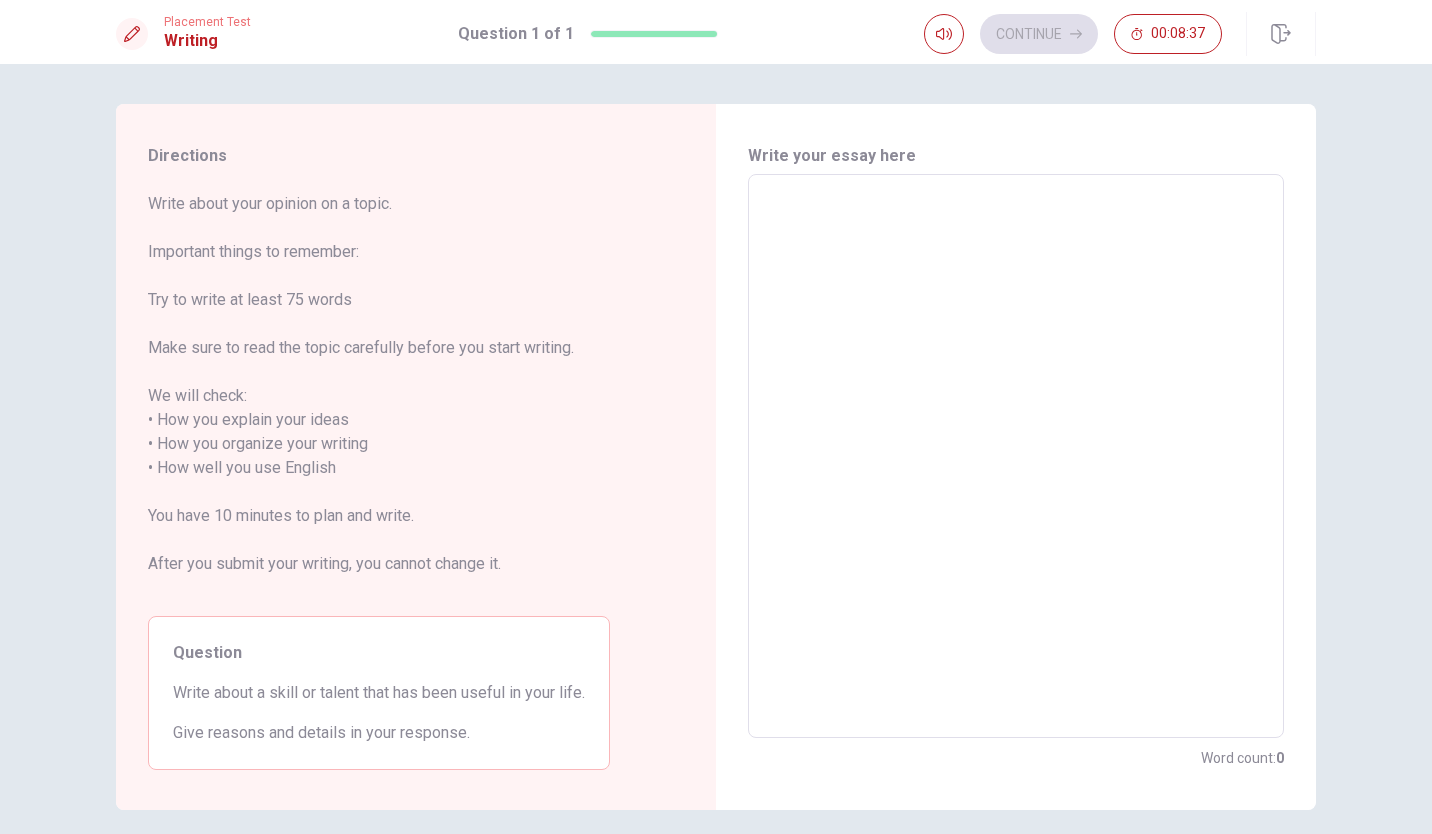 type on "C" 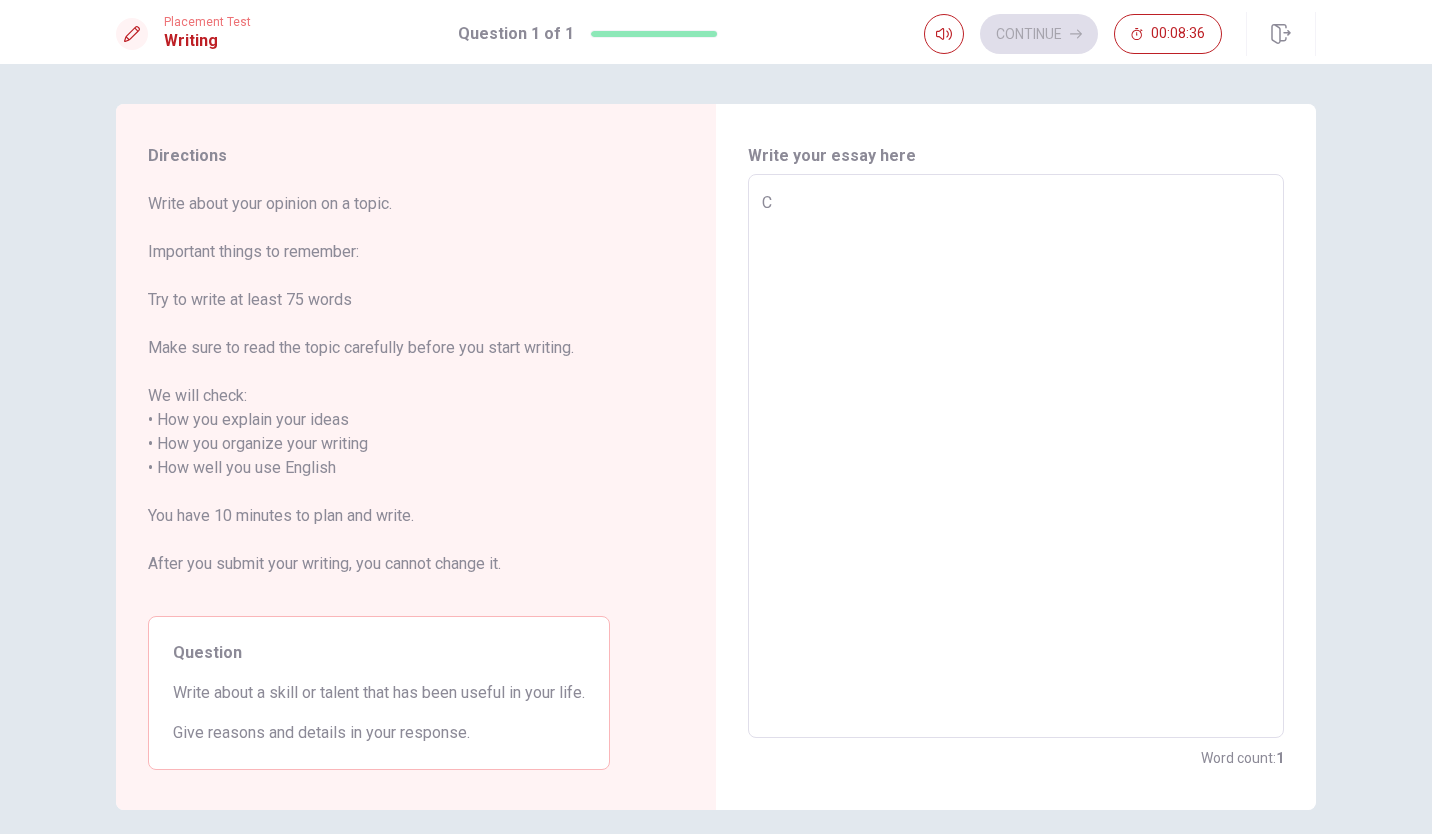 type on "x" 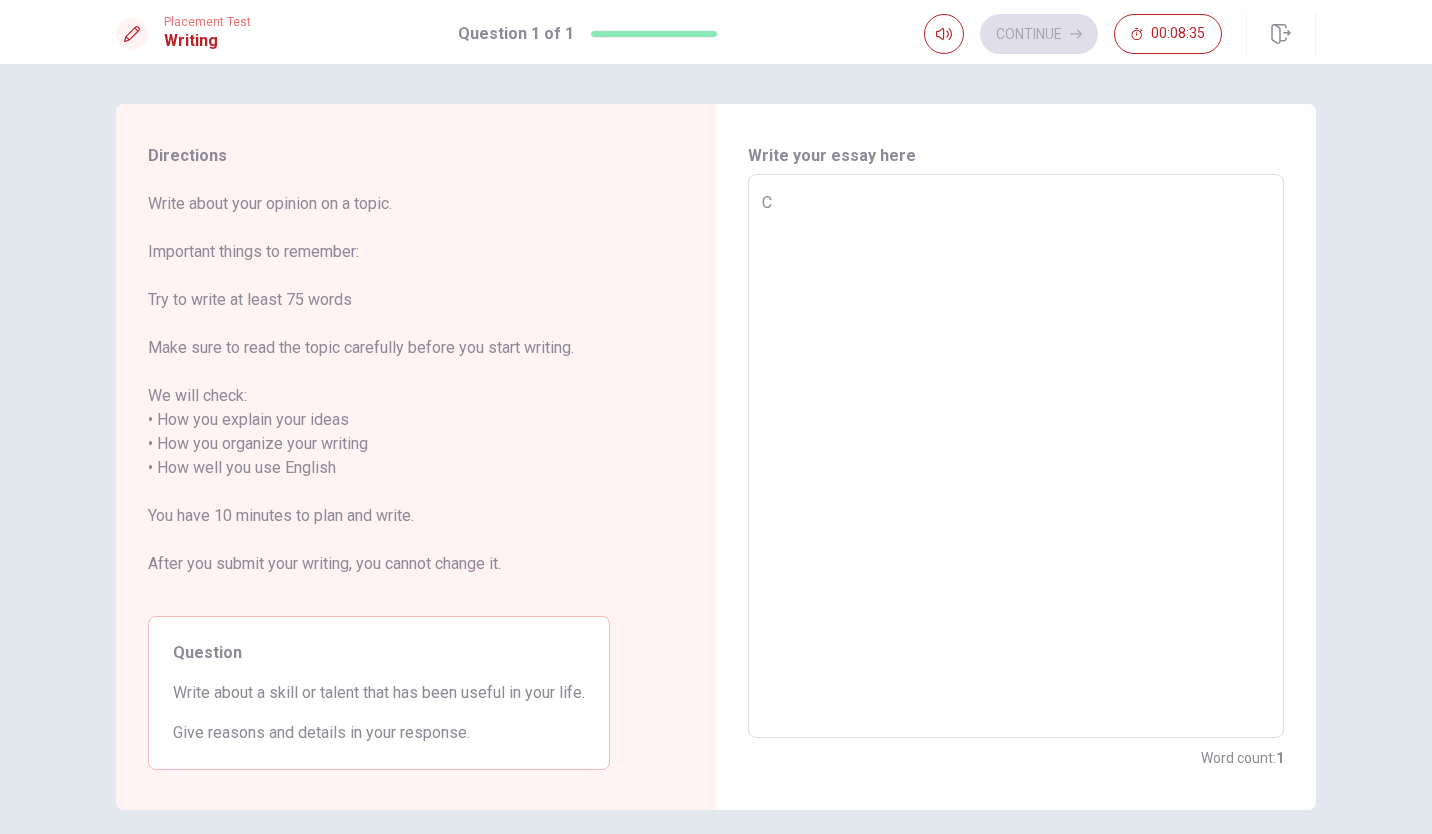 type on "Ch" 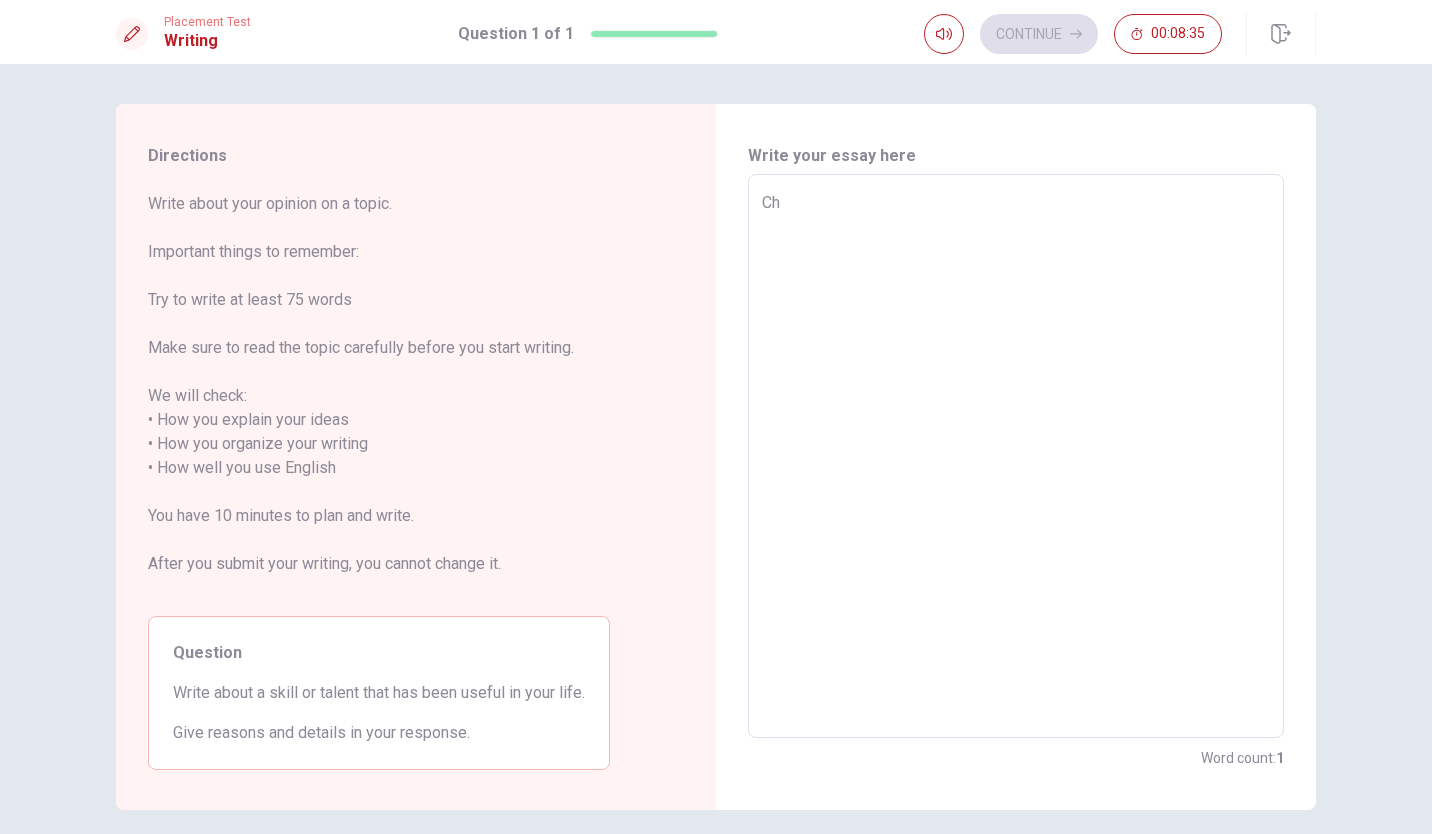 type on "x" 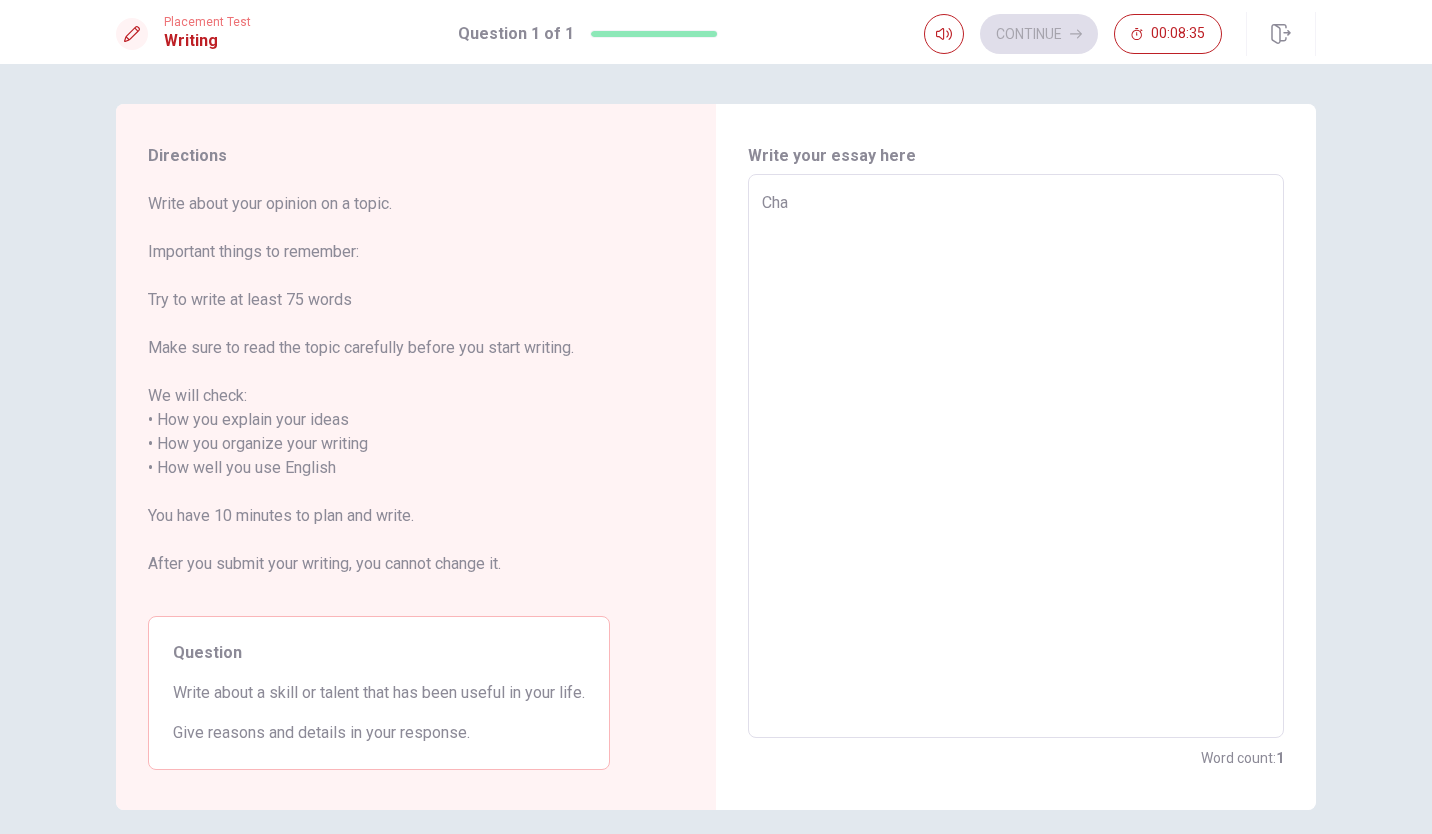 type on "x" 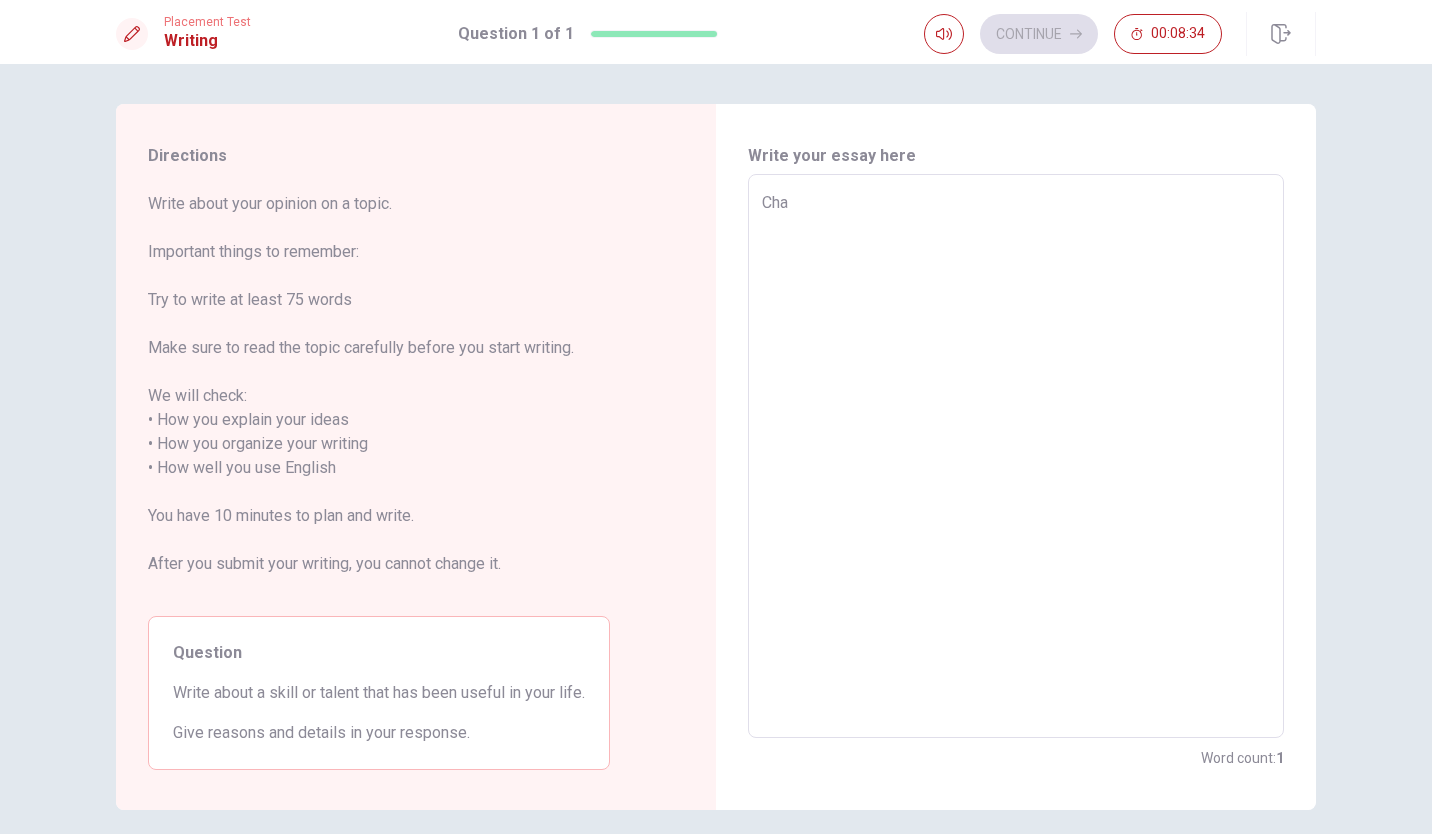 type on "Chal" 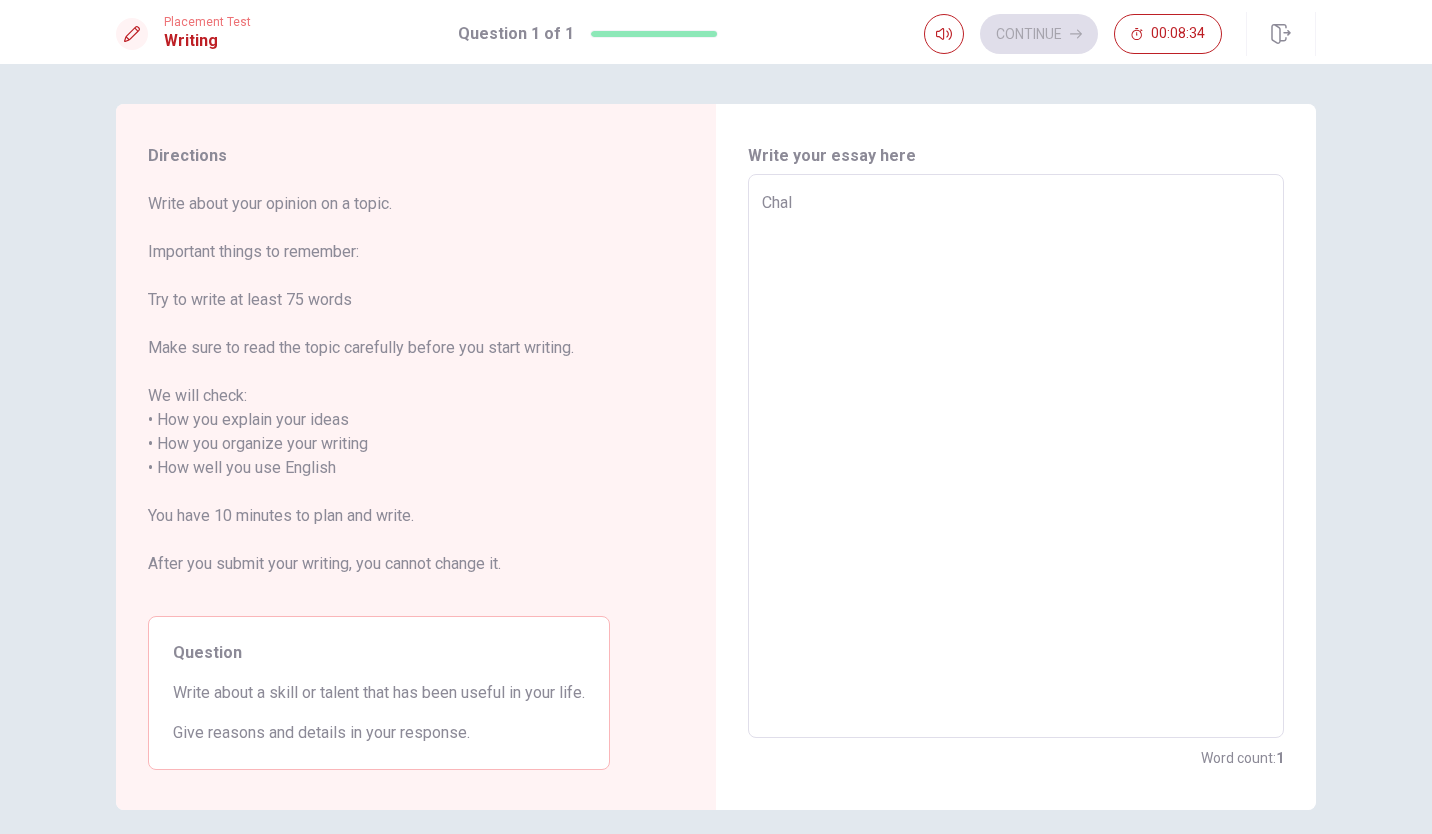 type on "x" 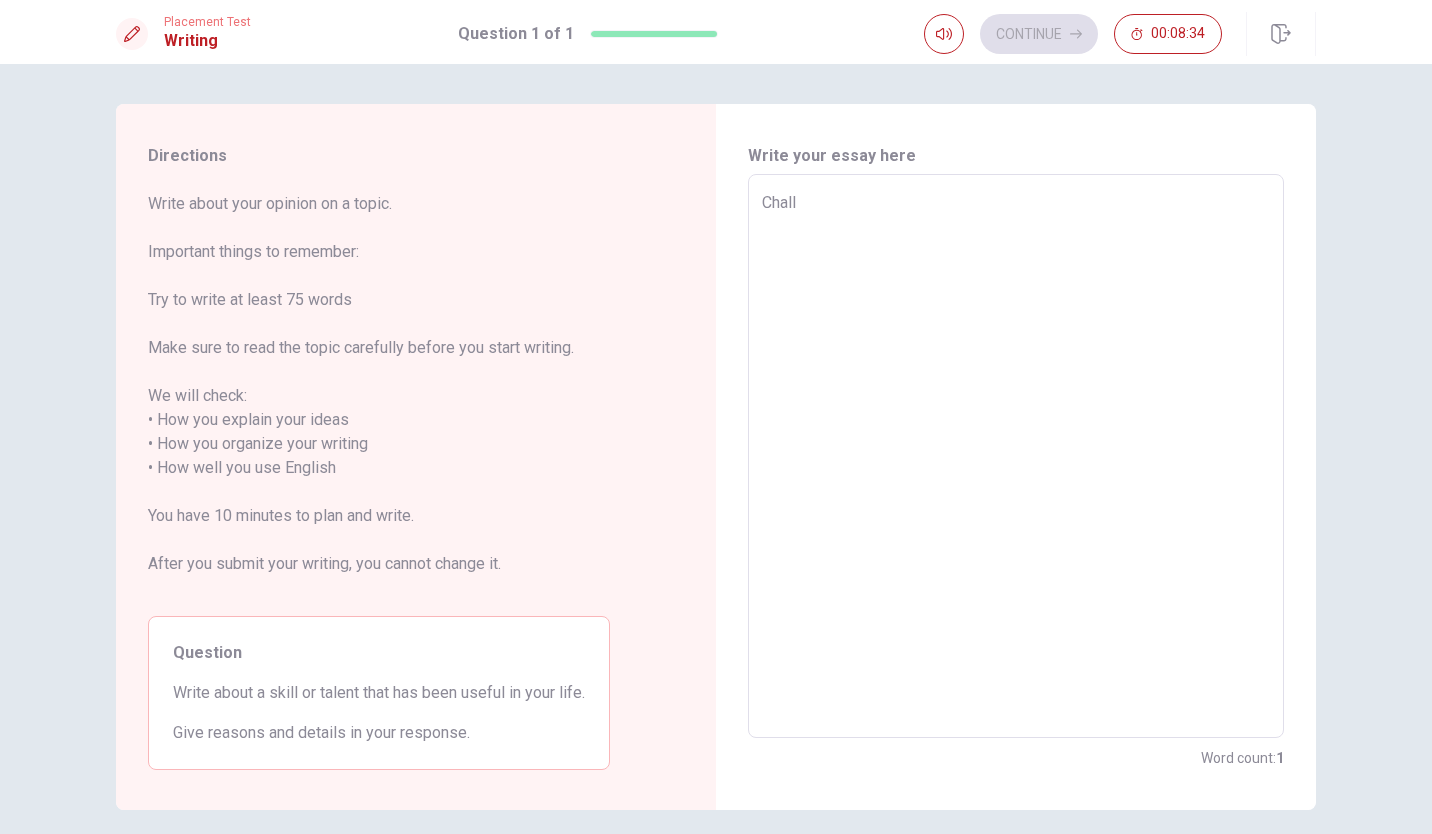 type on "Challe" 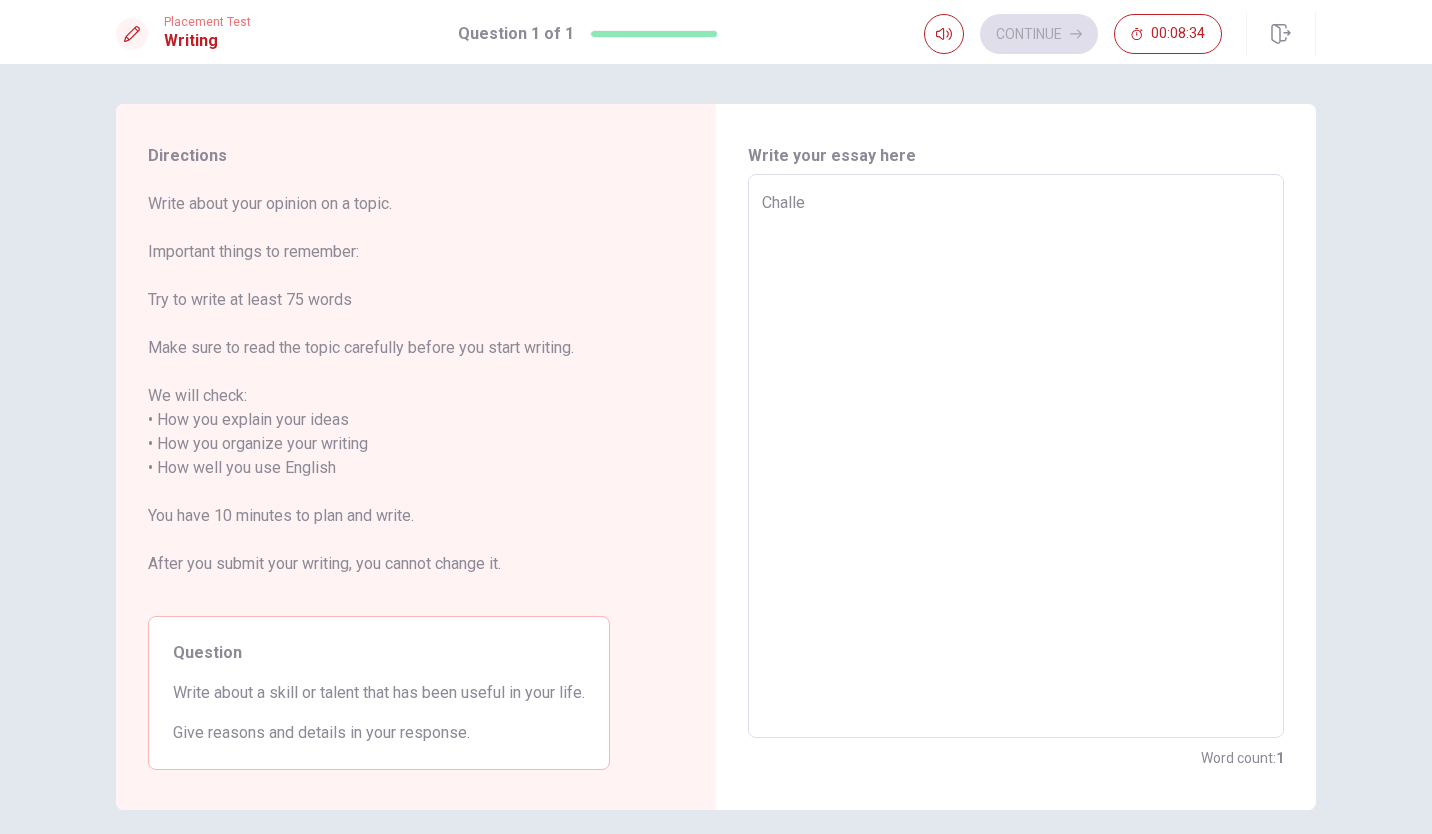 type on "x" 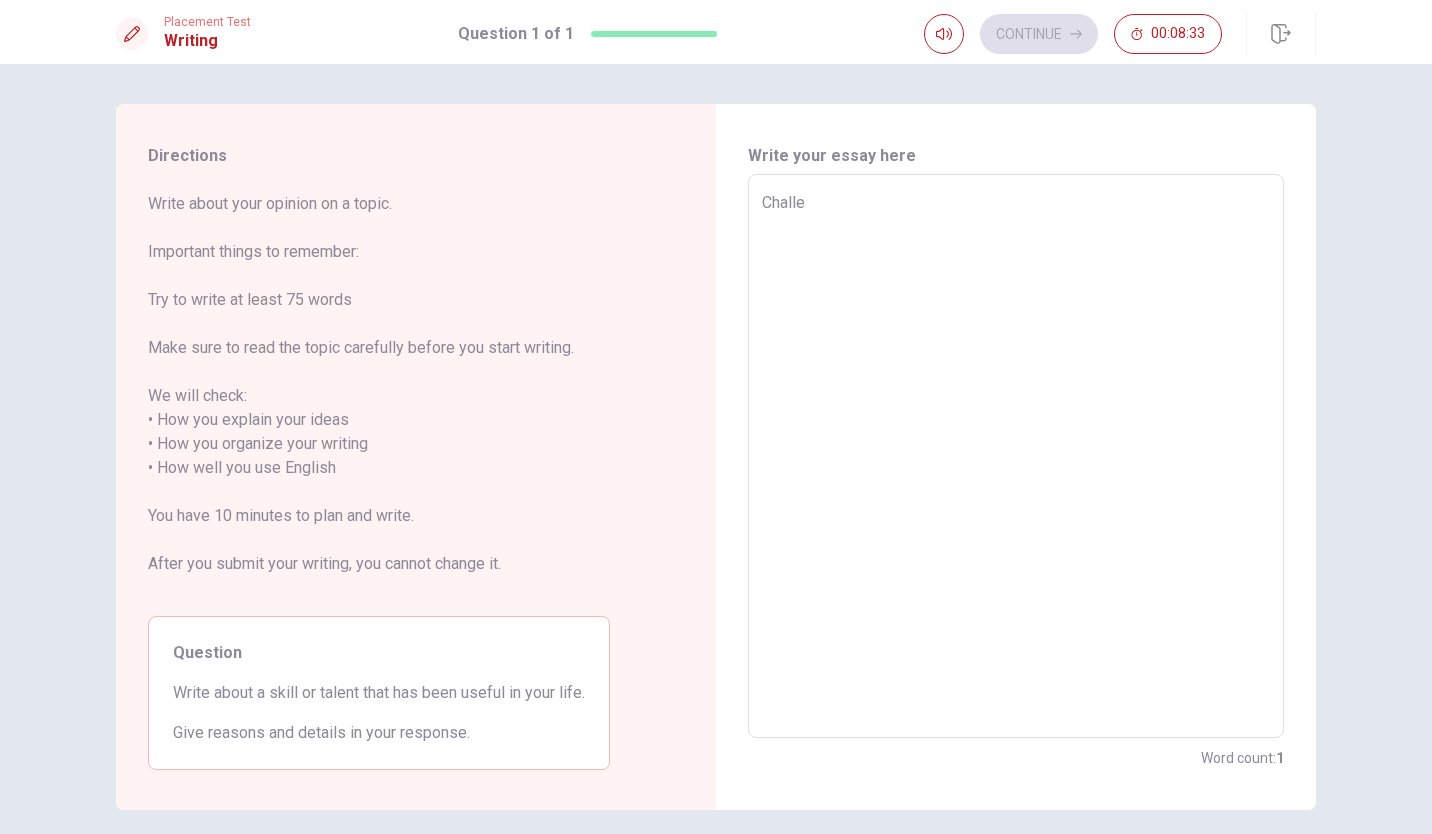 type on "Challen" 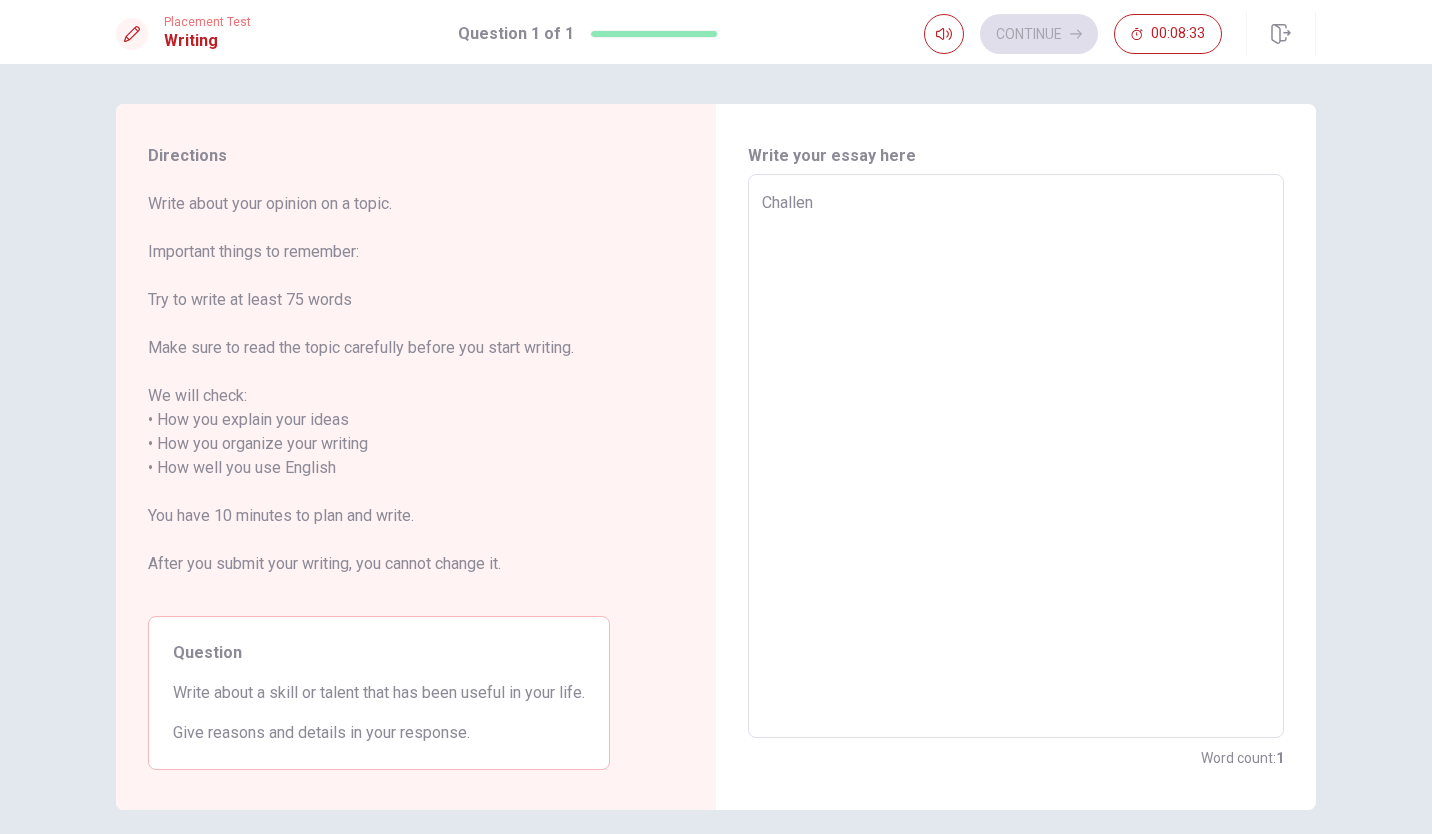 type on "x" 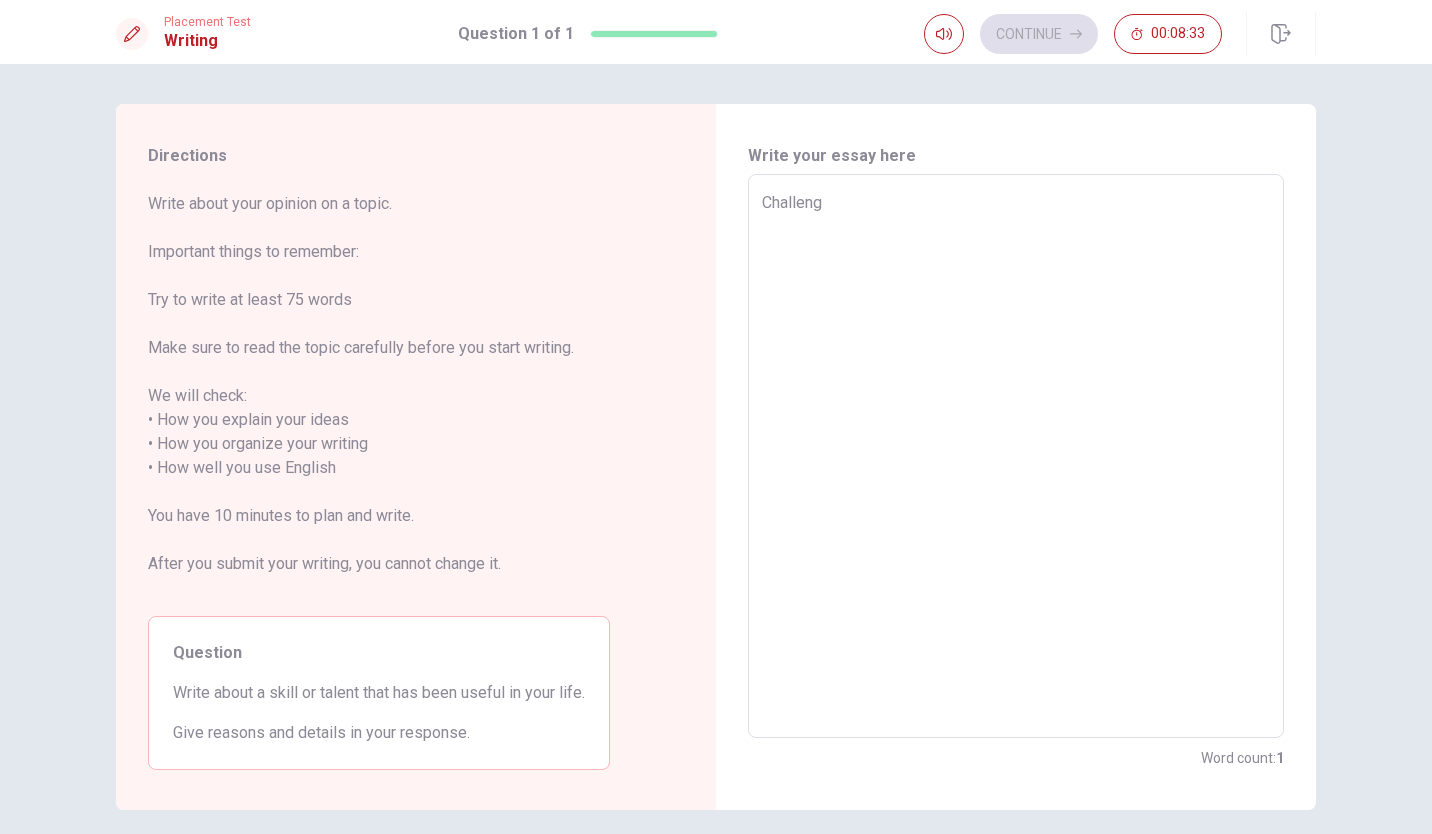 type on "x" 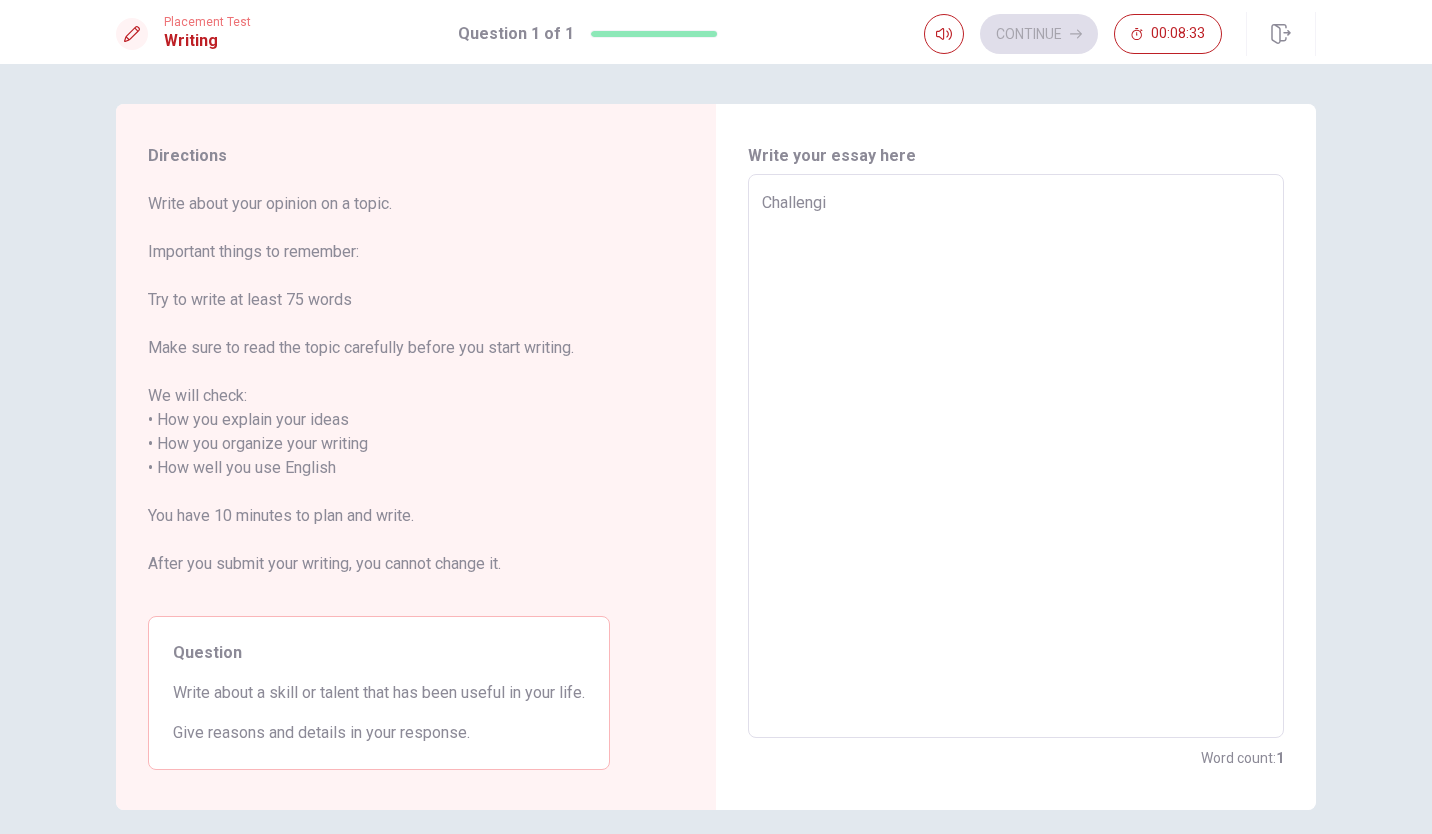 type on "x" 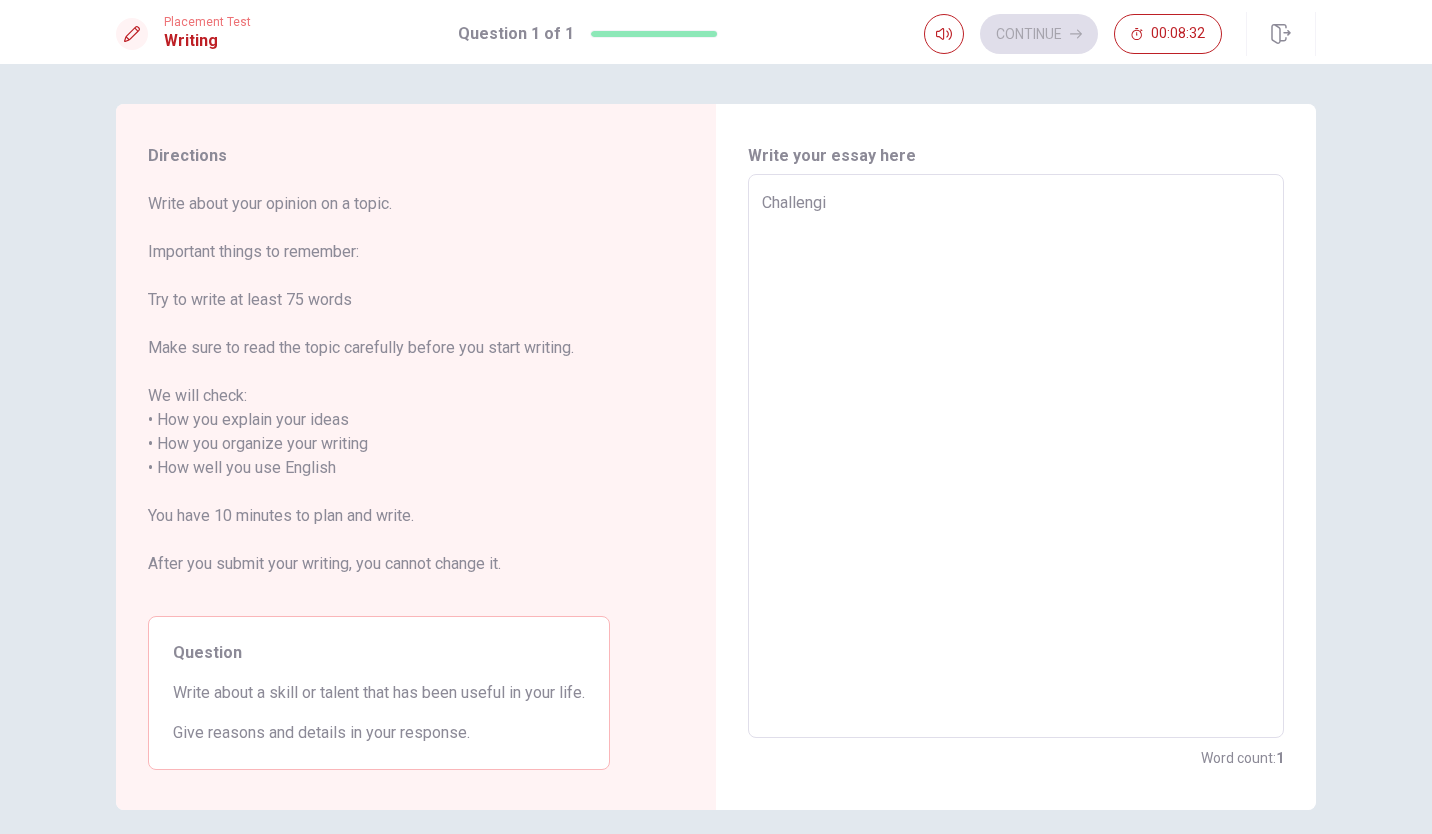 type on "Challengin" 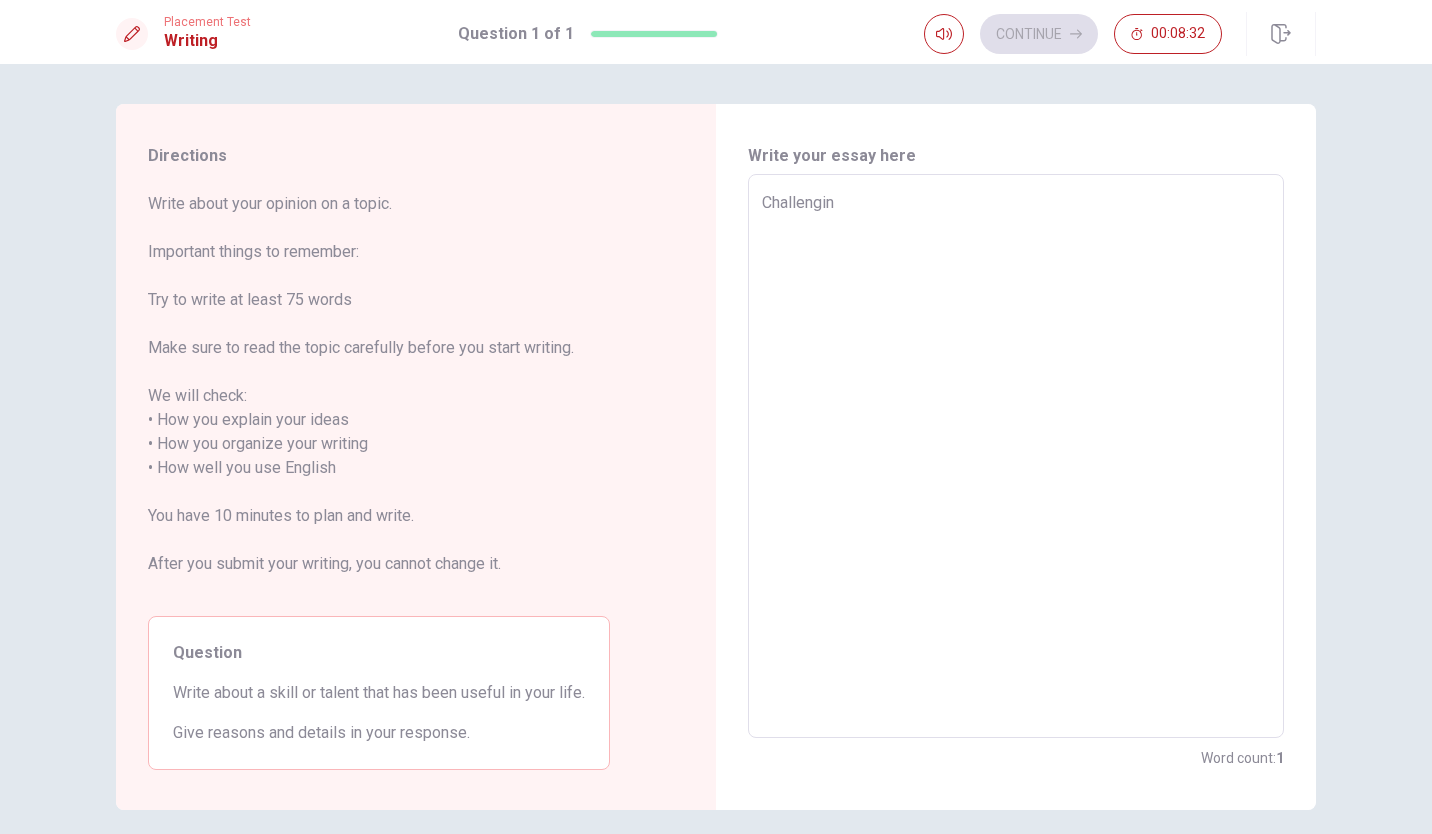 type on "x" 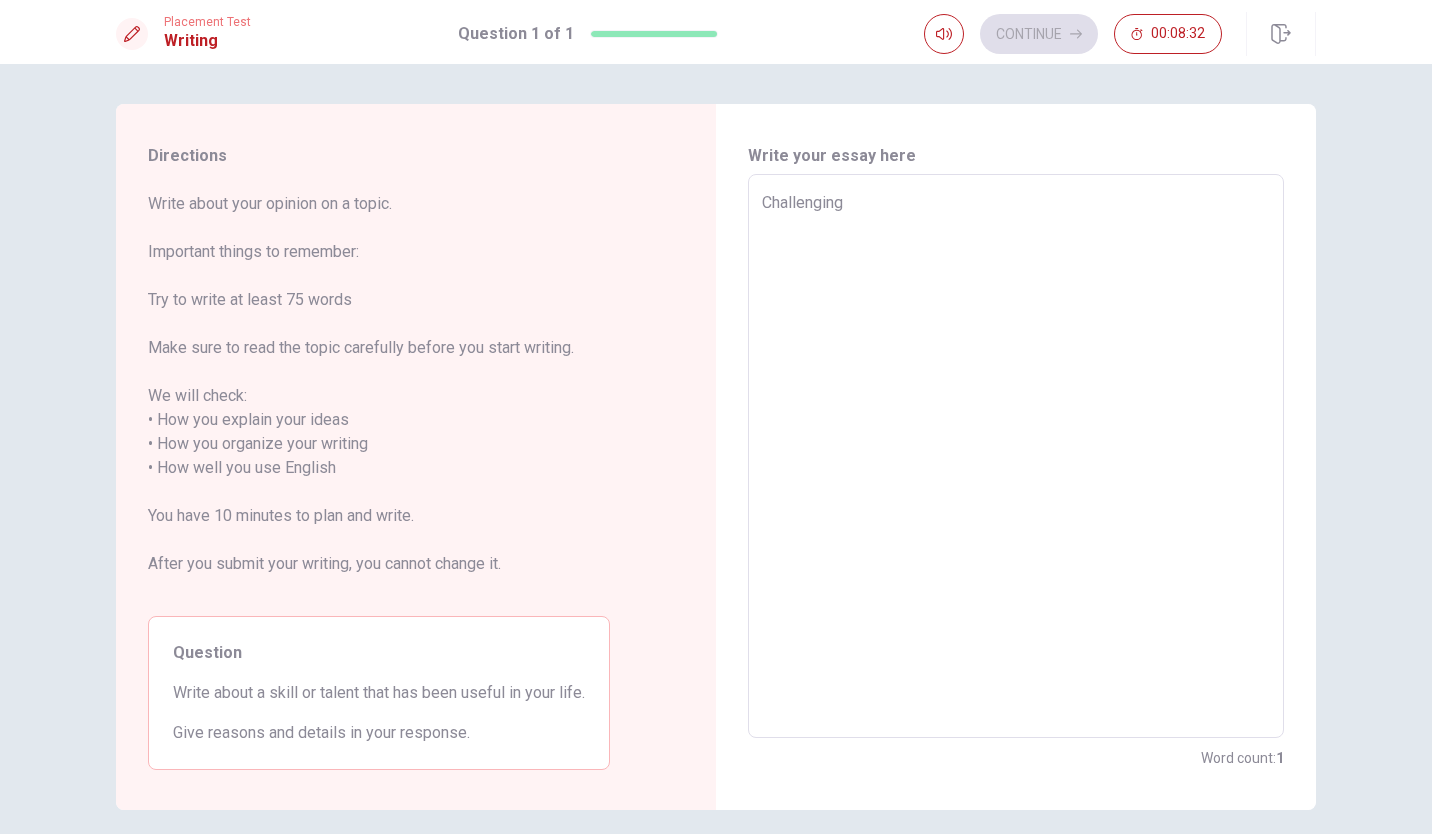 type on "x" 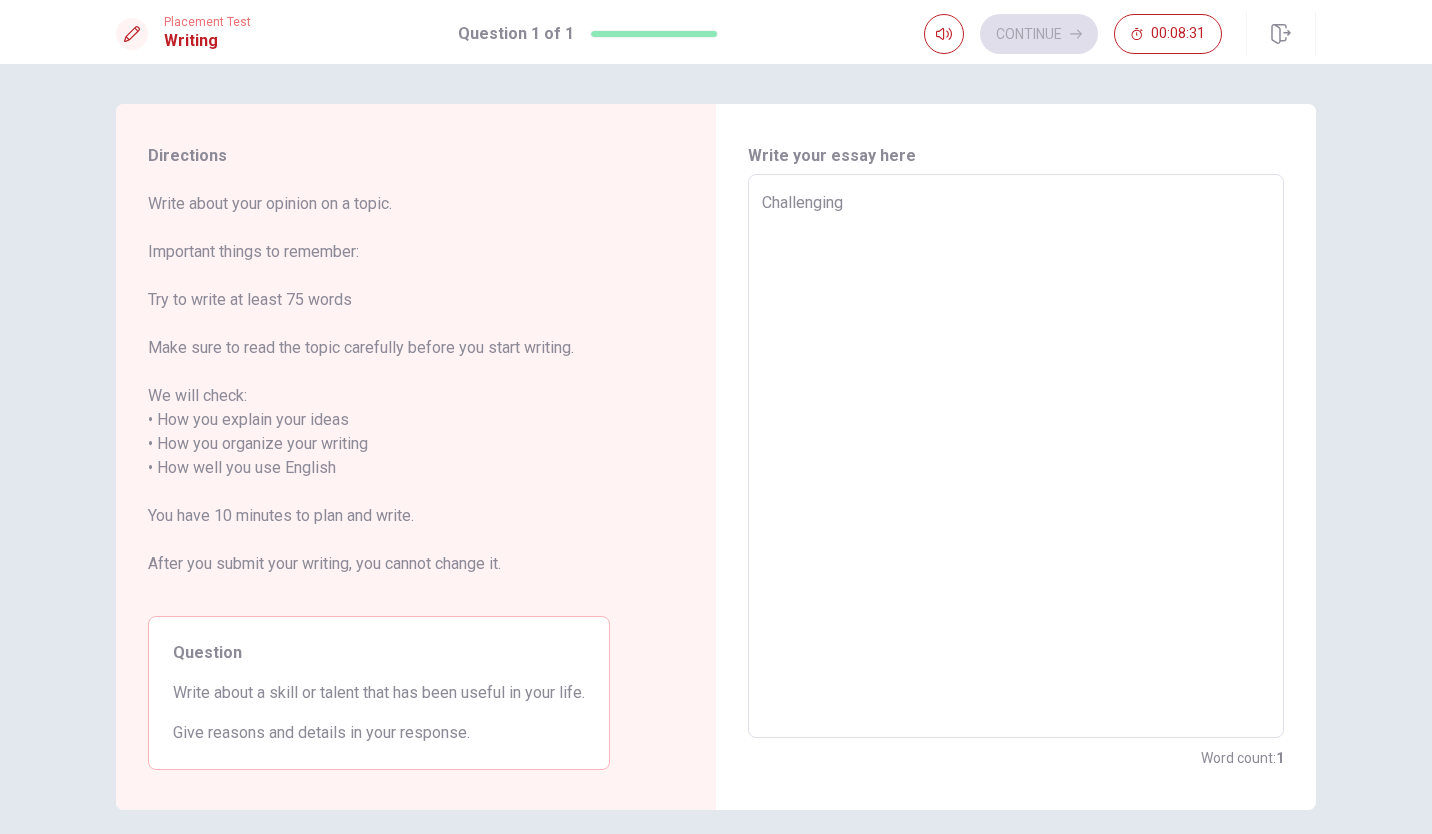 type on "Challenging" 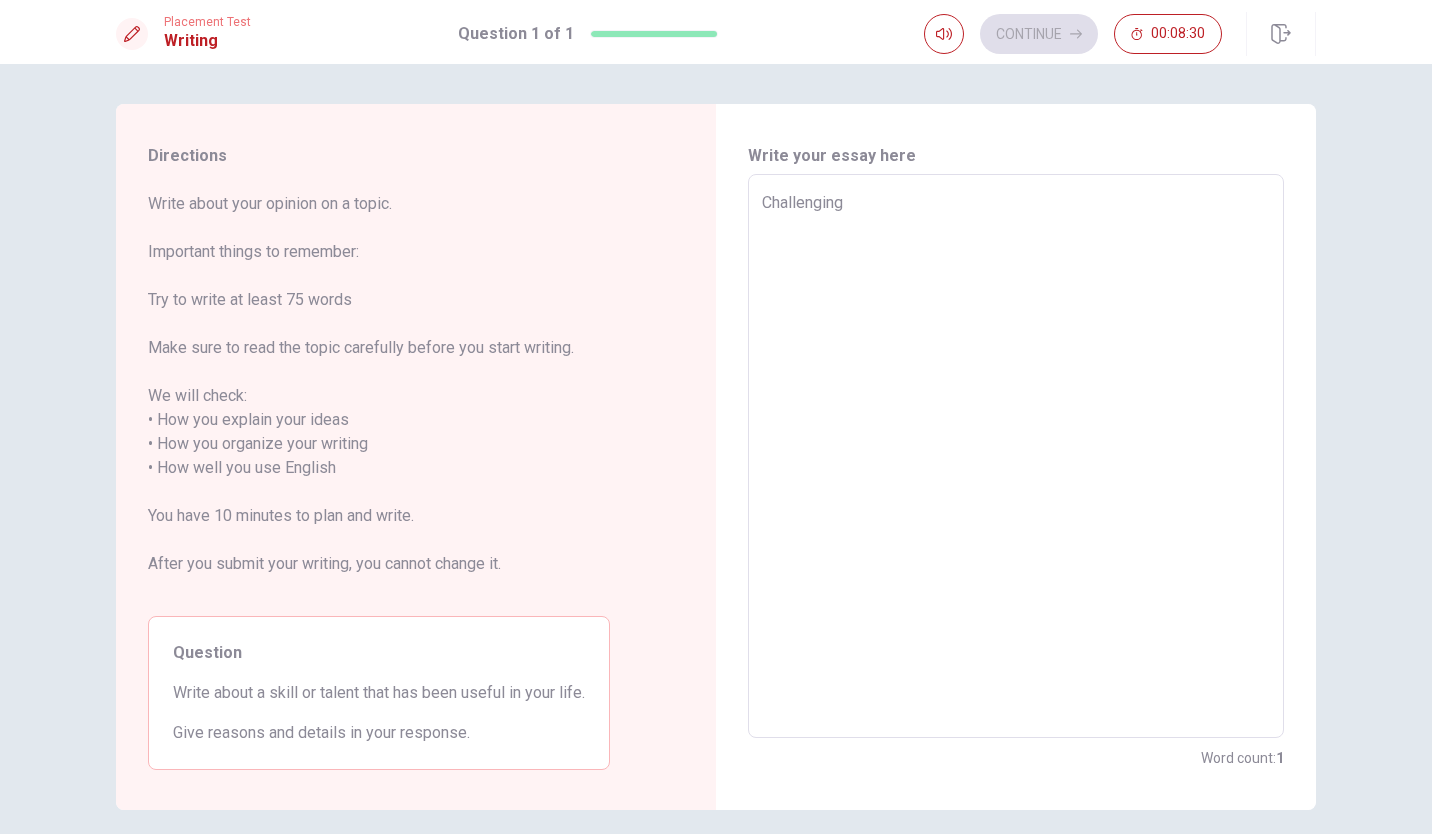 type on "x" 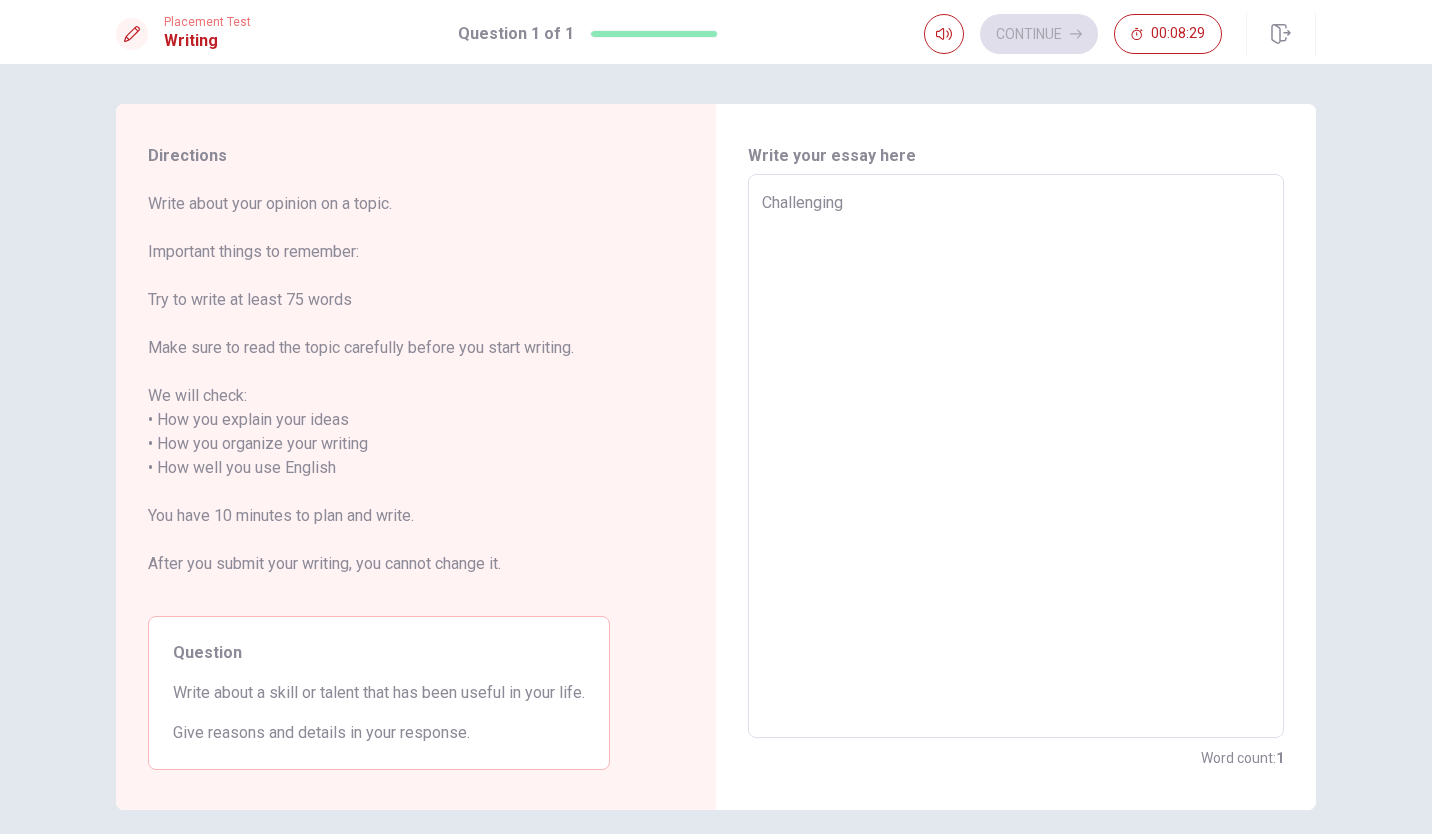 type on "Challenging s" 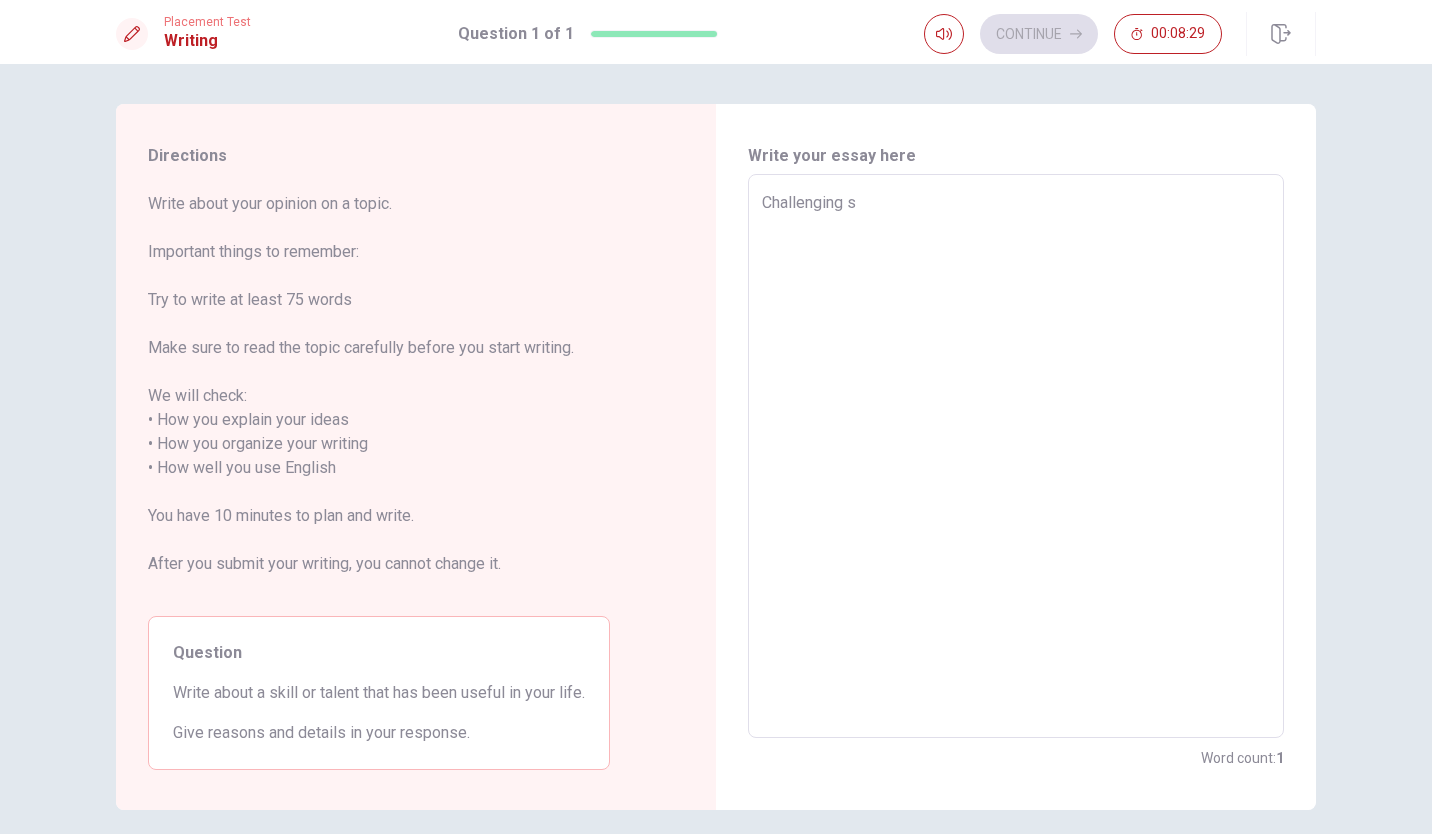 type on "x" 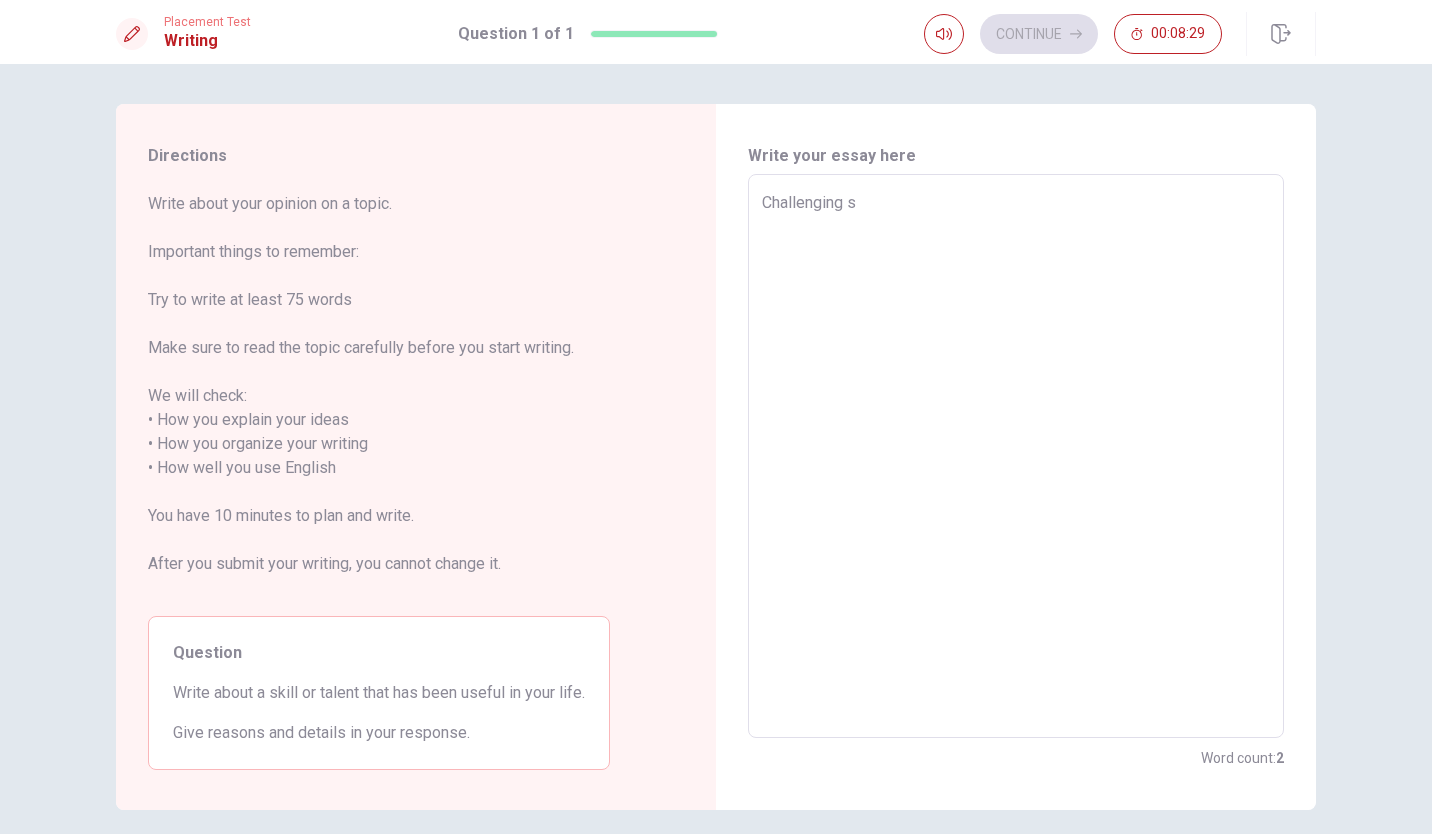 type on "Challenging sk" 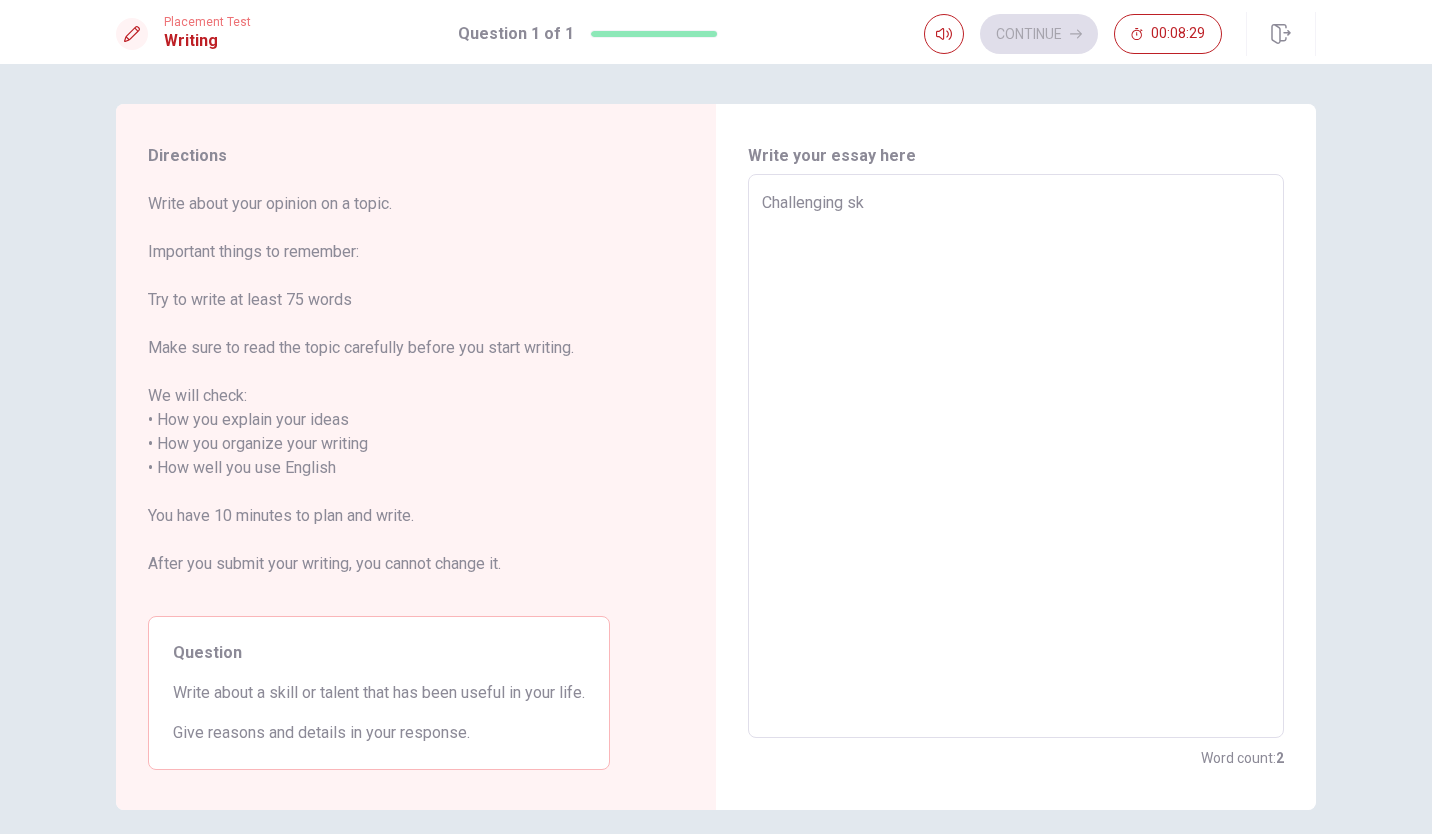 type on "x" 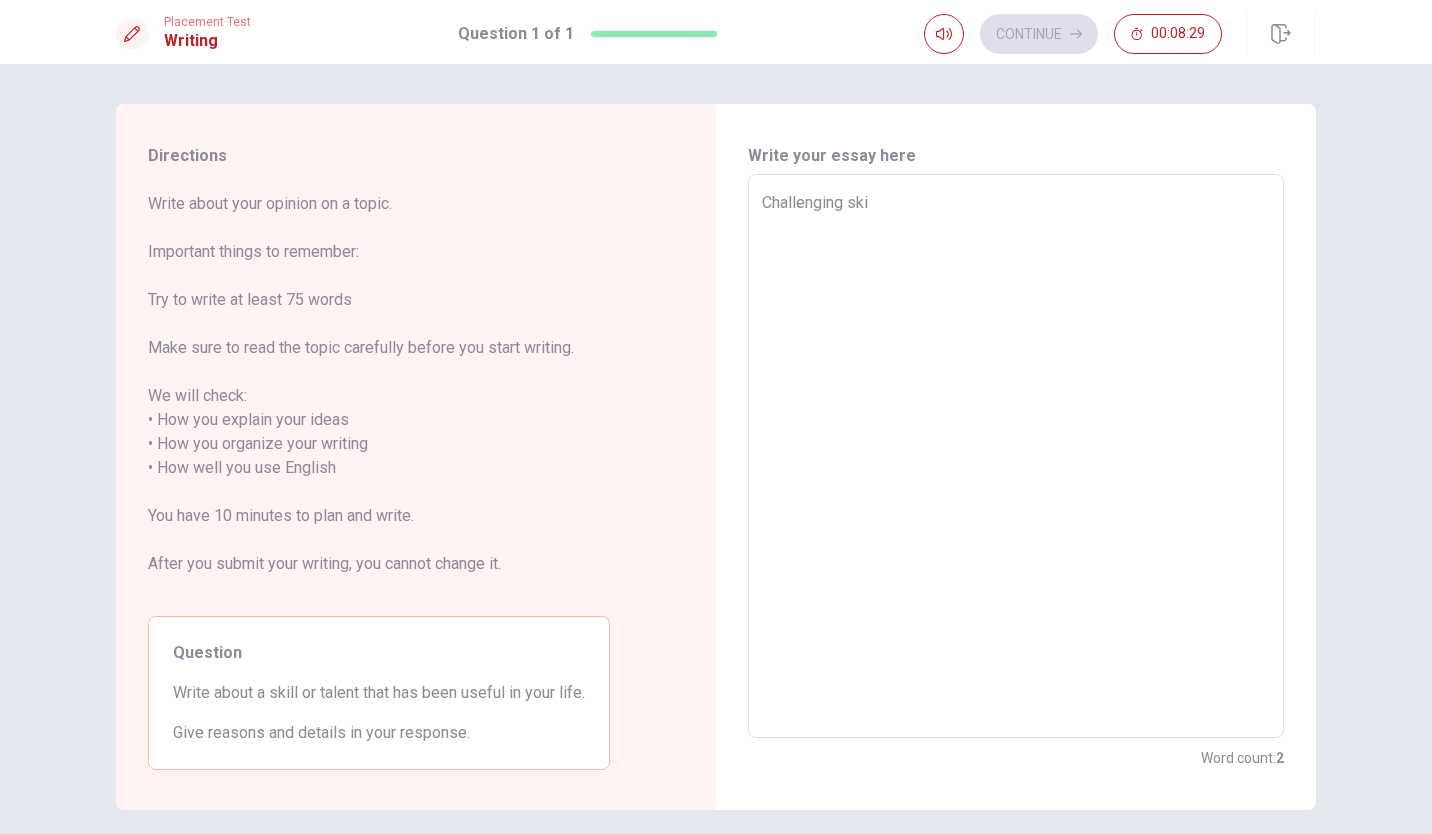 type on "x" 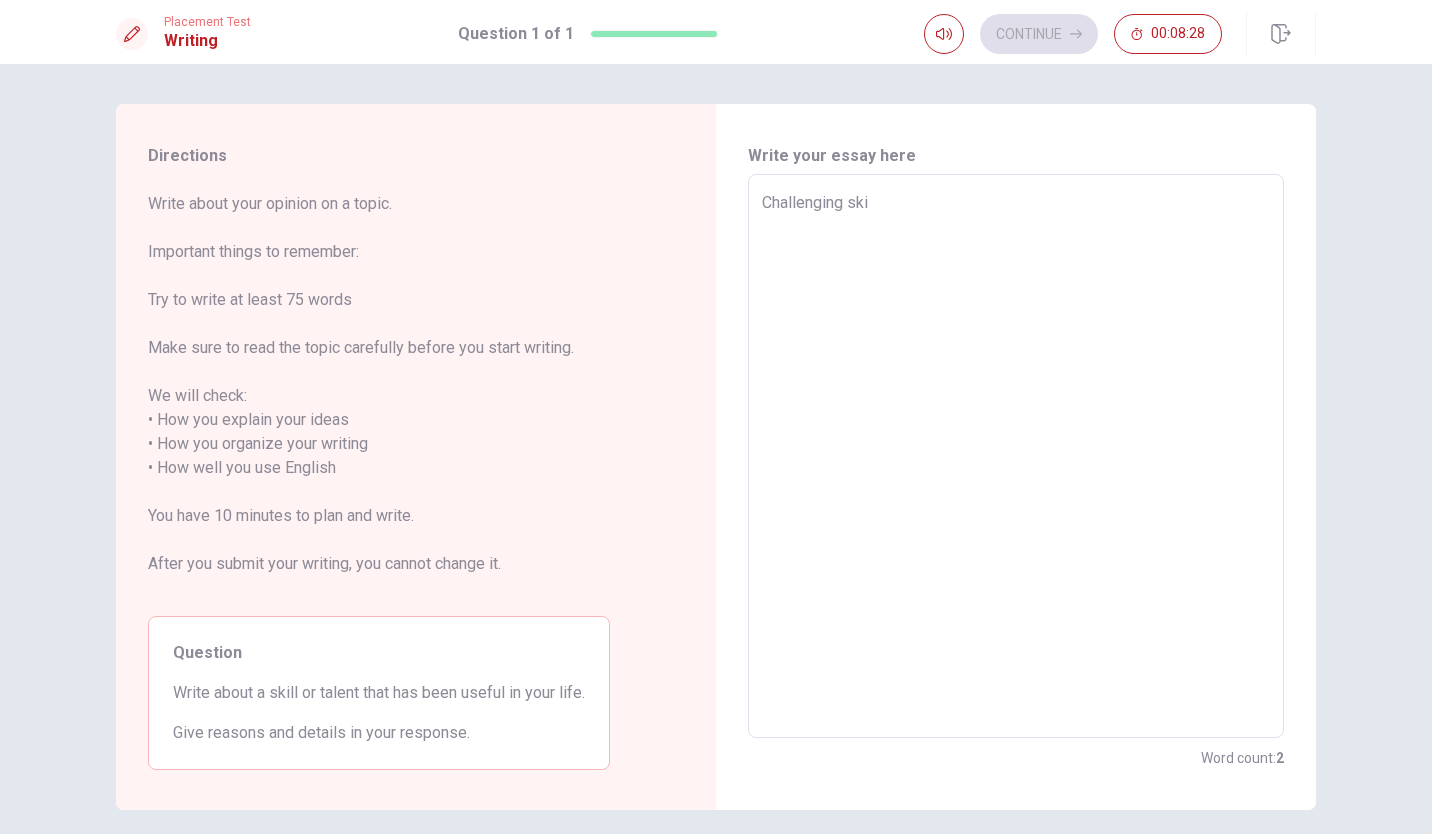 type on "Challenging skil" 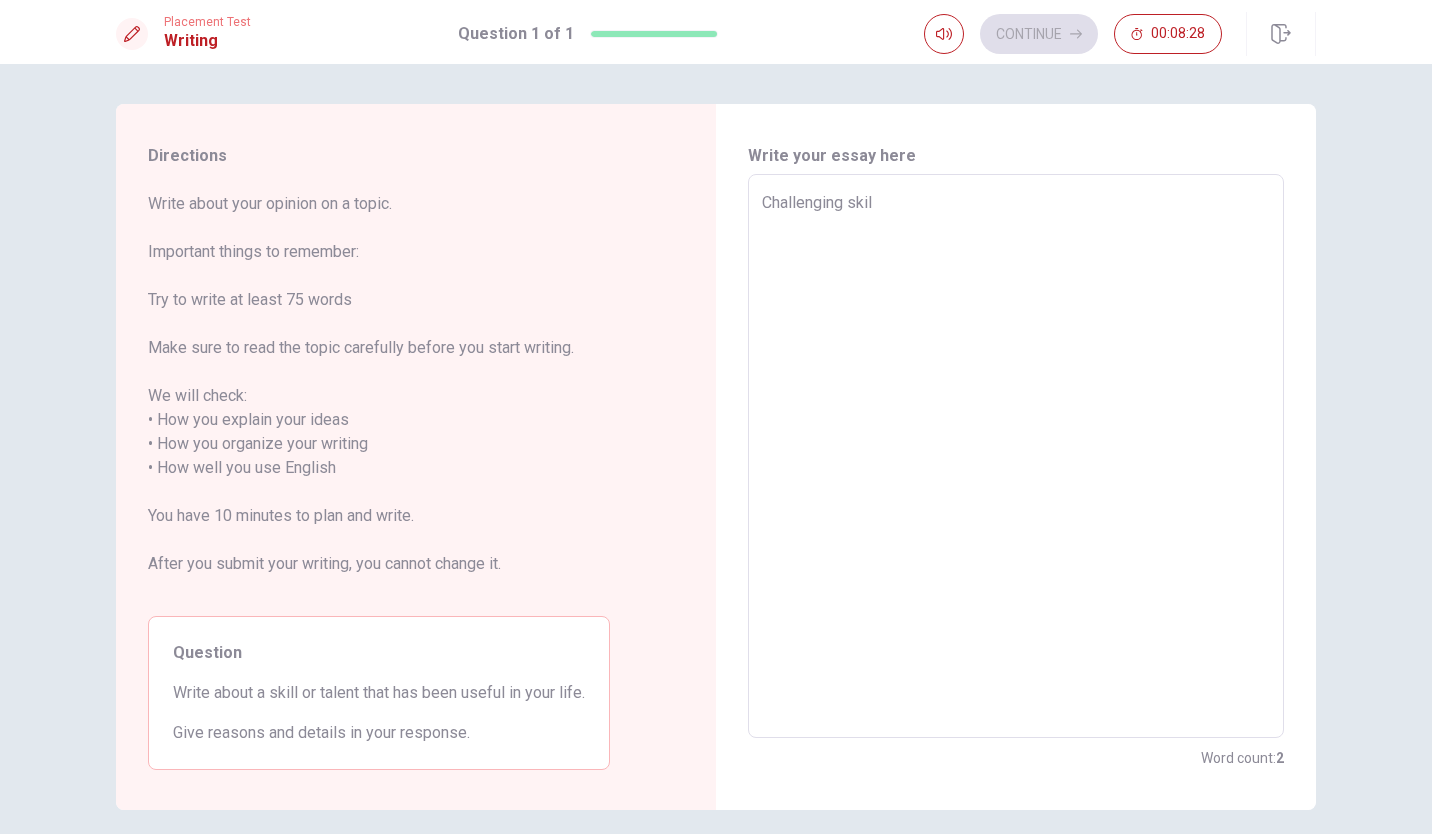 type on "x" 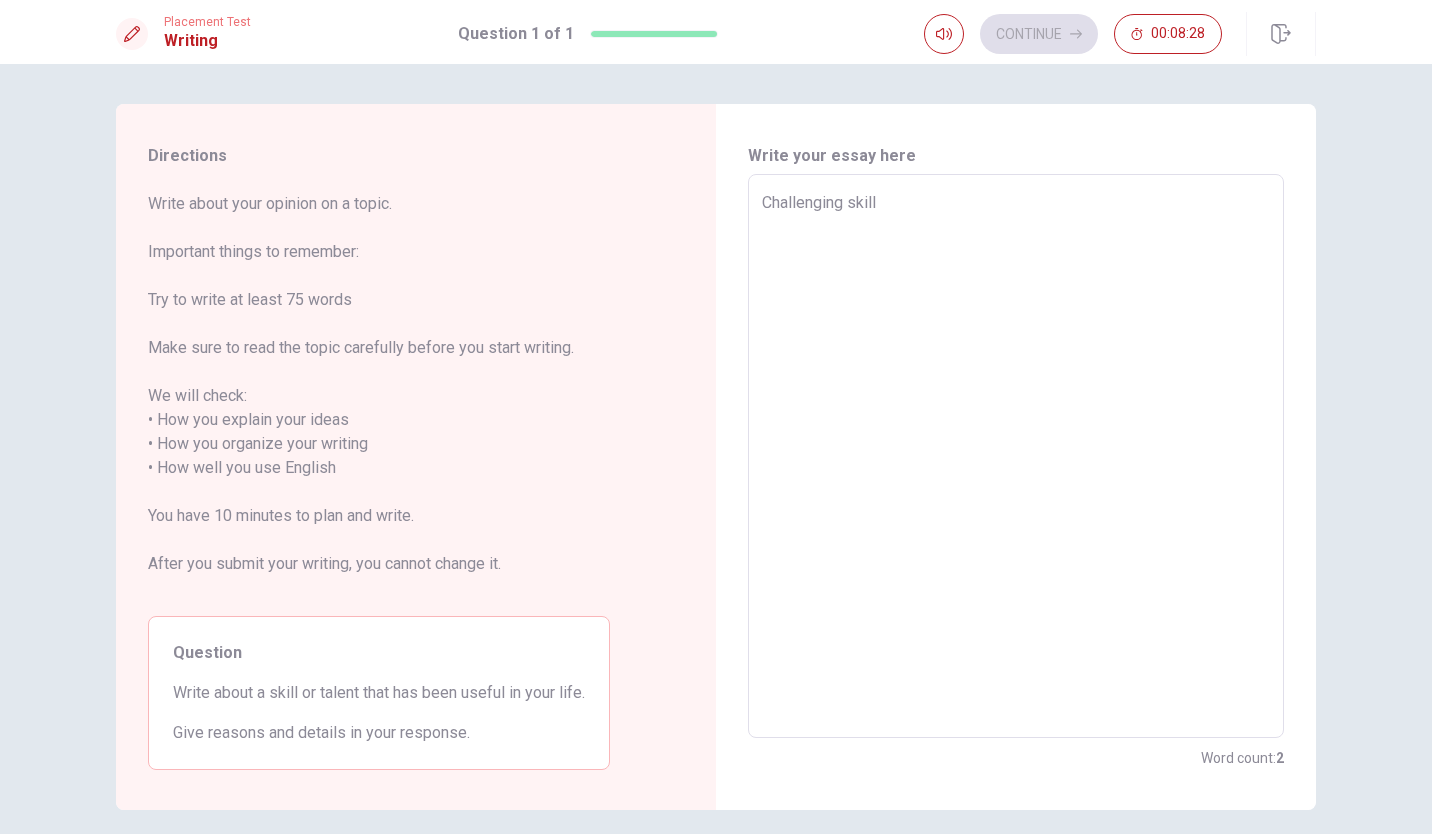type on "Challenging skill" 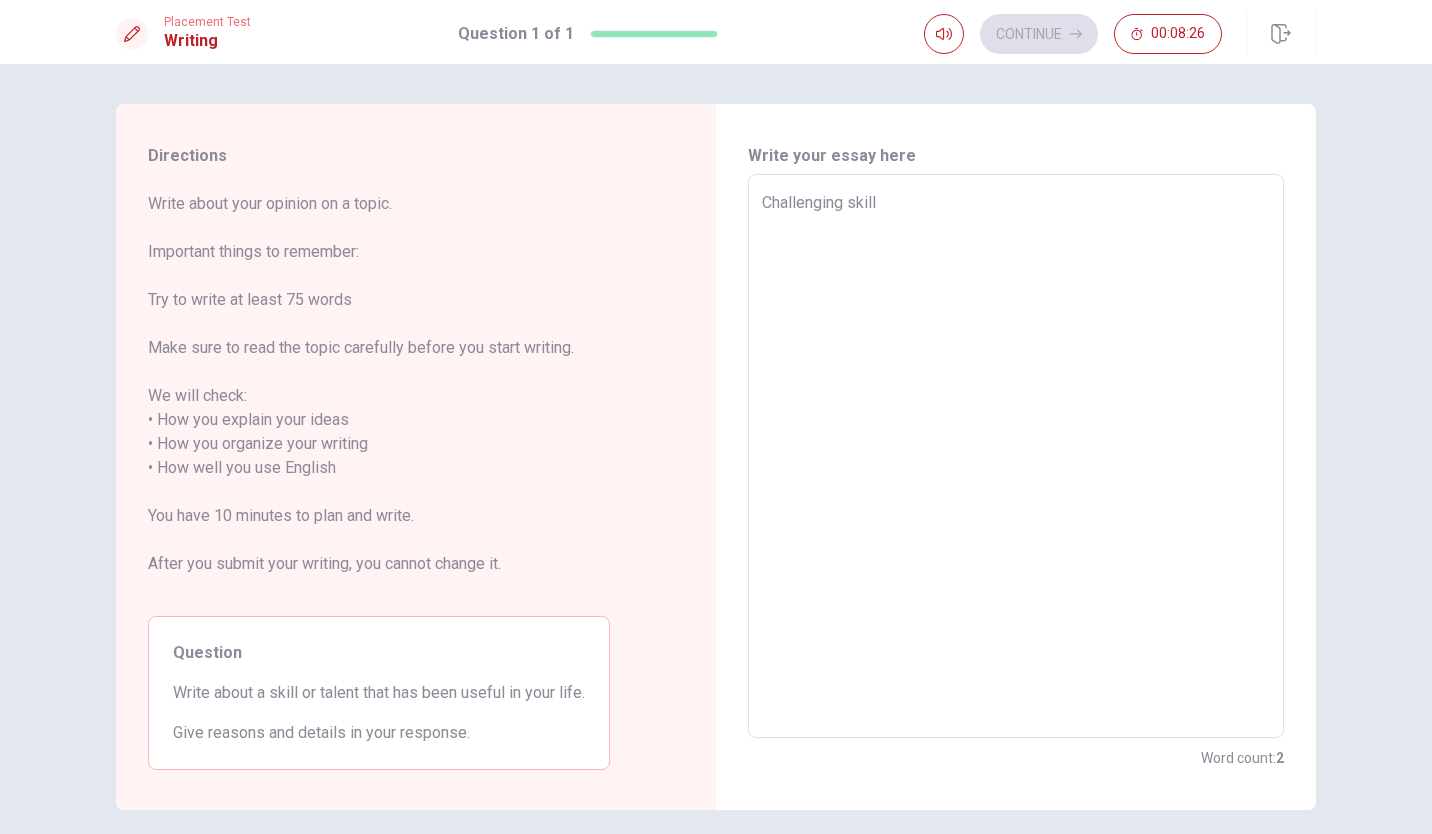 type on "x" 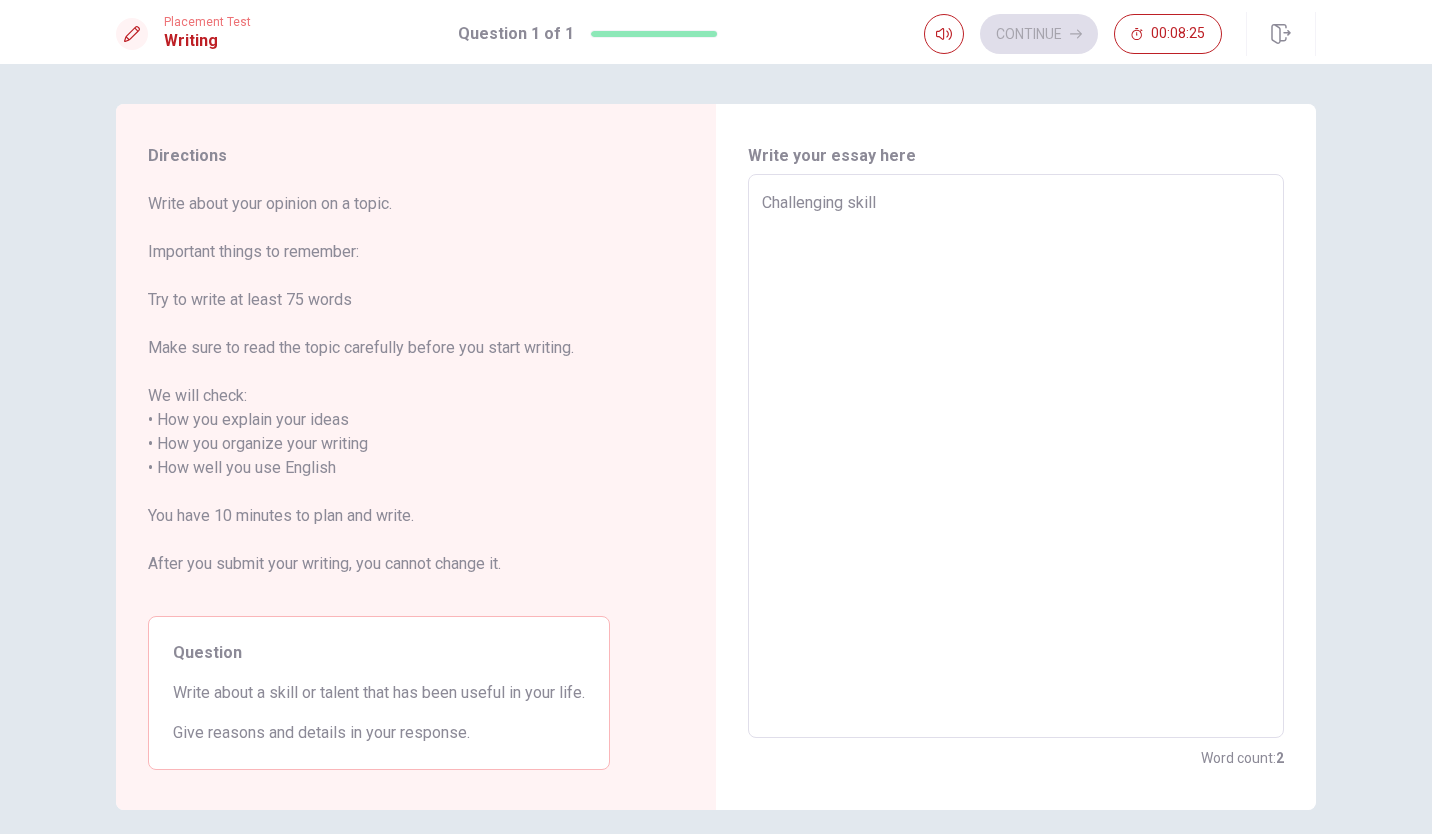 type on "Challenging skill i" 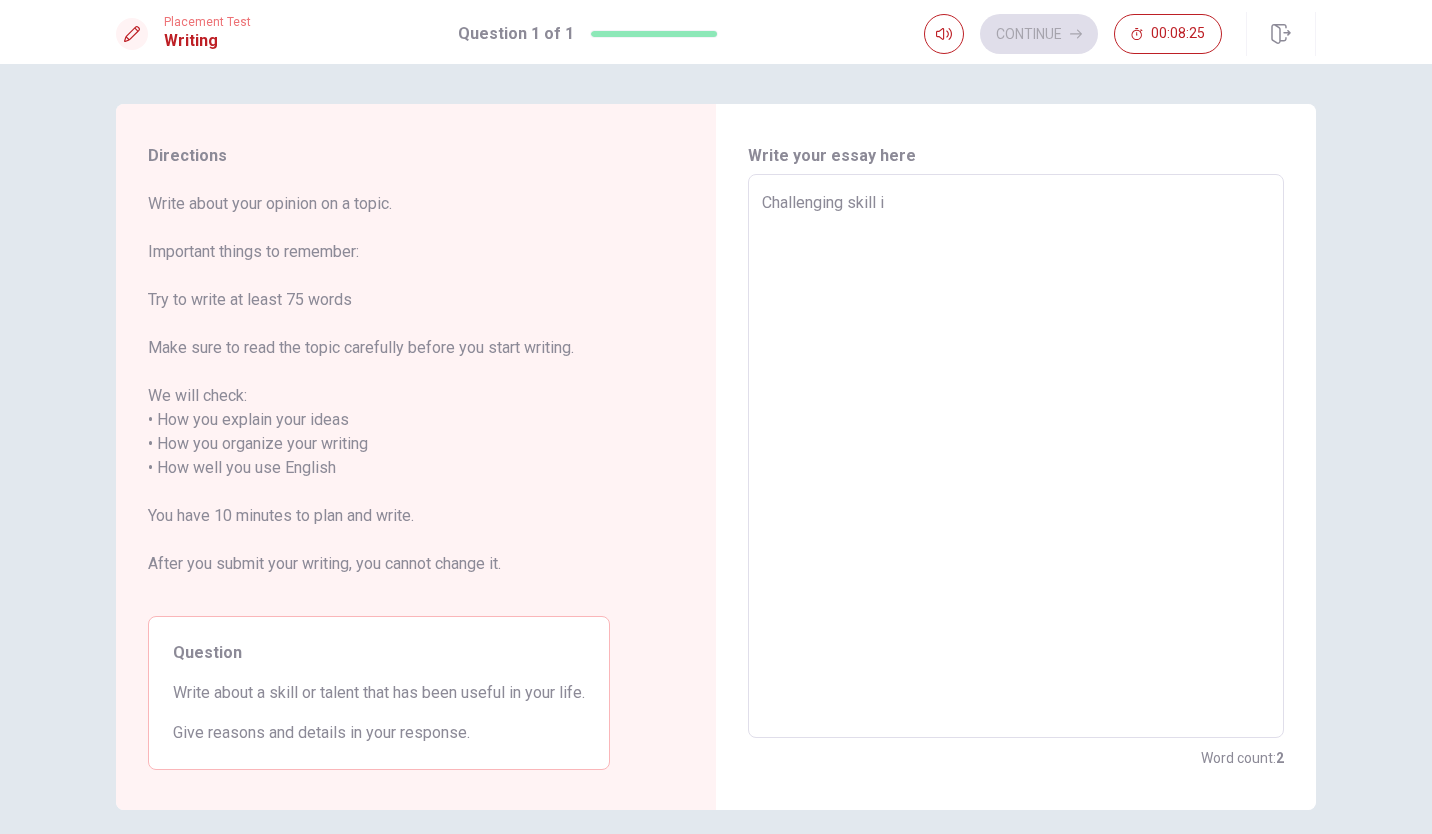 type on "x" 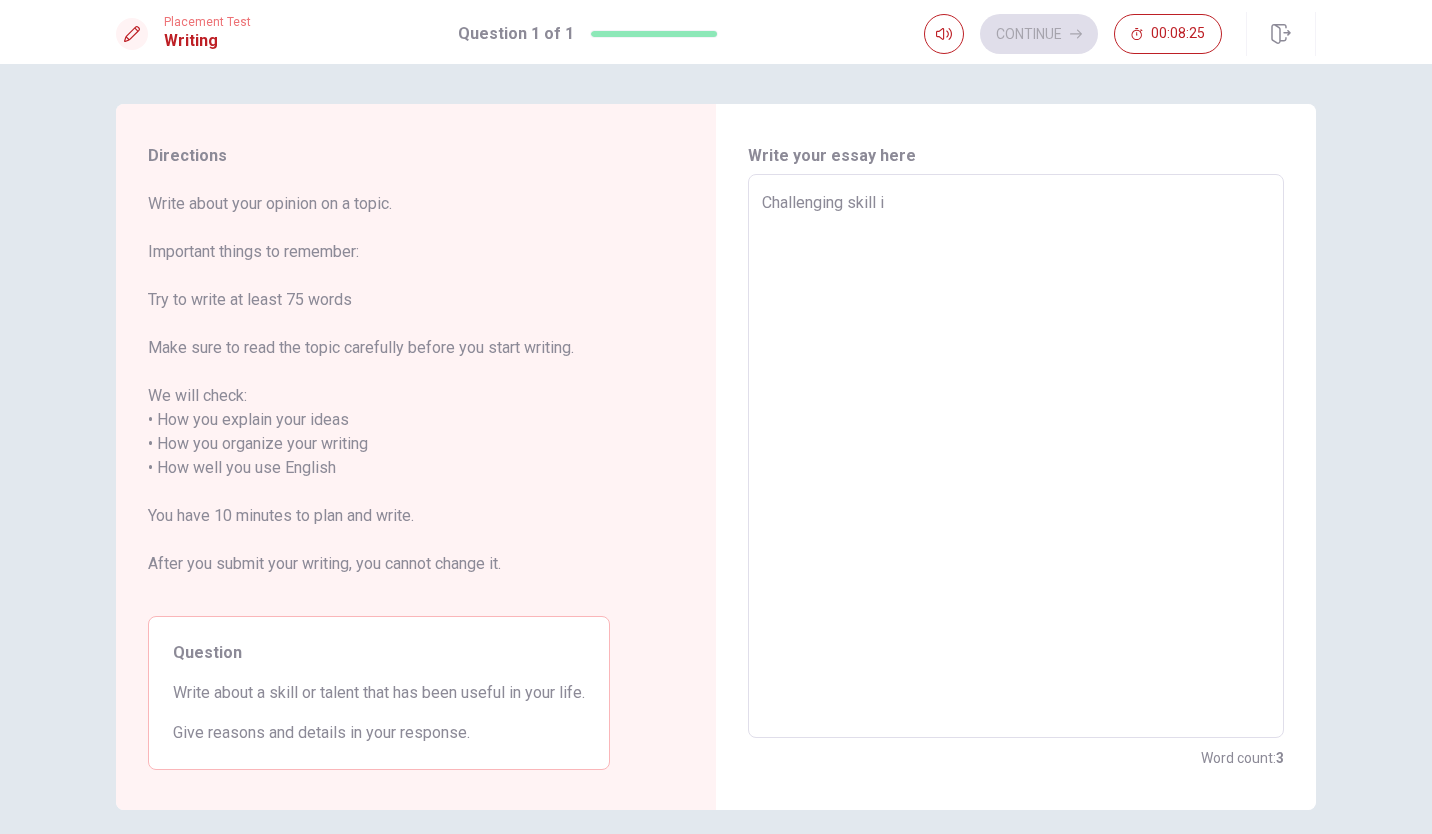 type on "Challenging skill is" 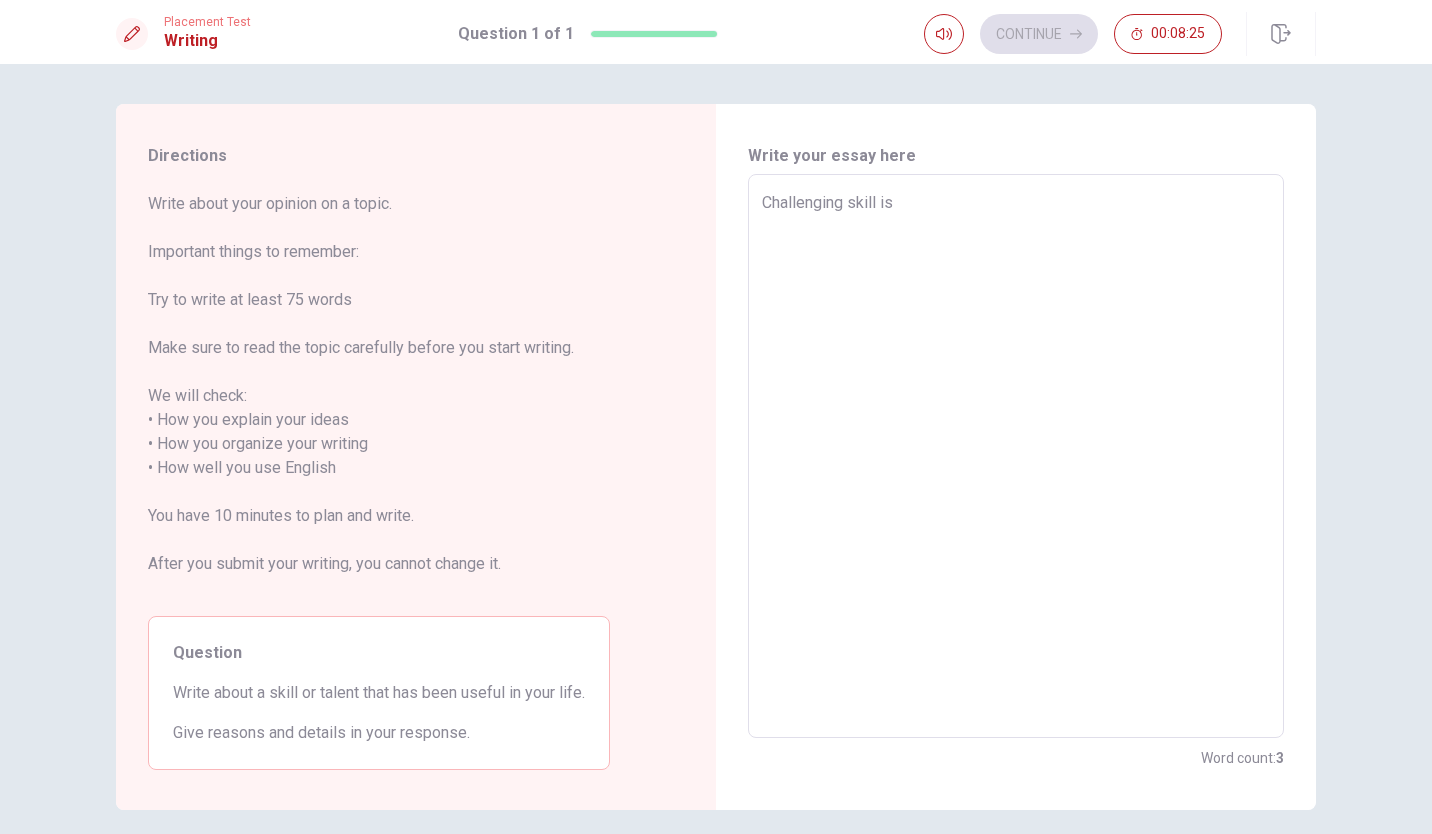 type on "x" 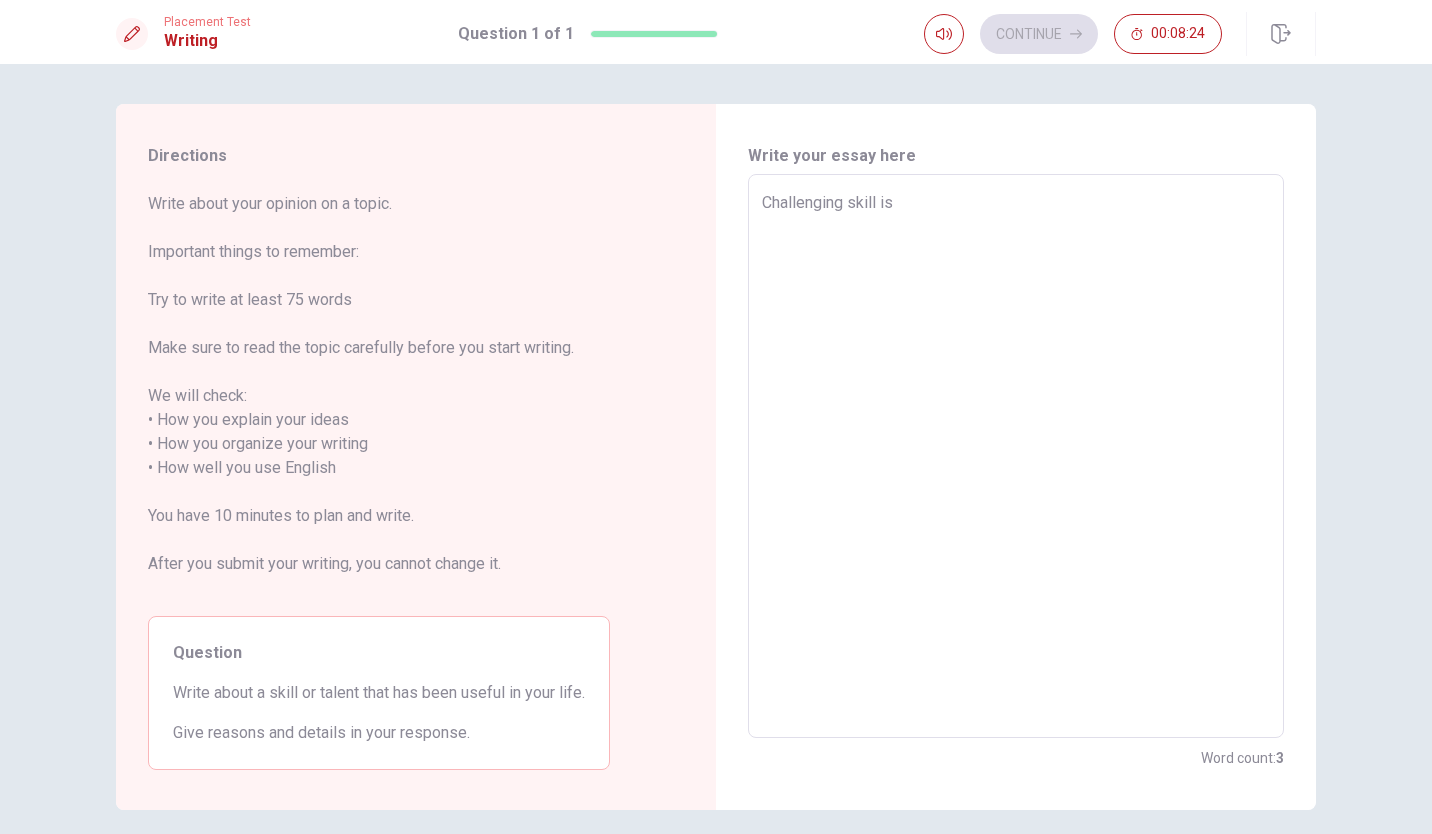 type on "Challenging skill is" 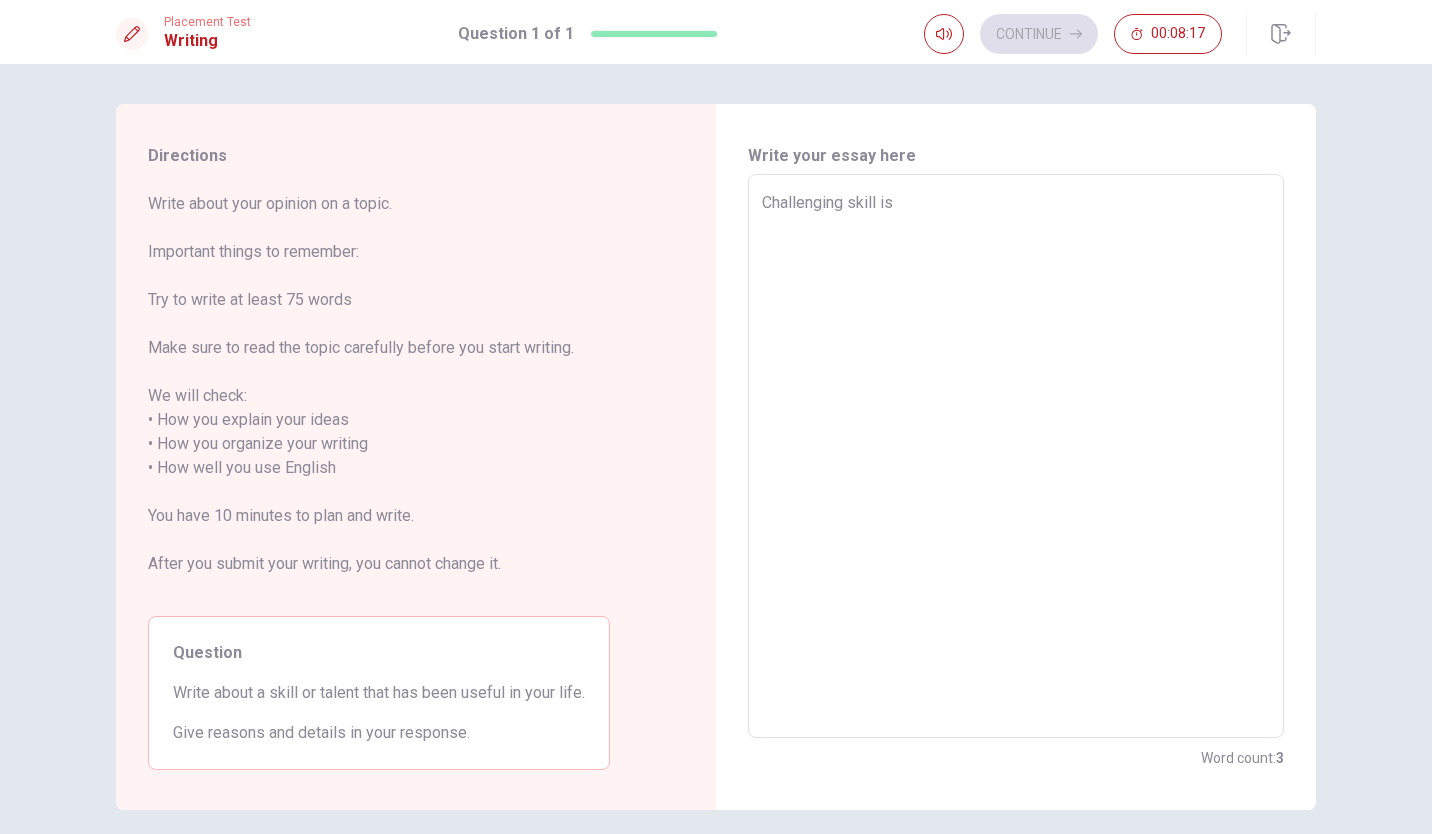 type on "x" 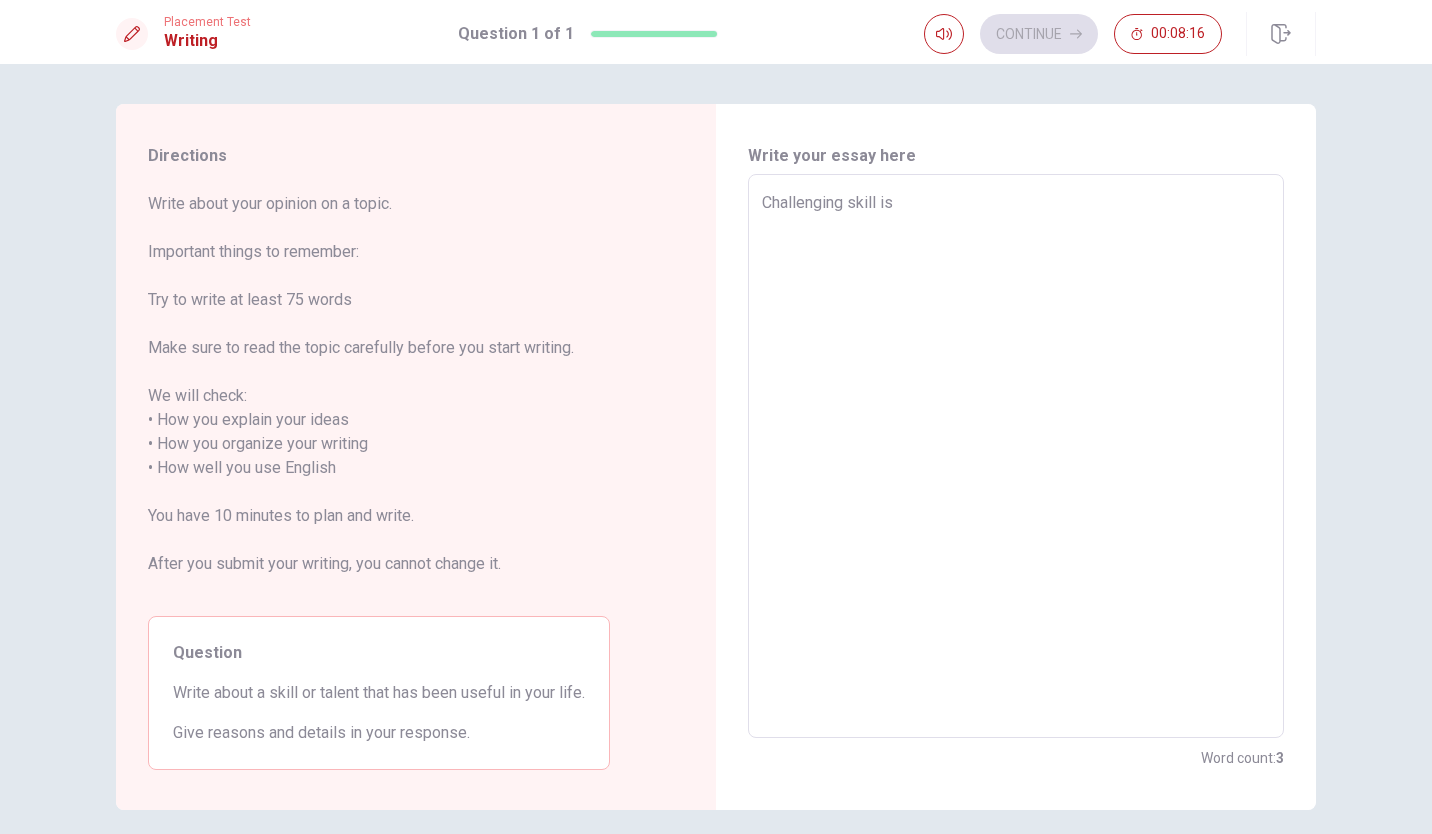 type on "Challenging skill is" 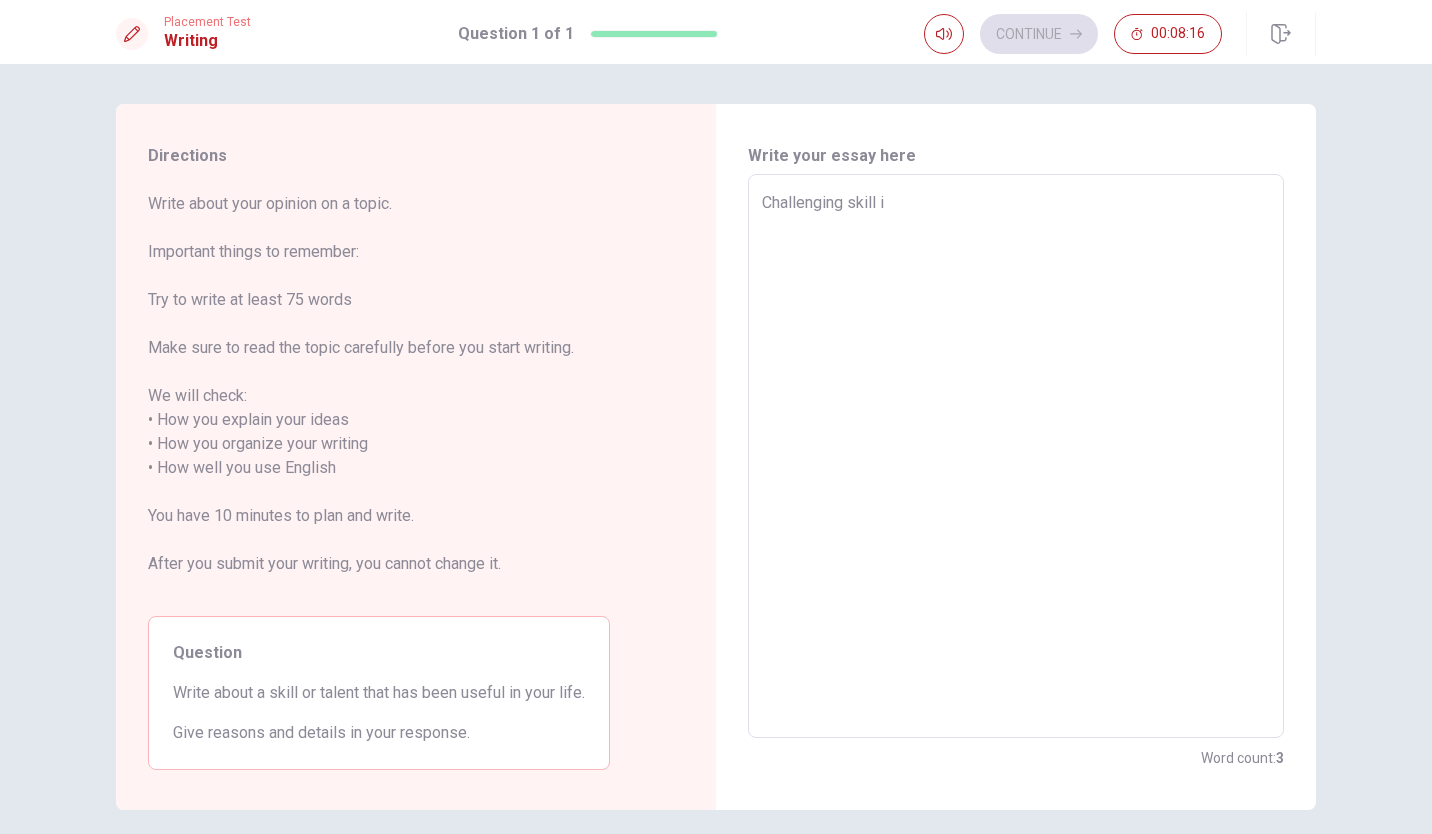 type on "x" 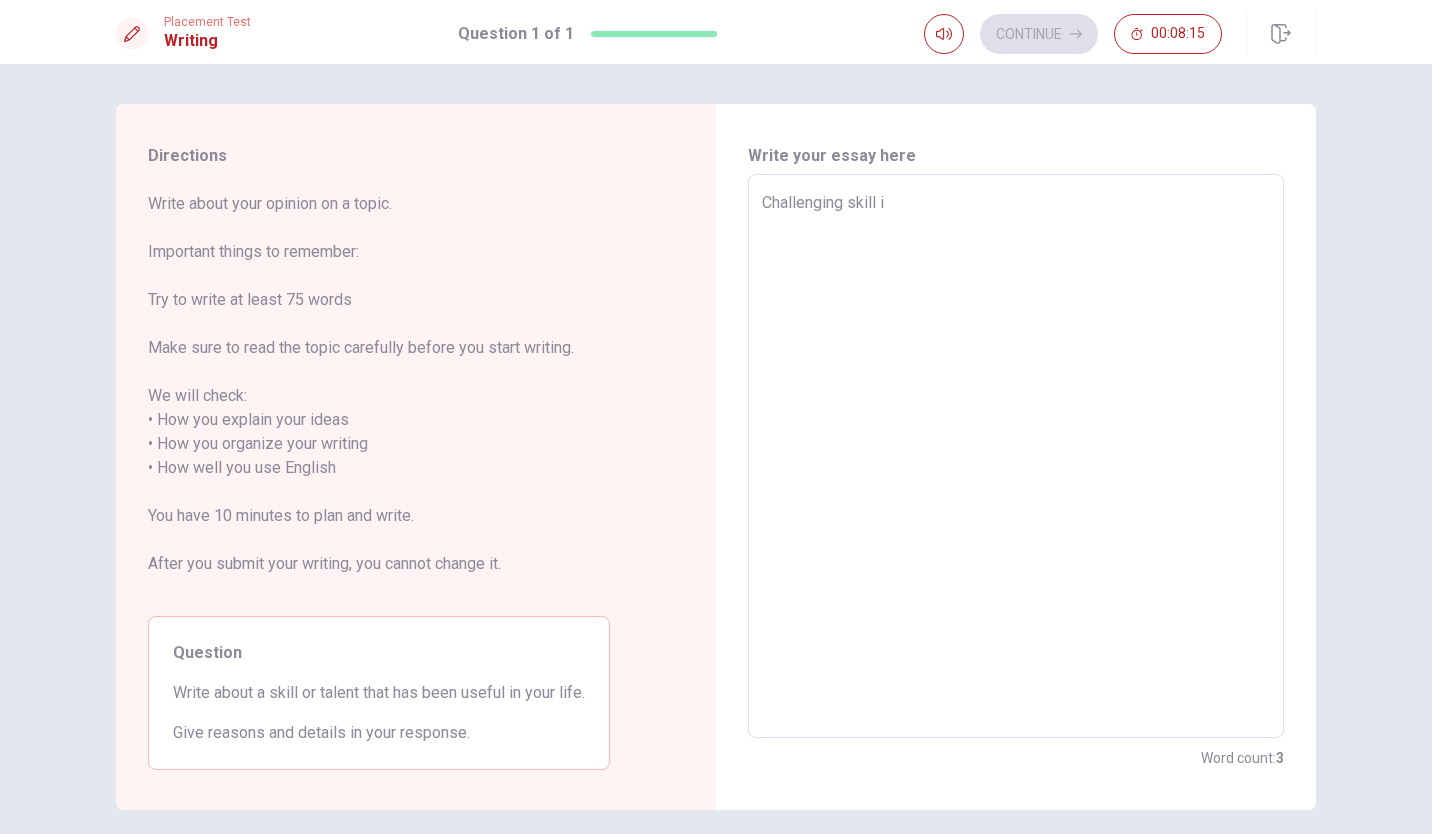 type on "Challenging skill" 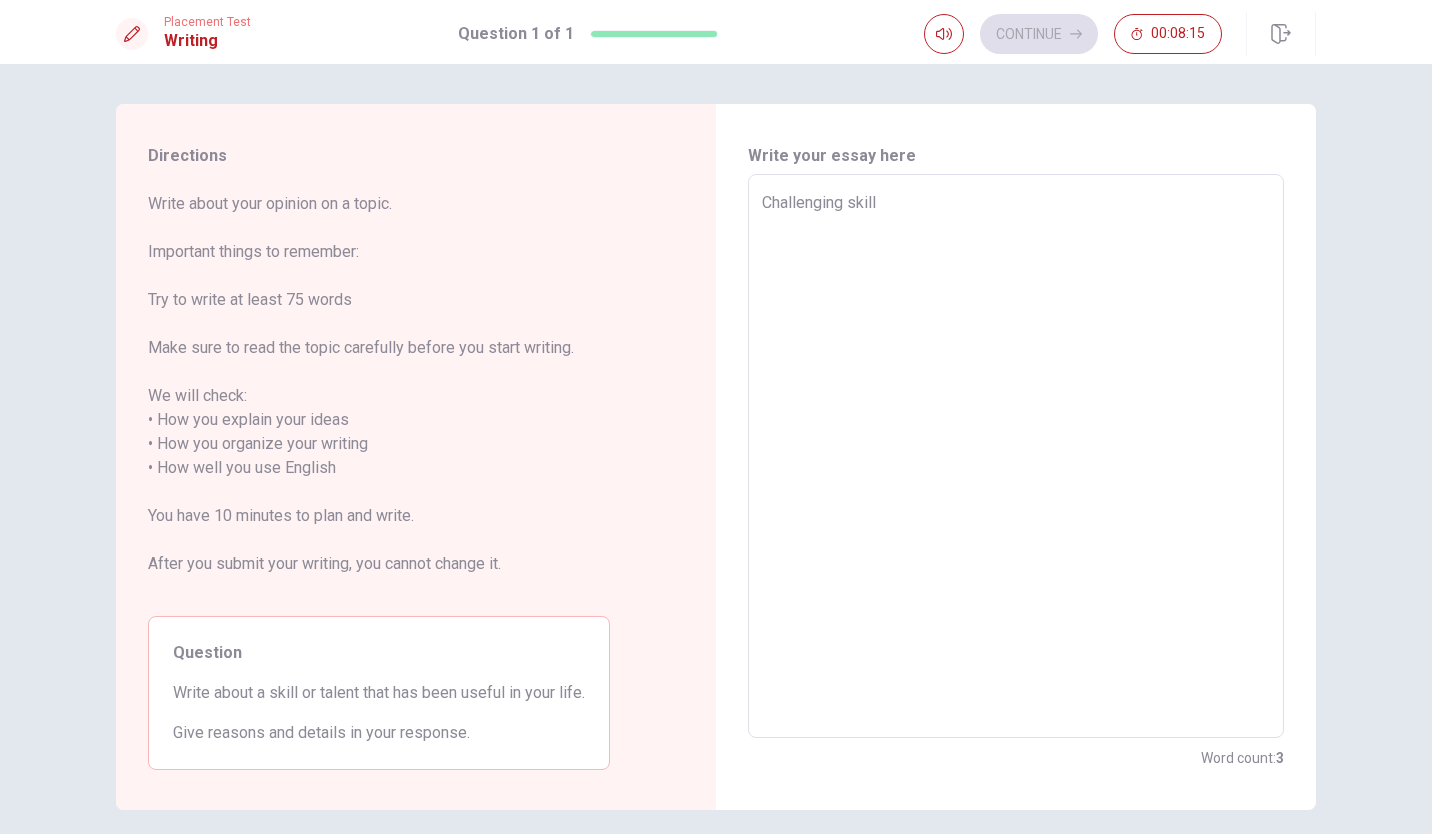 type on "x" 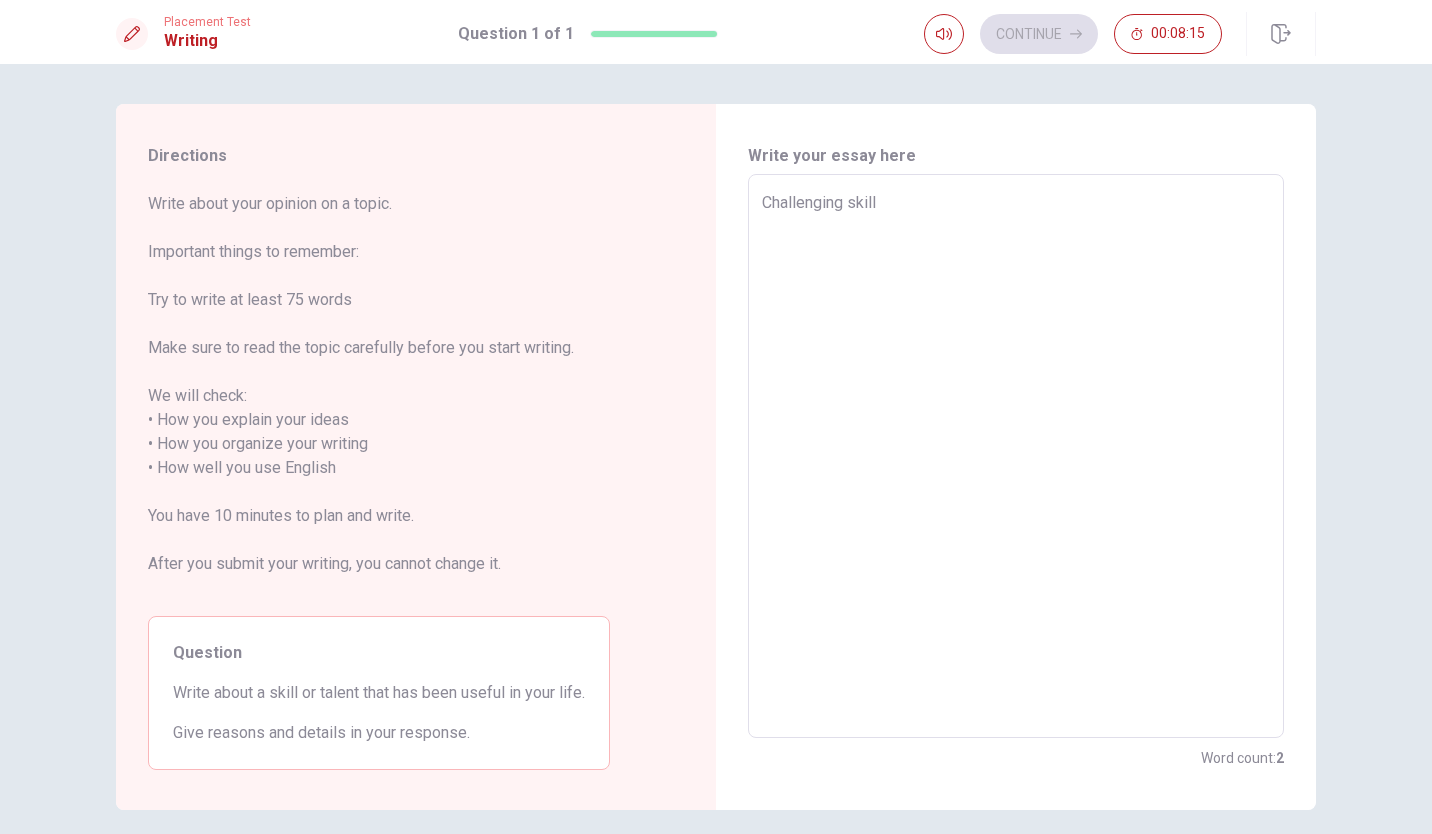 type on "Challenging skill" 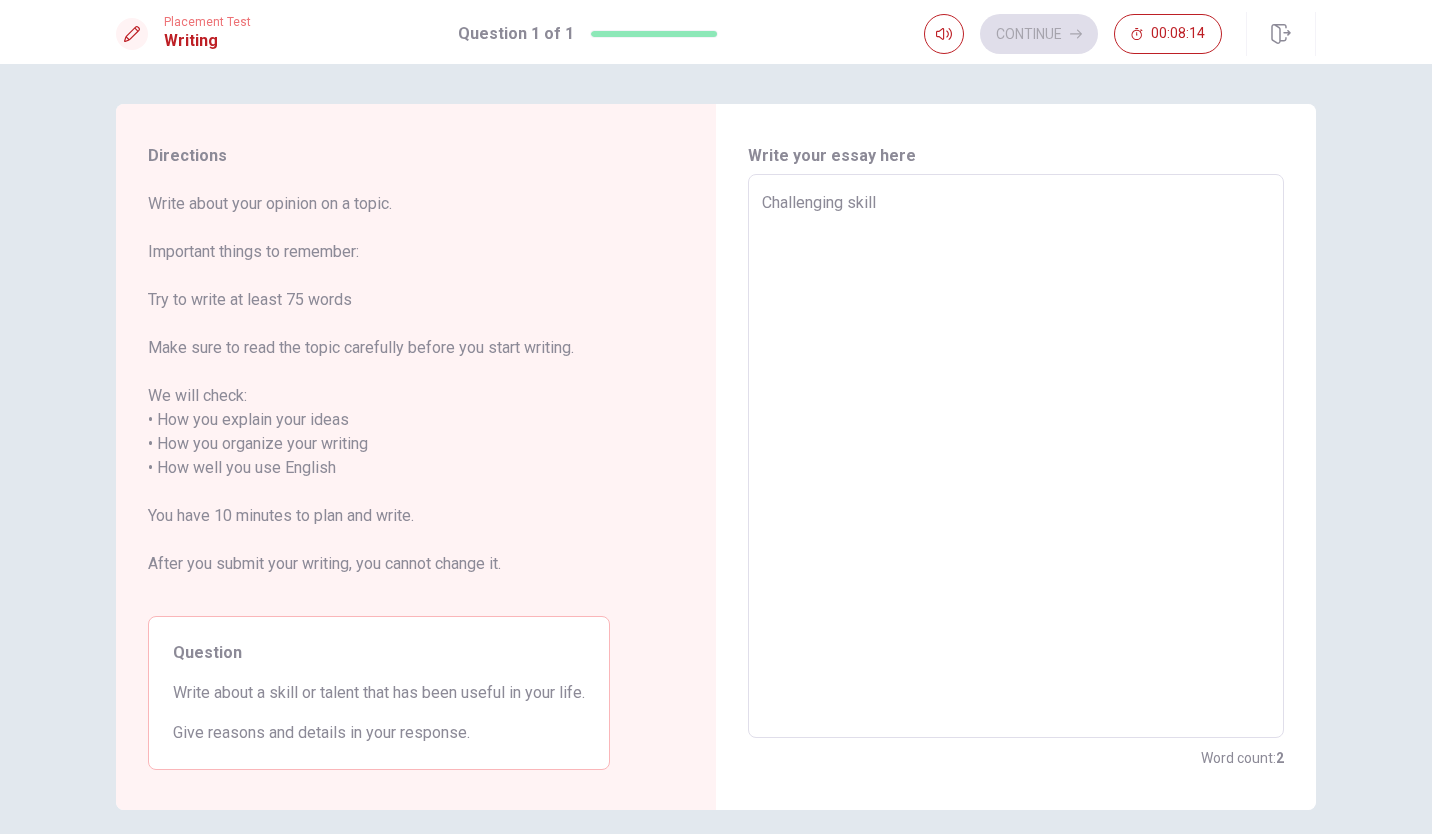 type on "x" 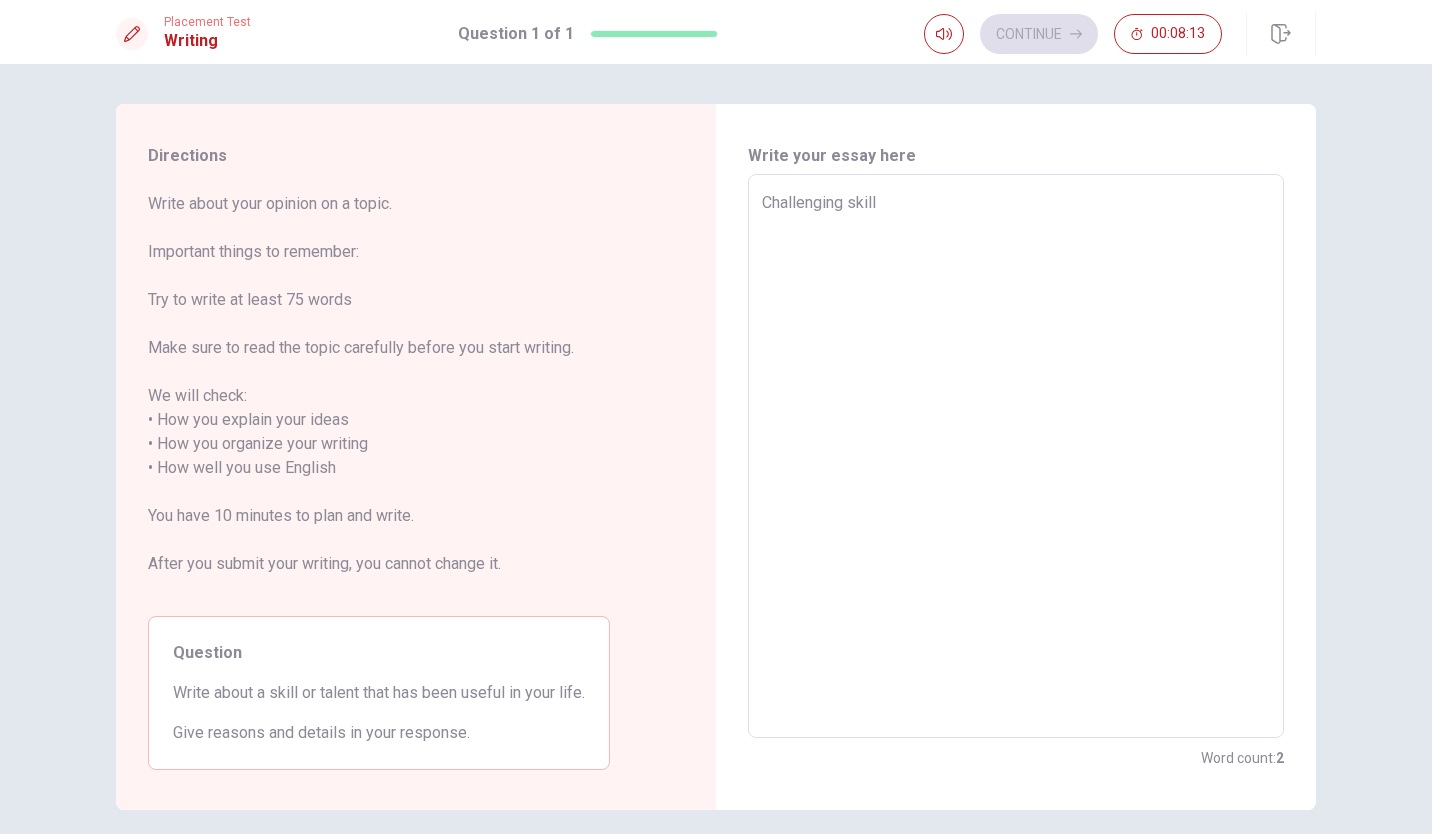type on "Challenging skill" 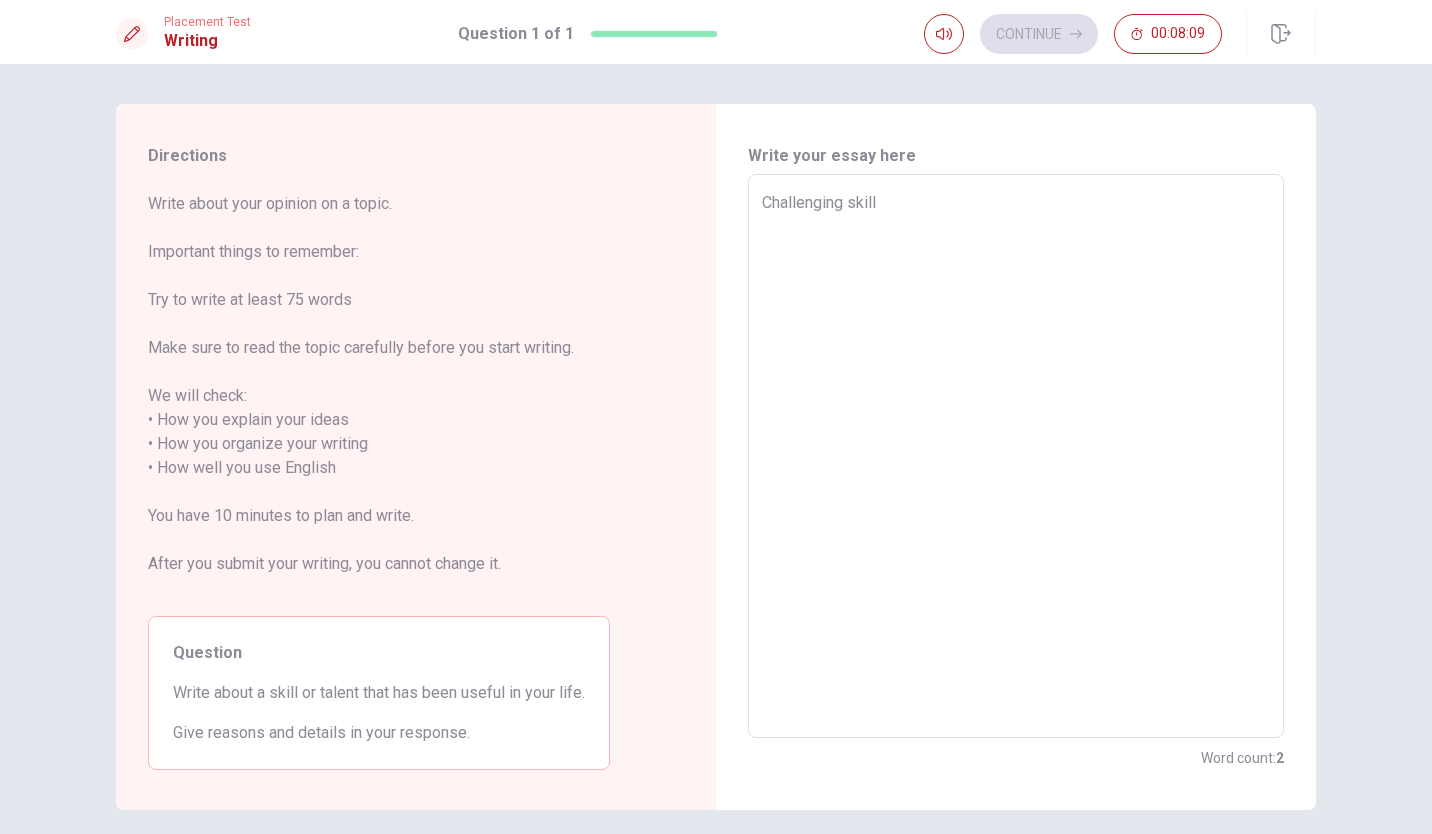 type on "x" 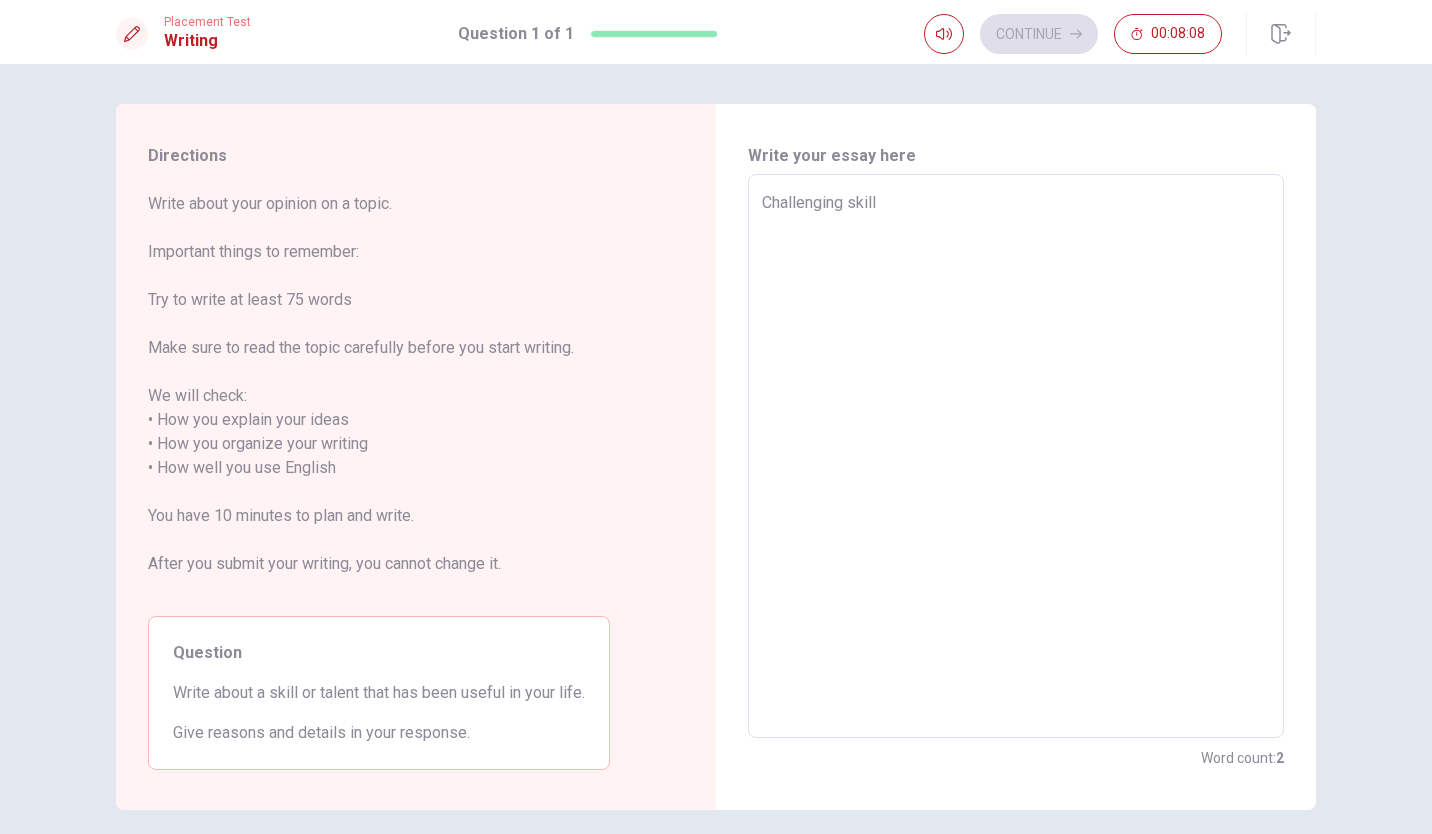 type on "Challenging skill h" 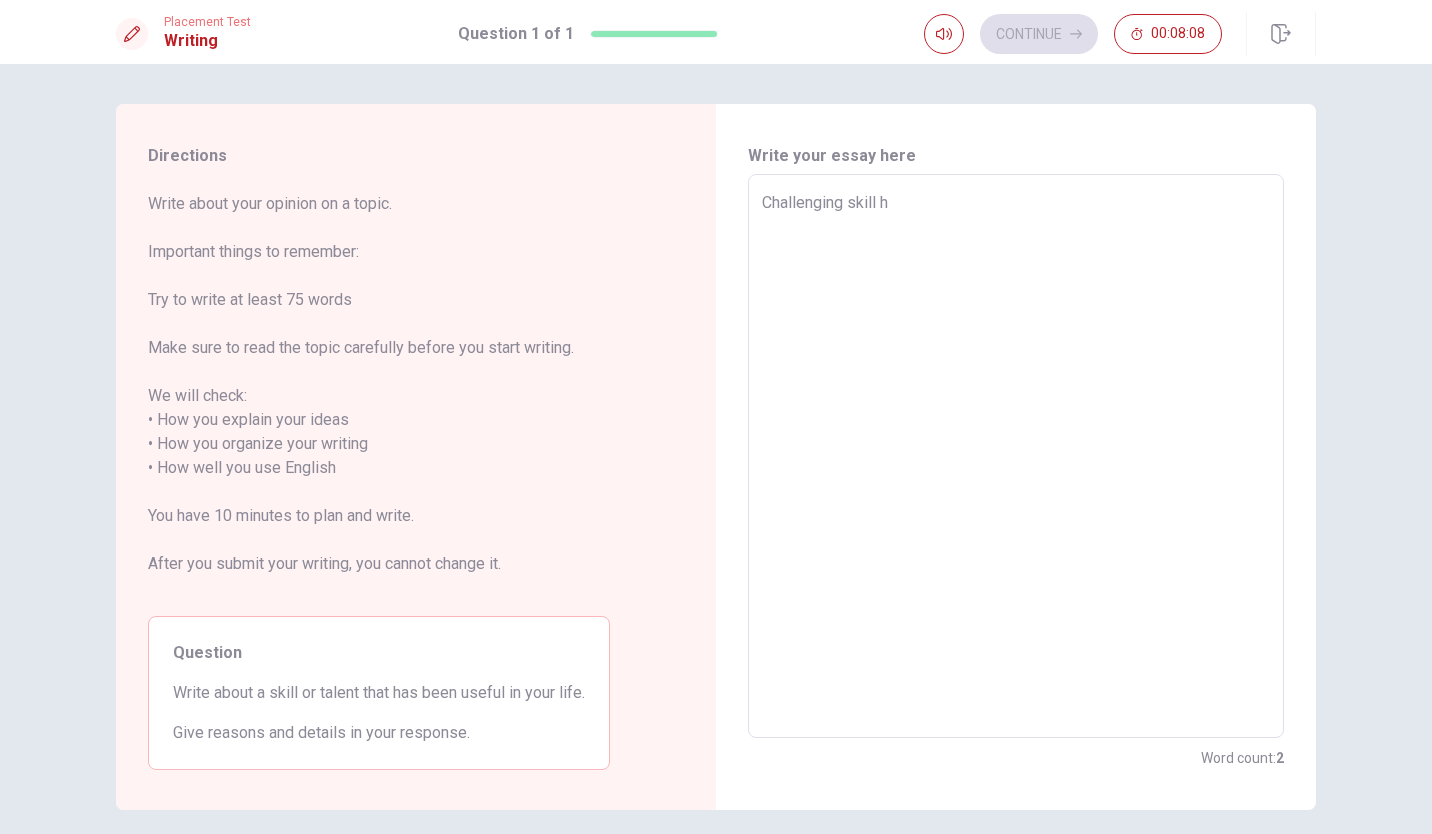 type on "x" 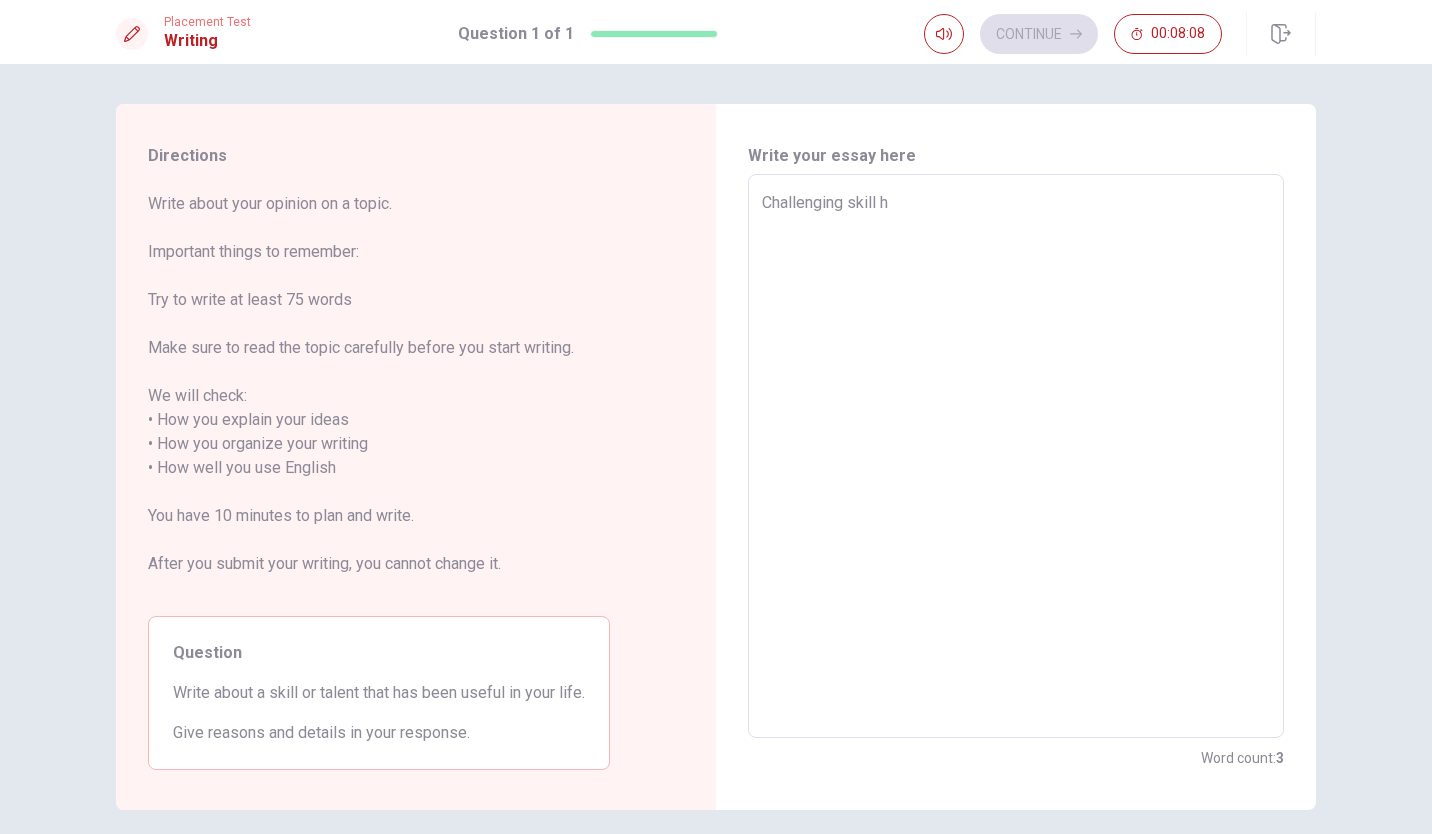 type on "Challenging skill has been useful in my life because by challenging many things, I can encounter a new world and expand my knowledge.
In fact, Iby trying to travel to 10 countries so far, I have been able to learn alot from interacting with people hrom different backgrounds.
Also, the experience will lead to my conhidence, and I will feel like challenging new thingd" 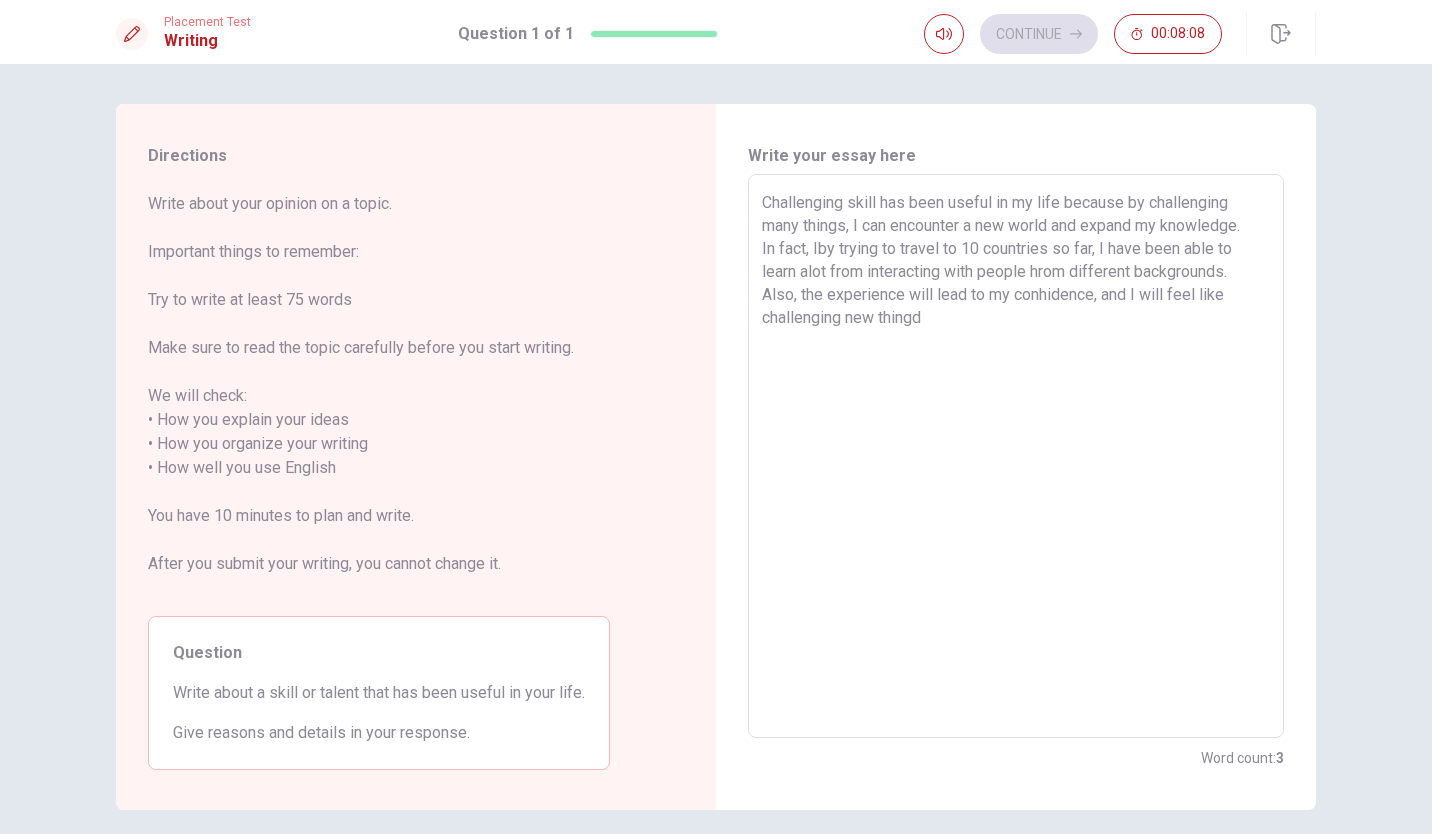 type on "x" 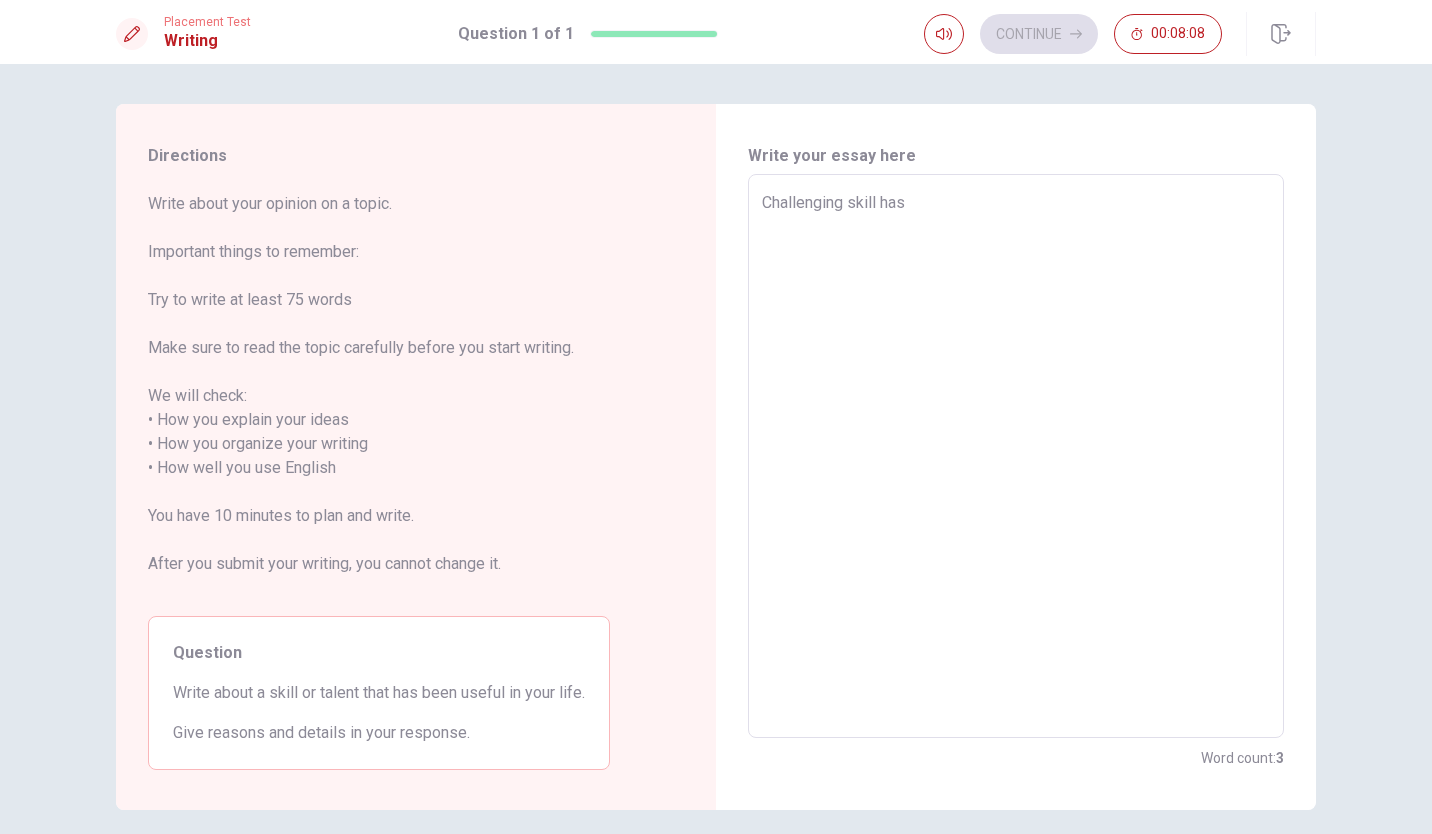 type on "x" 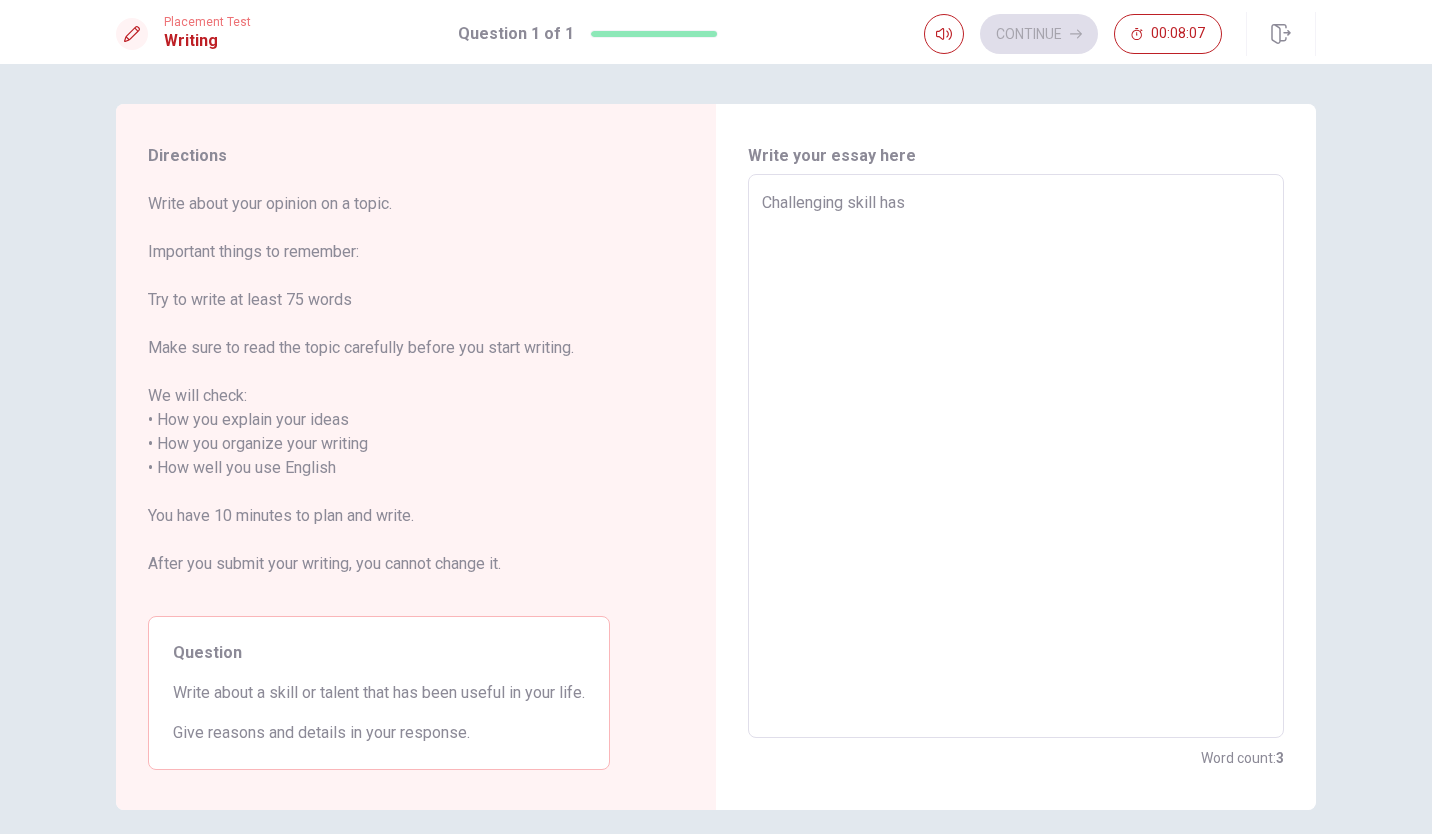 type on "Challenging skill has" 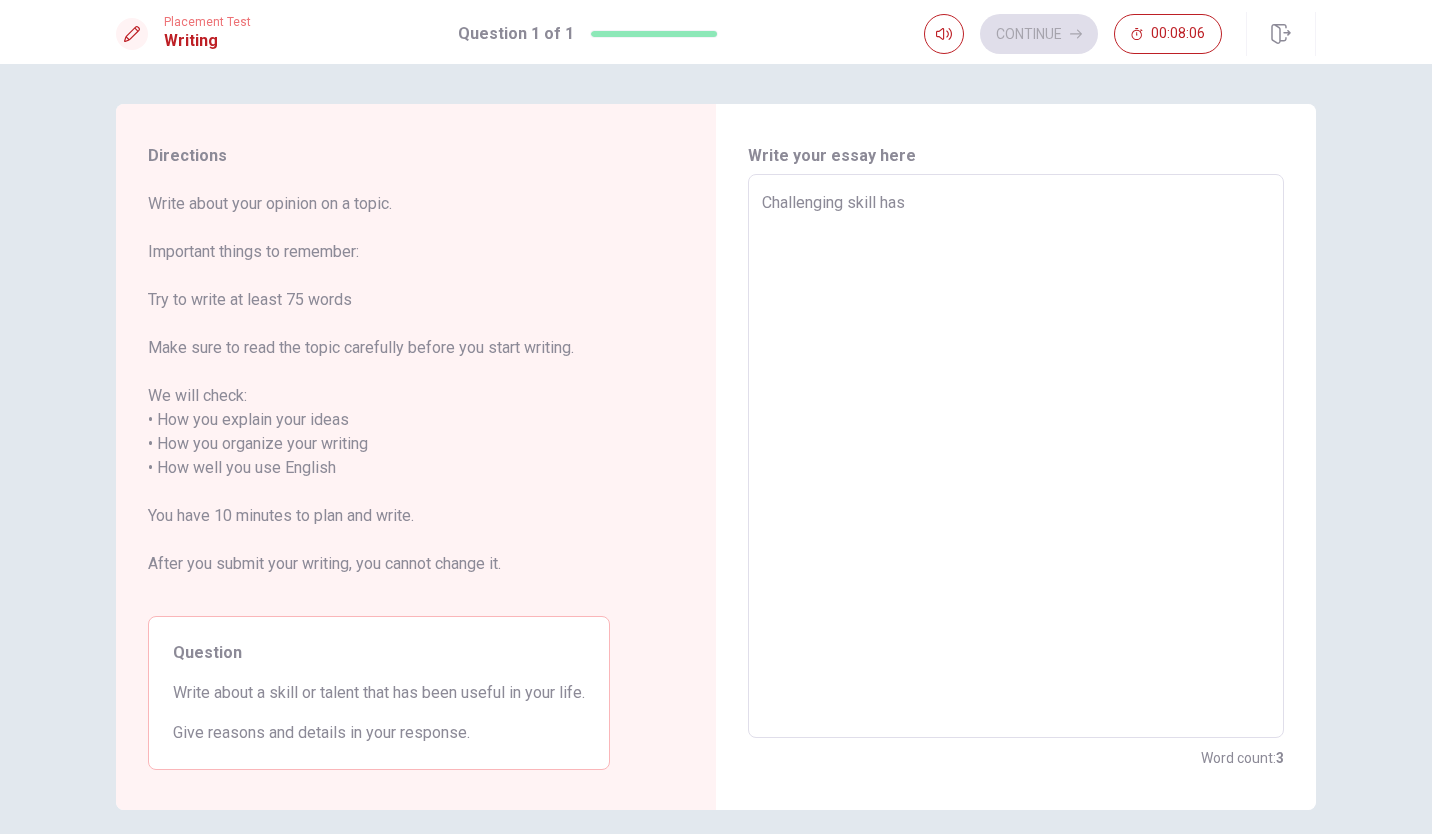 type on "Challenging skill has b" 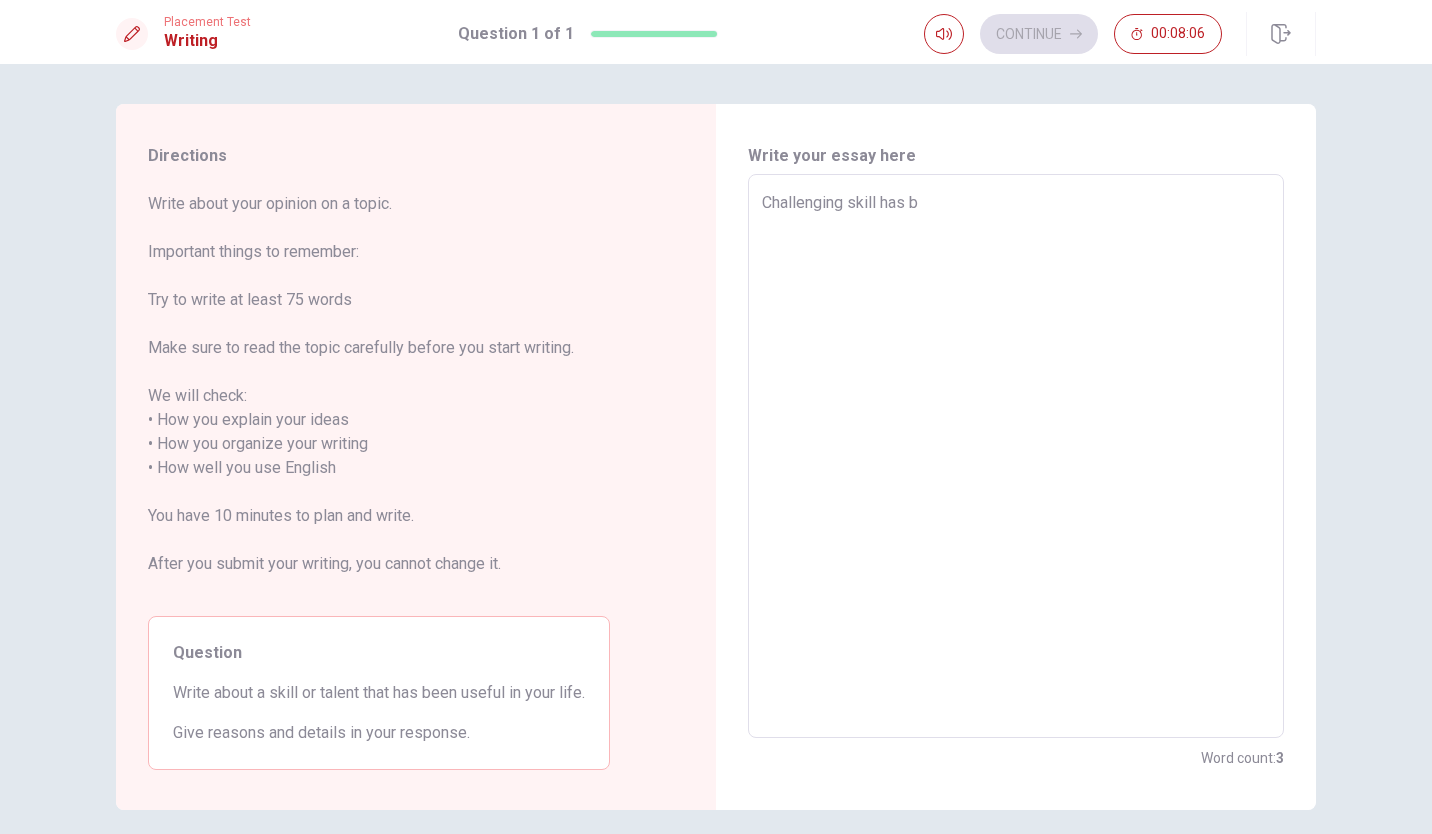 type on "x" 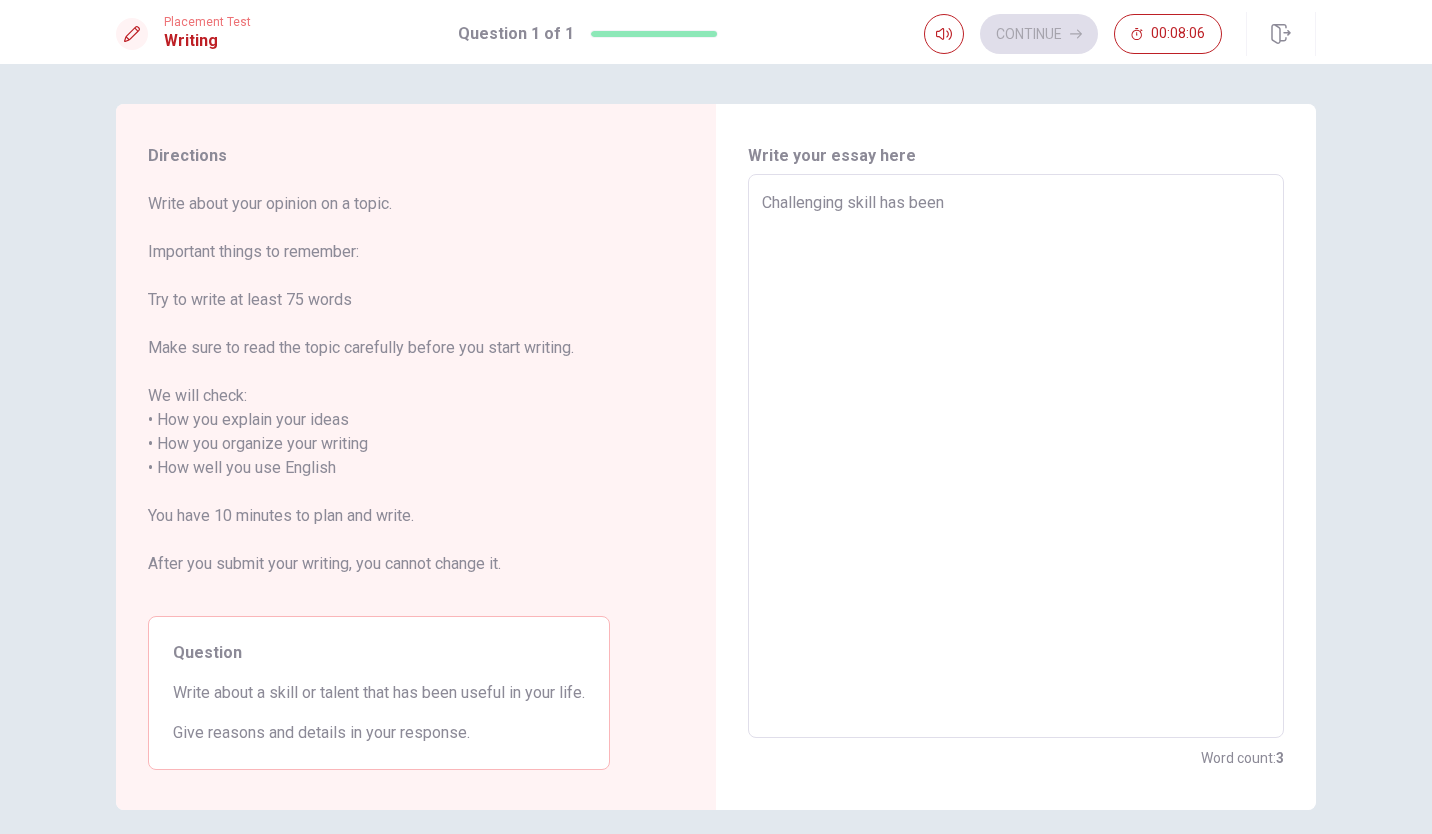 type on "x" 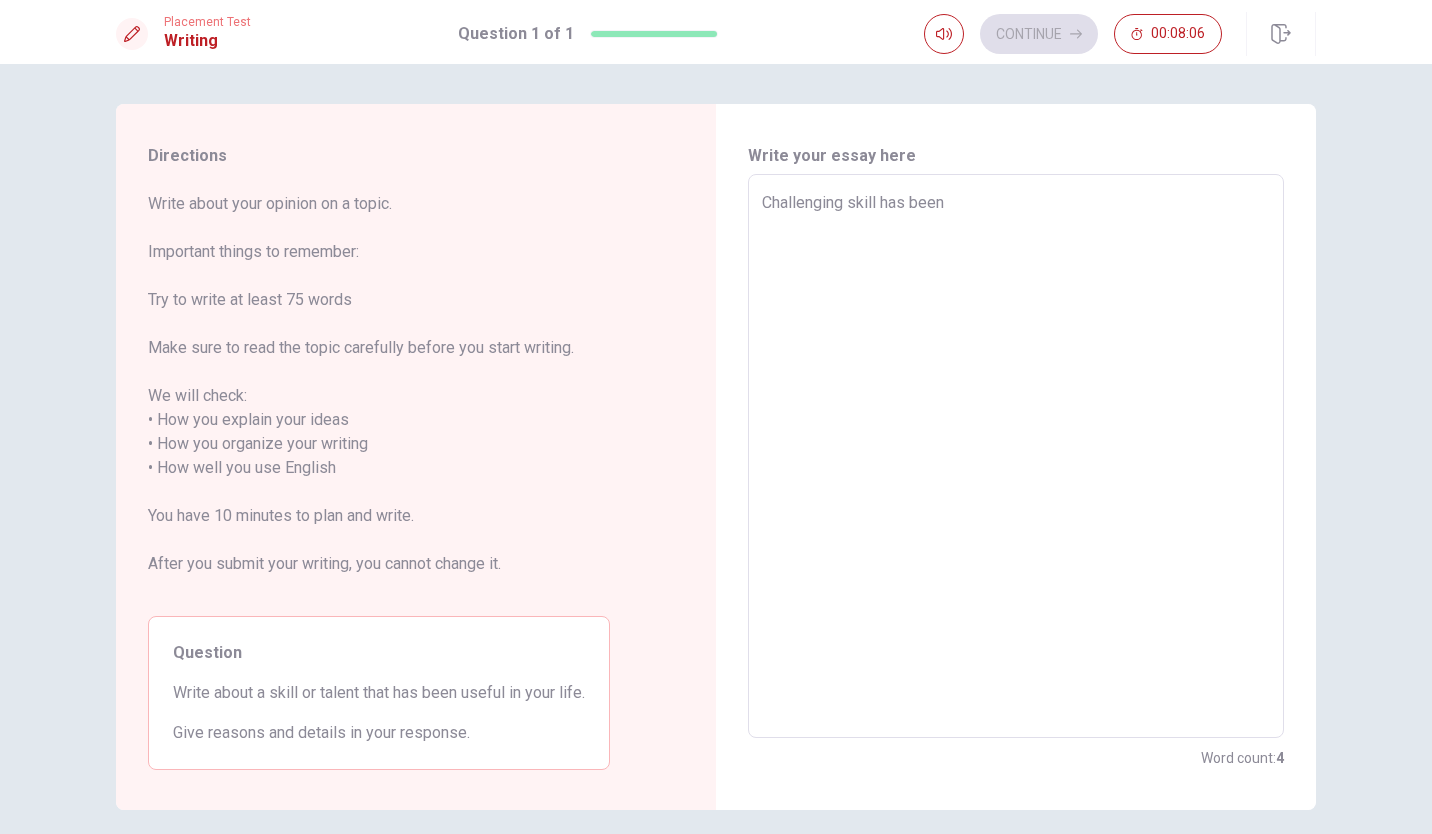 type on "Challenging skill has been" 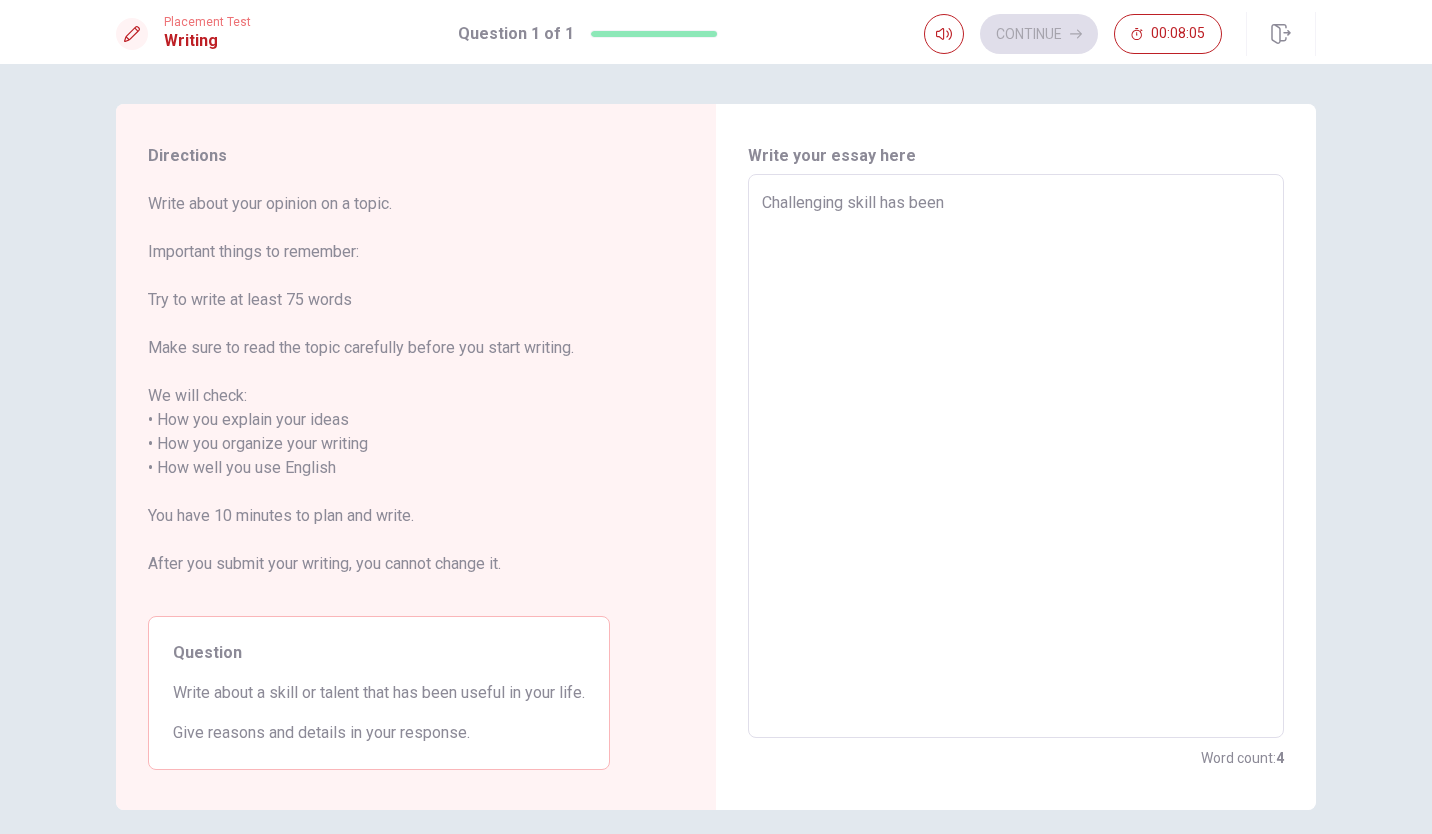 type on "Challenging skill has been" 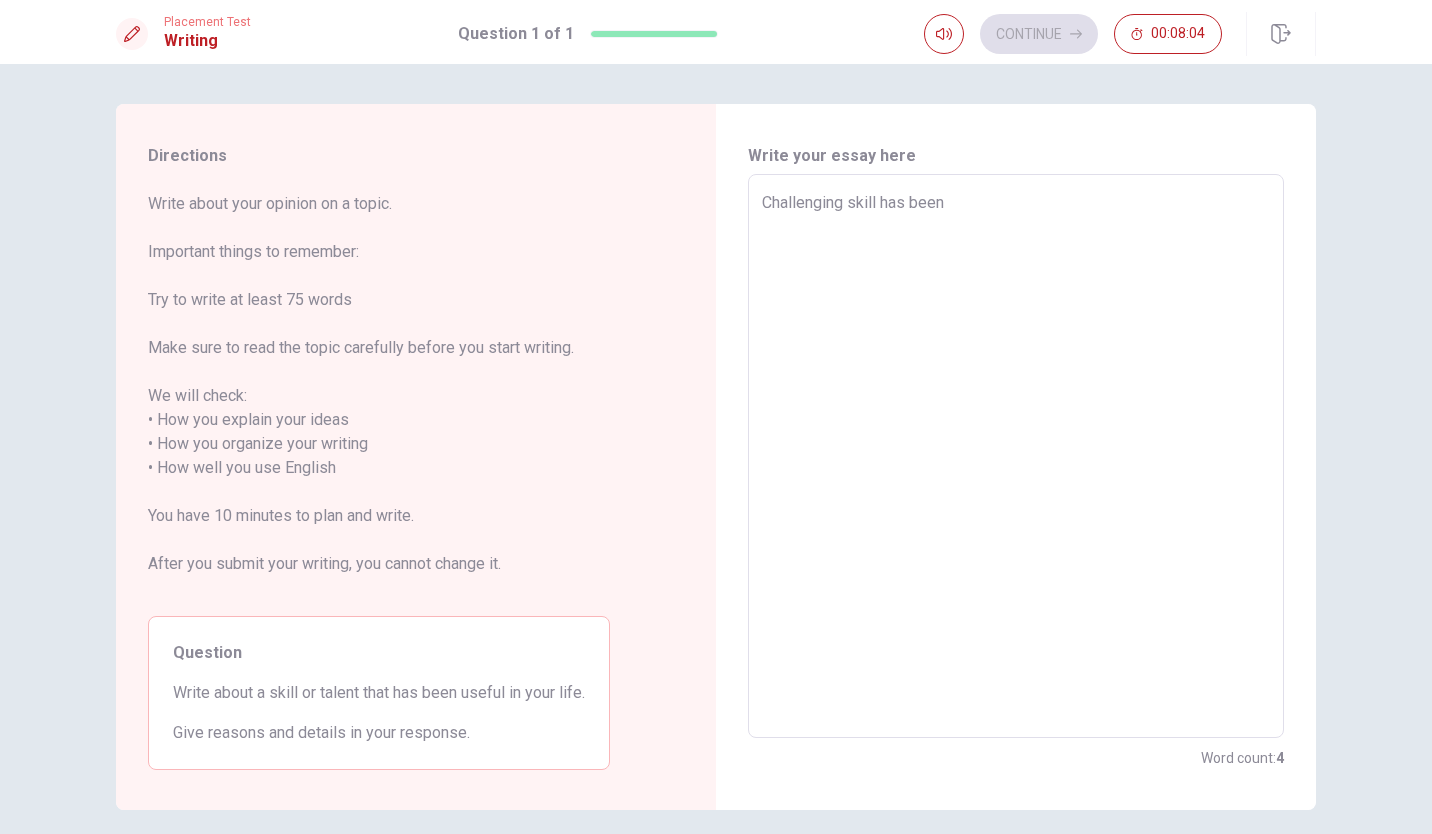 type on "Challenging skill has bee" 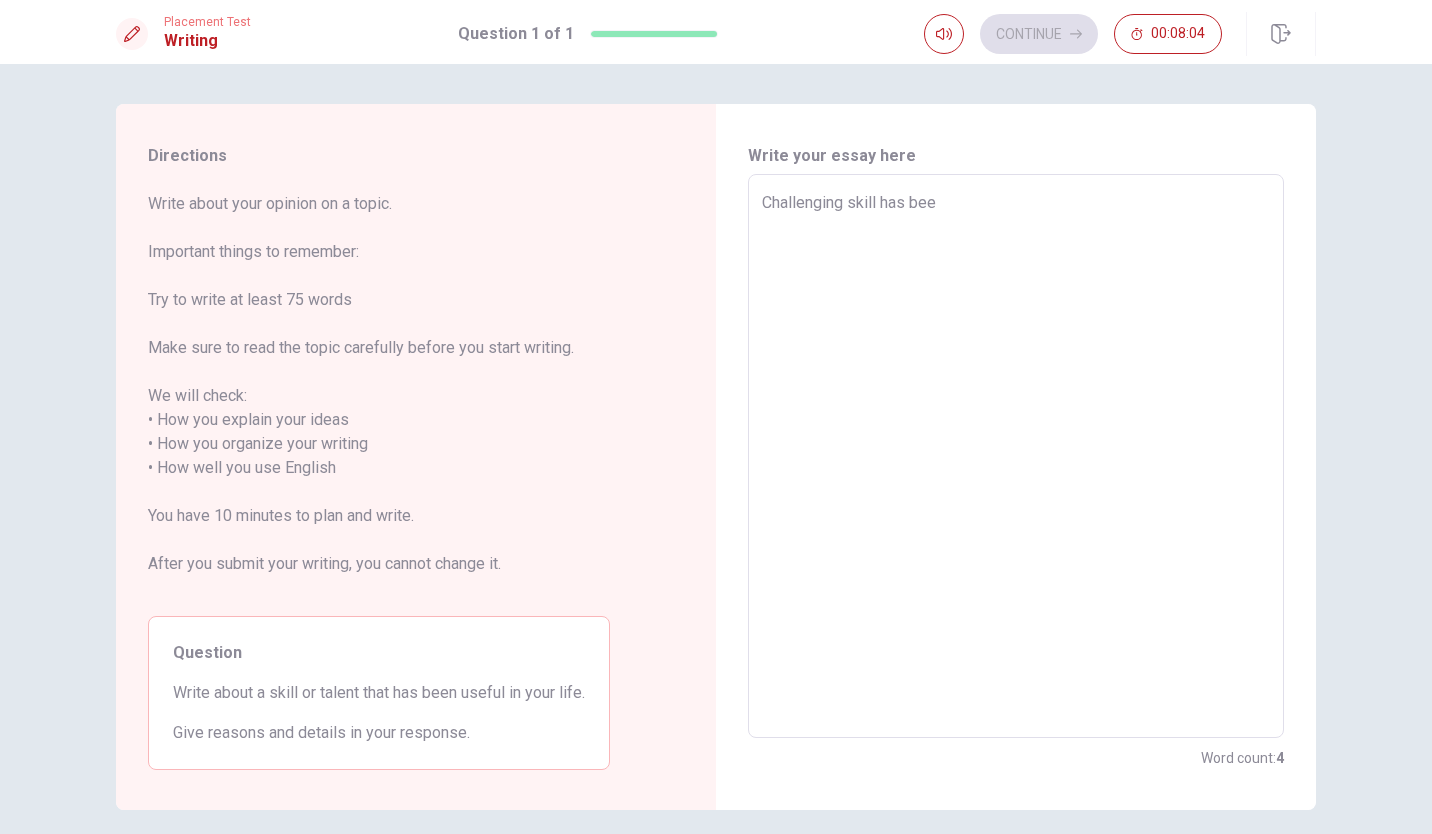 type on "x" 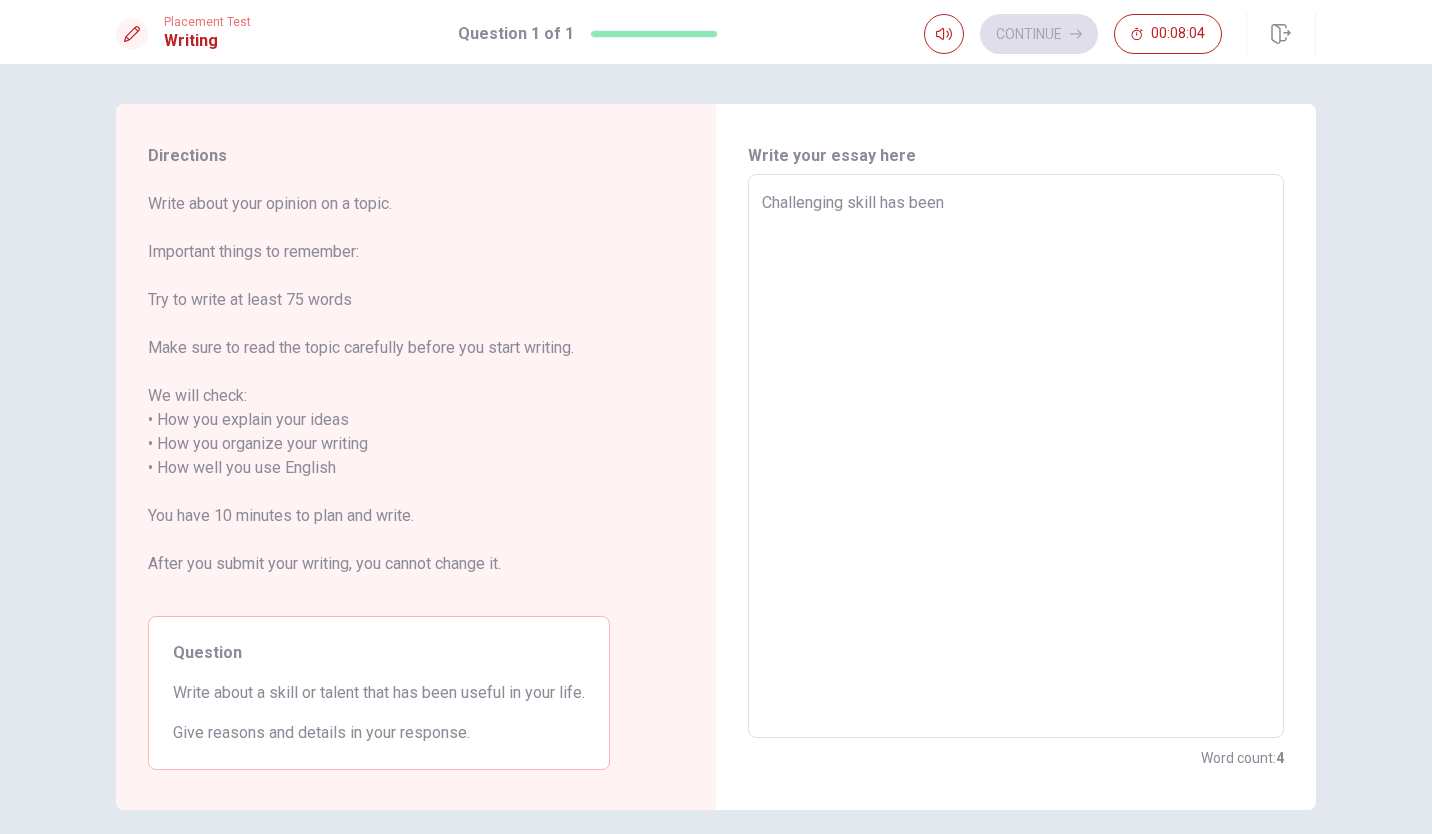 type on "x" 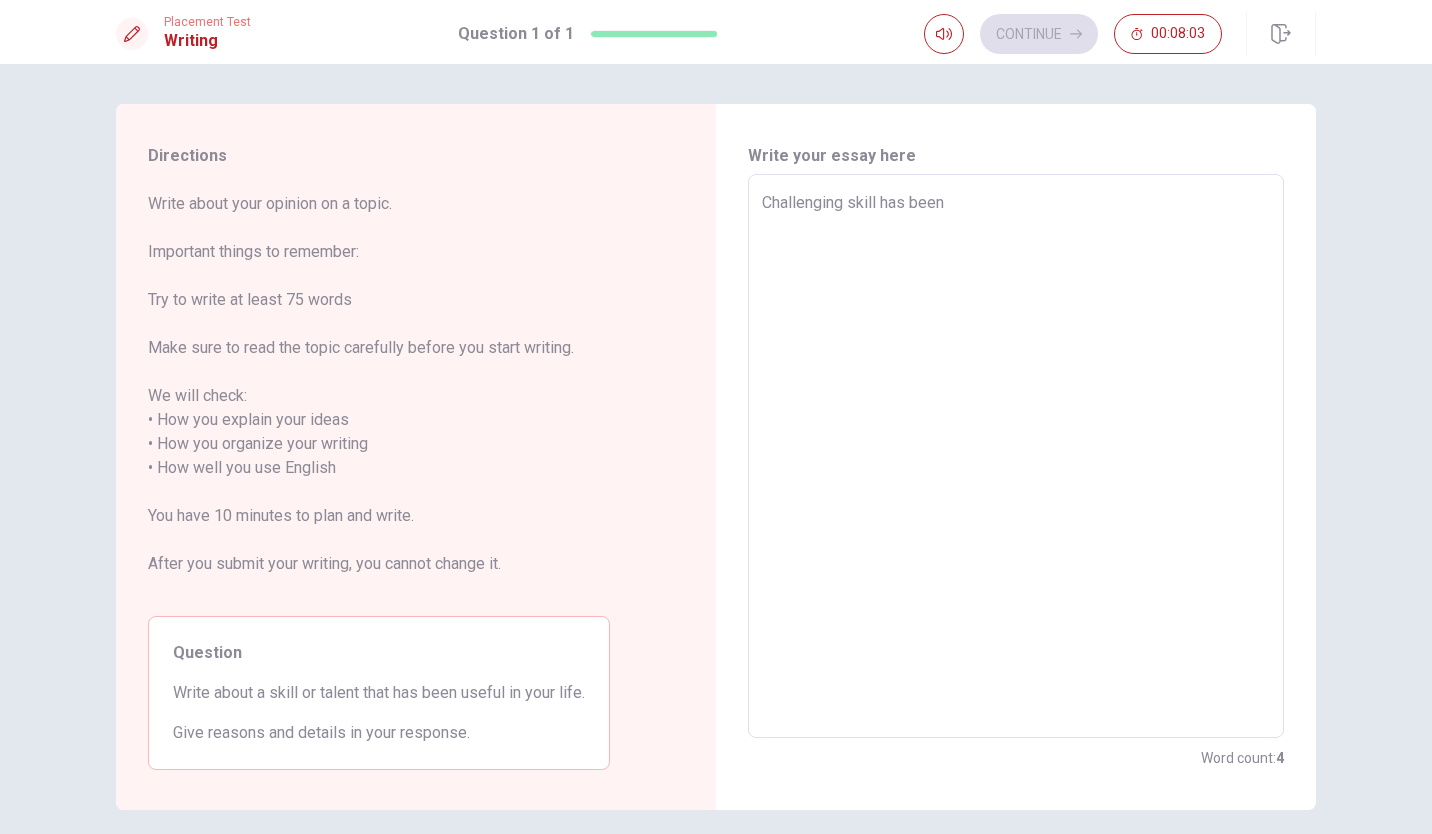 type on "Challenging skill has been s" 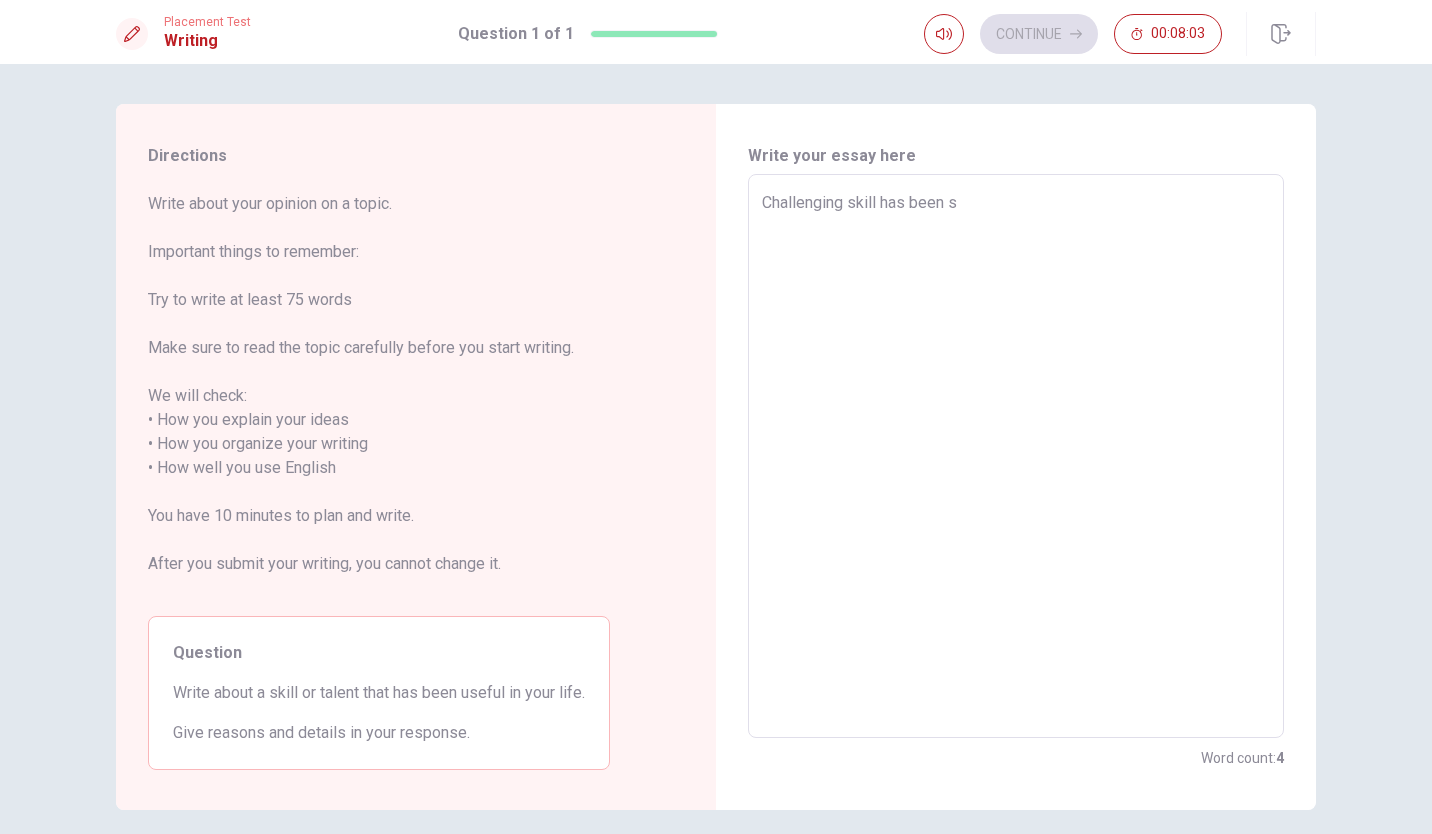 type on "x" 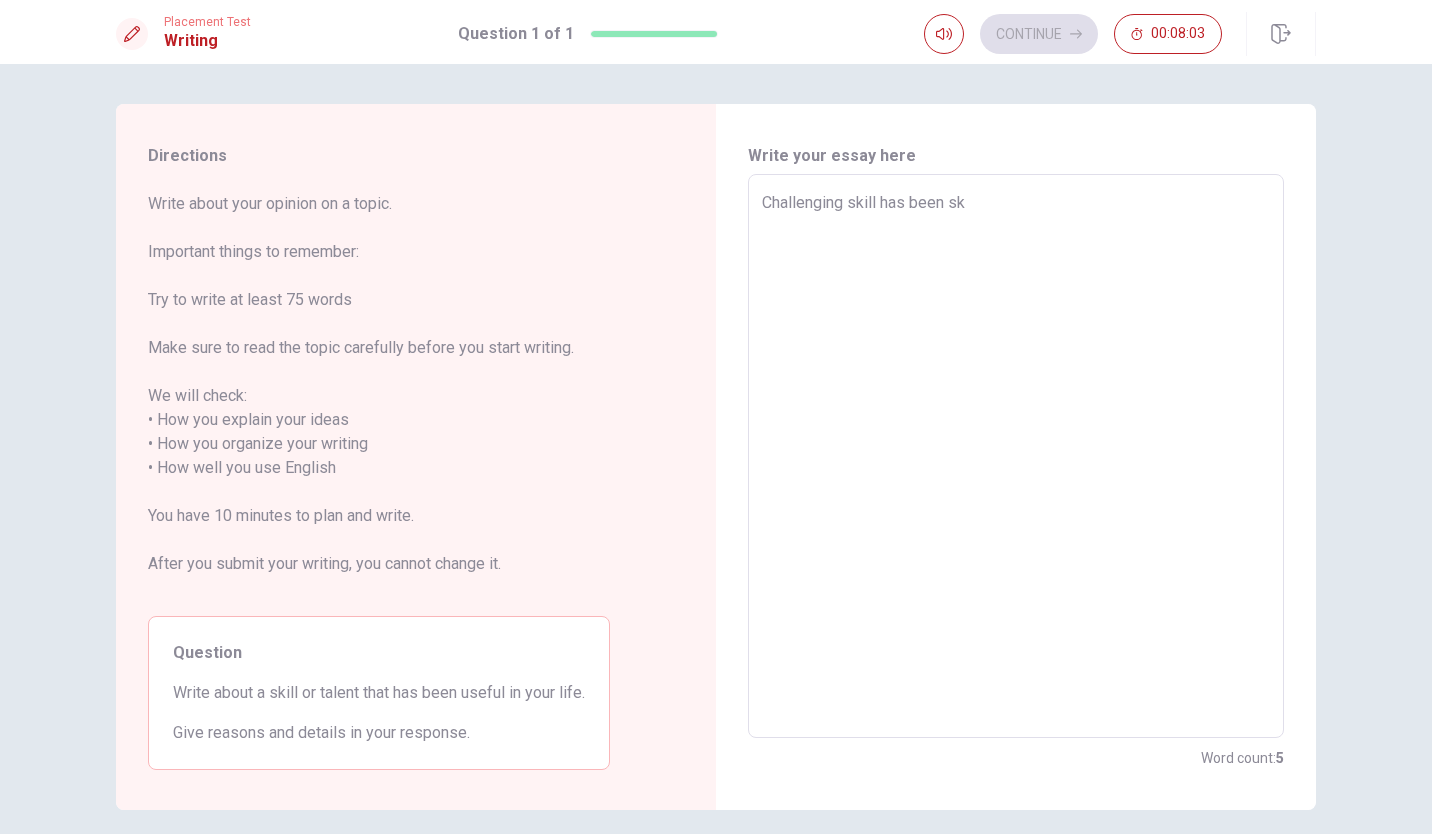 type on "x" 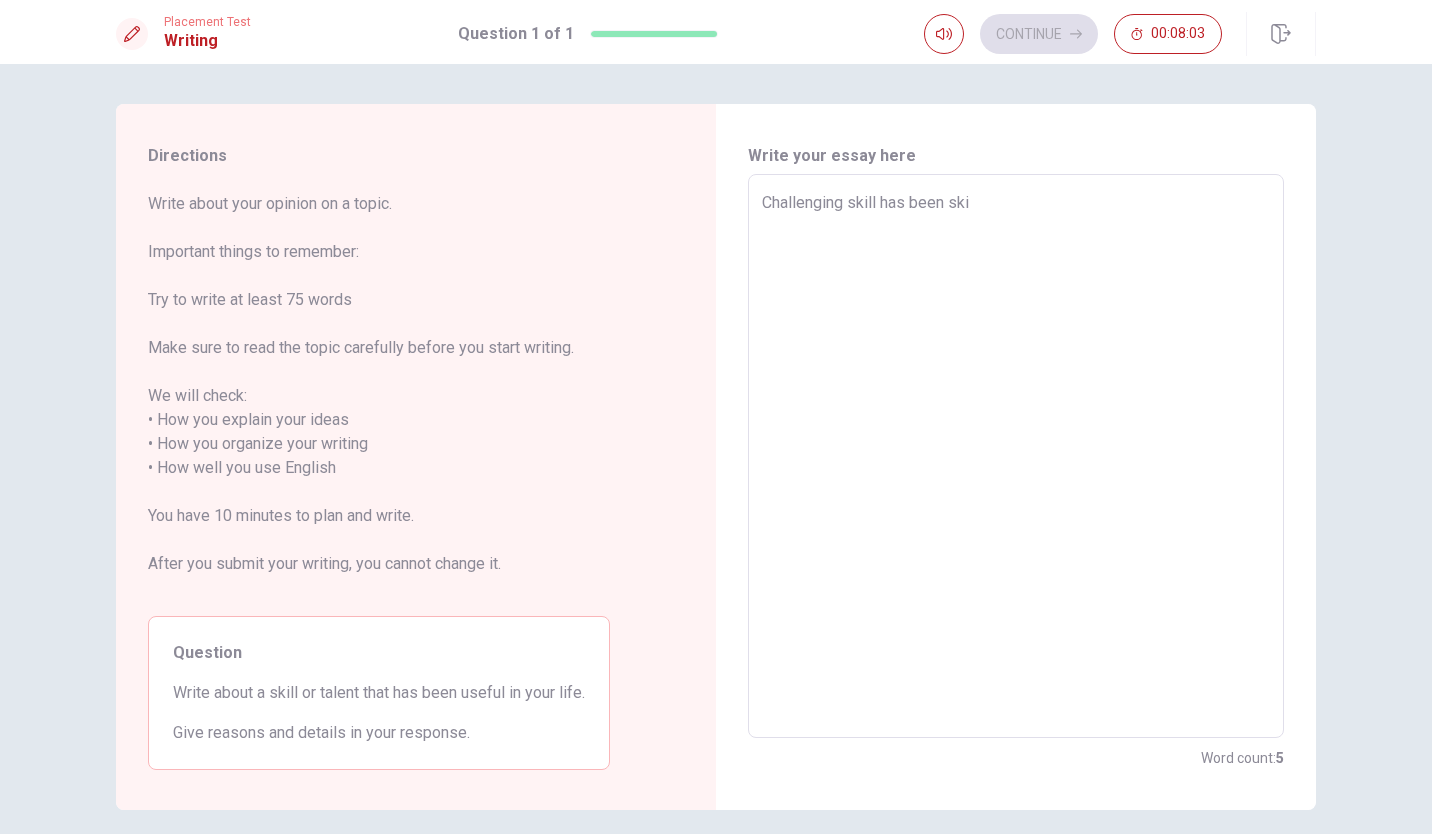 type on "x" 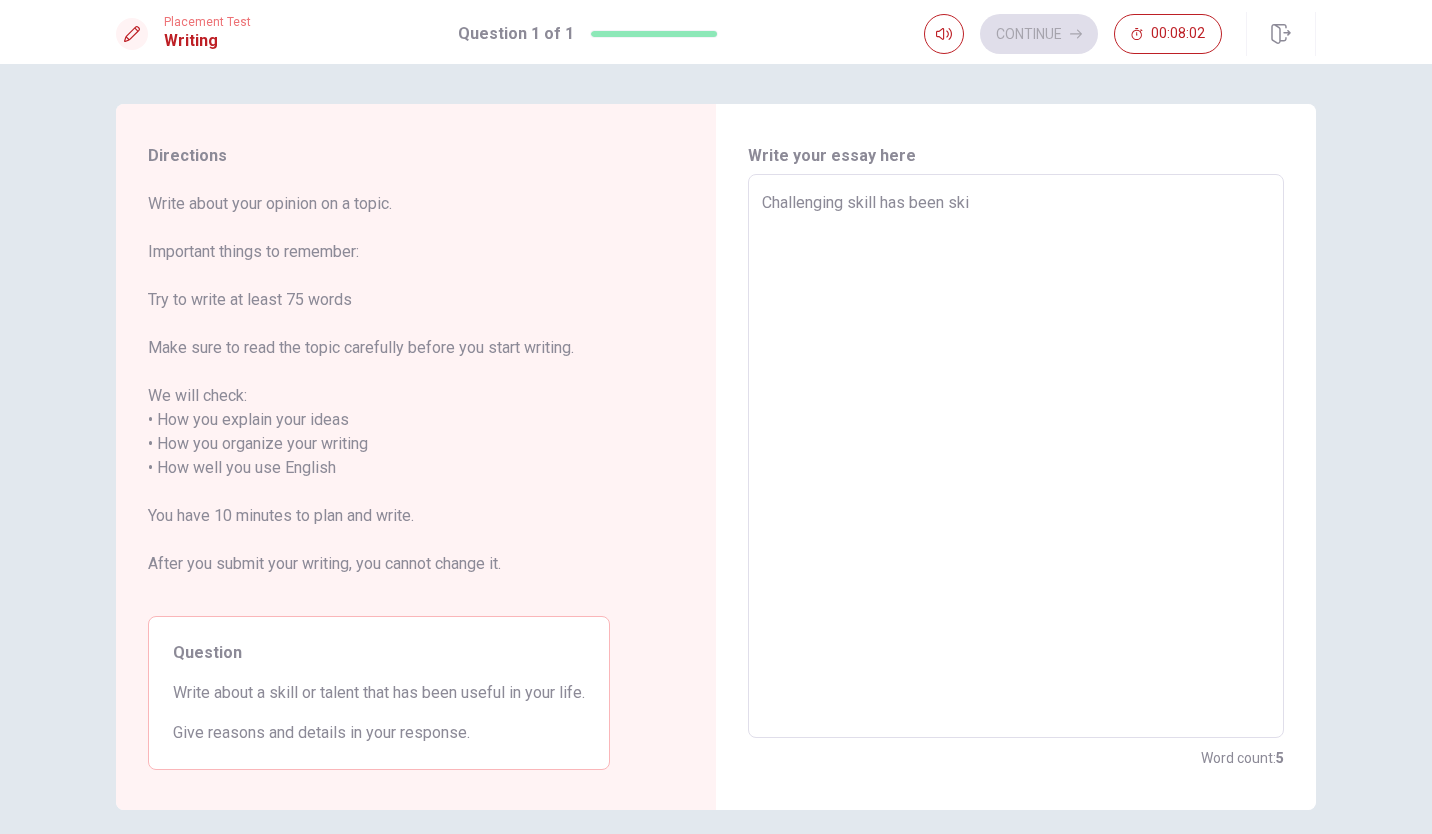 type on "Challenging skill has been skil" 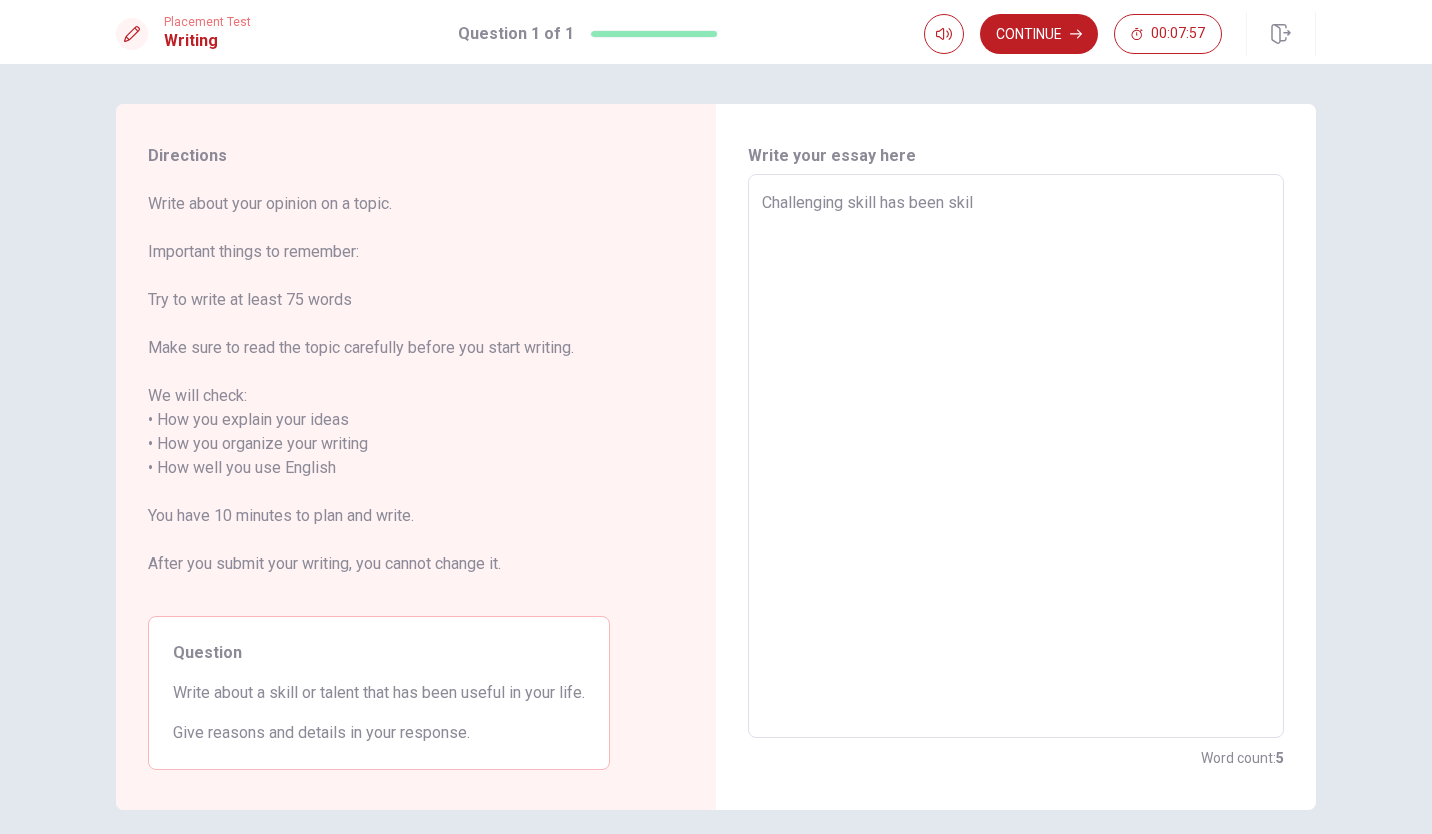 type on "x" 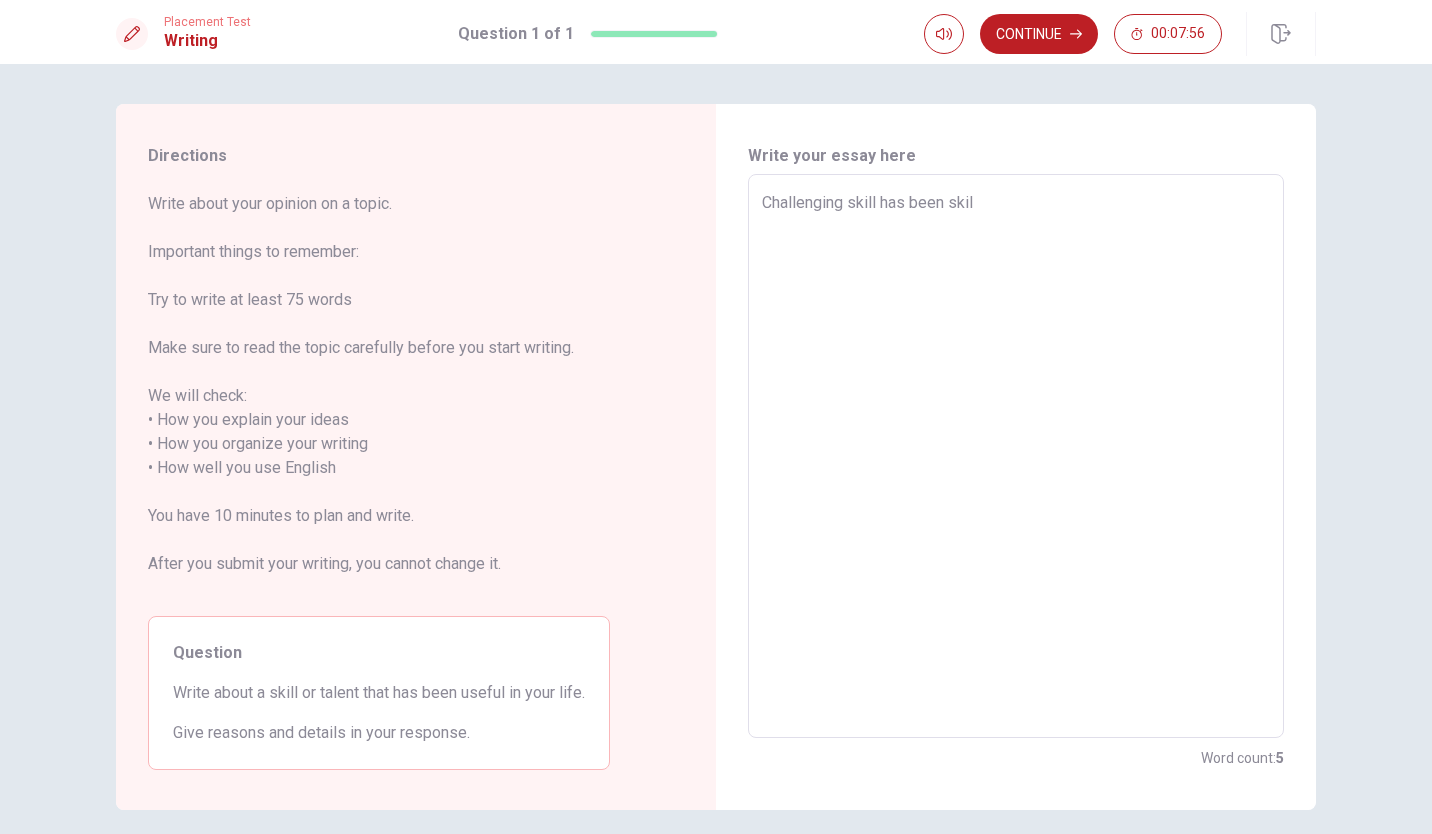 type on "Challenging skill has been ski" 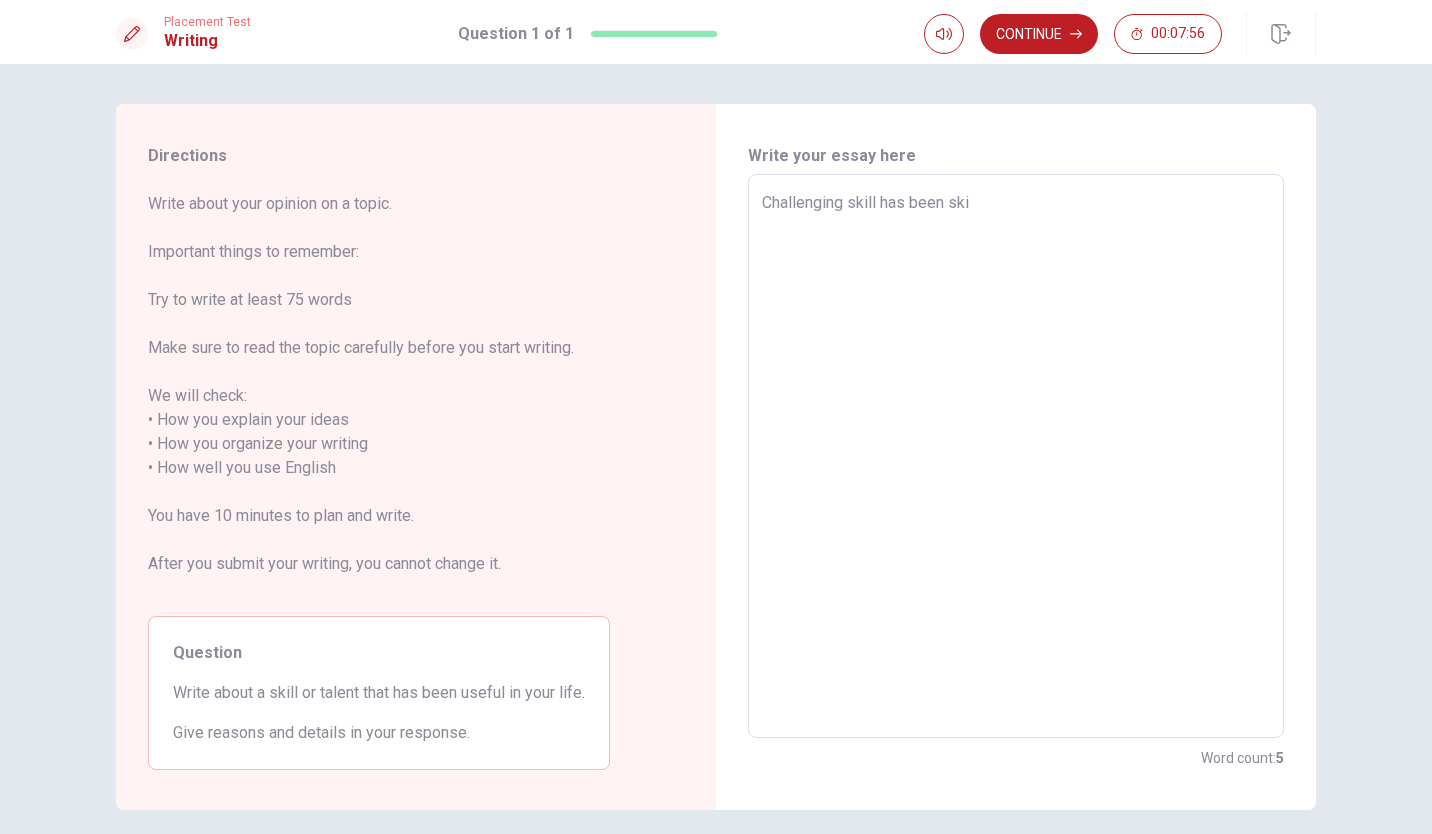 type on "x" 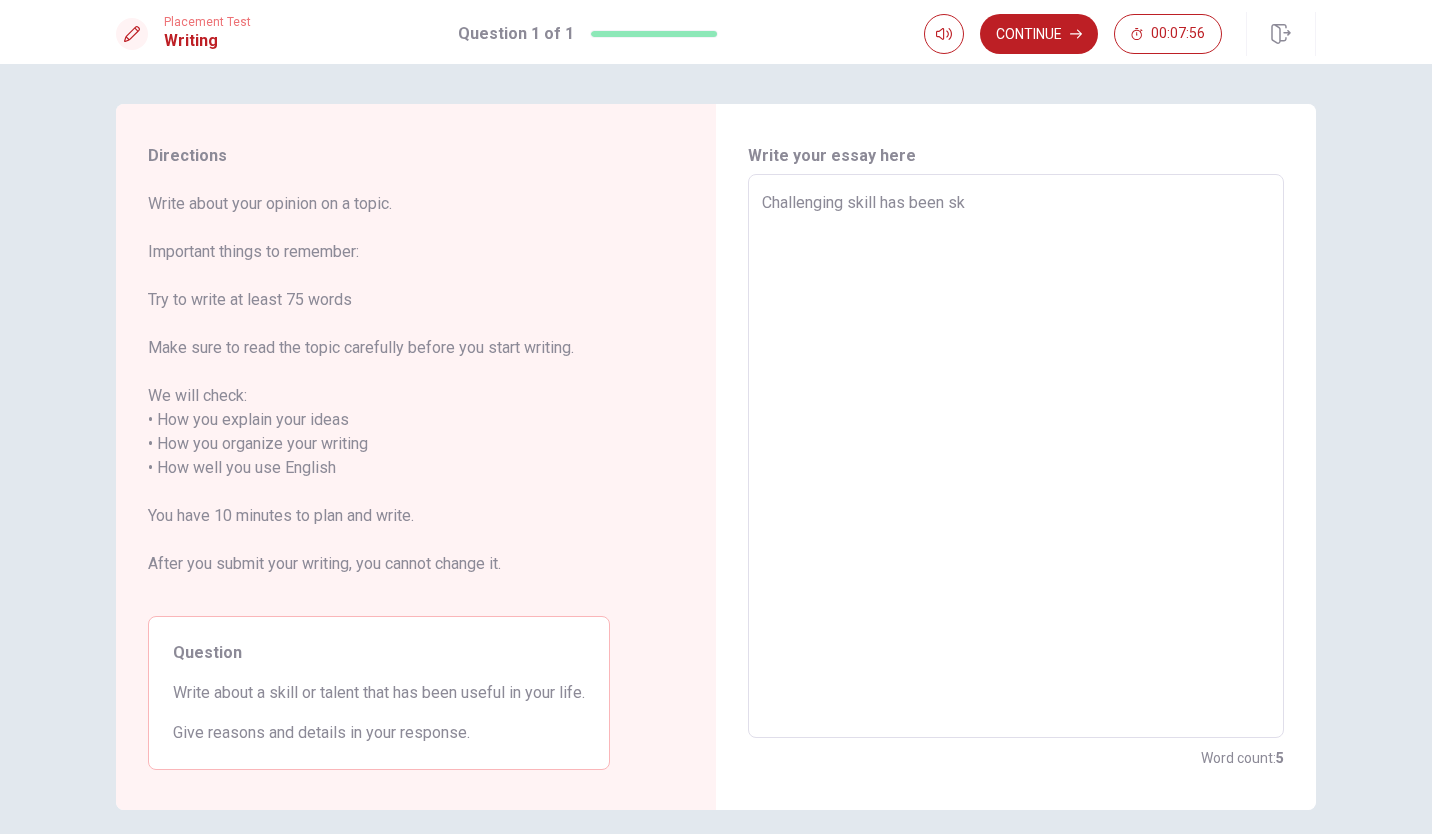 type on "x" 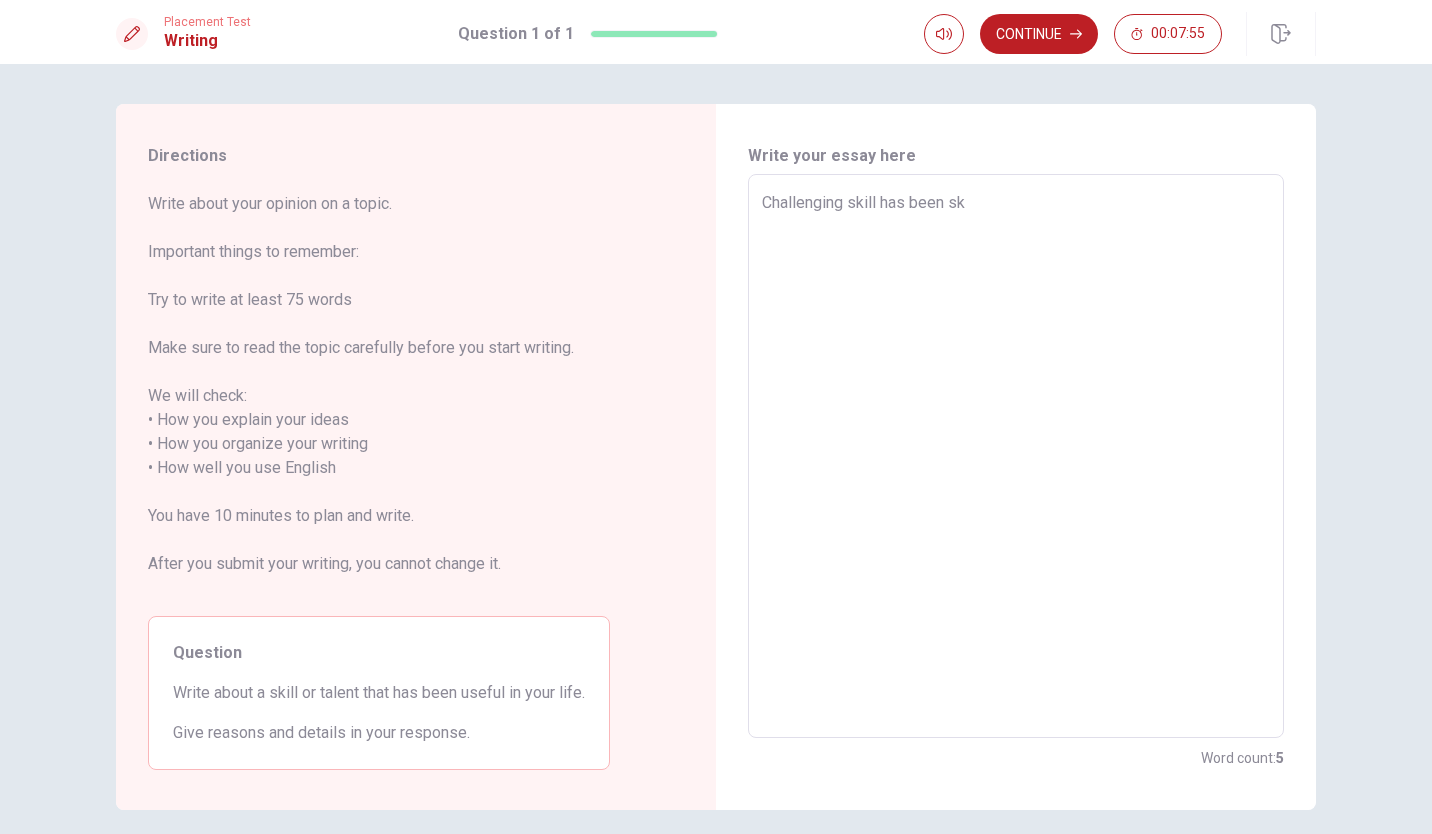 type on "Challenging skill has been s" 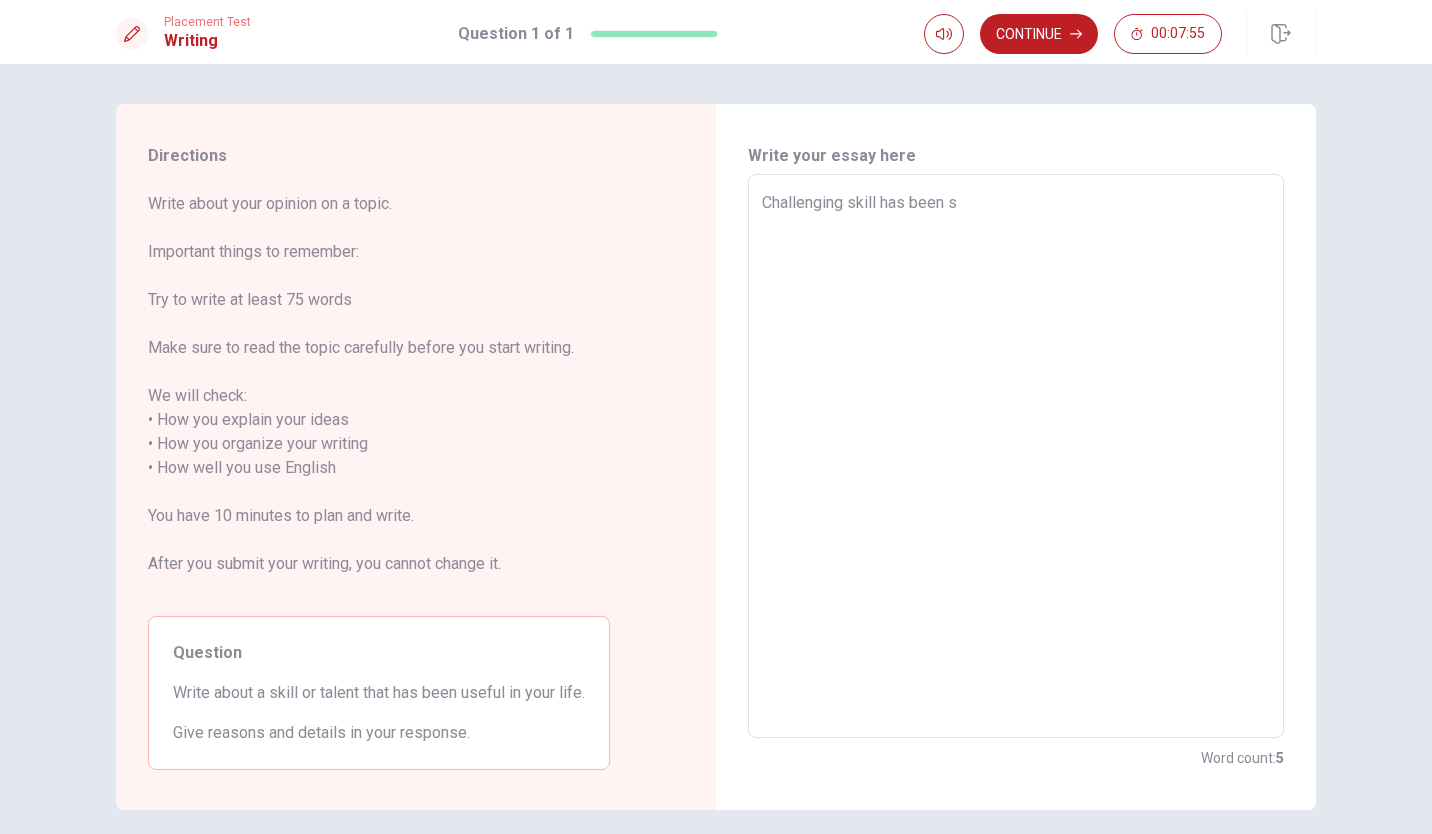 type on "x" 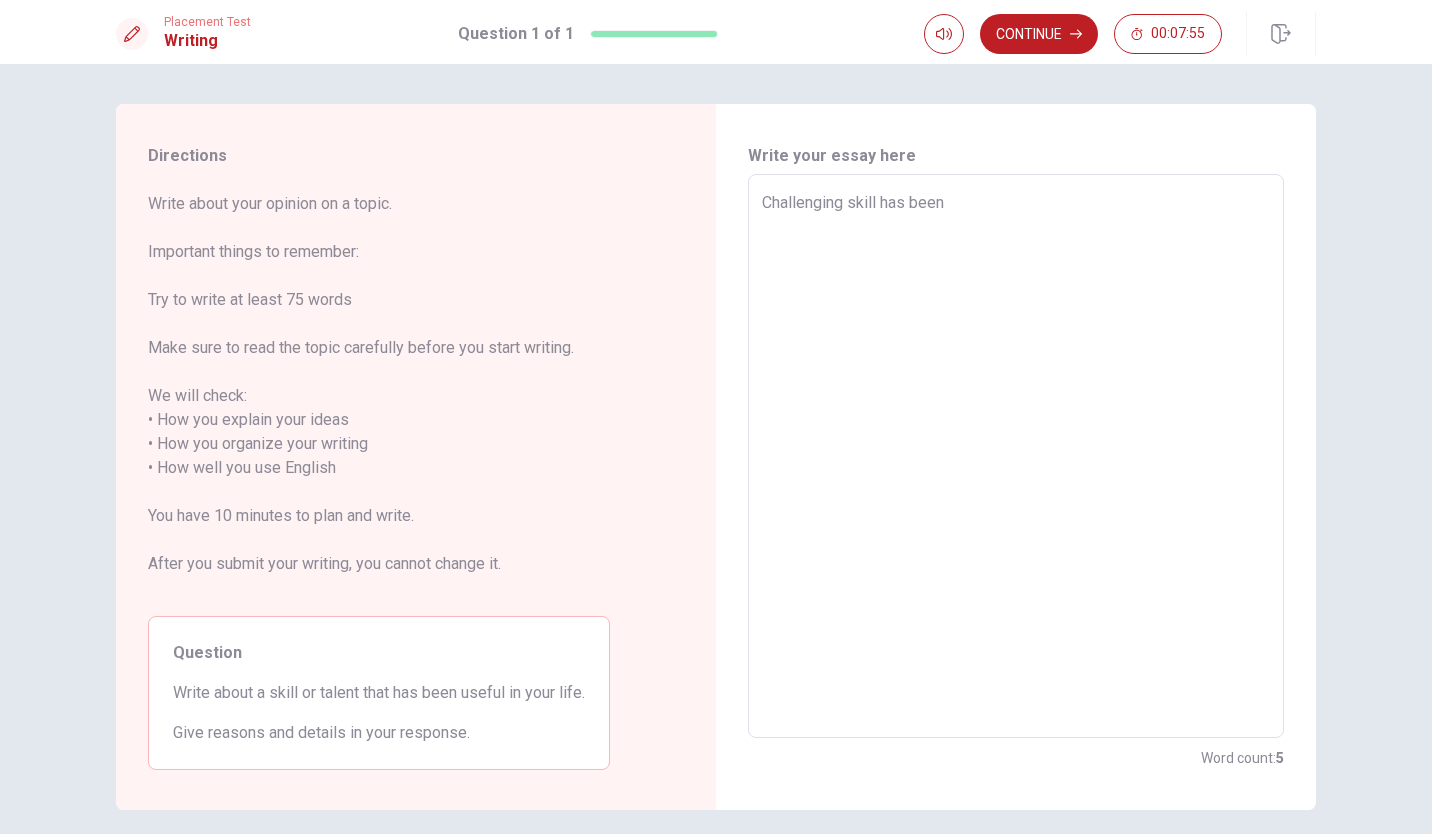 type on "x" 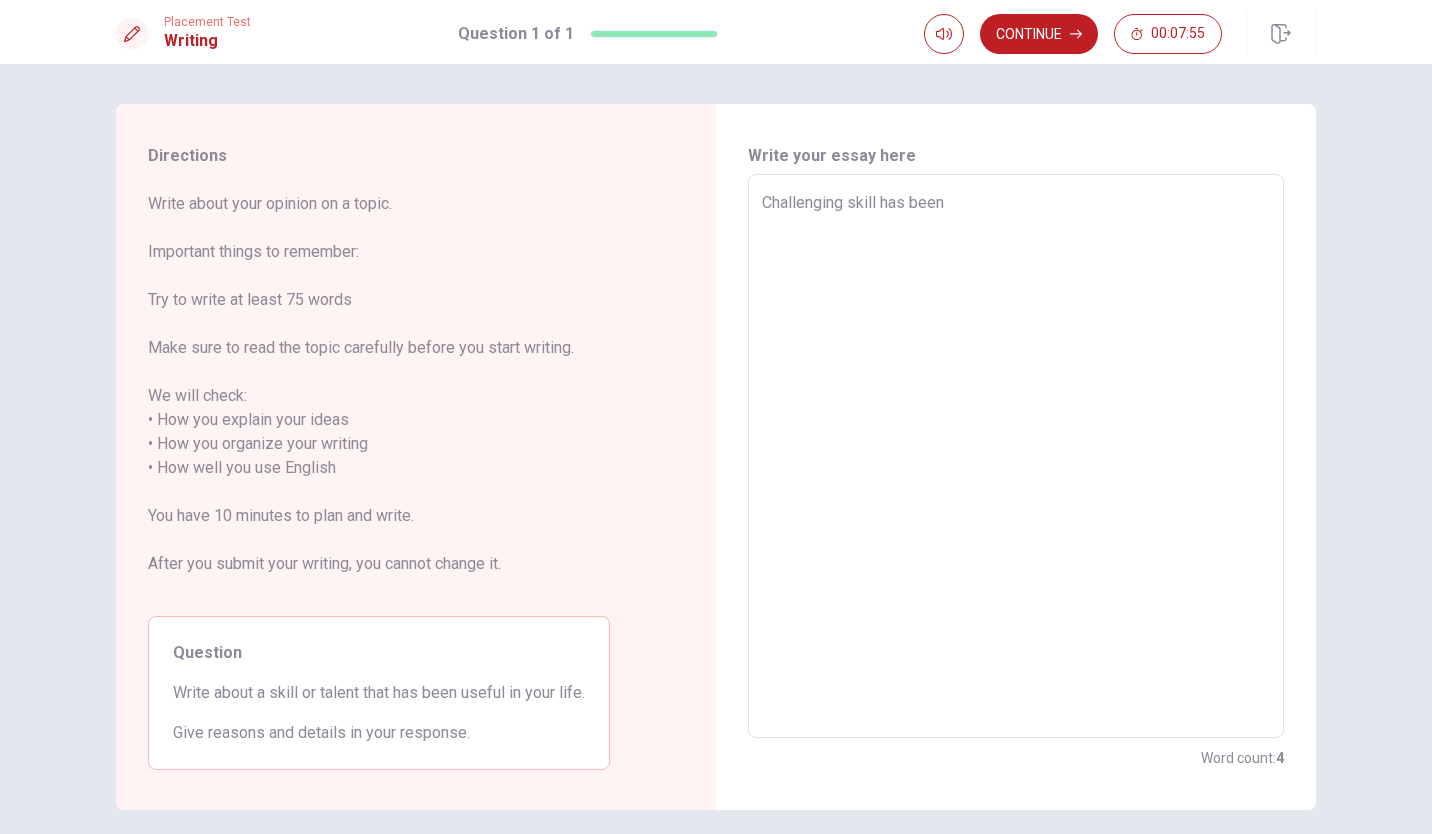 type on "Challenging skill has been useful in u" 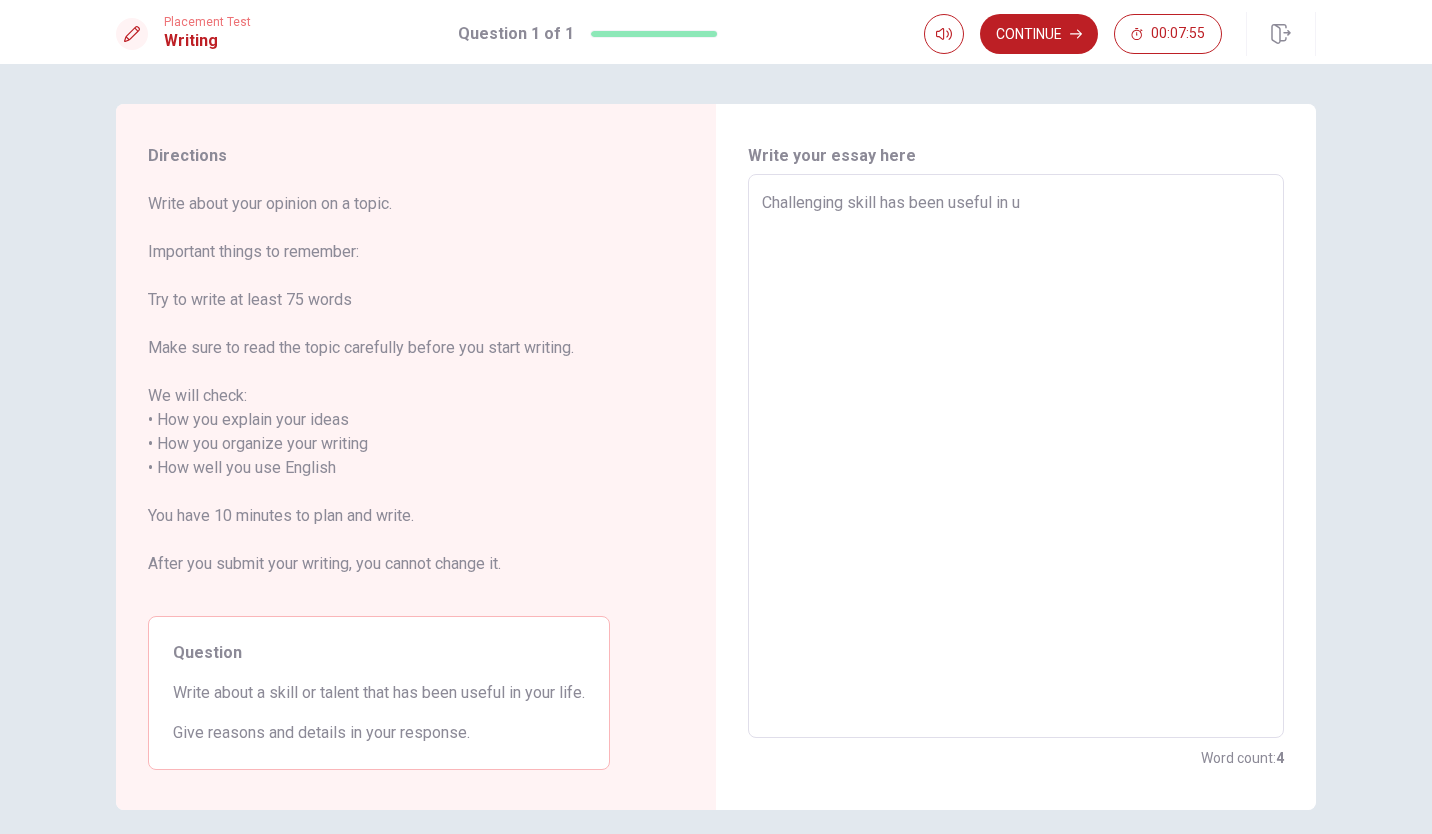 type on "x" 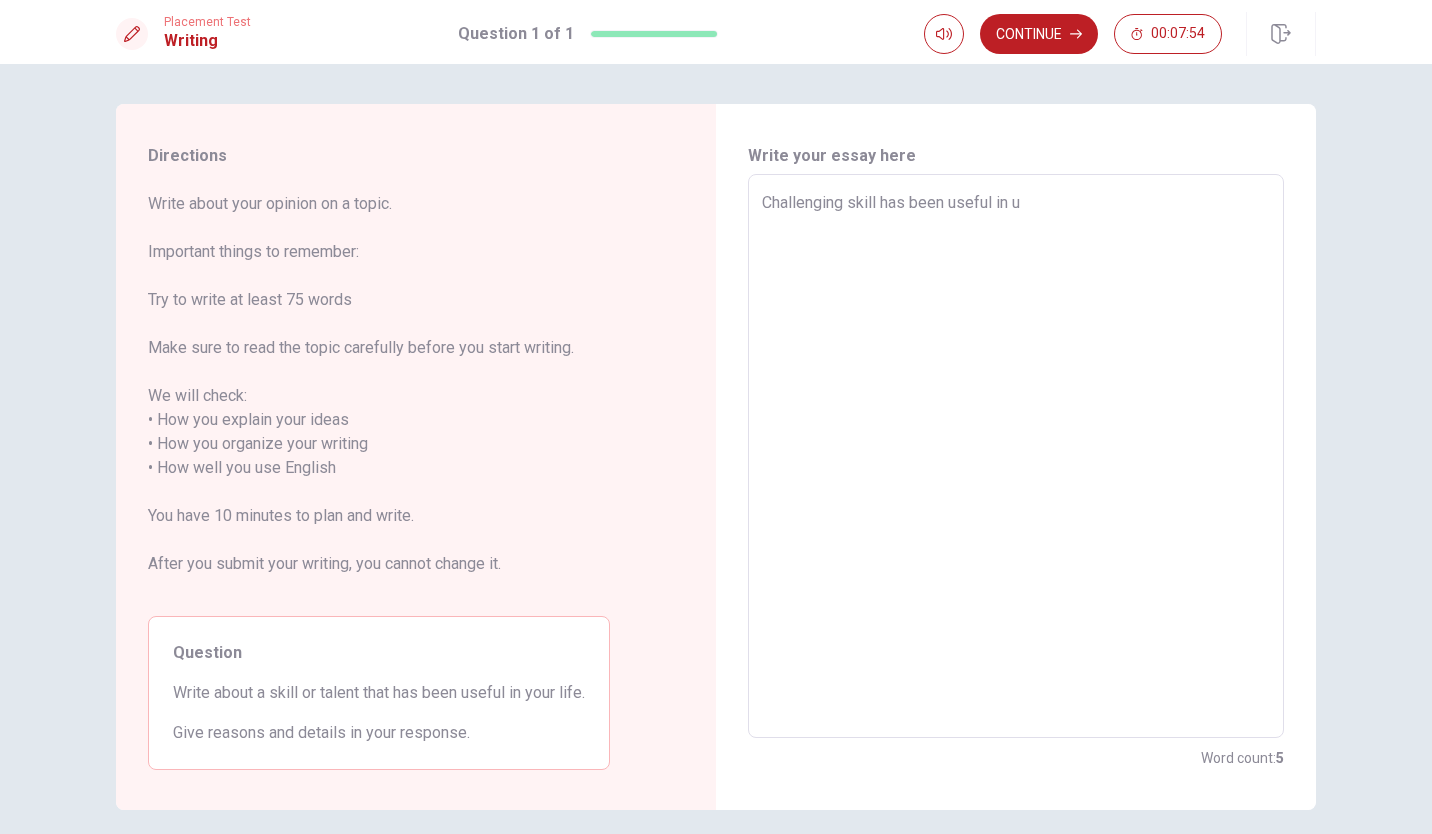 type on "Challenging skill has been us" 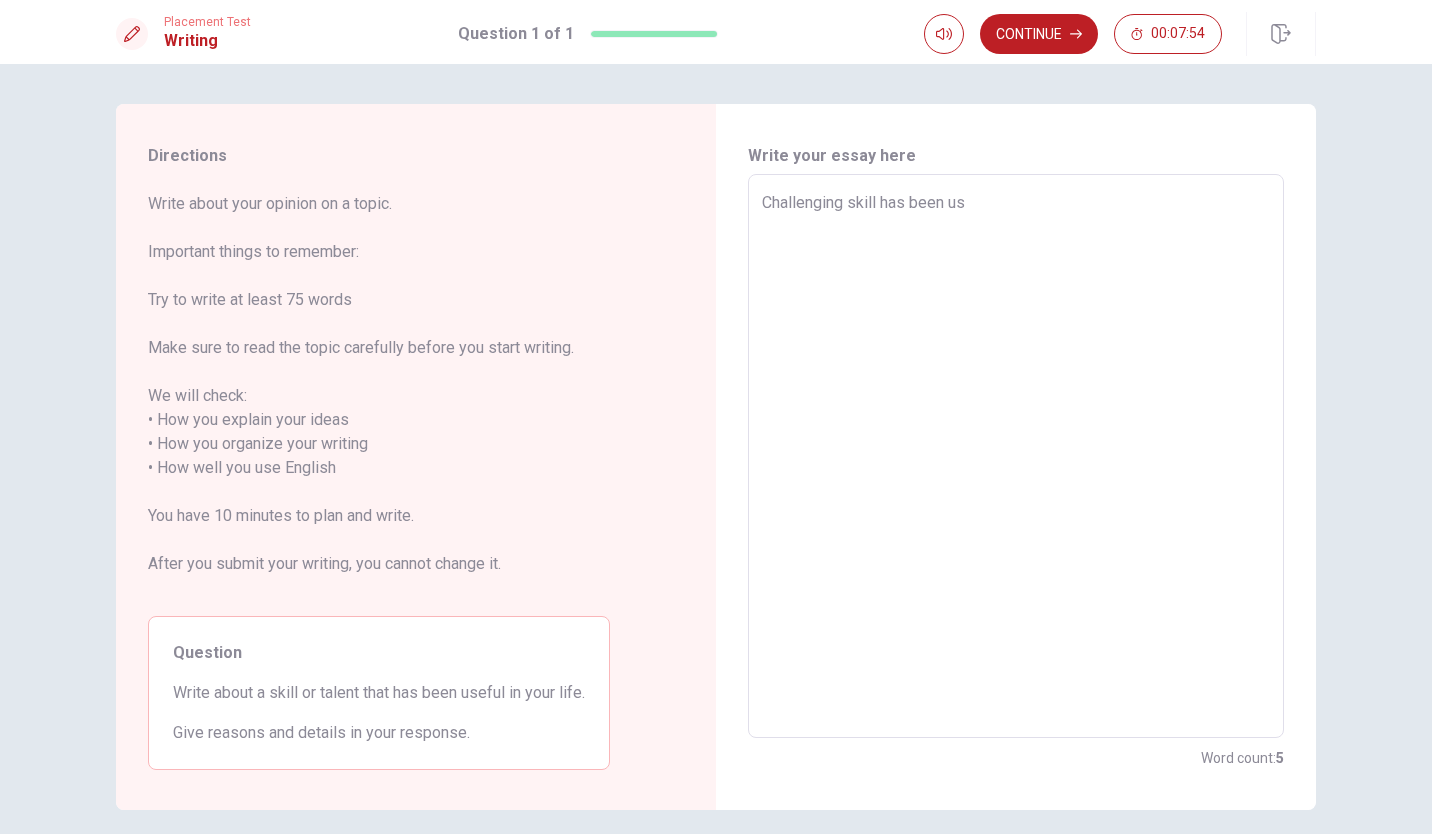 type on "x" 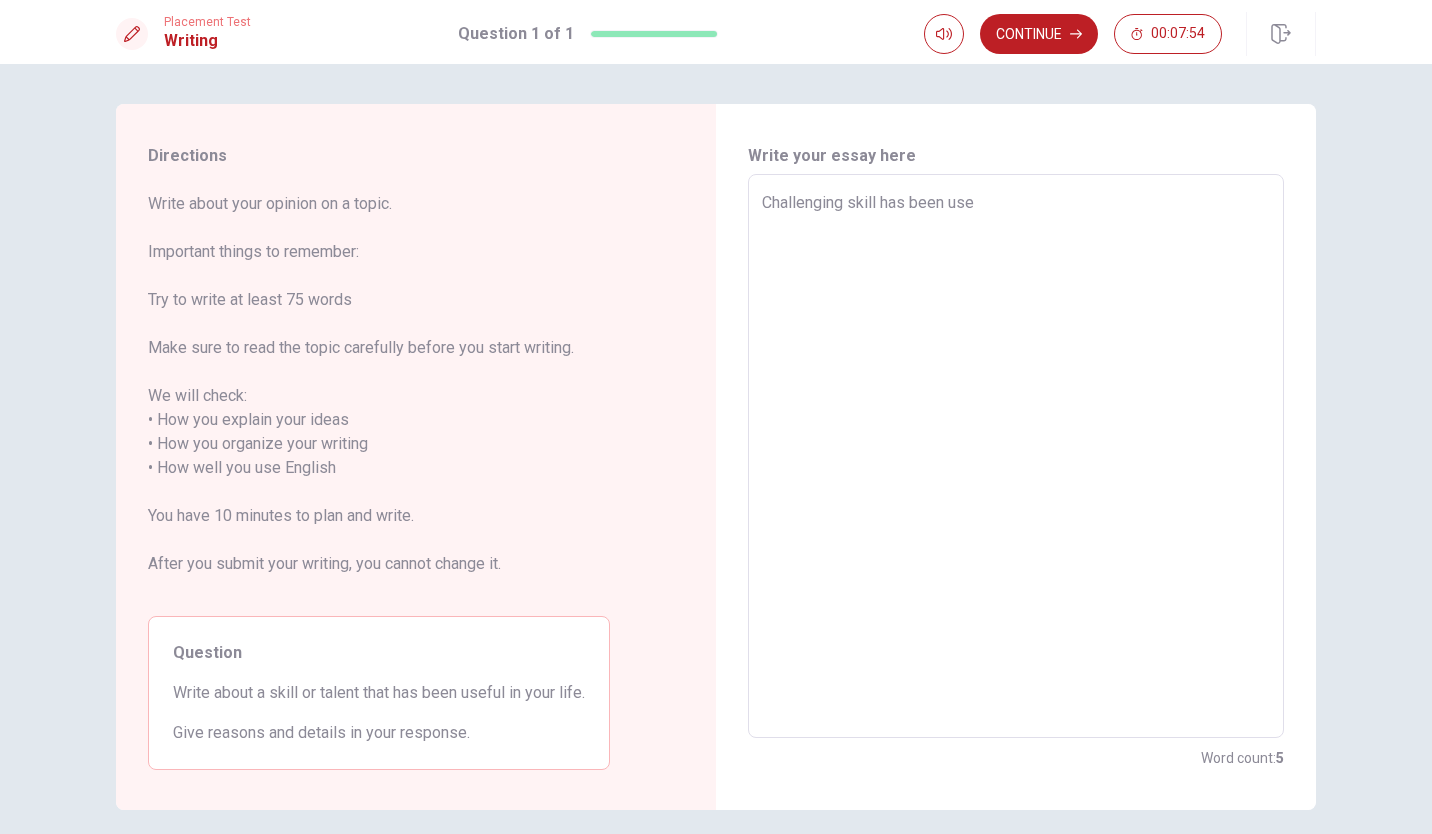 type on "x" 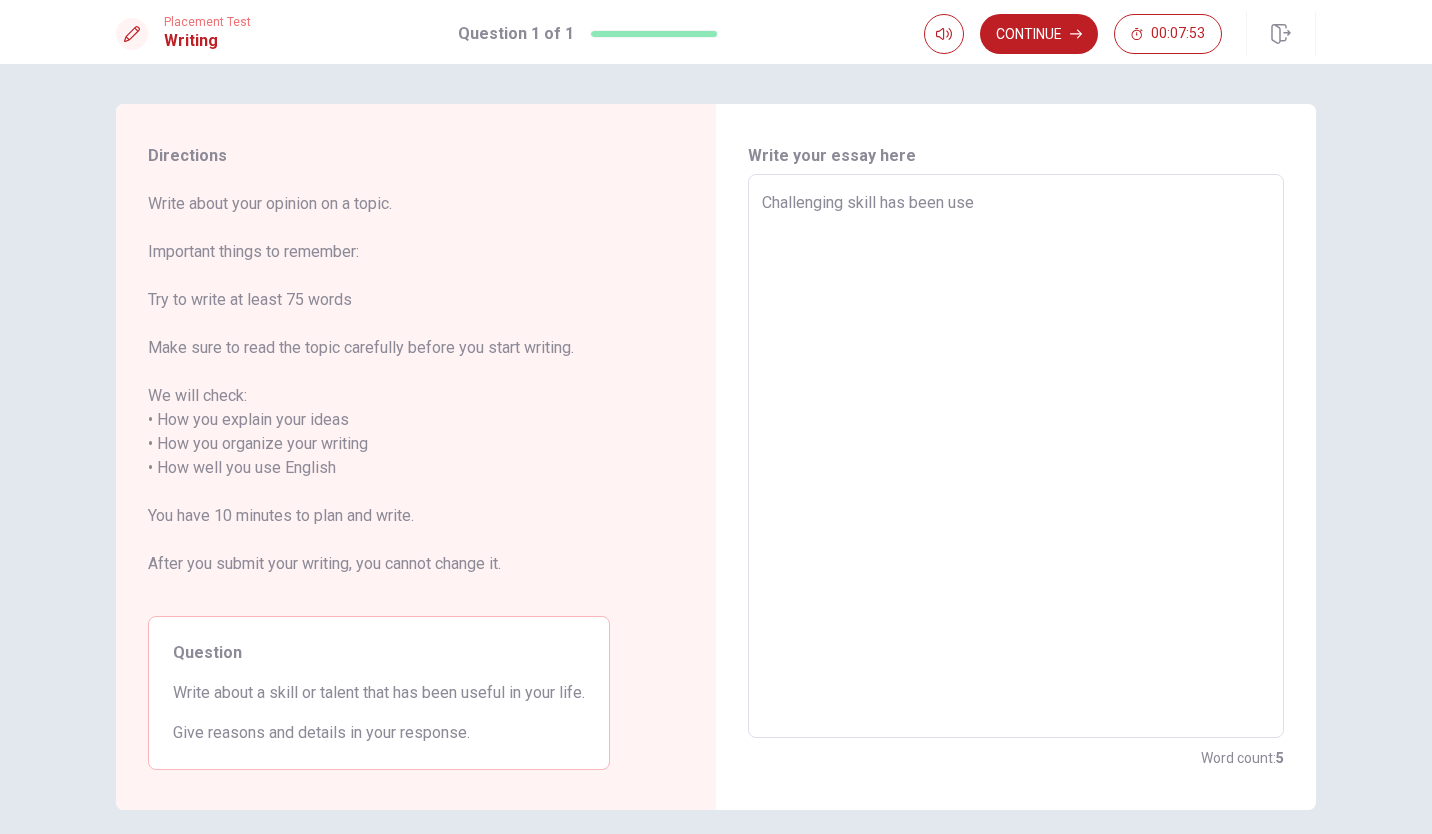 type on "Challenging skill has been usef" 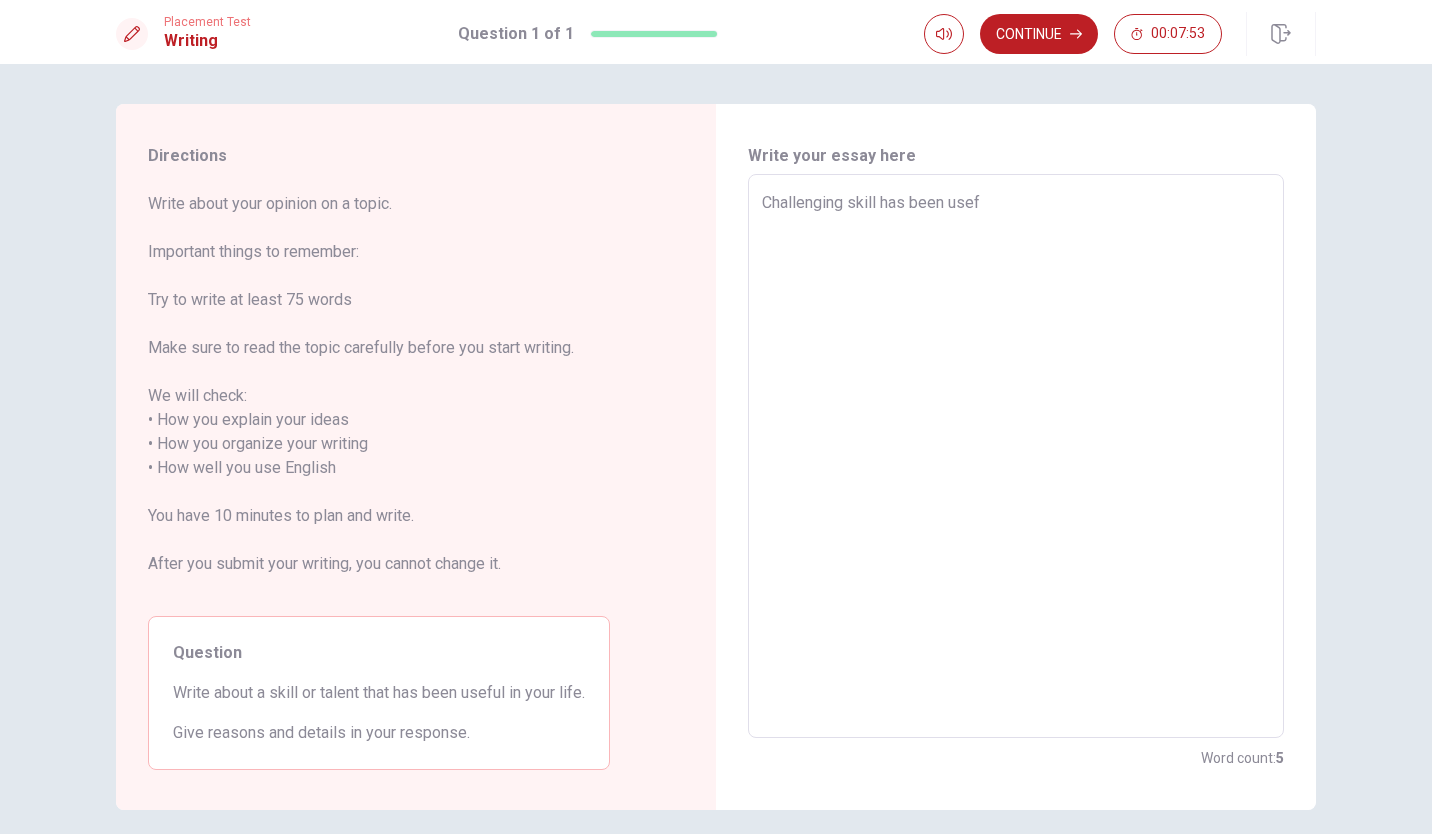 type on "x" 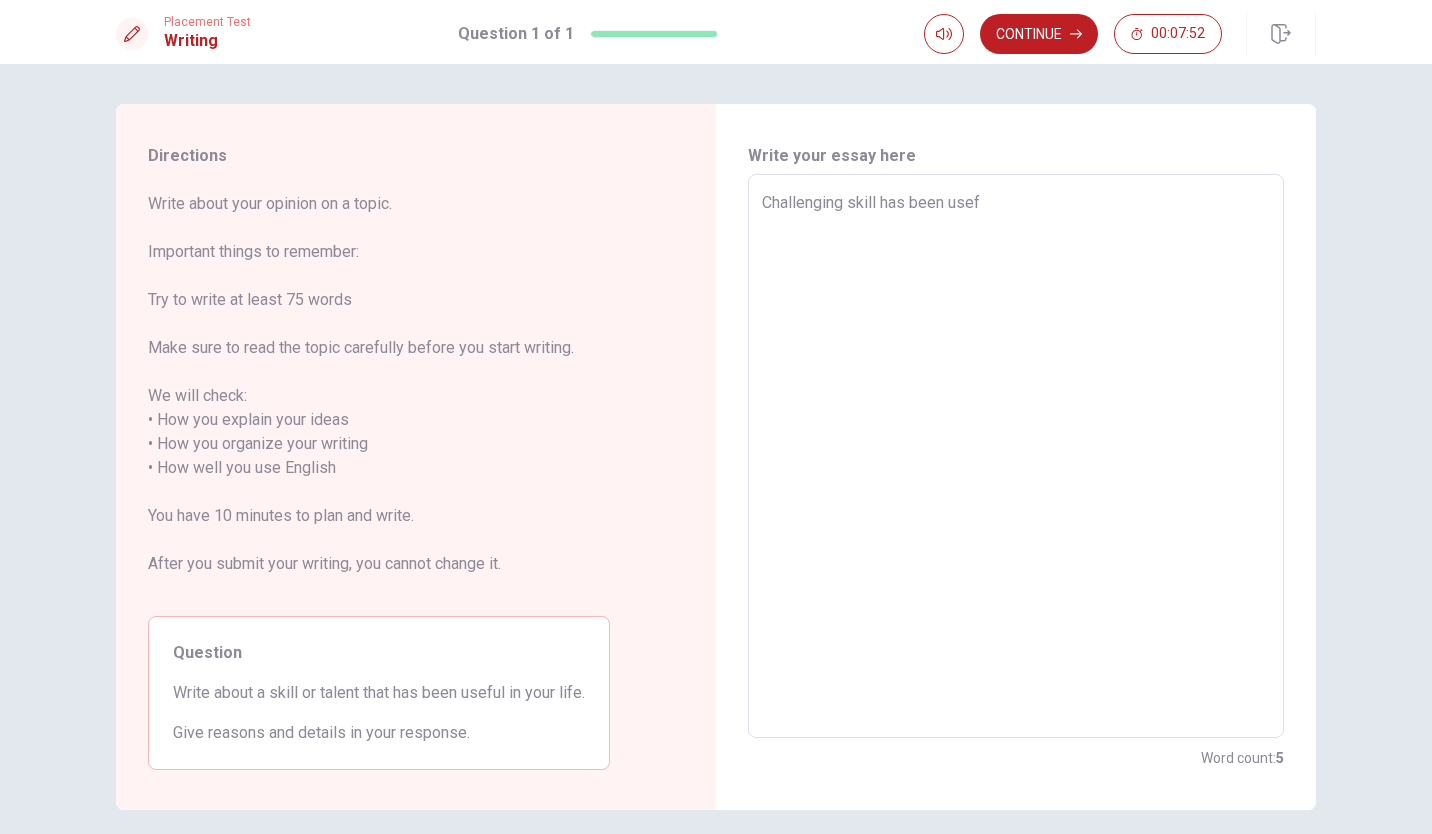 type on "Challenging skill has been usefu" 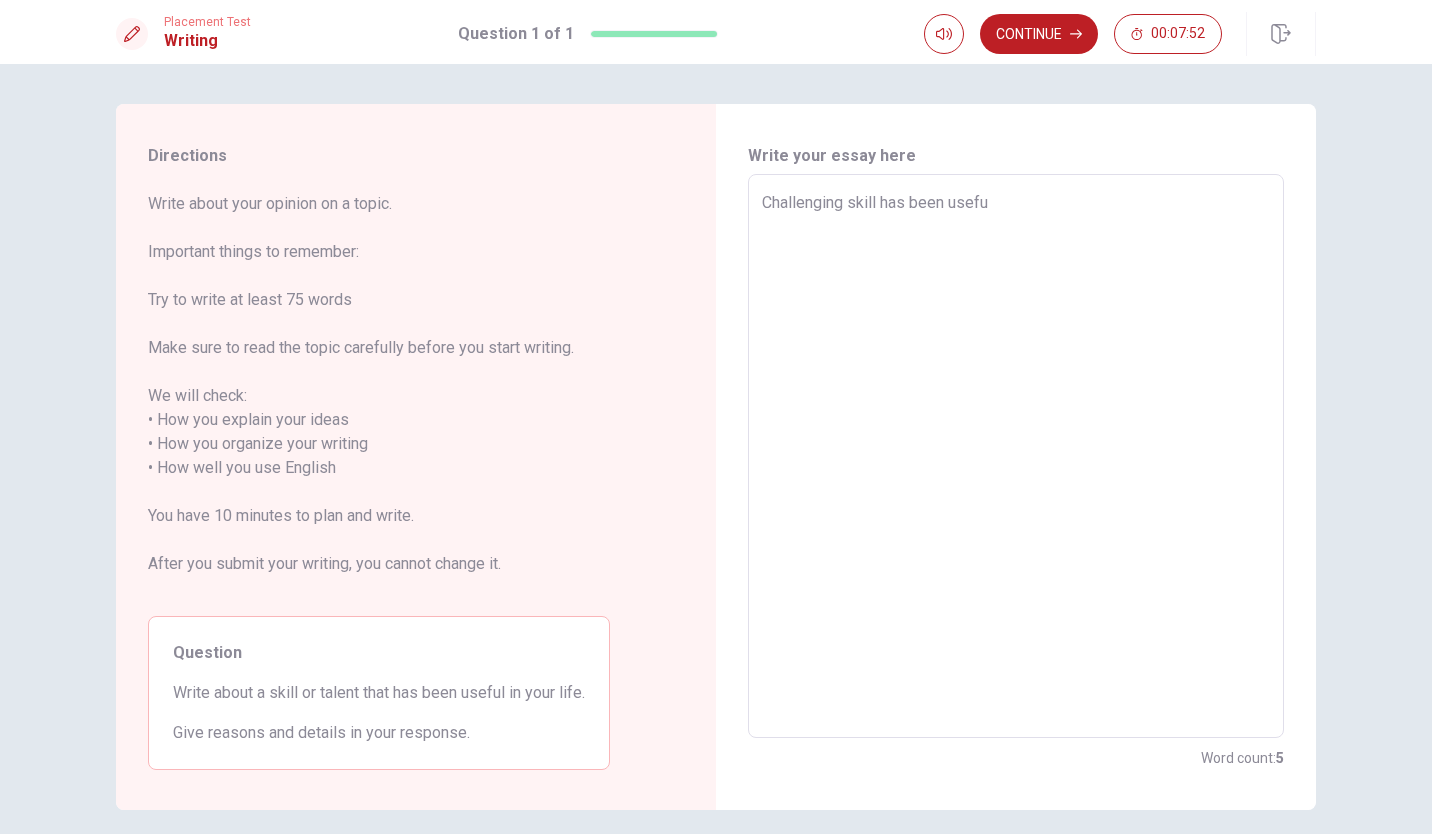 type on "x" 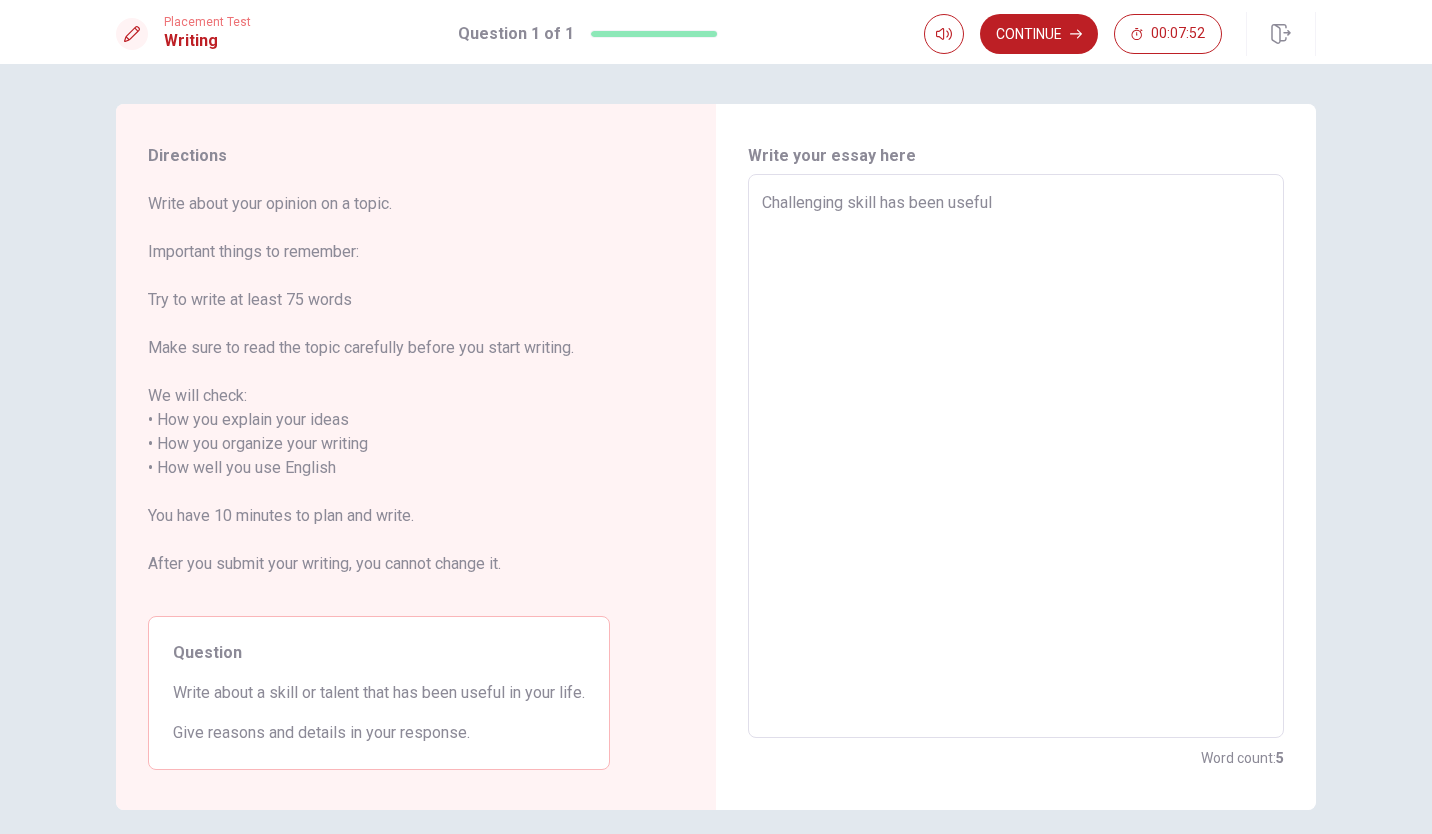 type on "x" 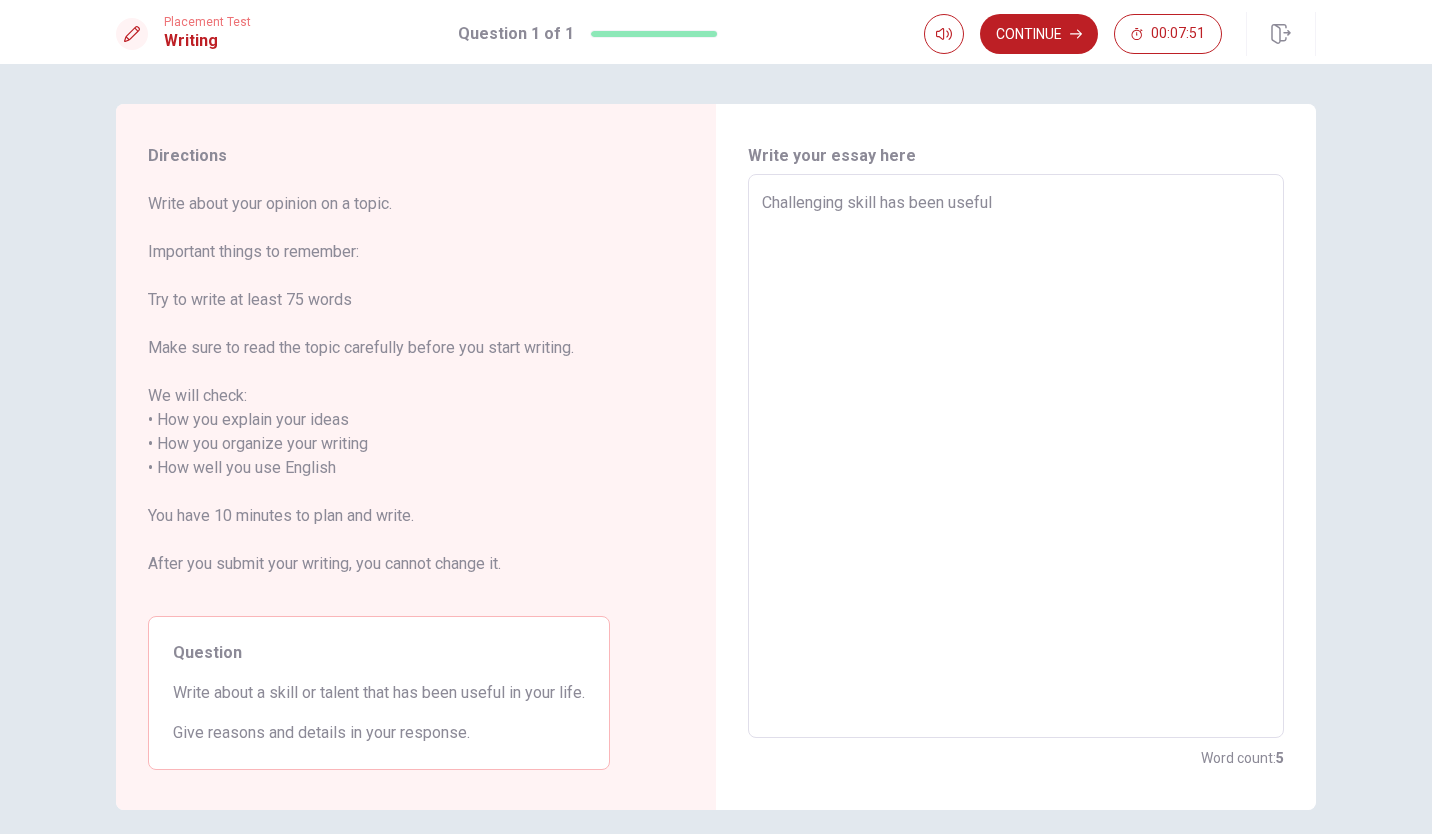 type on "Challenging skill has been useful i" 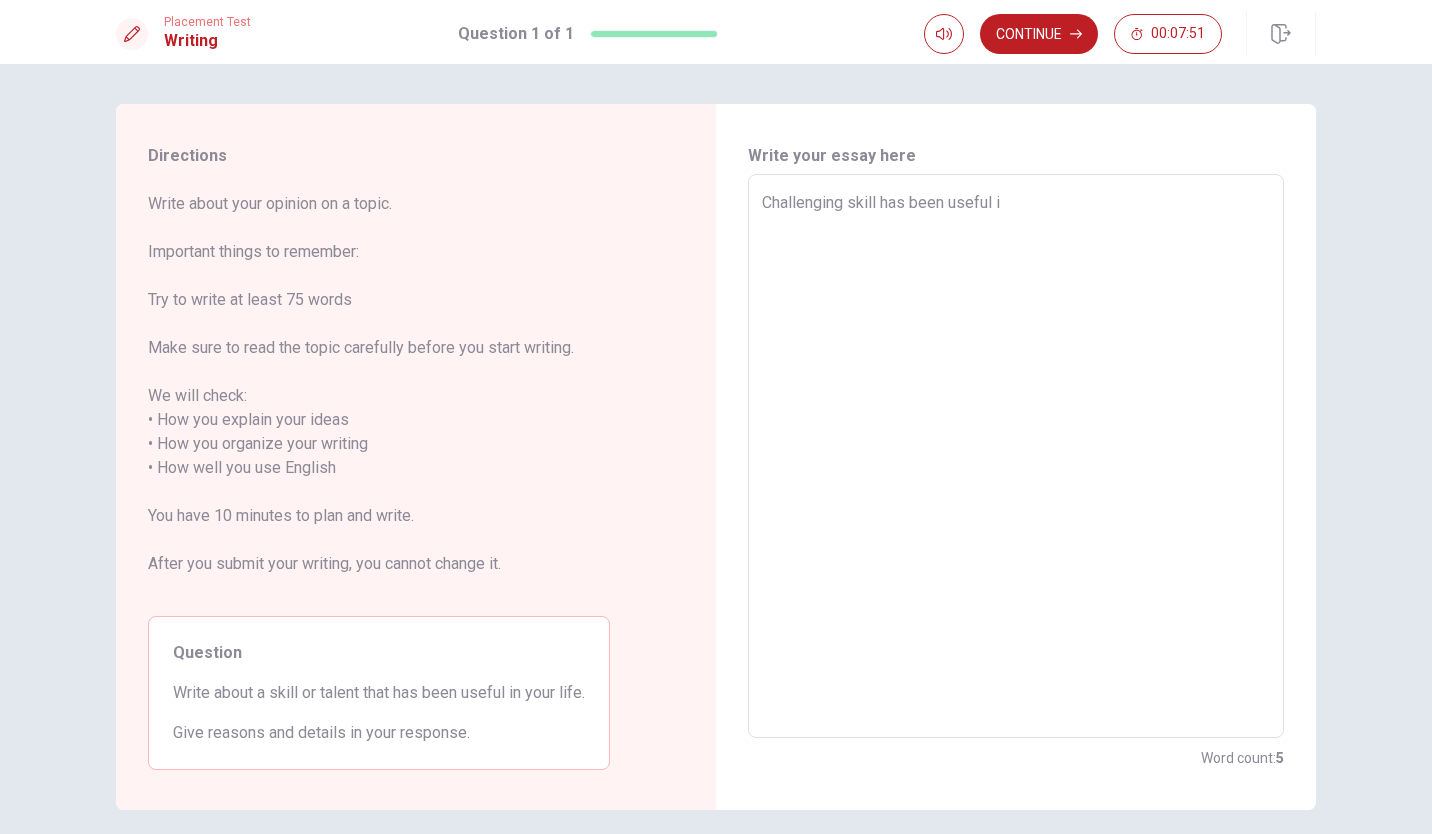 type on "x" 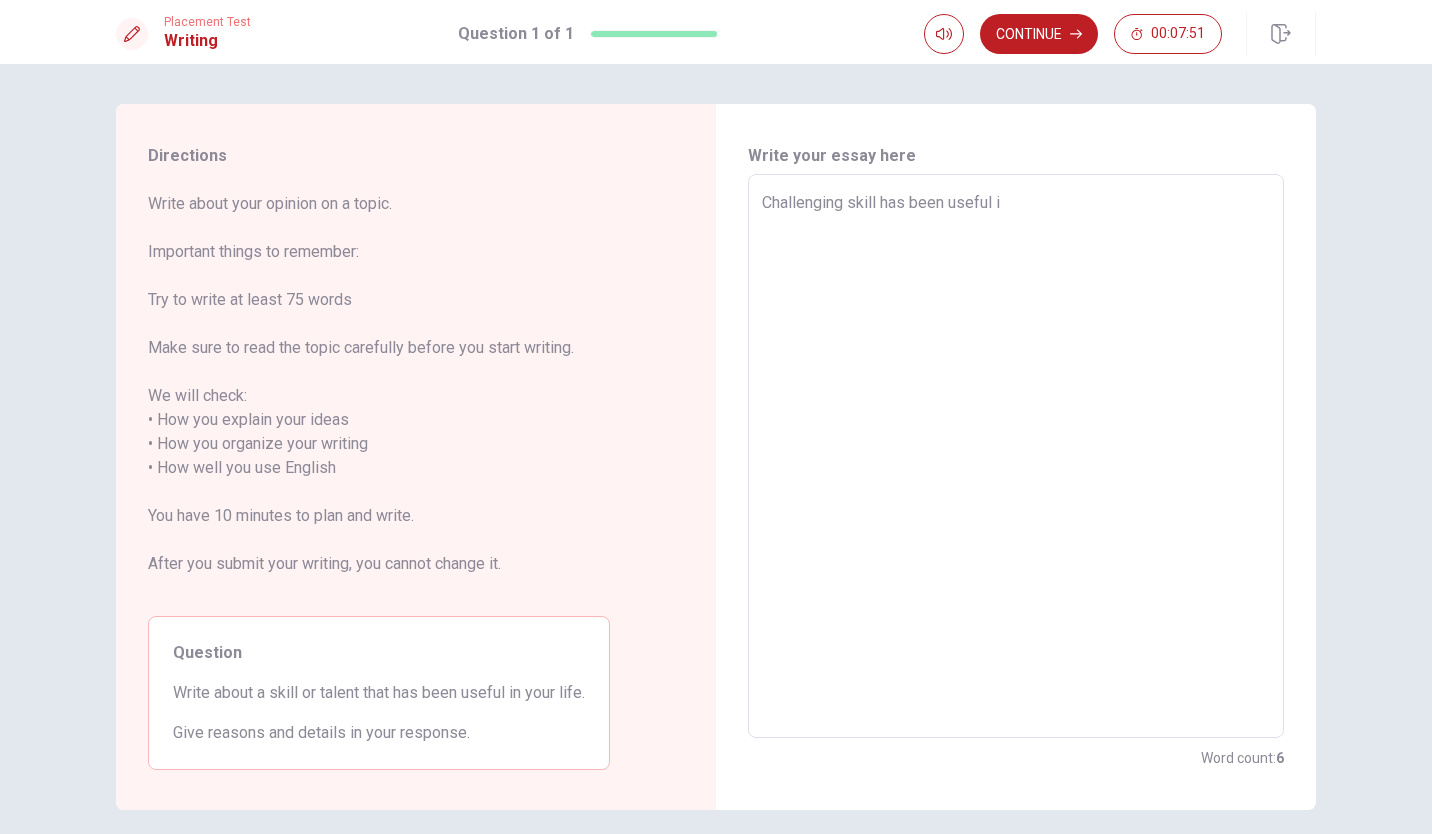 type on "Challenging skill has been useful in" 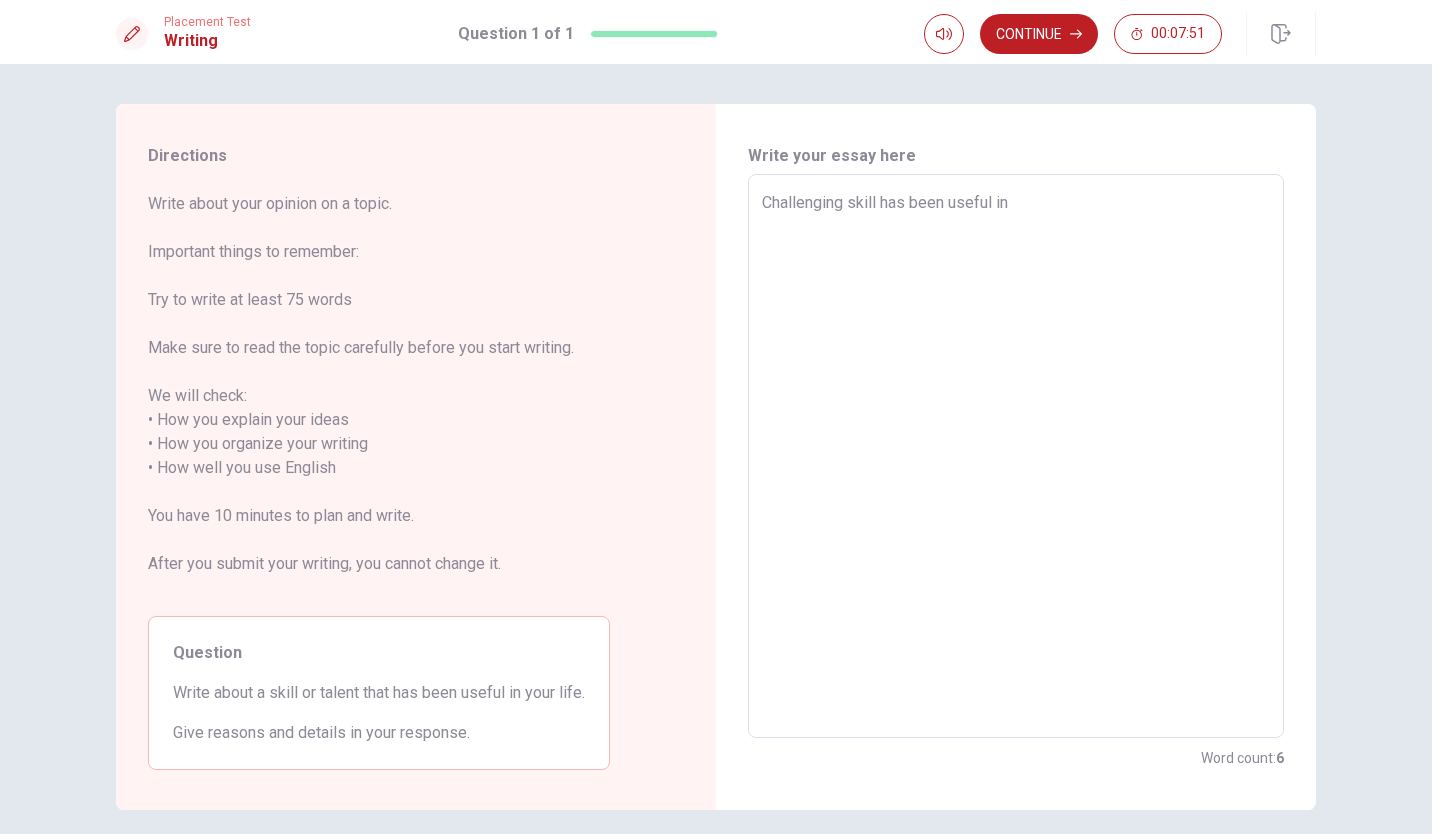 type on "x" 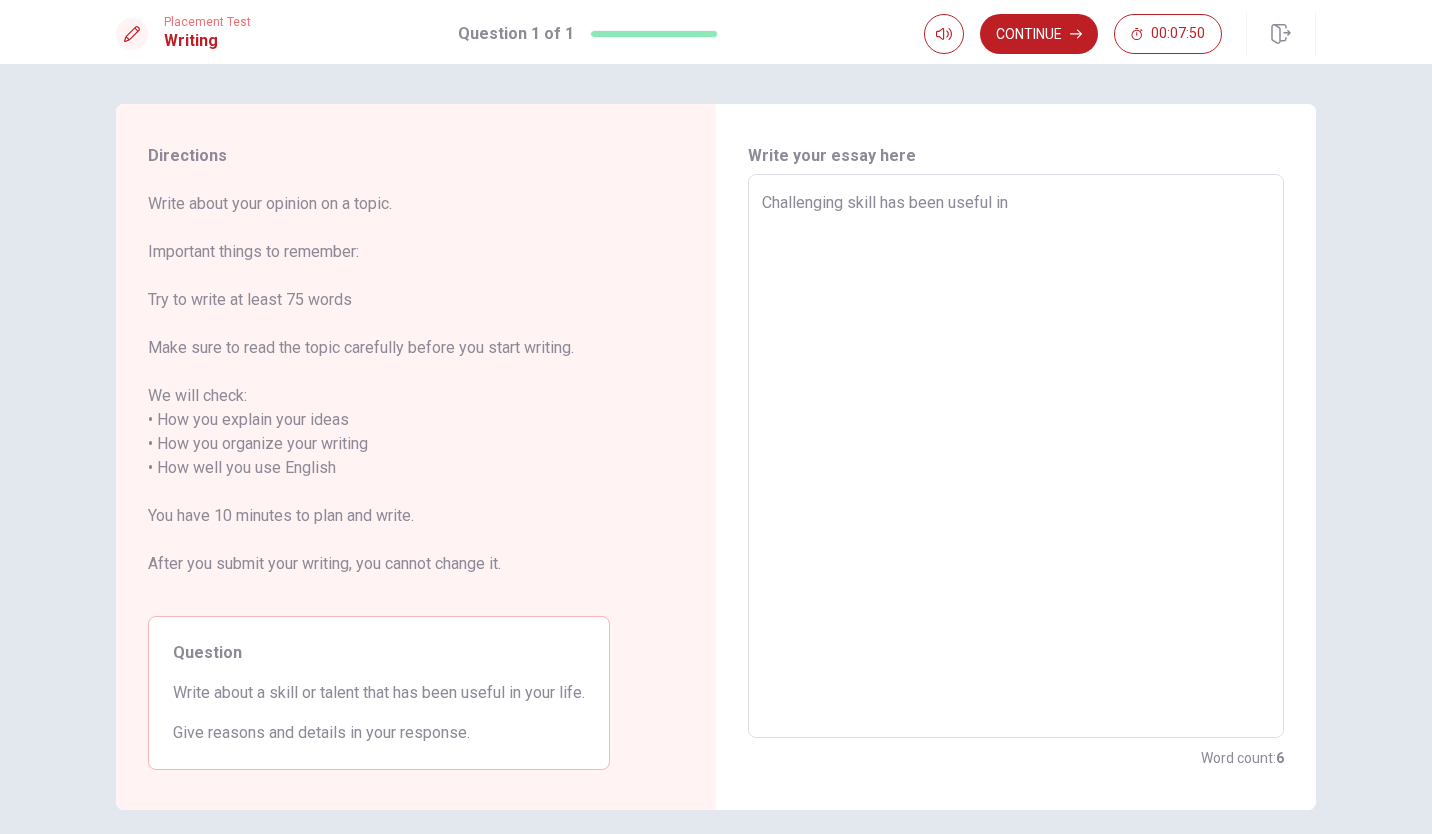 type on "Challenging skill has been useful in m" 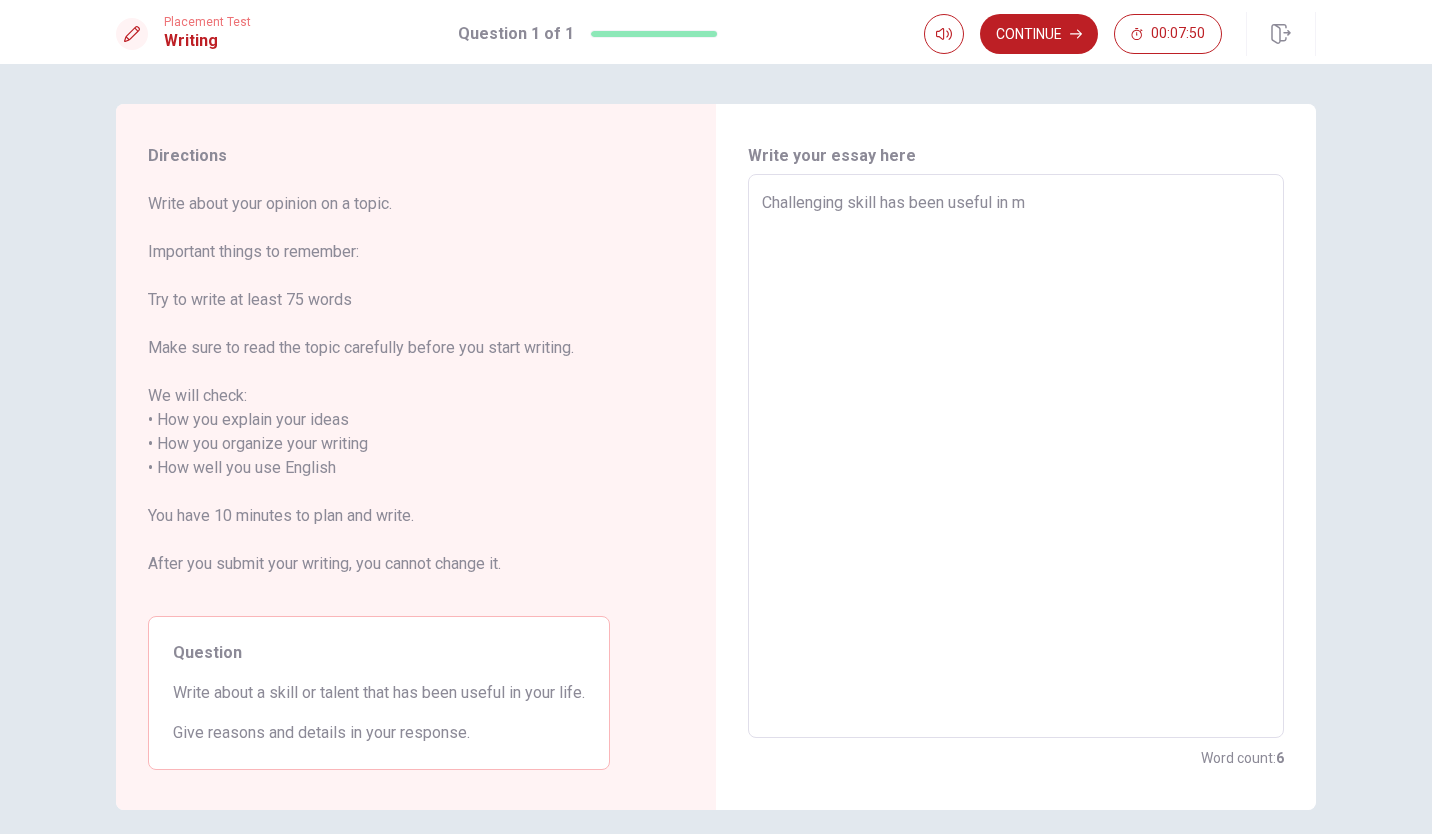 type on "x" 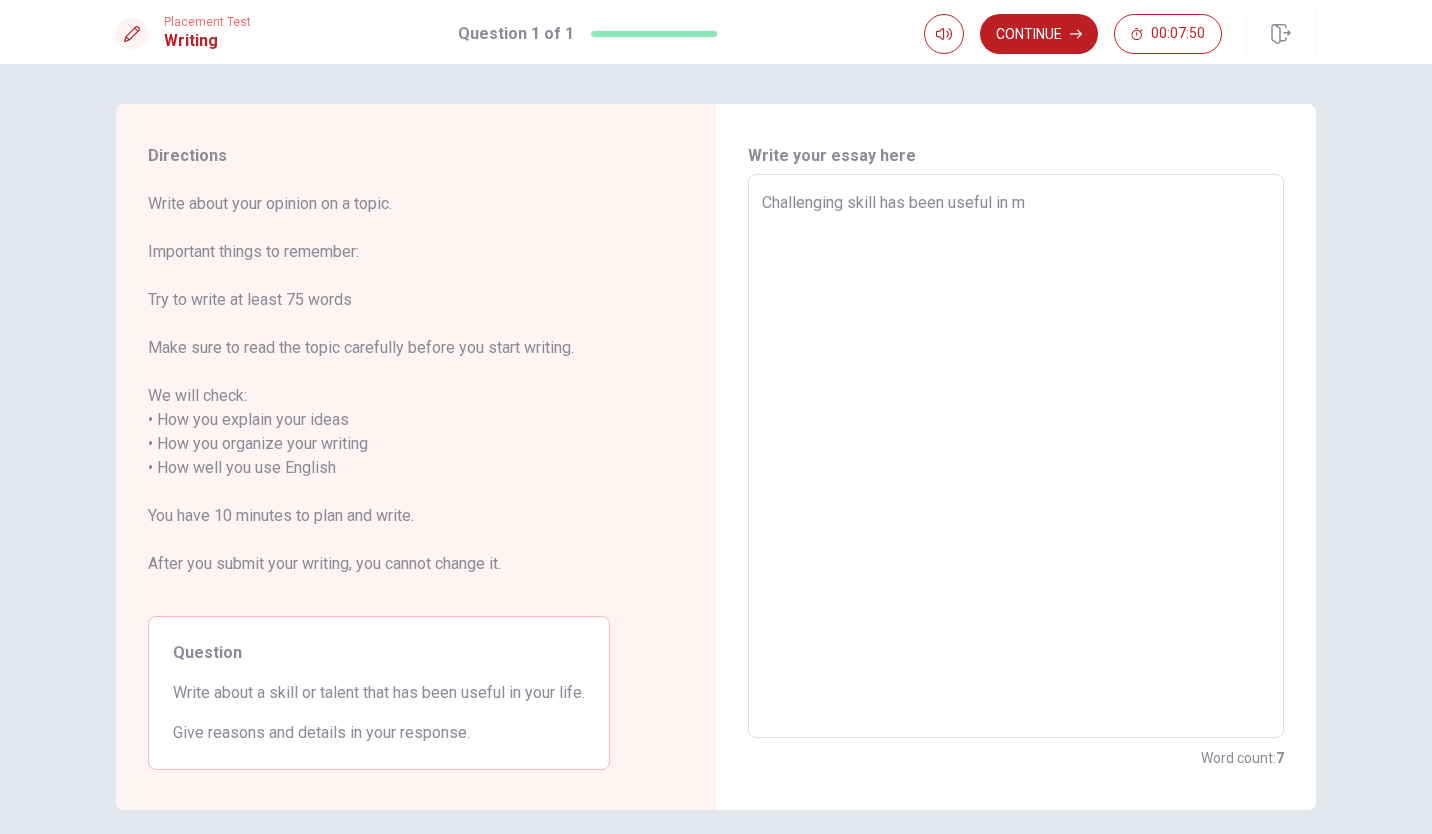 type on "Challenging skill has been useful in mi" 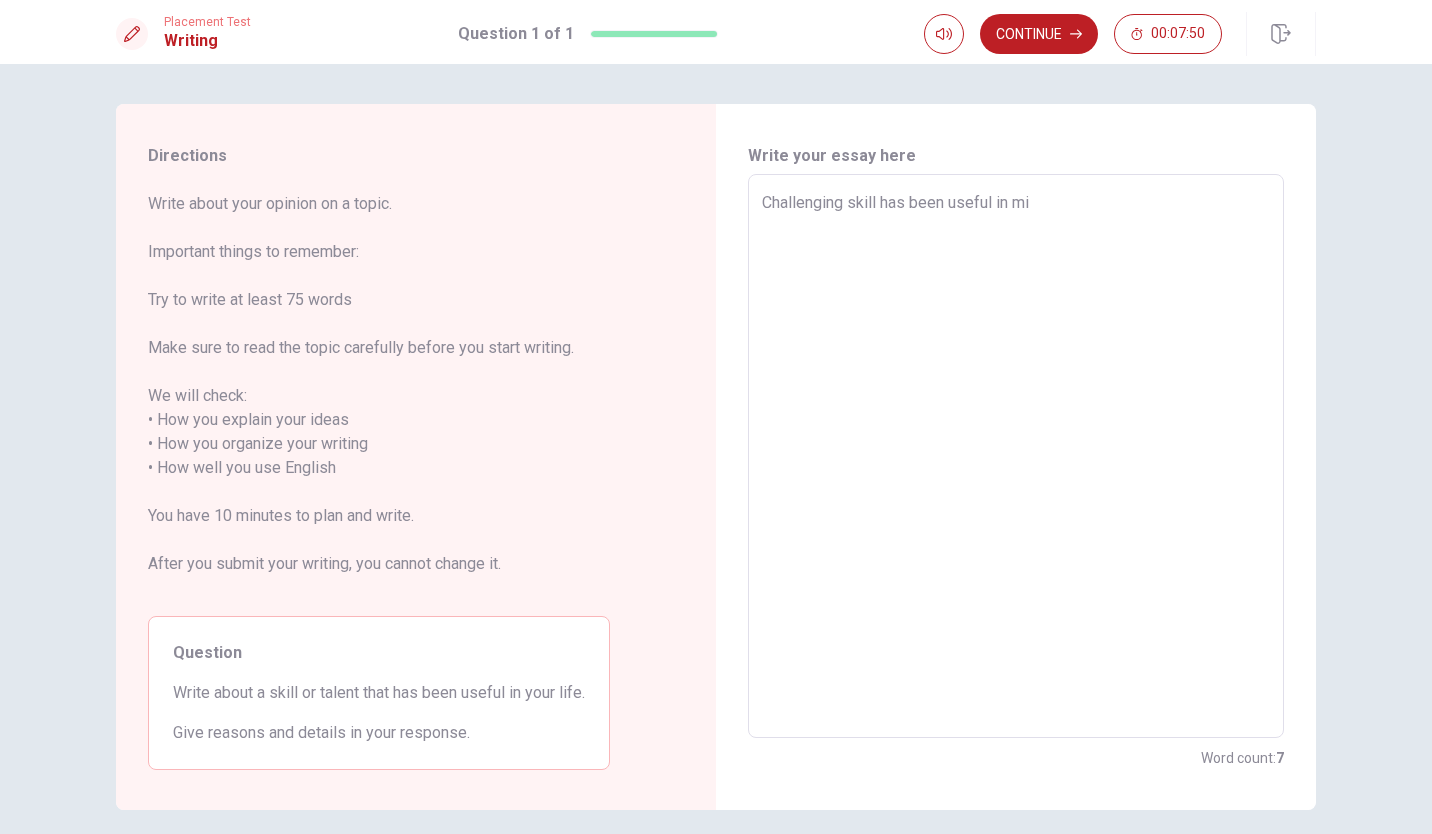 type on "x" 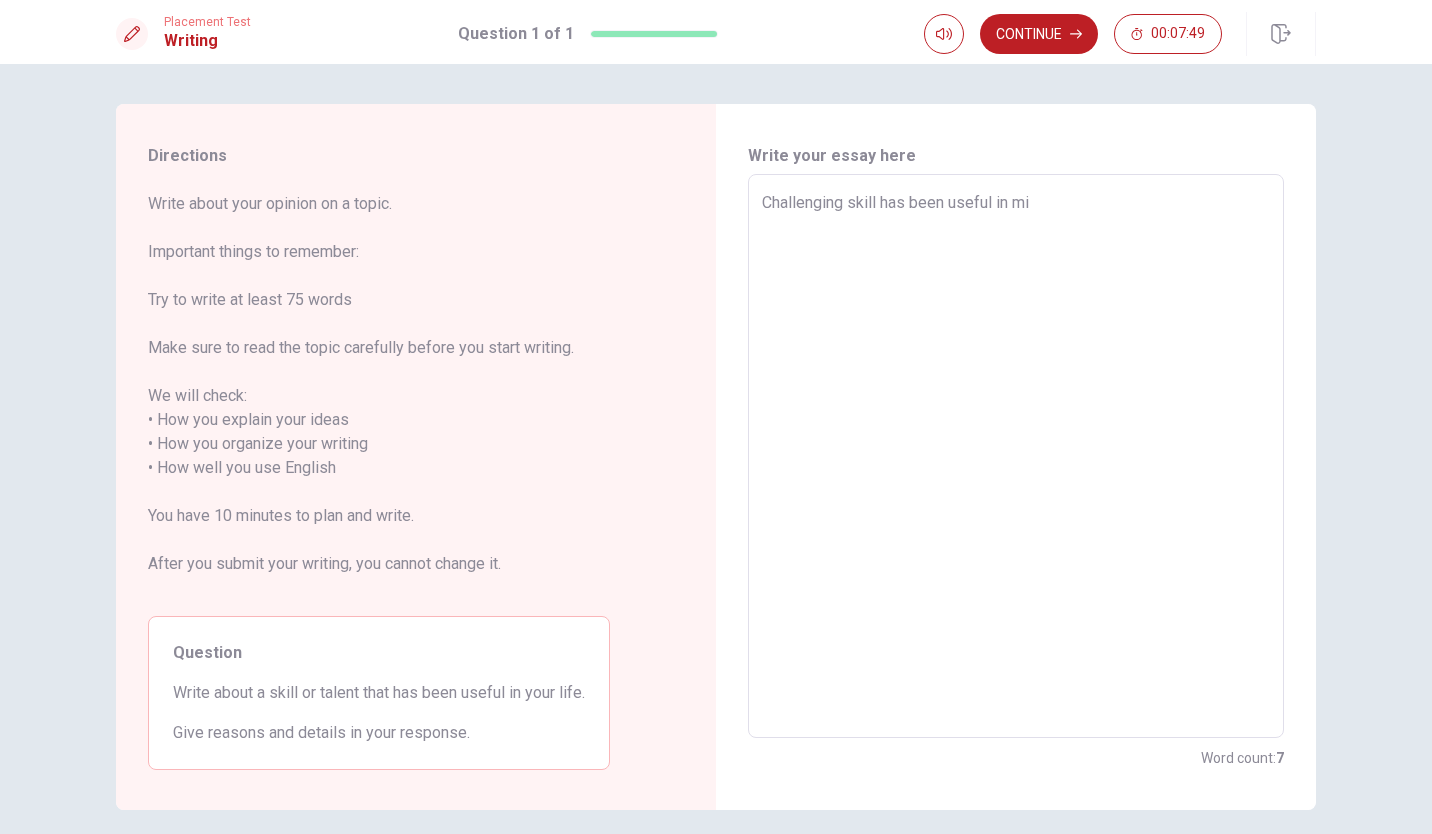 type on "Challenging skill has been useful in mil" 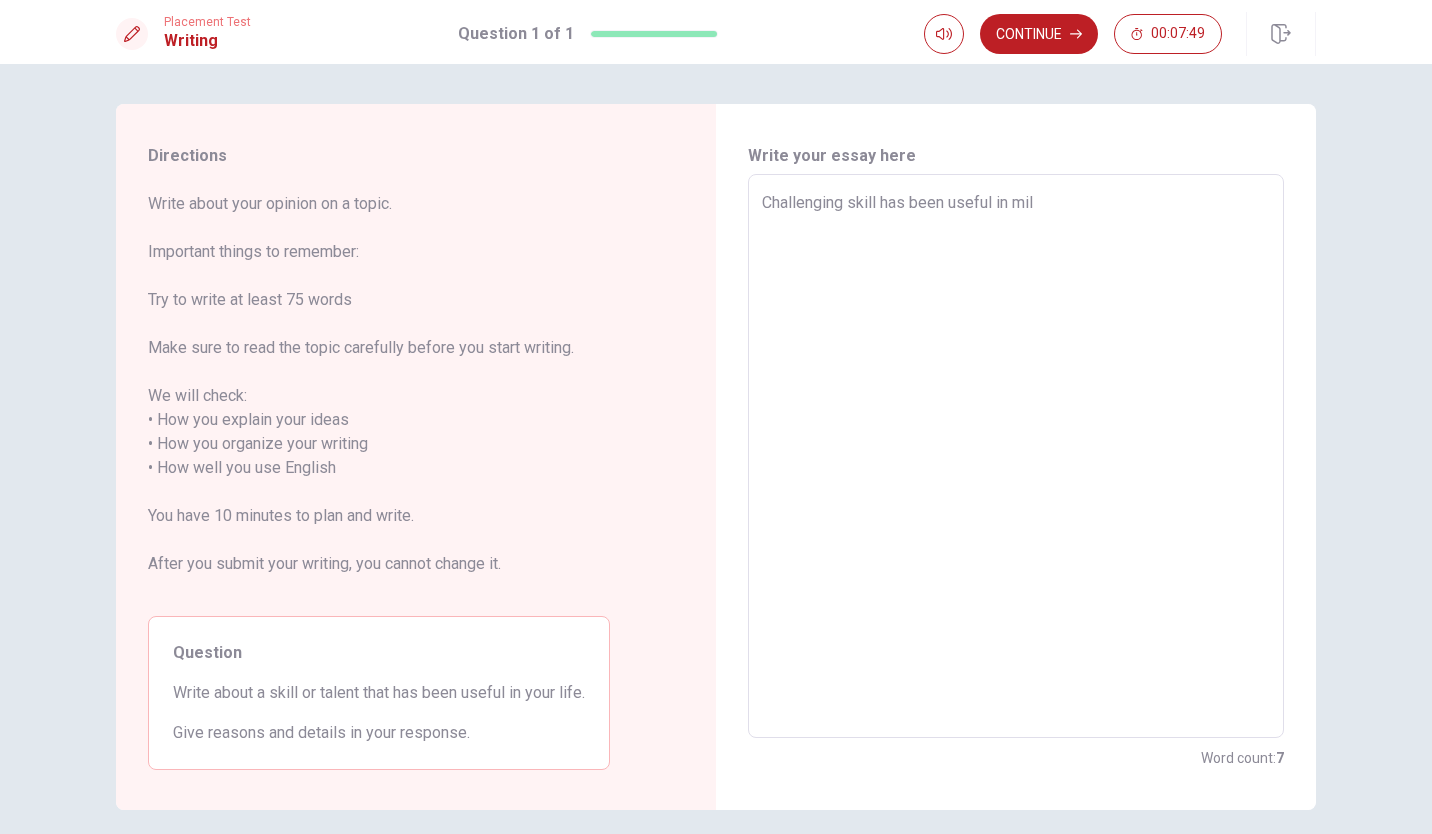 type on "x" 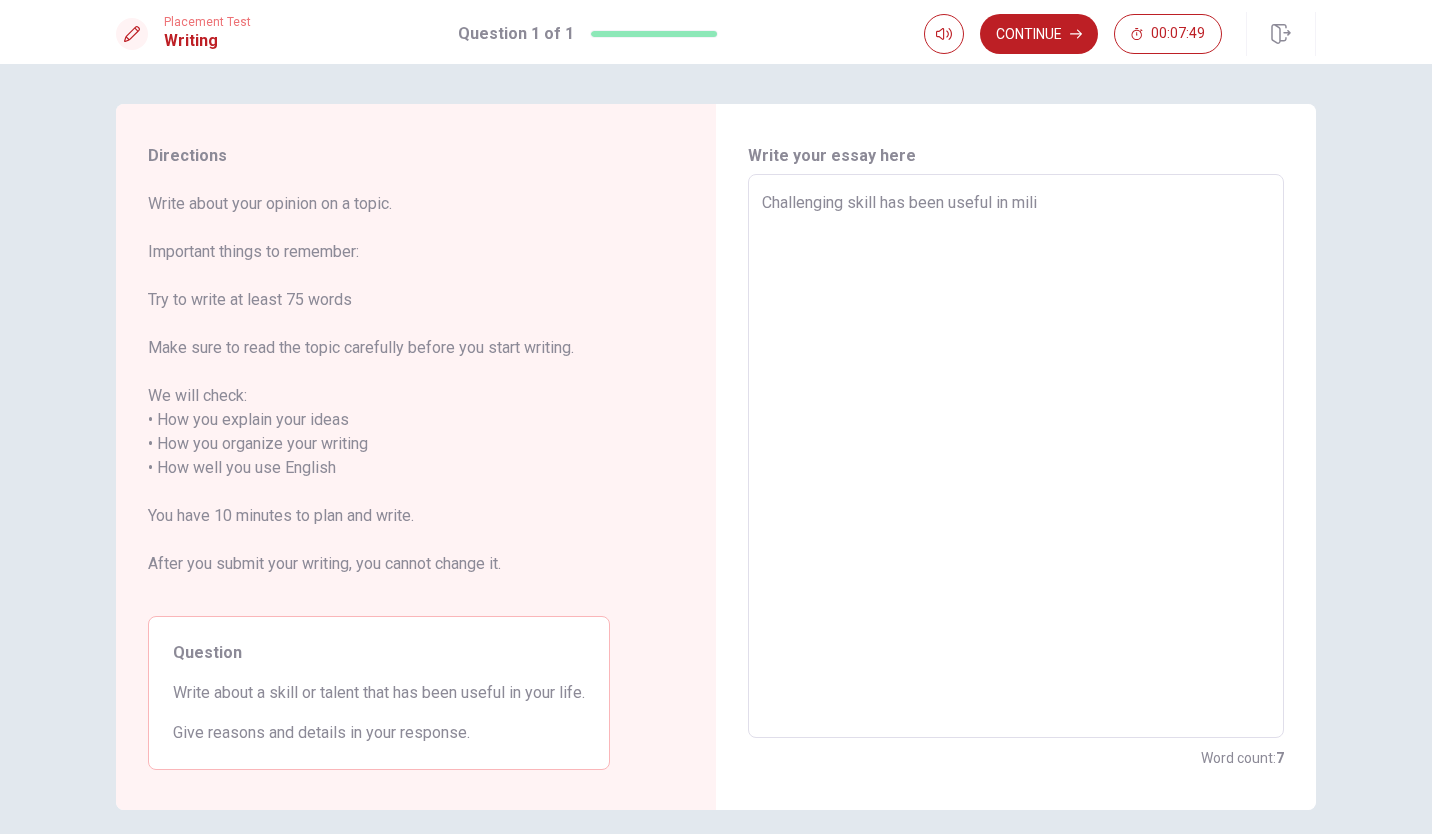 type on "x" 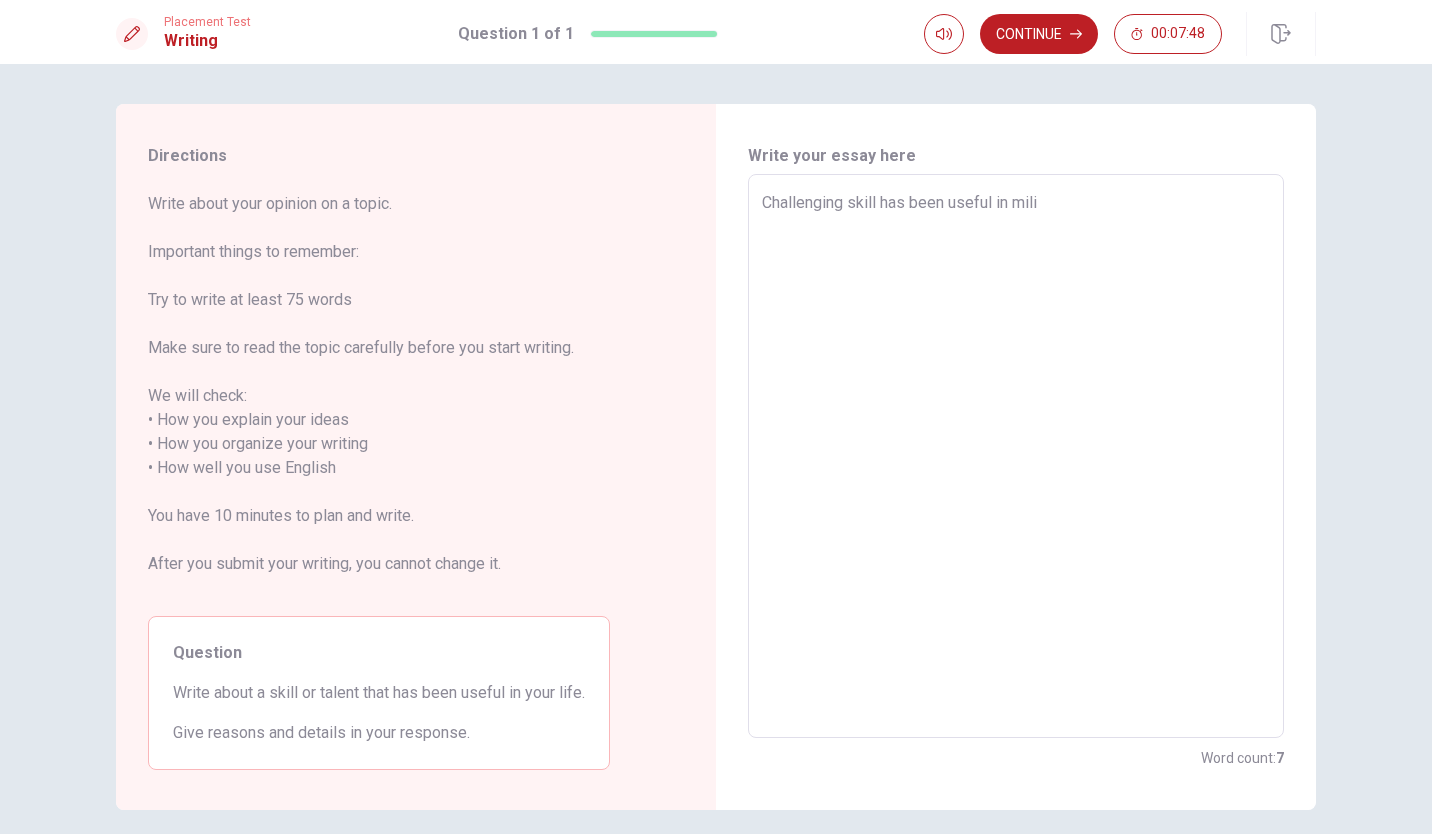 type on "Challenging skill has been useful in mil" 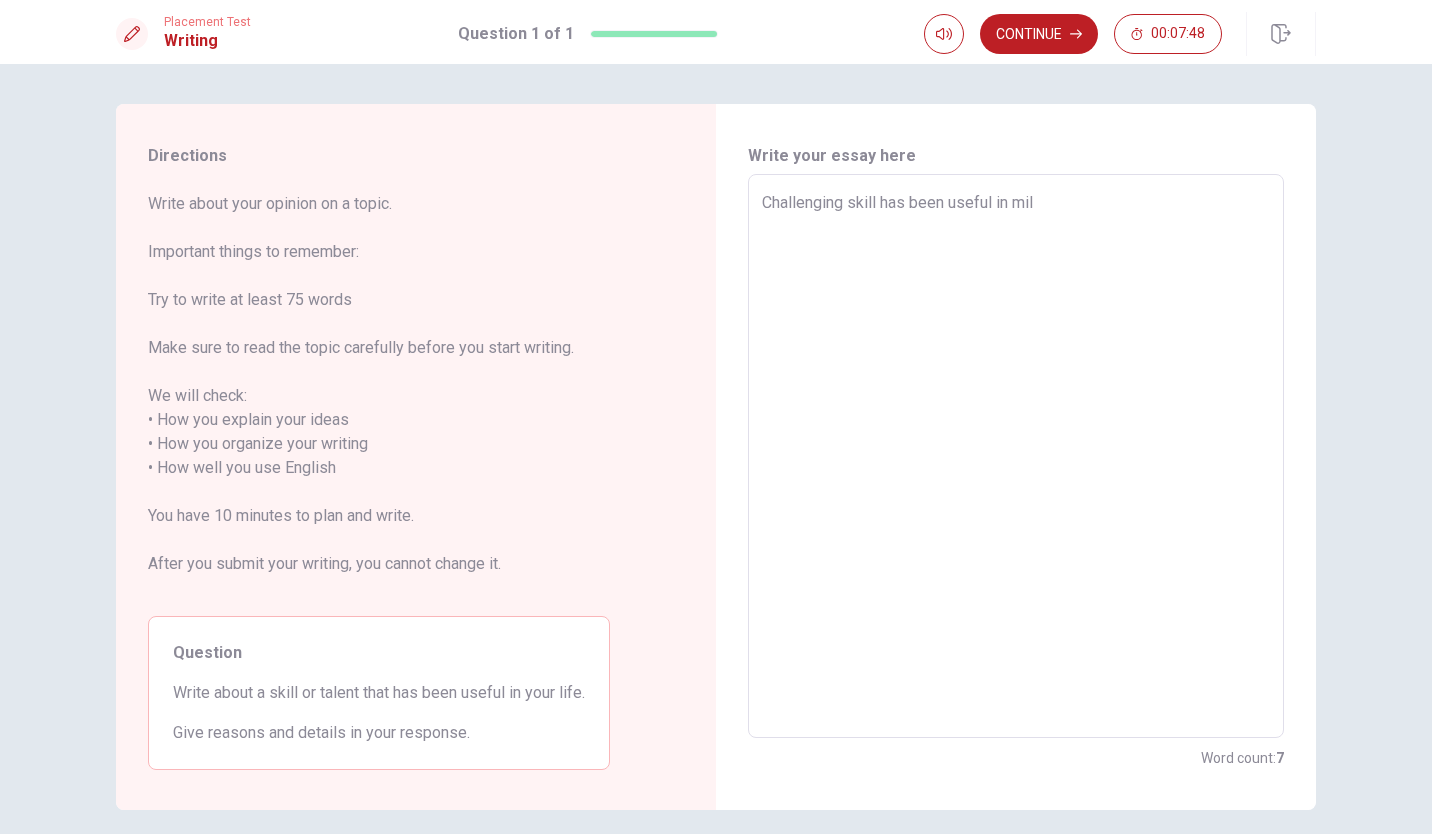 type on "x" 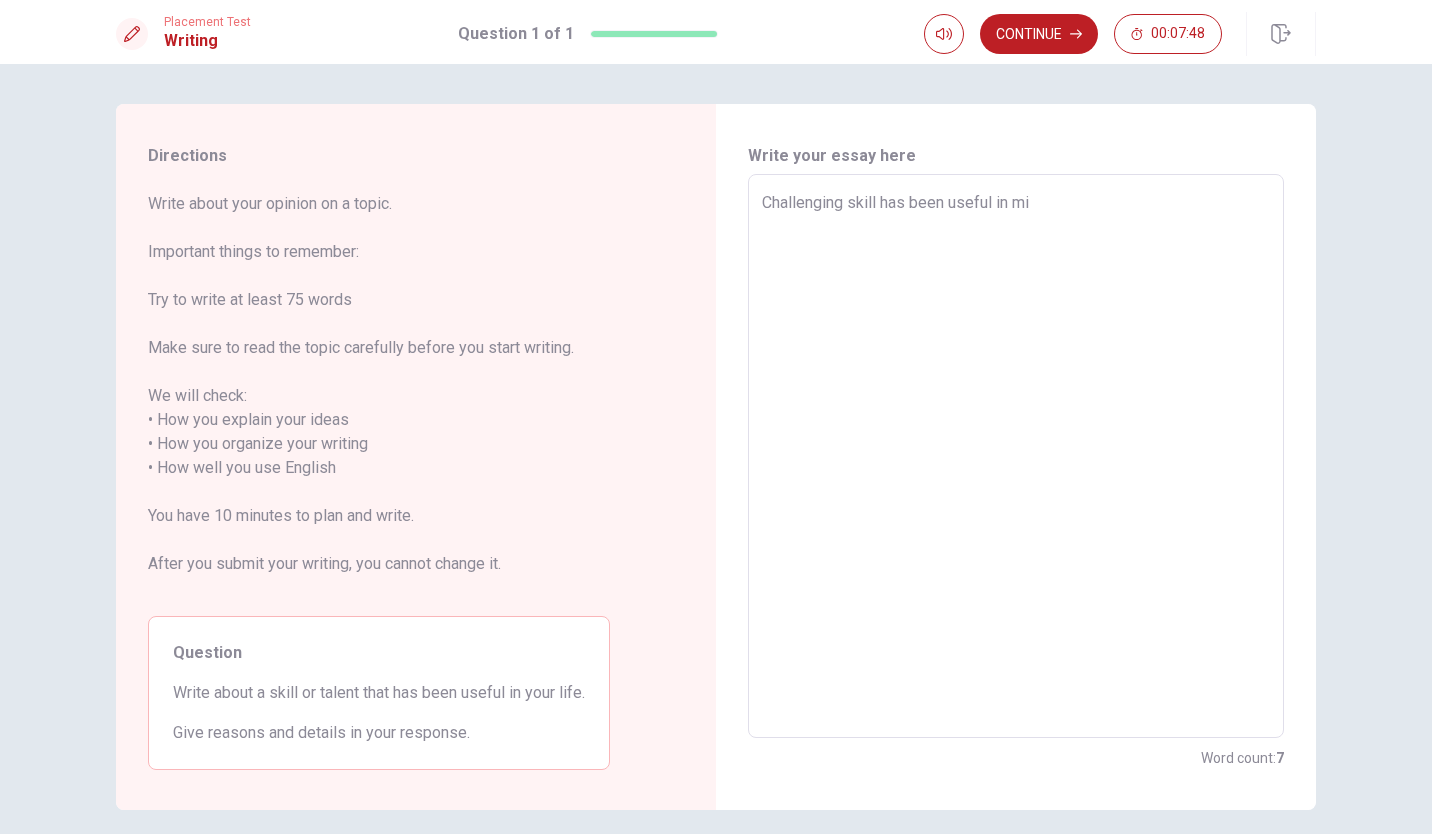 type on "x" 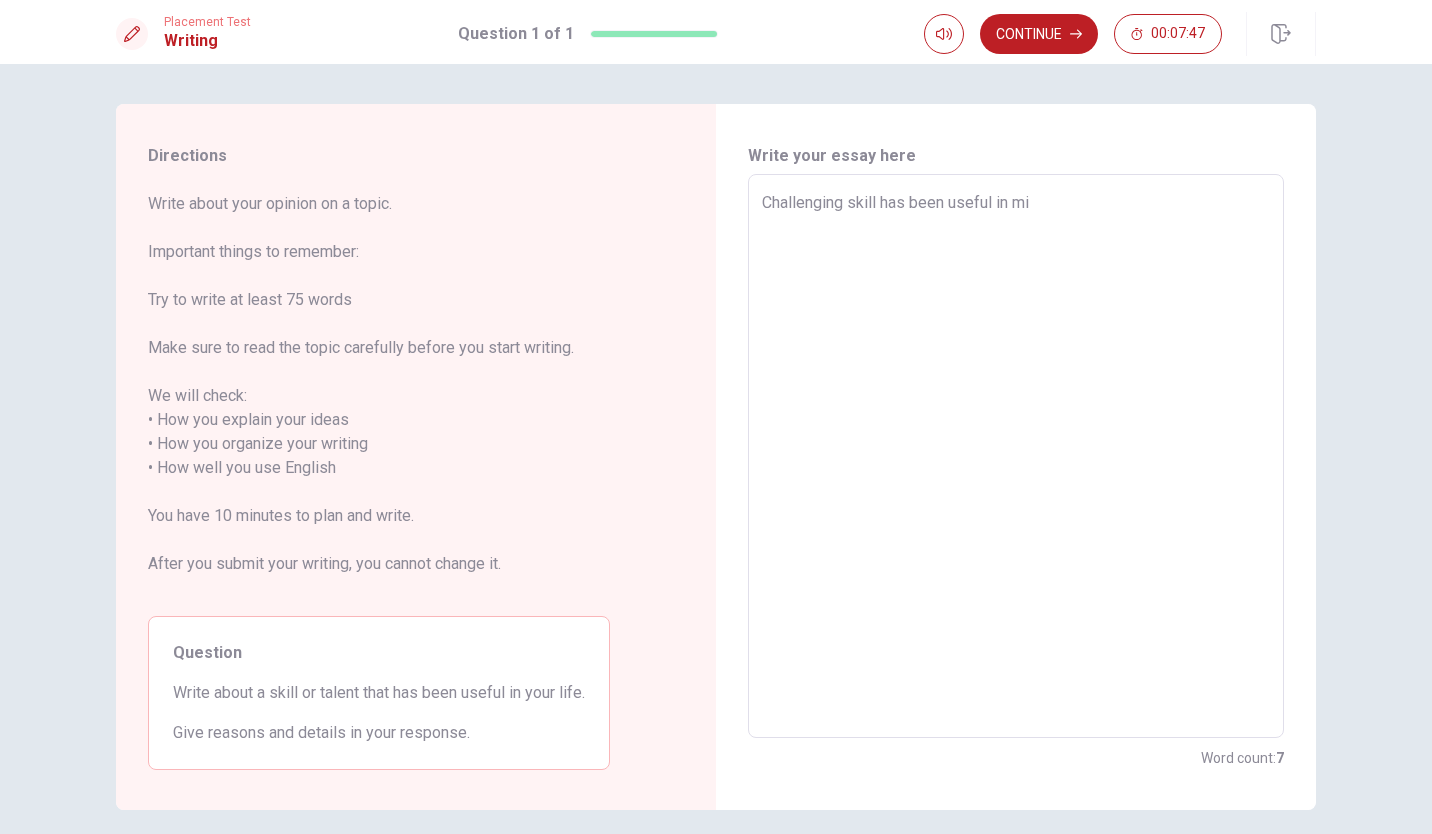 type on "Challenging skill has been useful in m" 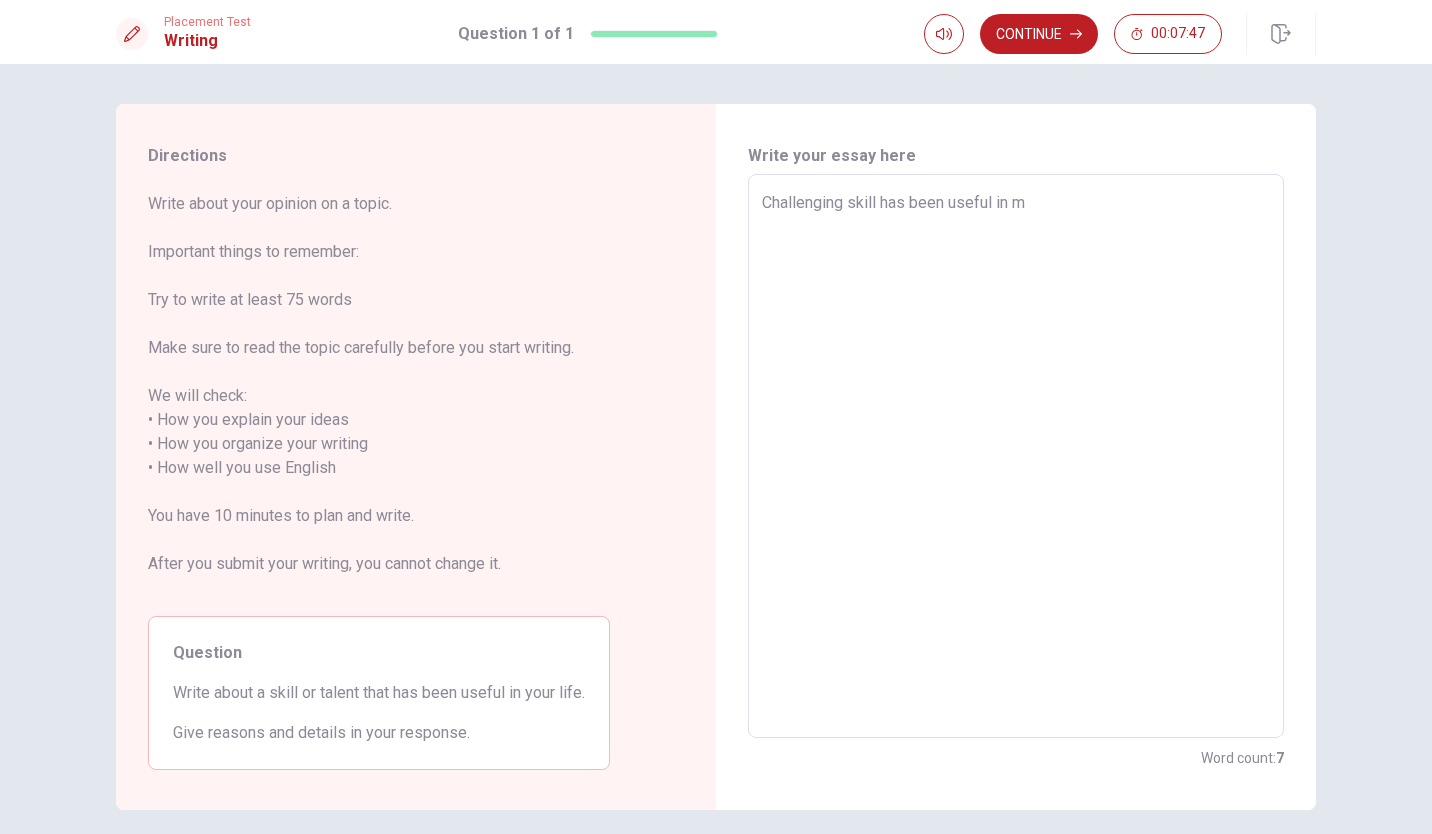 type on "x" 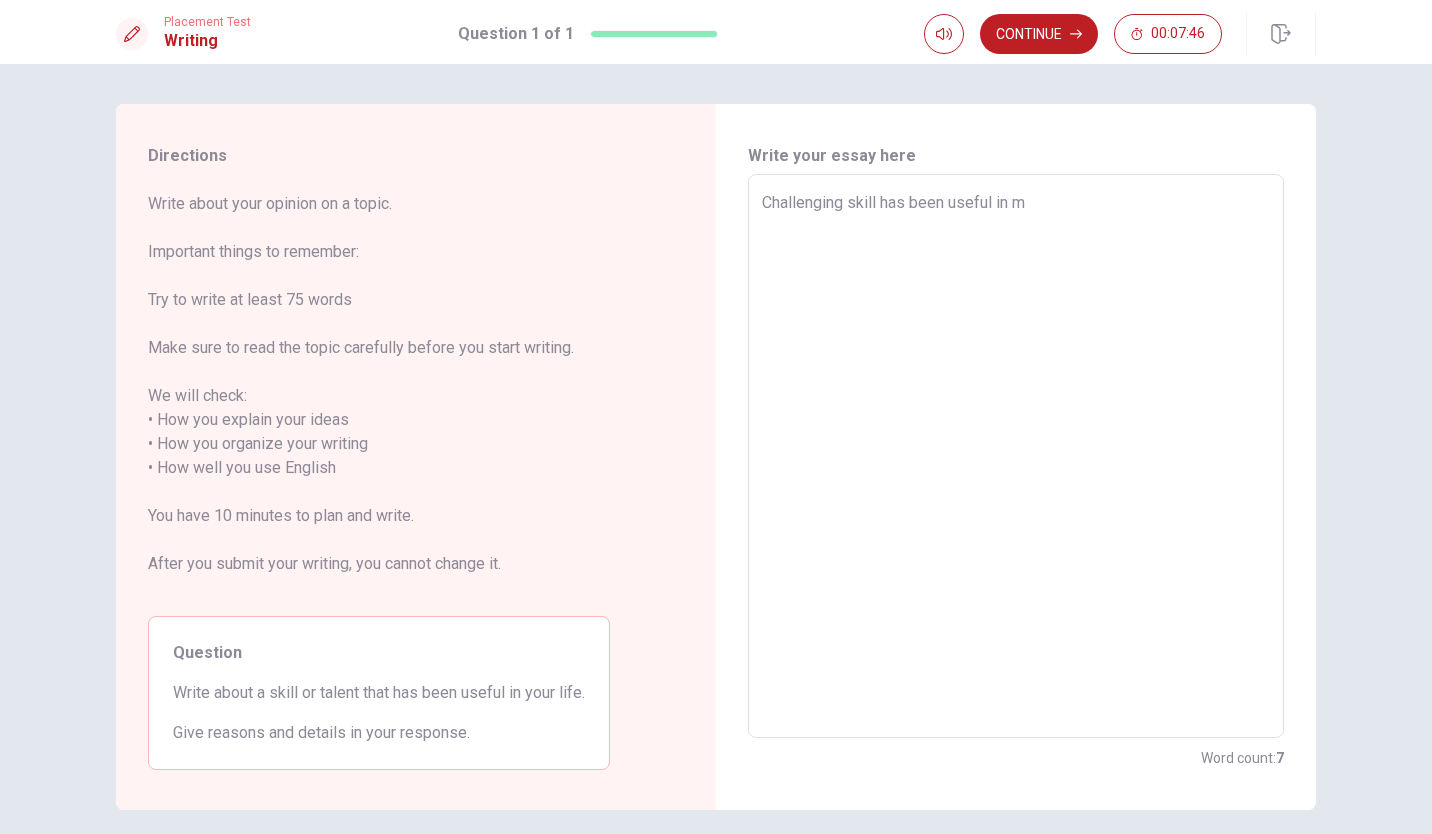 type on "Challenging skill has been useful in my" 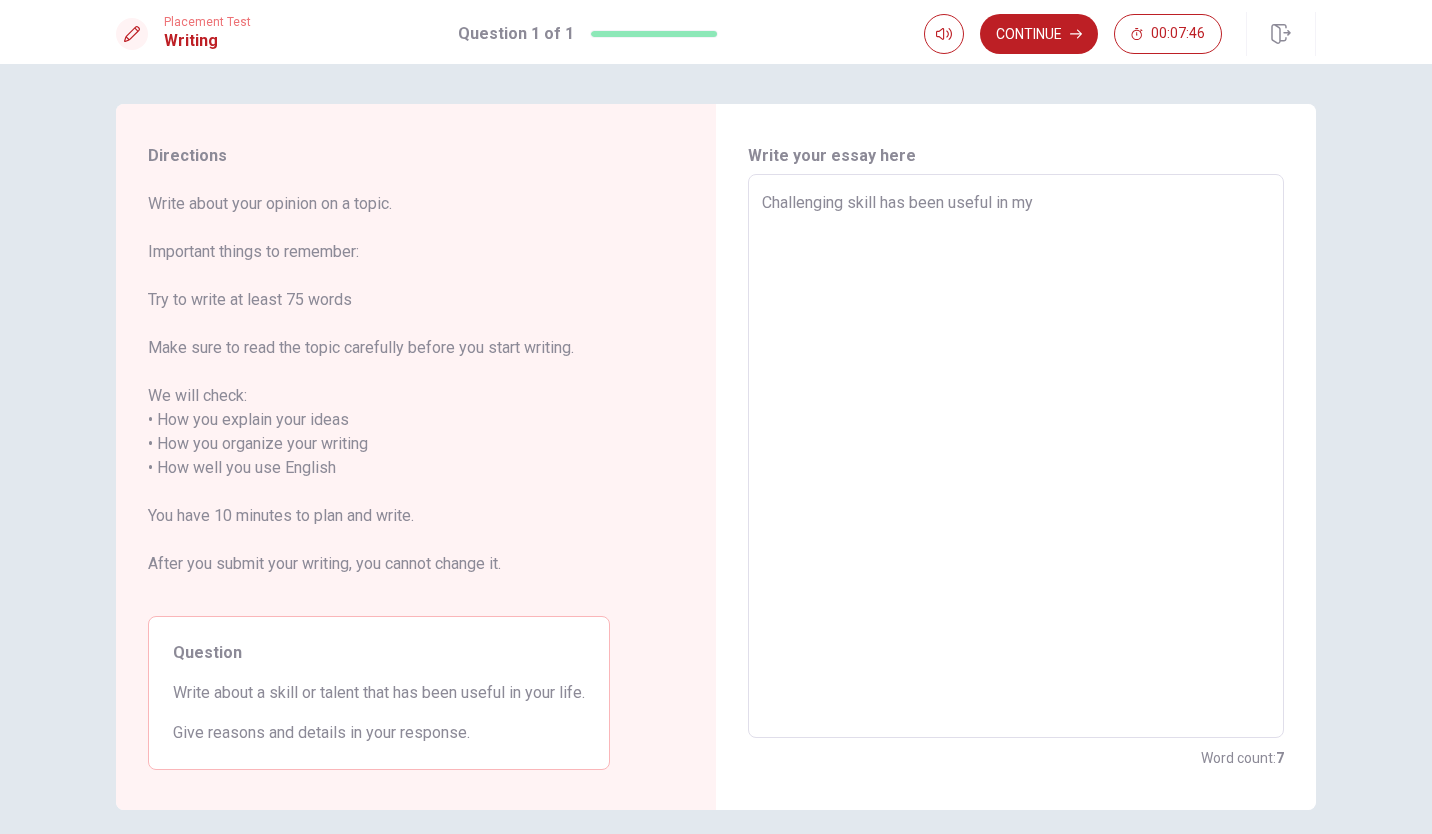 type 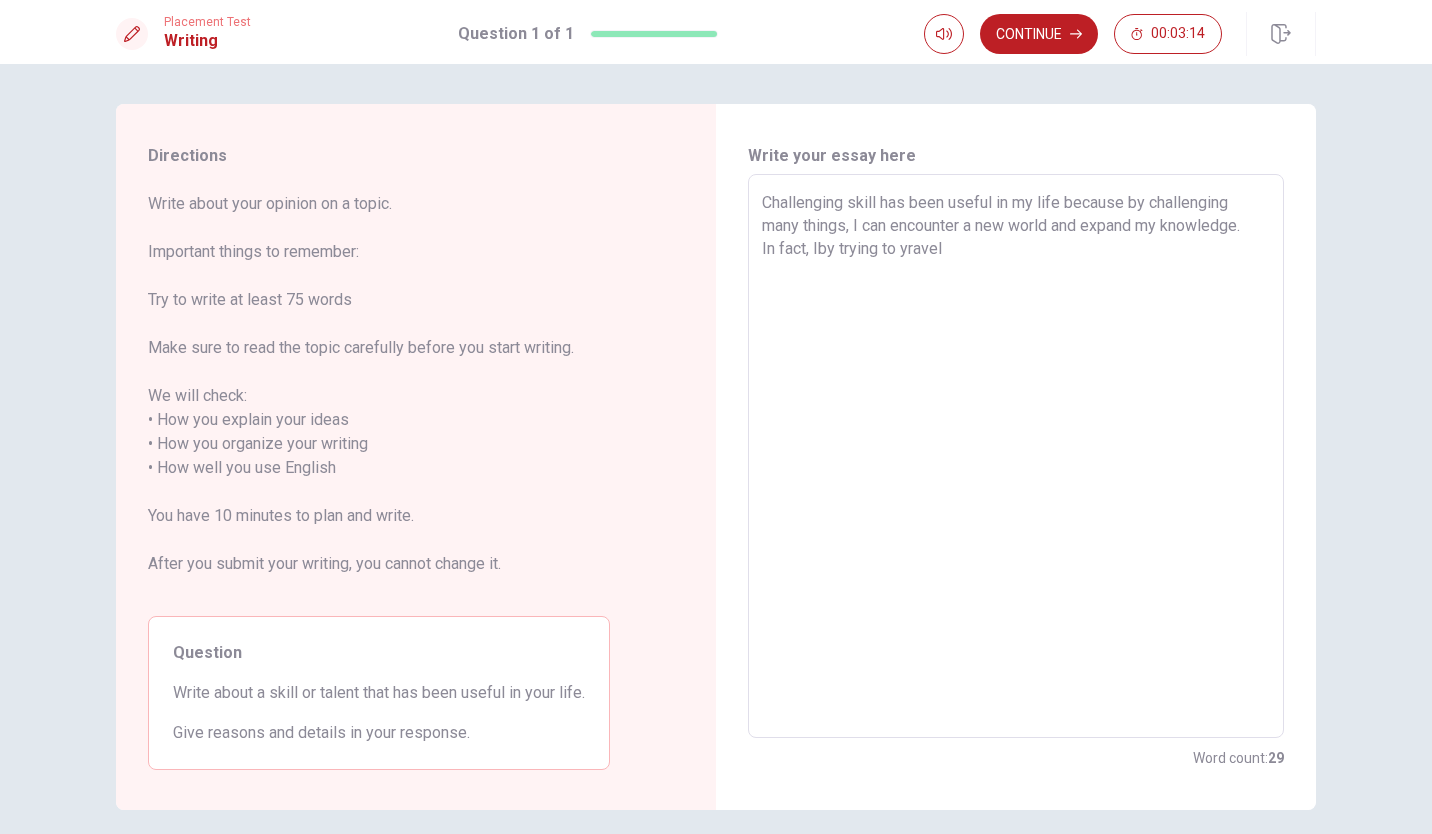 click on "Challenging skill has been useful in my life because by challenging many things, I can encounter a new world and expand my knowledge.
In fact, Iby trying to yravel" at bounding box center [1016, 456] 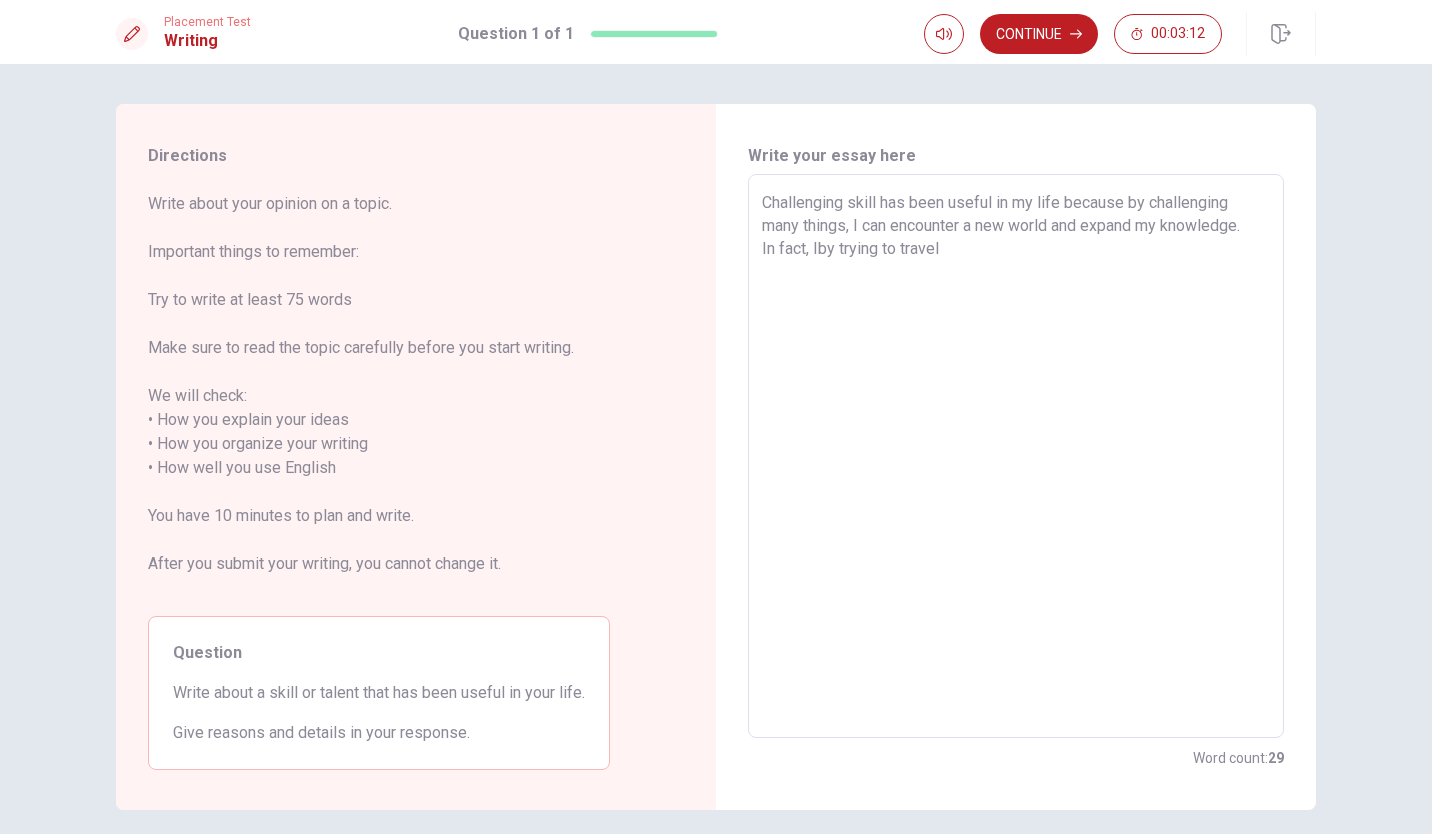 click on "Challenging skill has been useful in my life because by challenging many things, I can encounter a new world and expand my knowledge.
In fact, Iby trying to travel" at bounding box center (1016, 456) 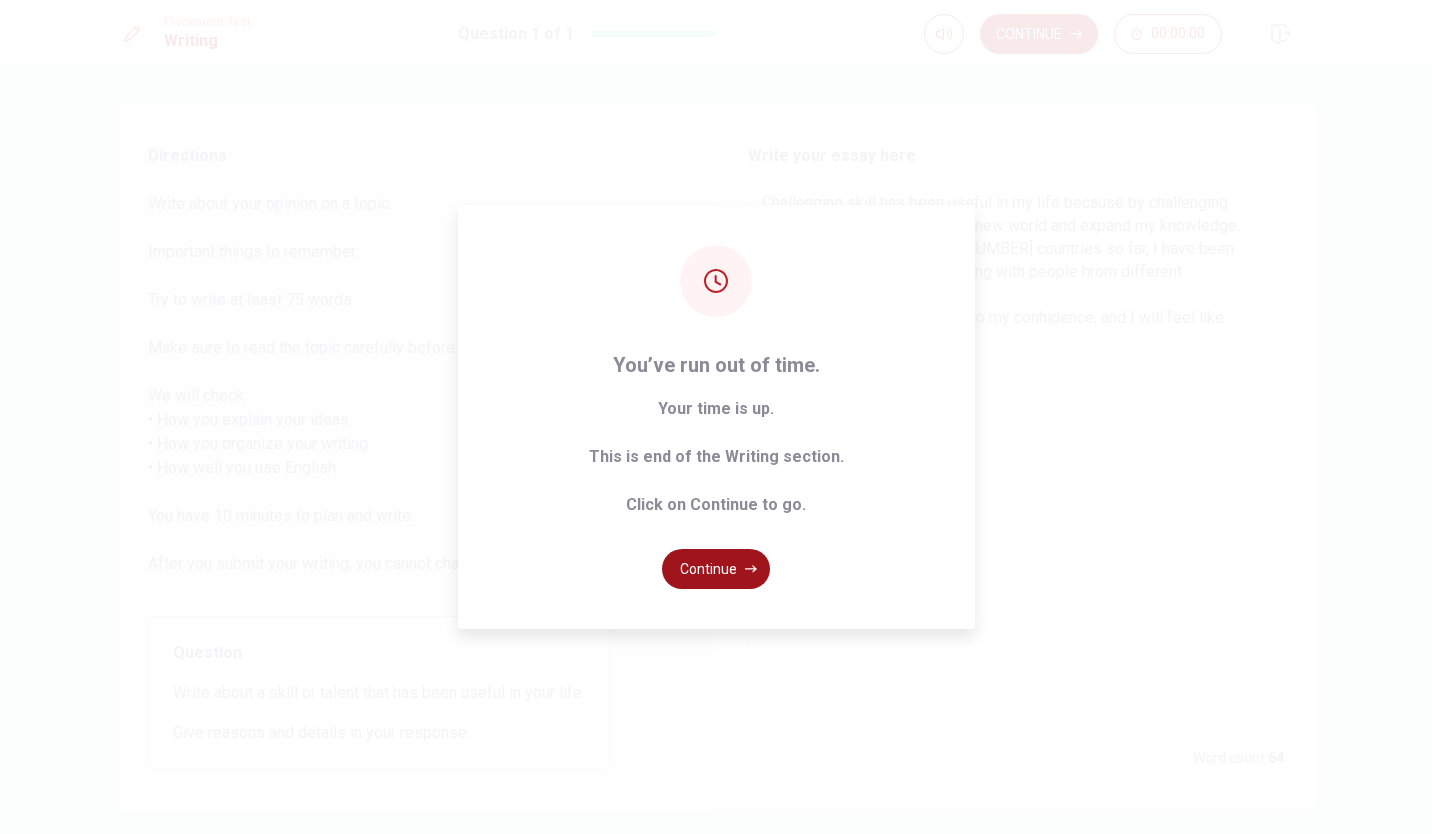 click on "Continue" at bounding box center (716, 569) 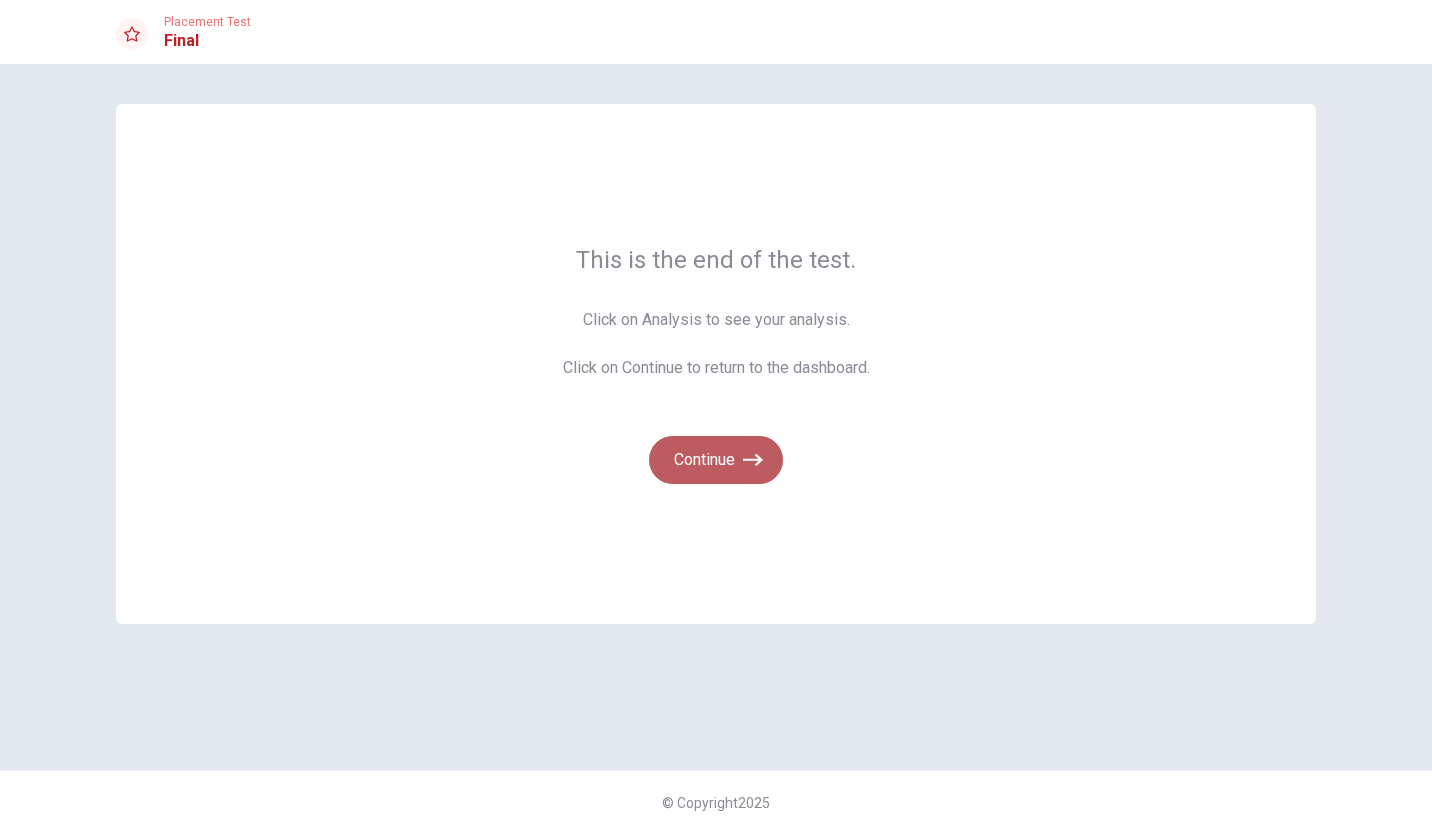 click 